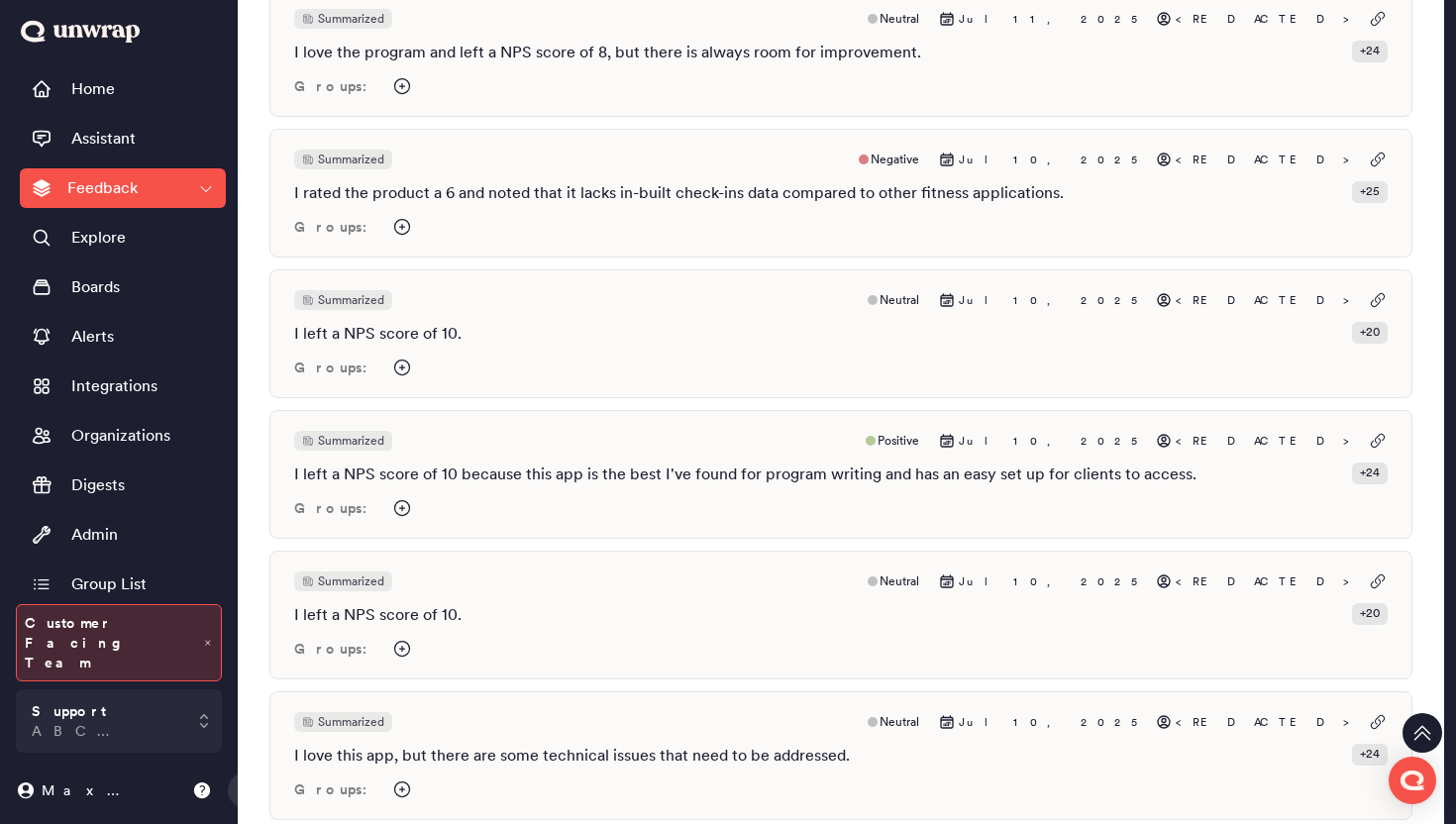 scroll, scrollTop: 0, scrollLeft: 0, axis: both 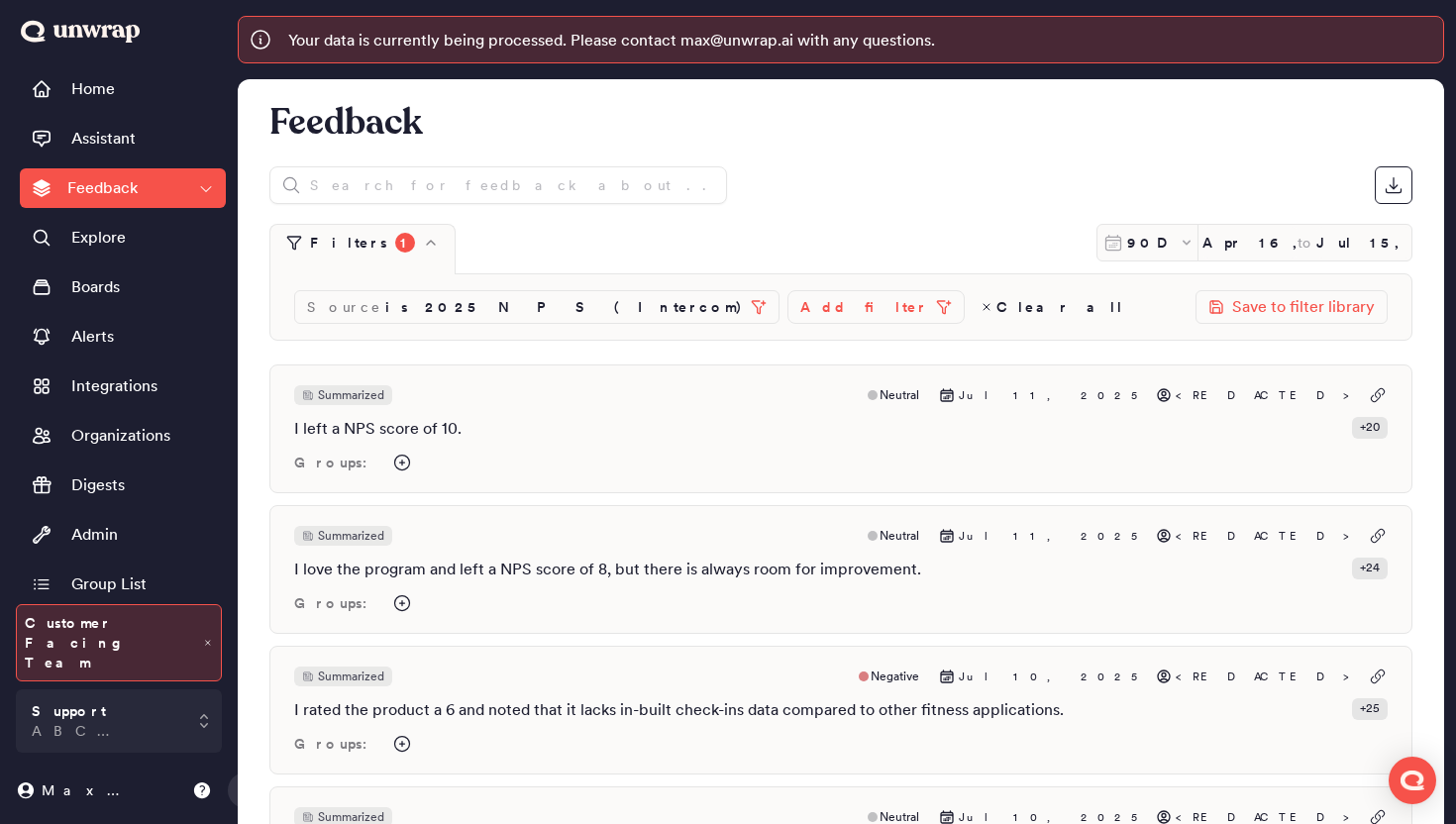 click on "Add filter" at bounding box center (876, 307) 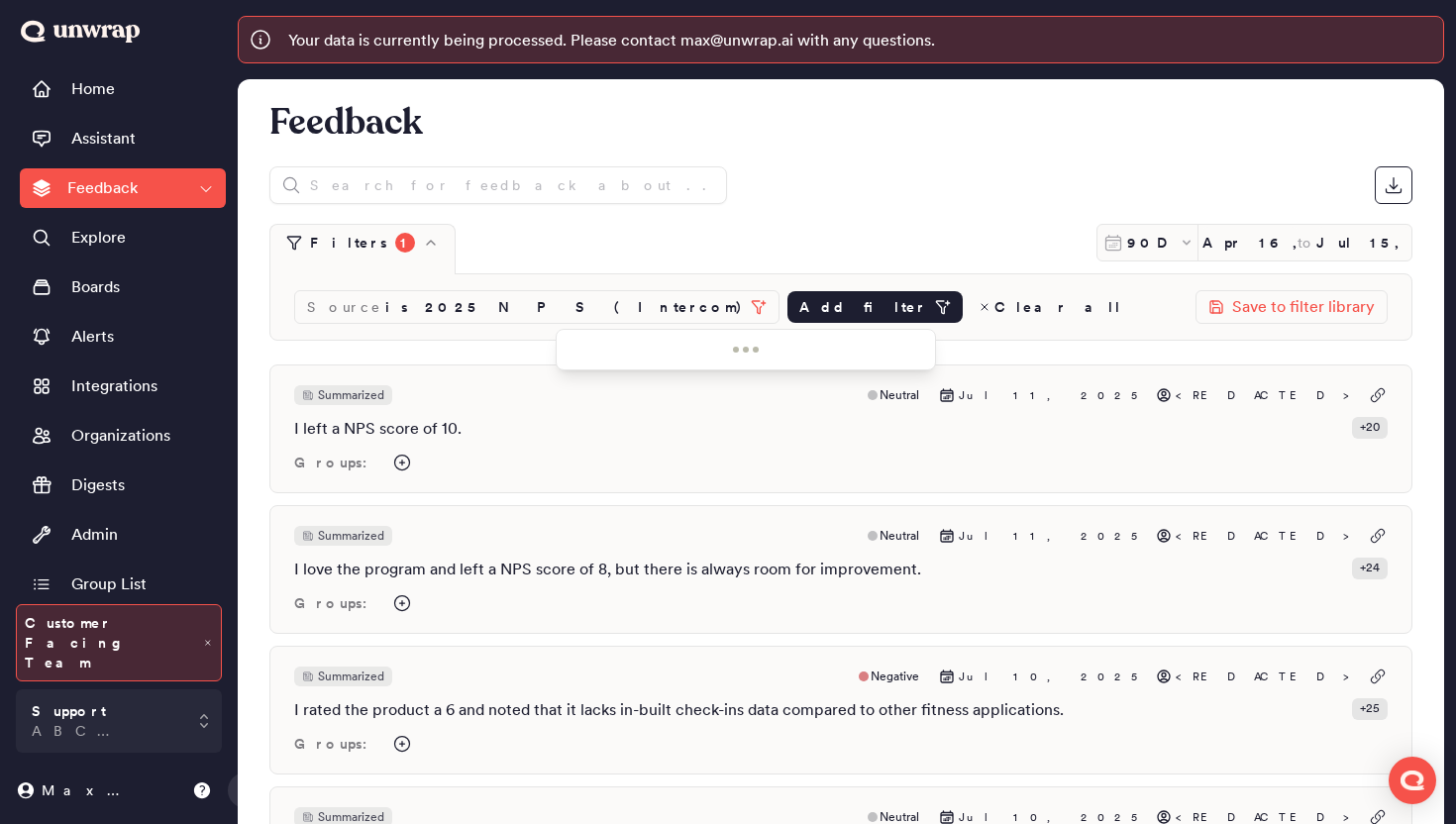 click at bounding box center [841, 185] 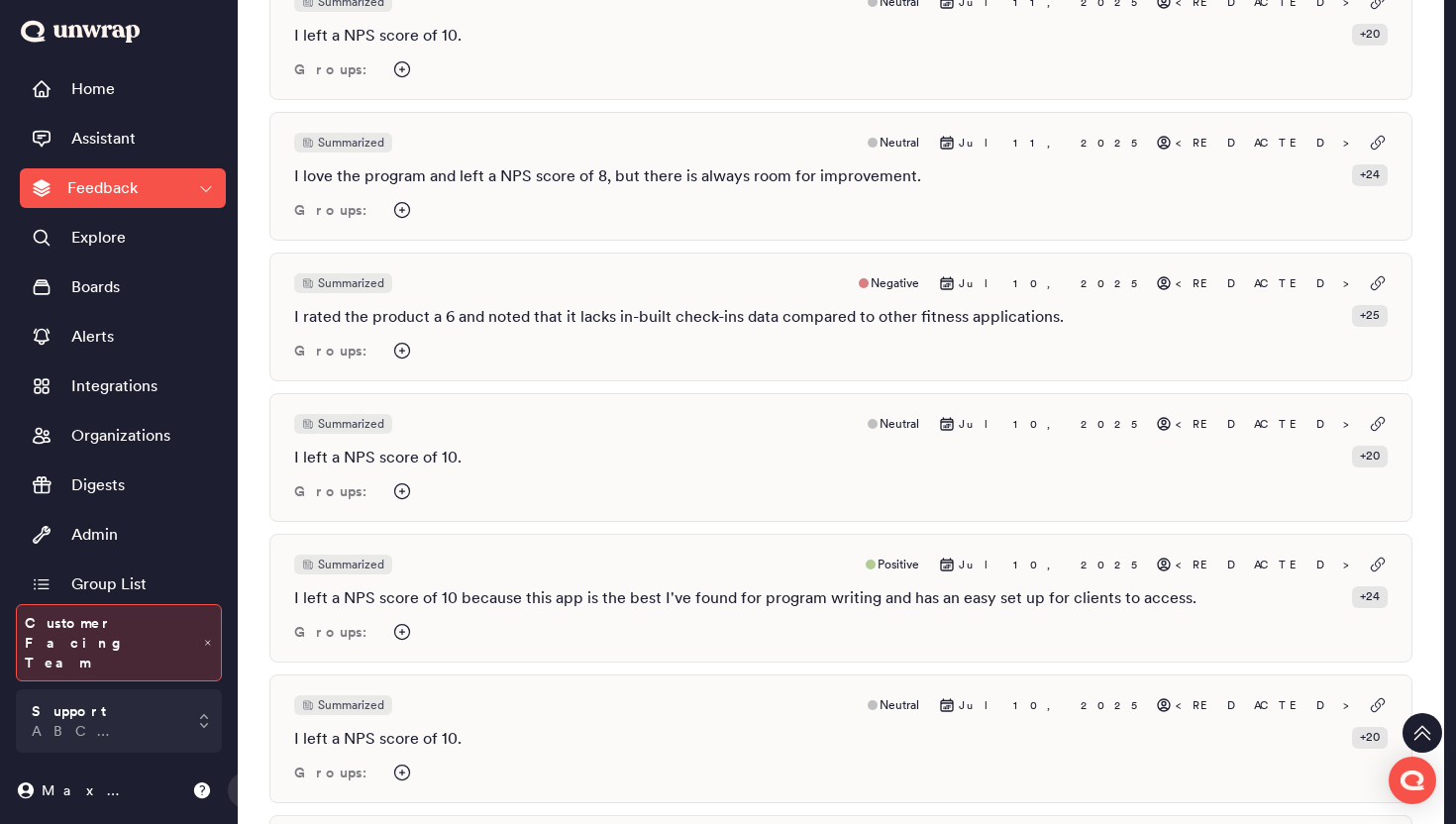 scroll, scrollTop: 0, scrollLeft: 0, axis: both 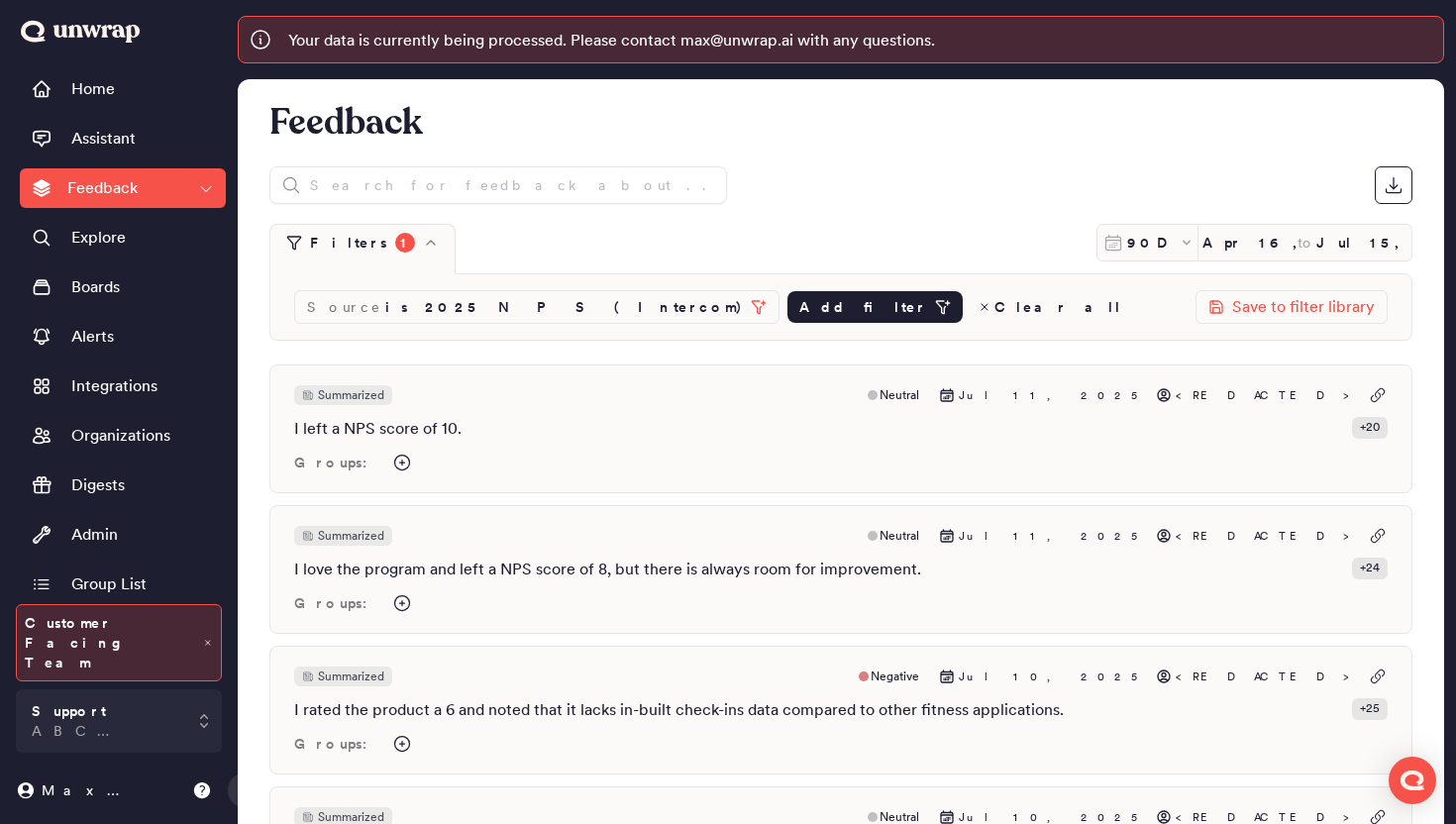 click on "Add filter" at bounding box center [875, 307] 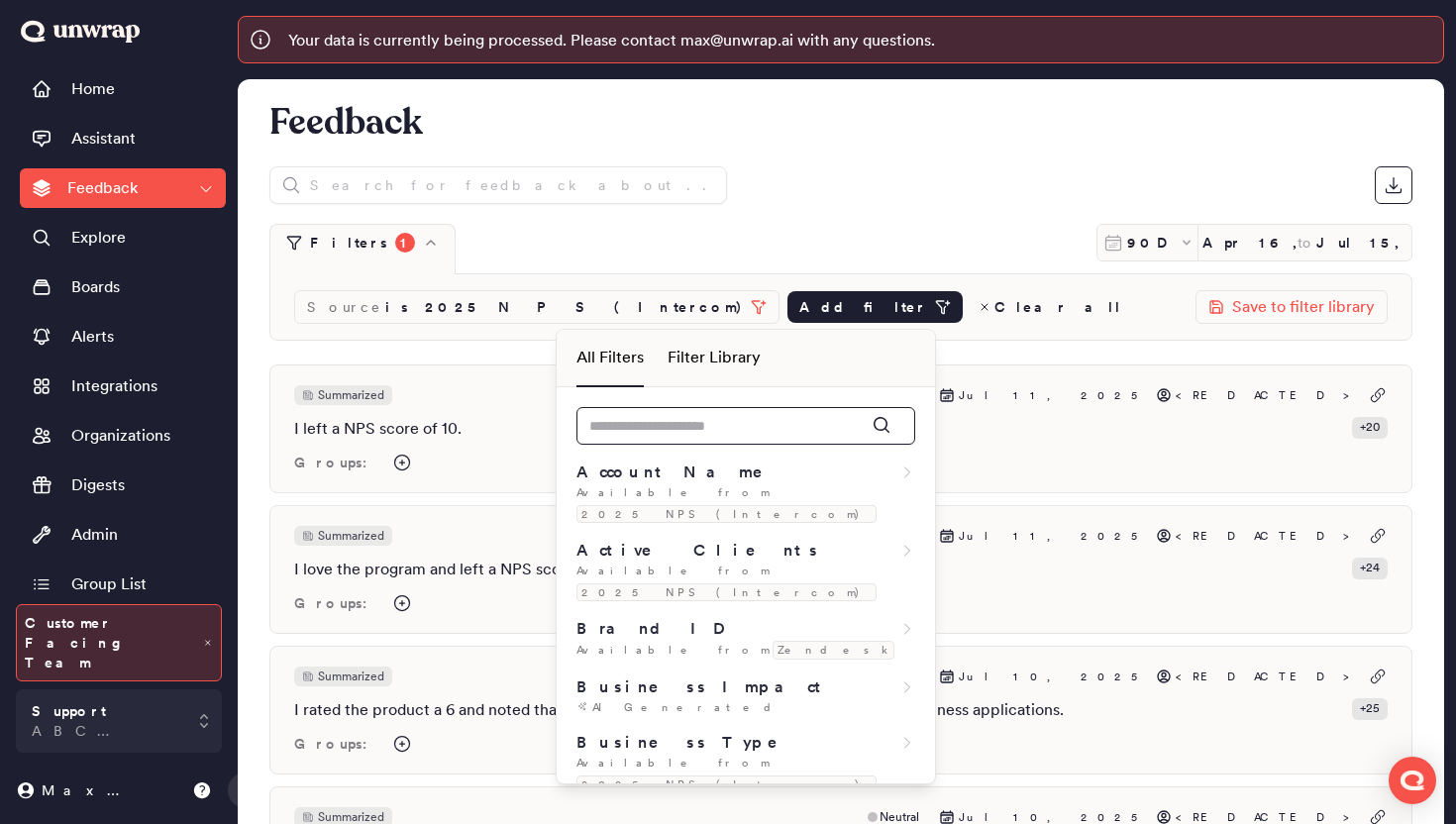 click at bounding box center (746, 426) 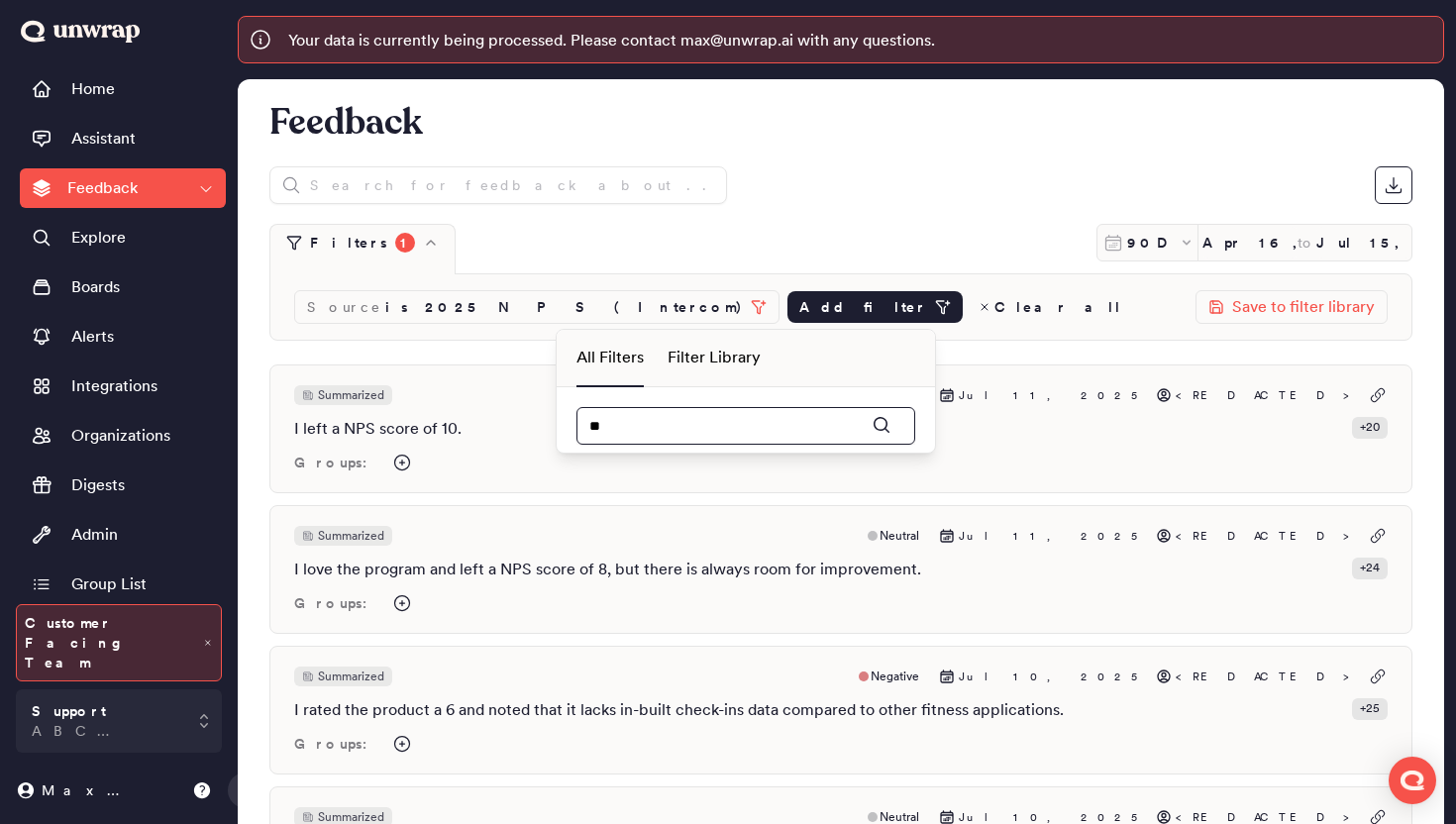 type on "*" 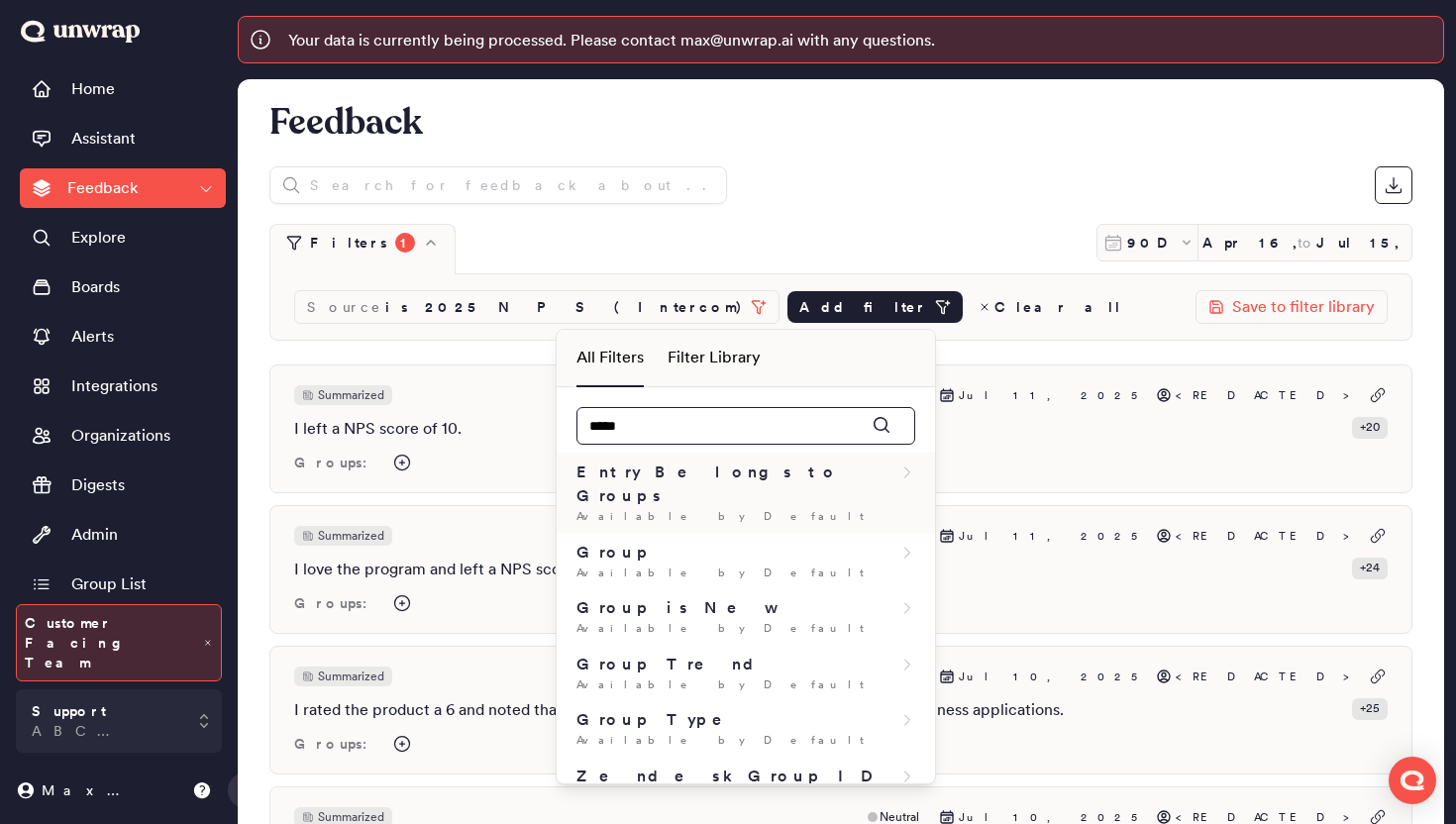 type on "*****" 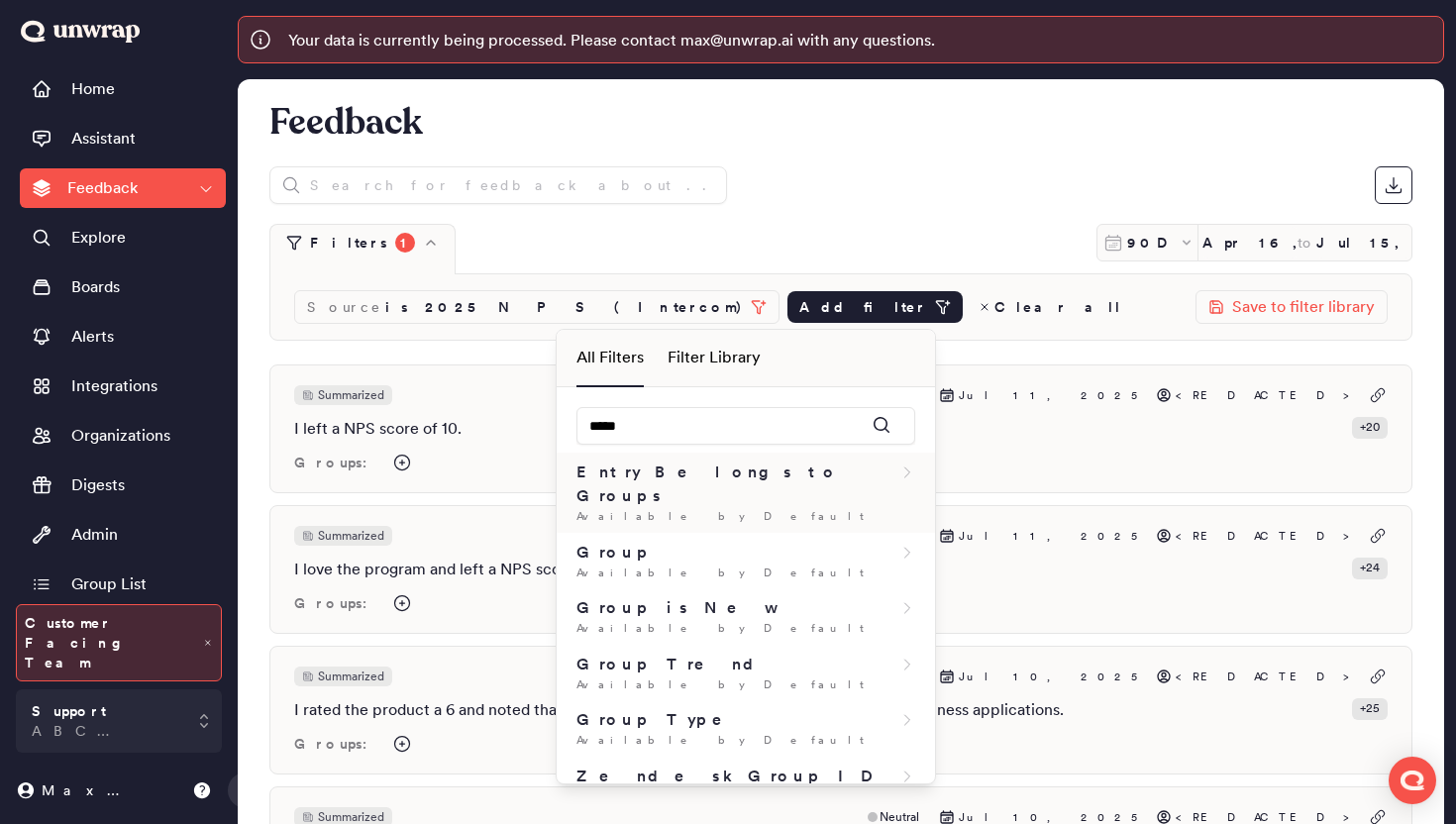 click on "Entry Belongs to Groups" at bounding box center (738, 484) 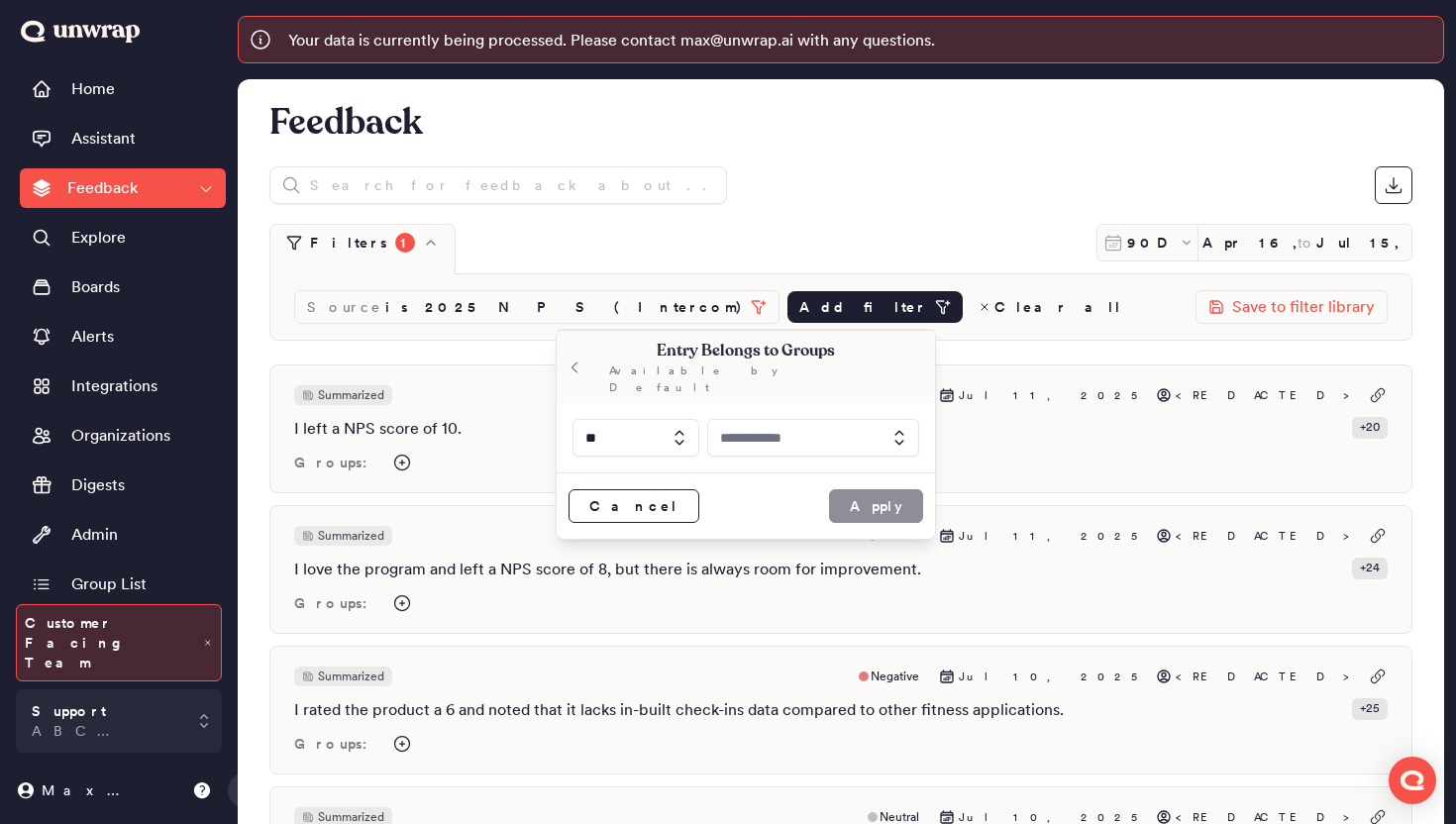 click at bounding box center (813, 438) 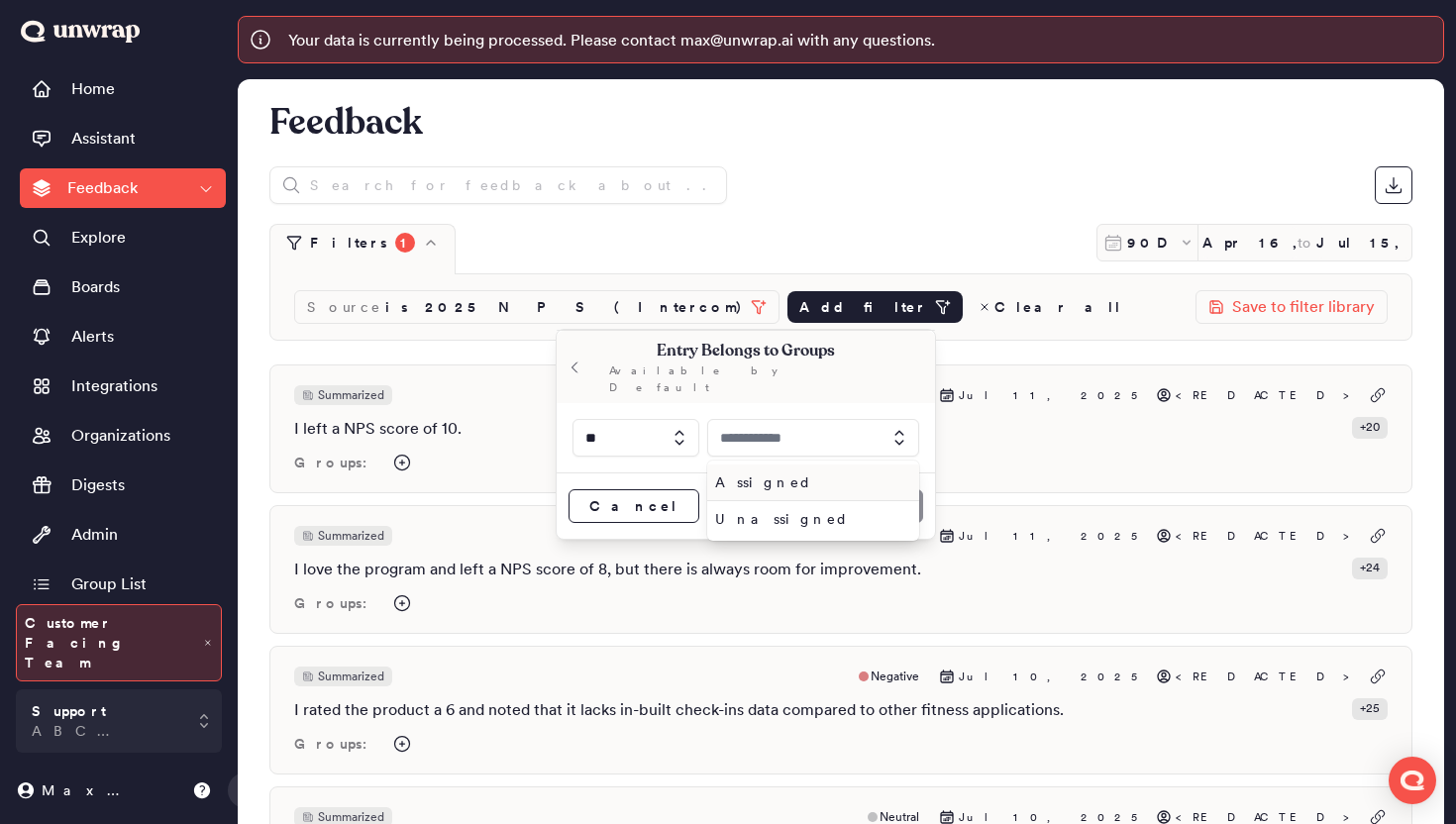 click on "Unassigned" at bounding box center (809, 519) 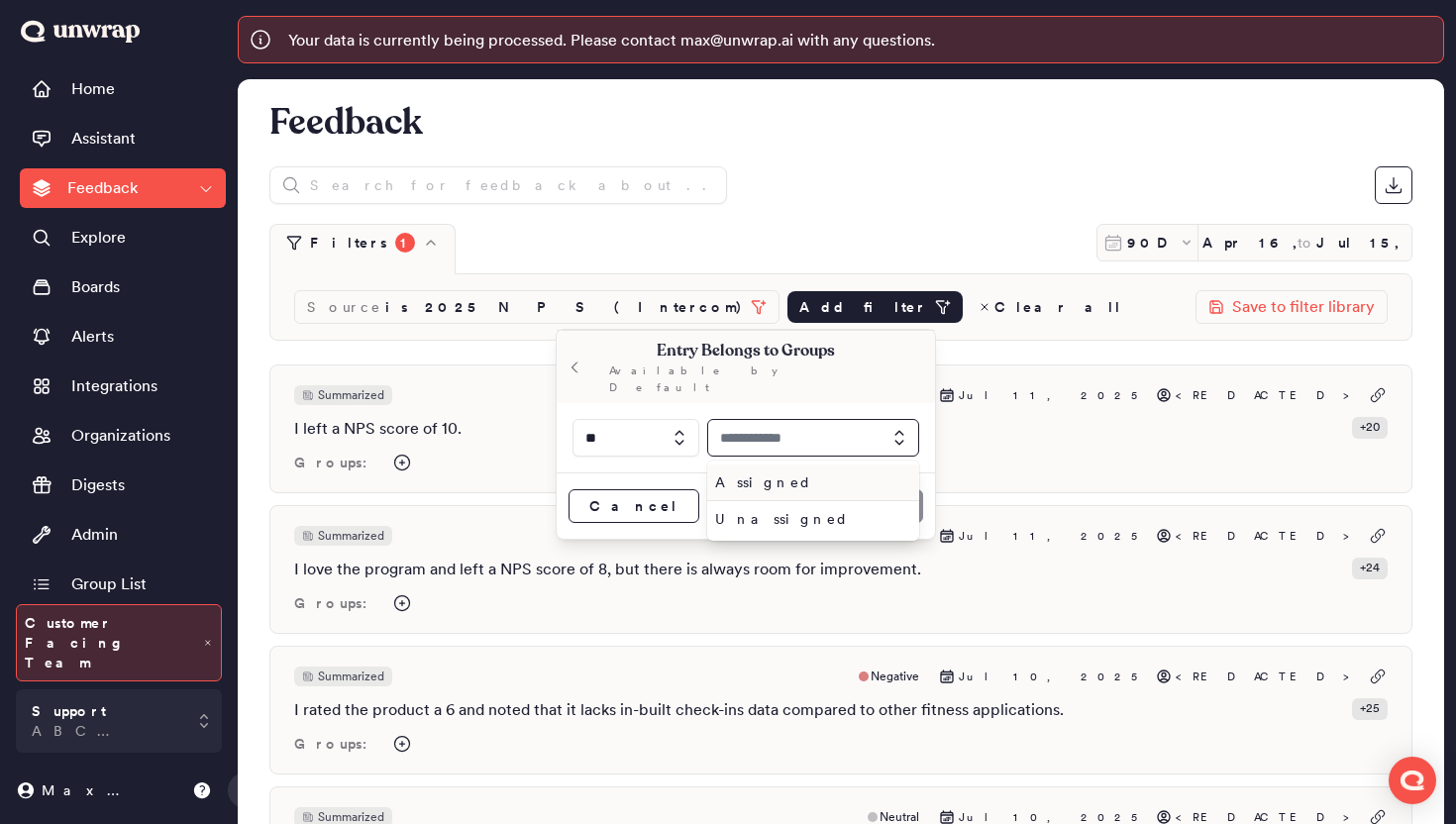 type on "**********" 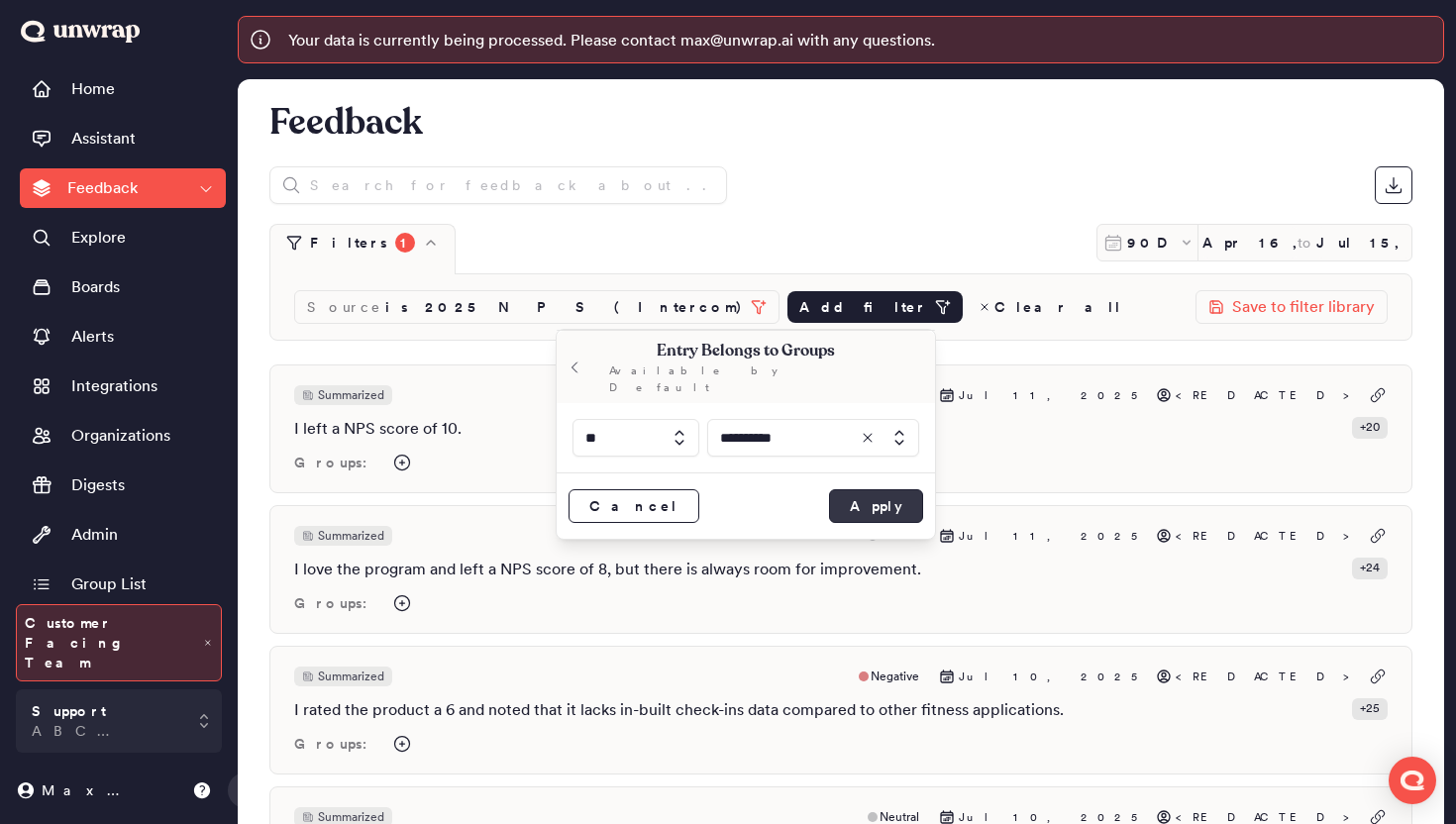 click on "Apply" at bounding box center (876, 506) 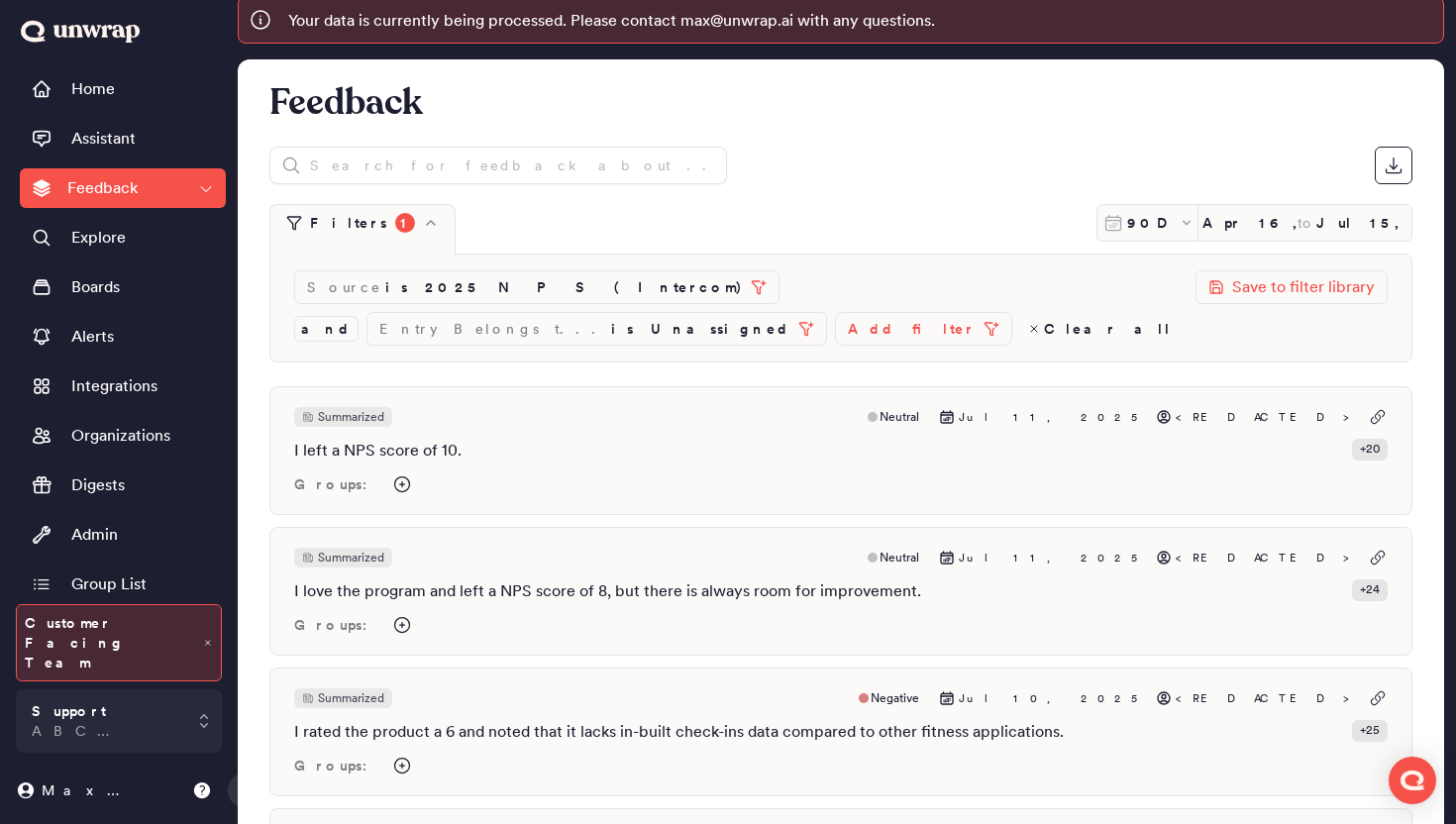 scroll, scrollTop: 0, scrollLeft: 0, axis: both 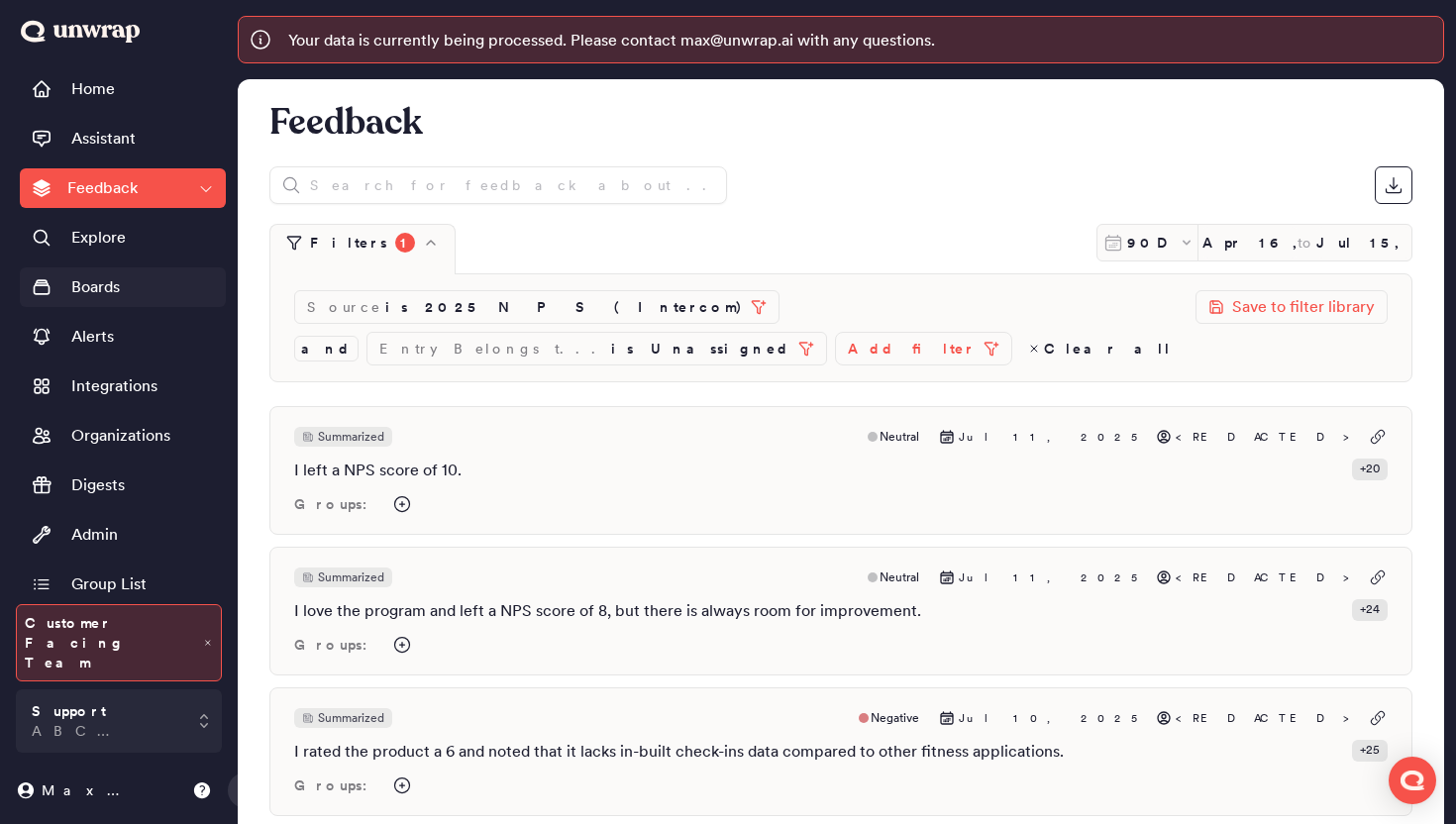 click on "Boards" at bounding box center (123, 287) 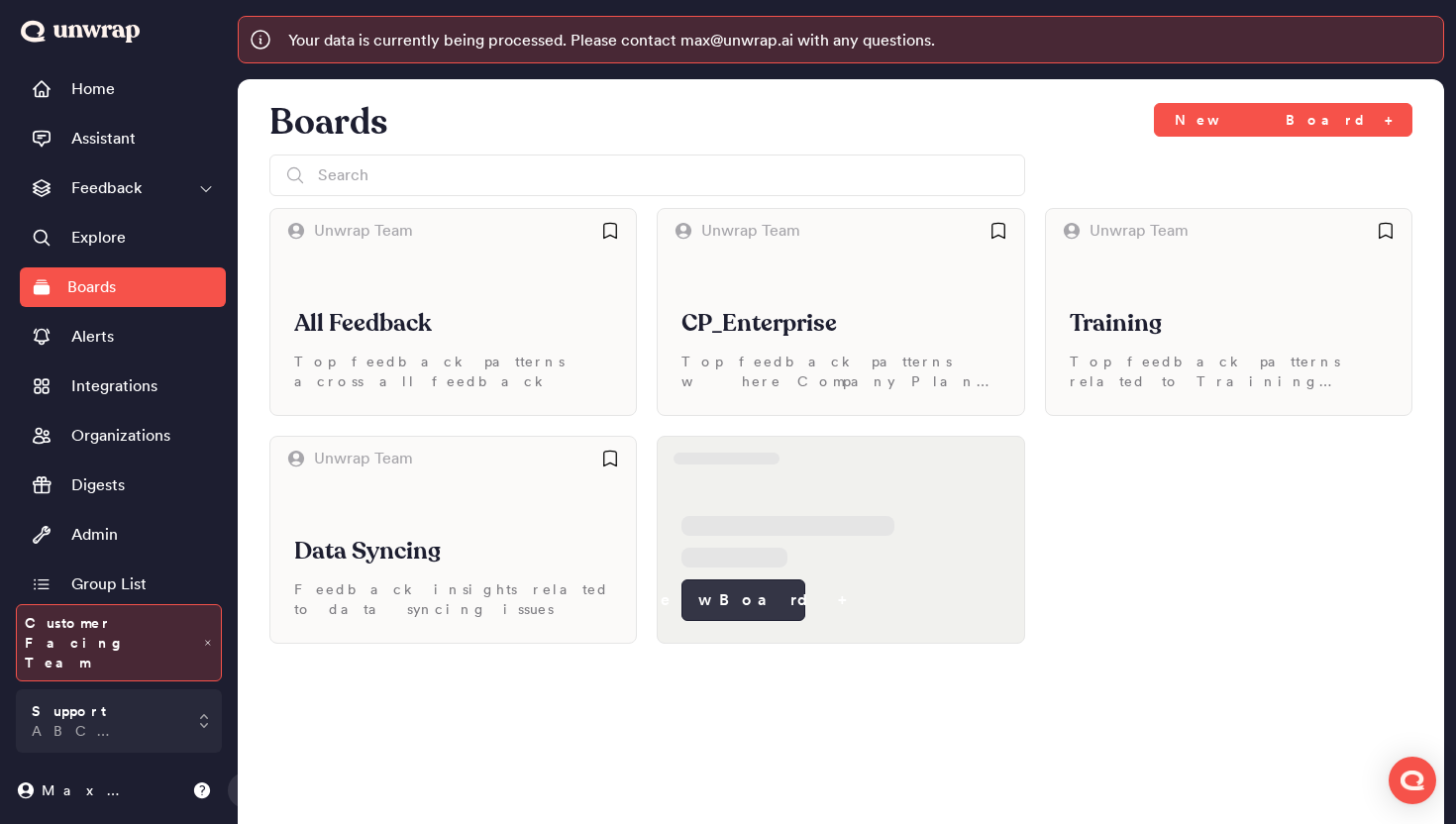 click on "New Board +" at bounding box center [743, 600] 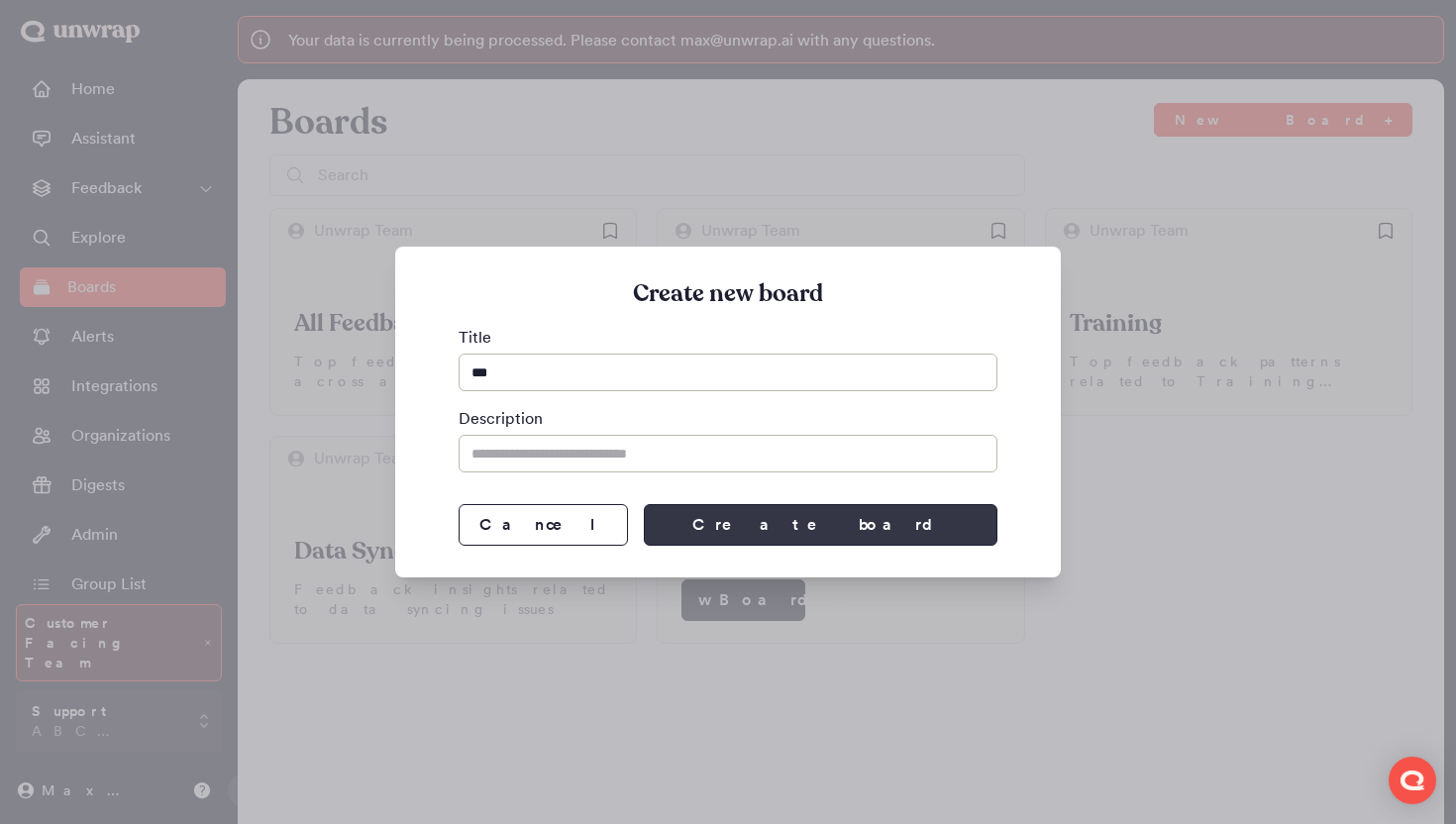 type on "***" 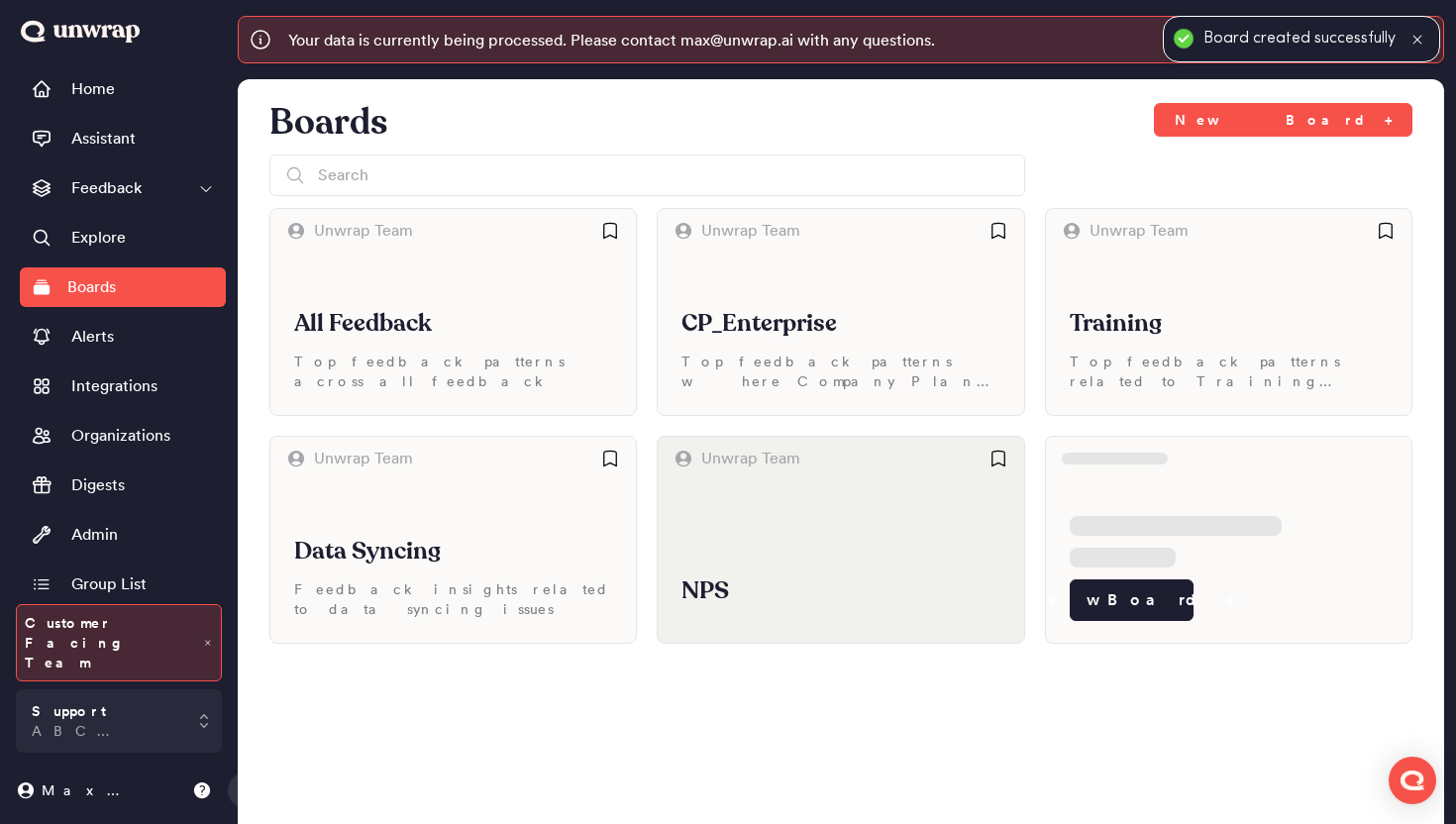 click on "NPS" at bounding box center (840, 591) 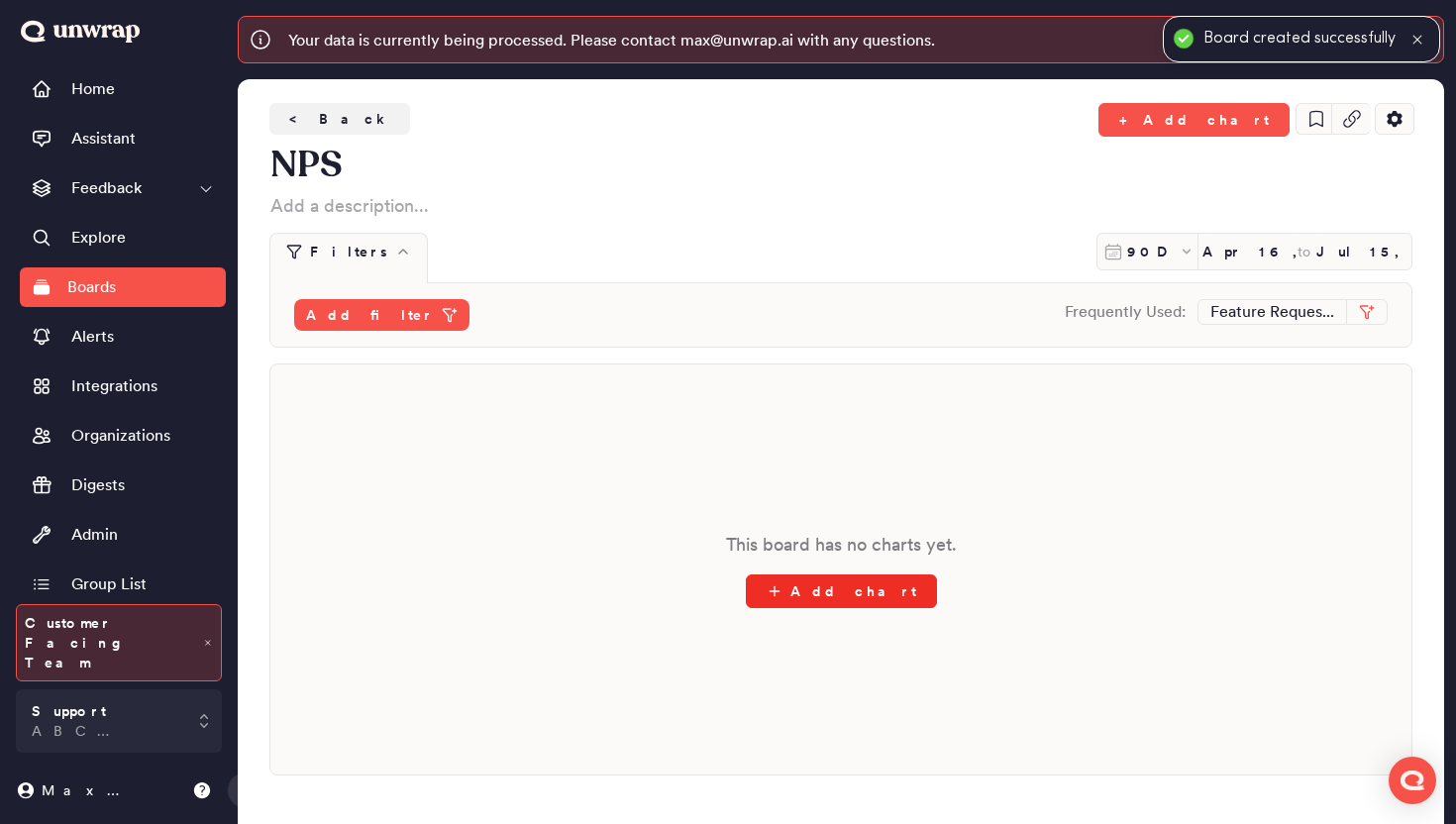 click 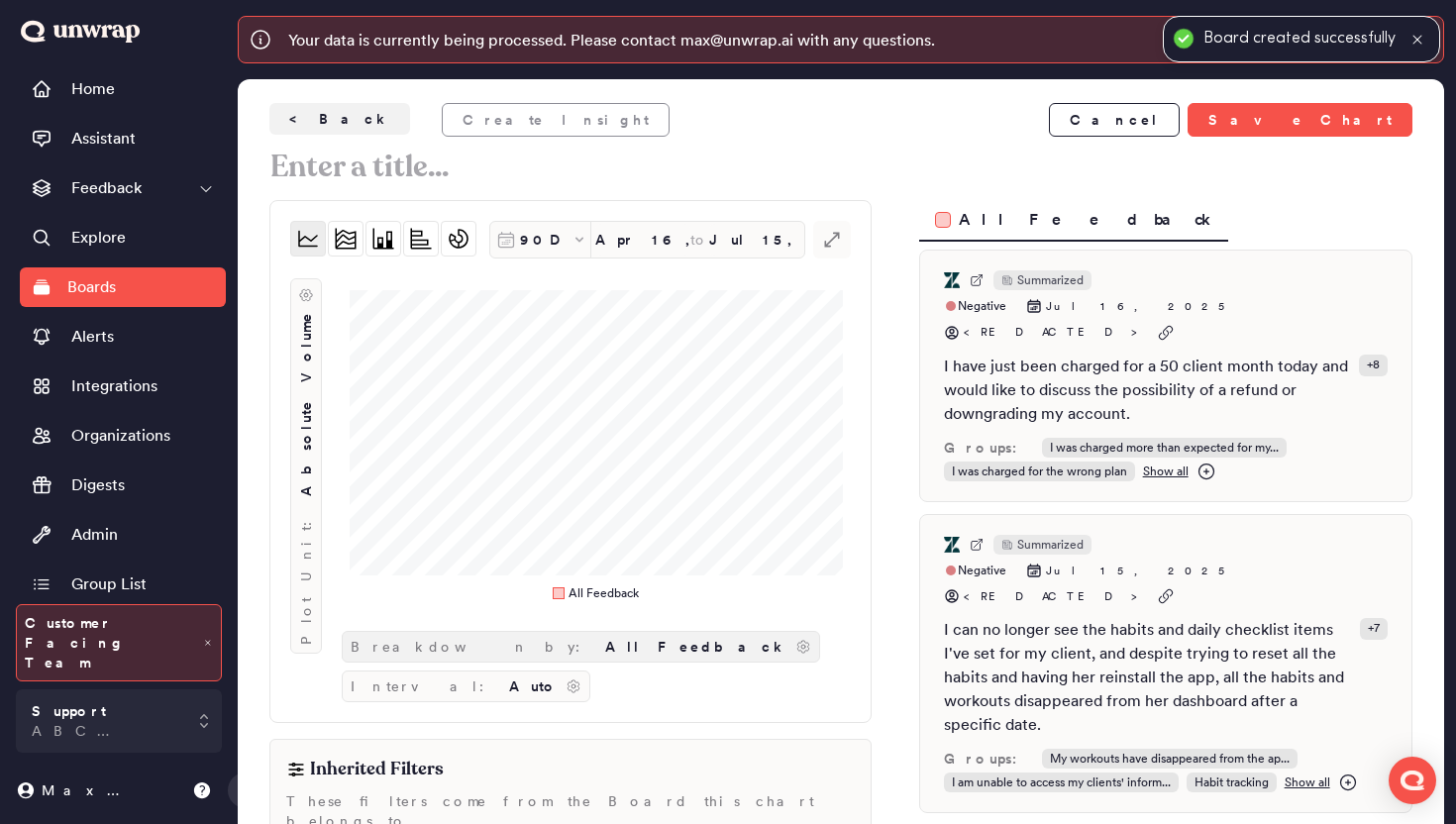 click on "All Feedback" at bounding box center [696, 647] 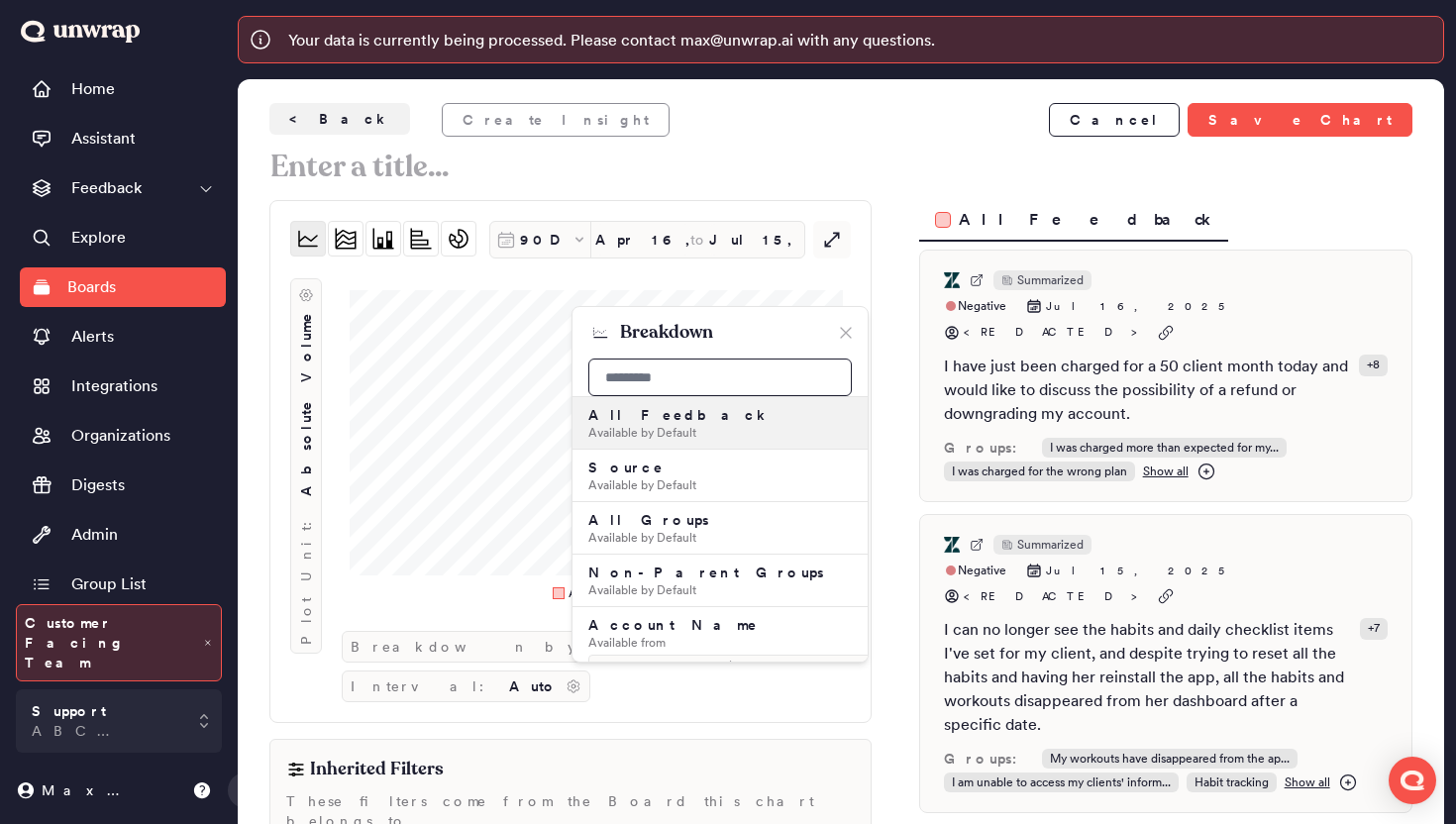 click at bounding box center [720, 377] 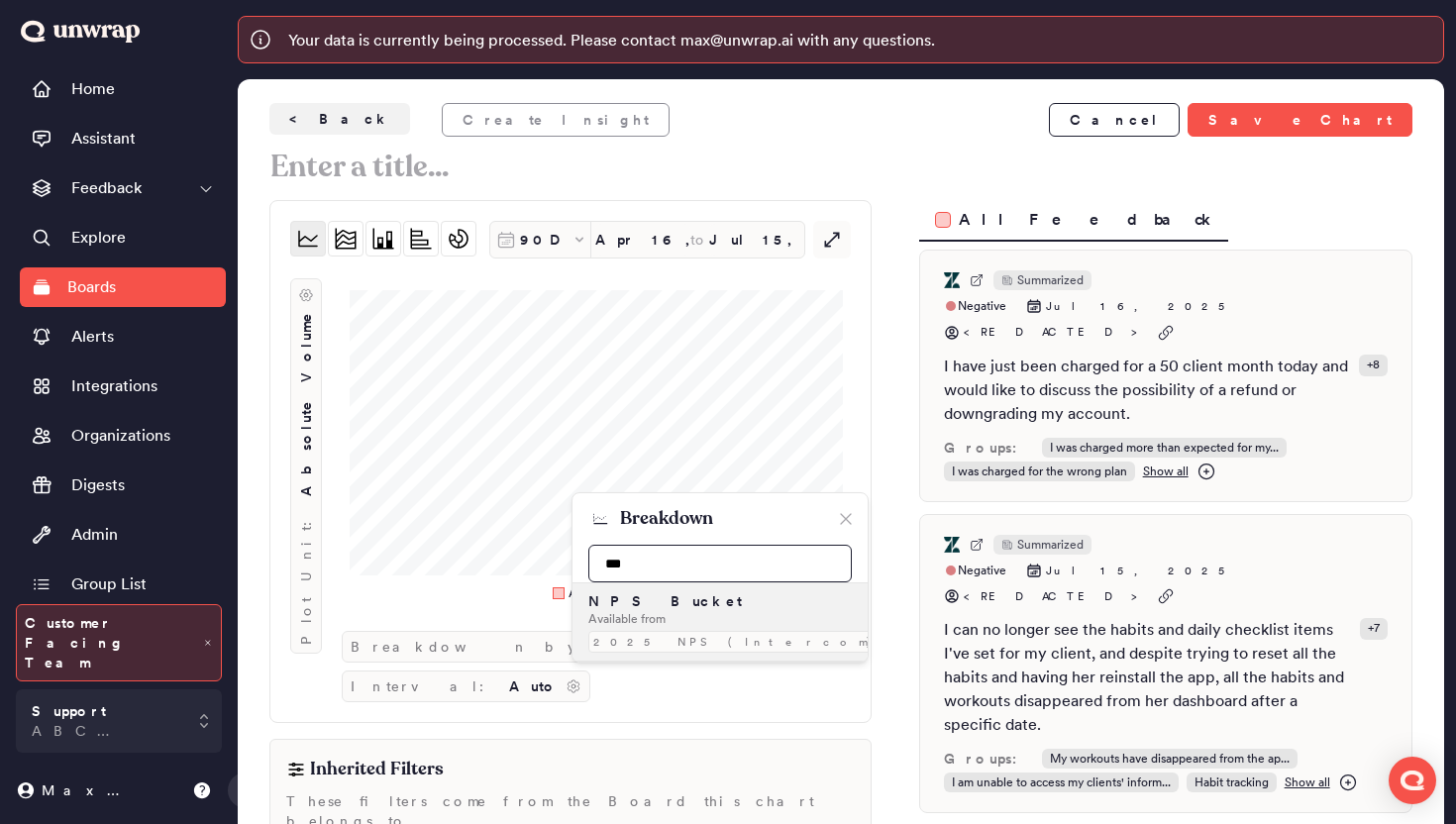type on "***" 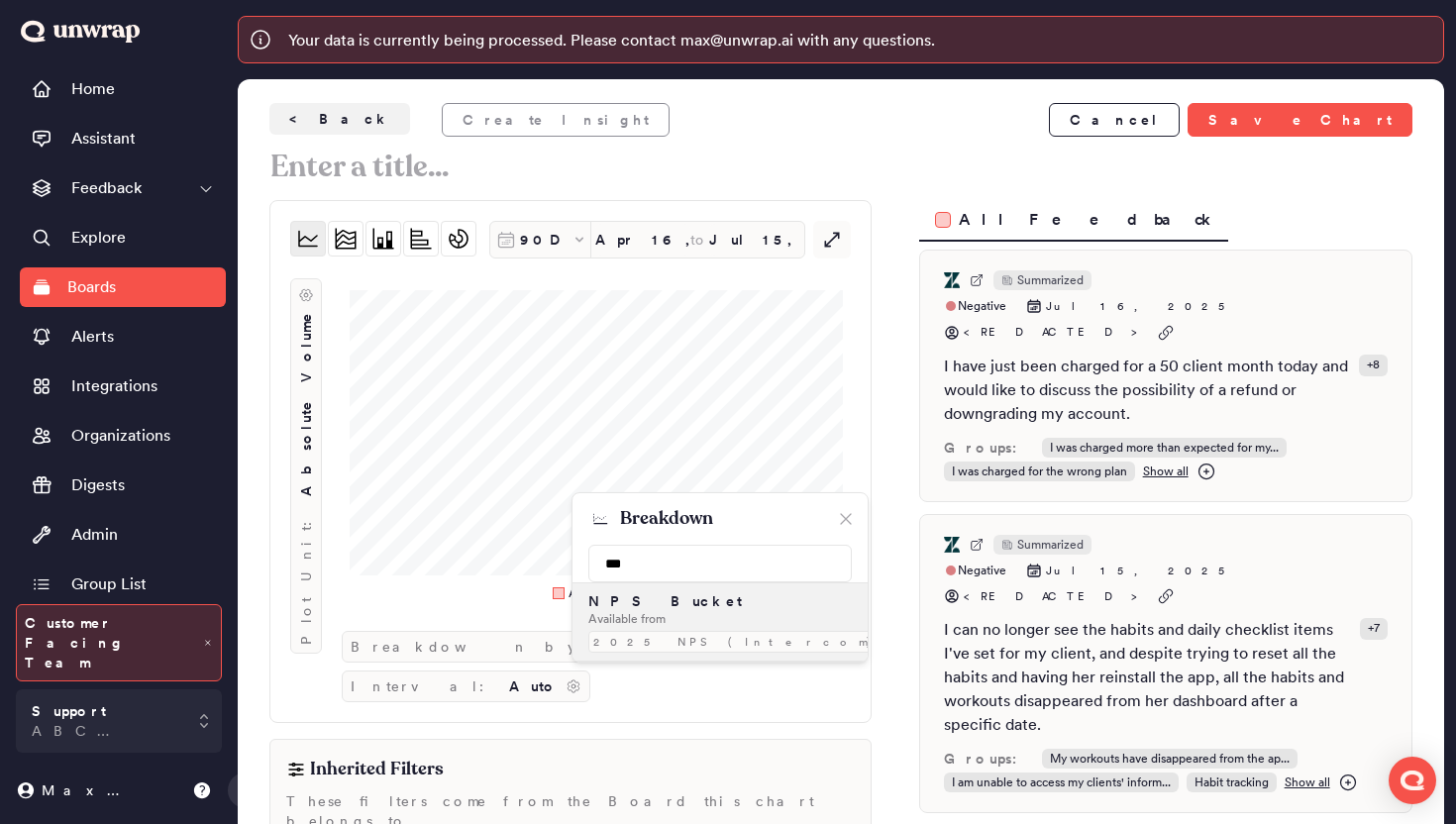click on "NPS Bucket Available from 2025 NPS (Intercom)" at bounding box center (720, 622) 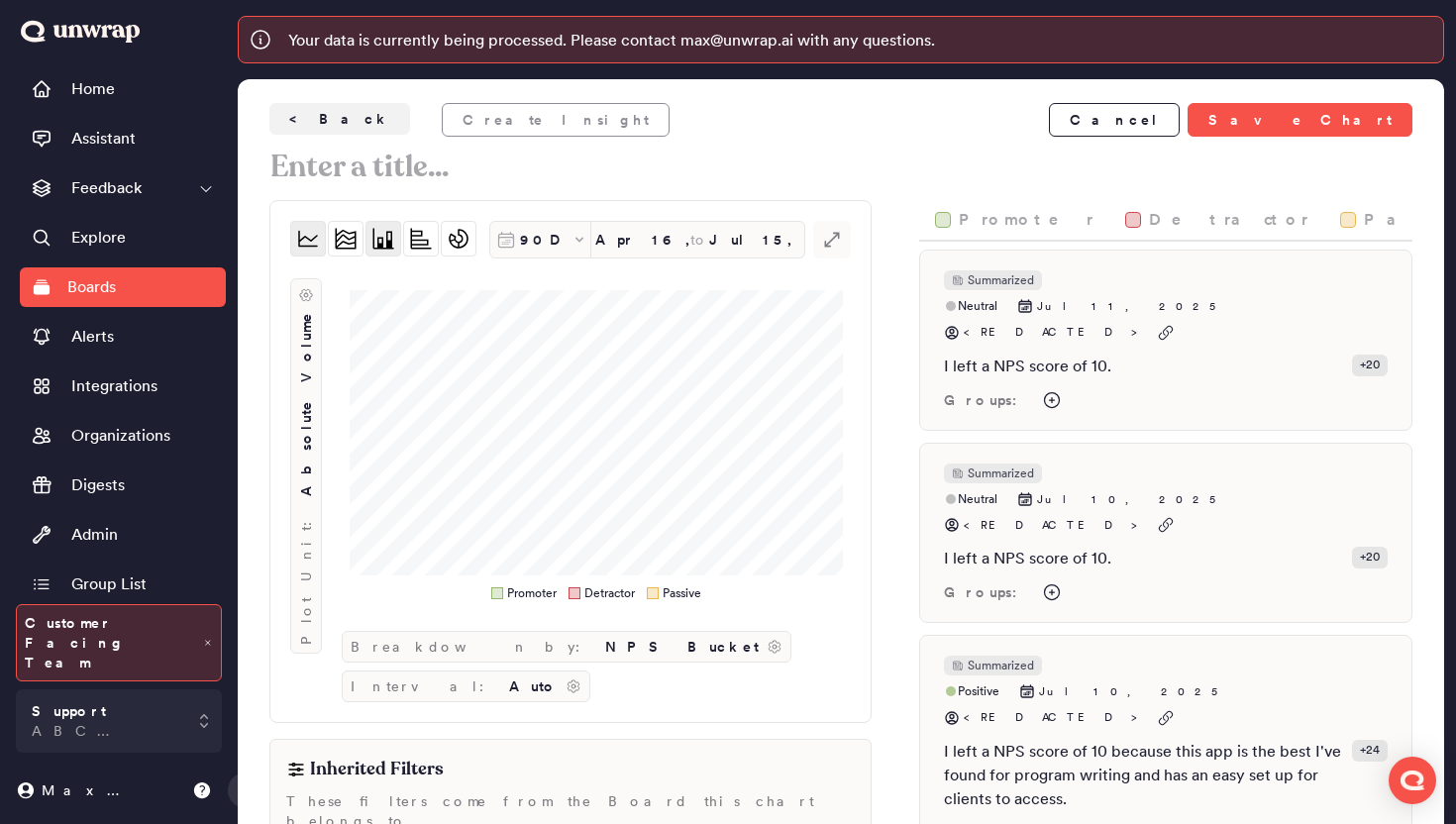 click 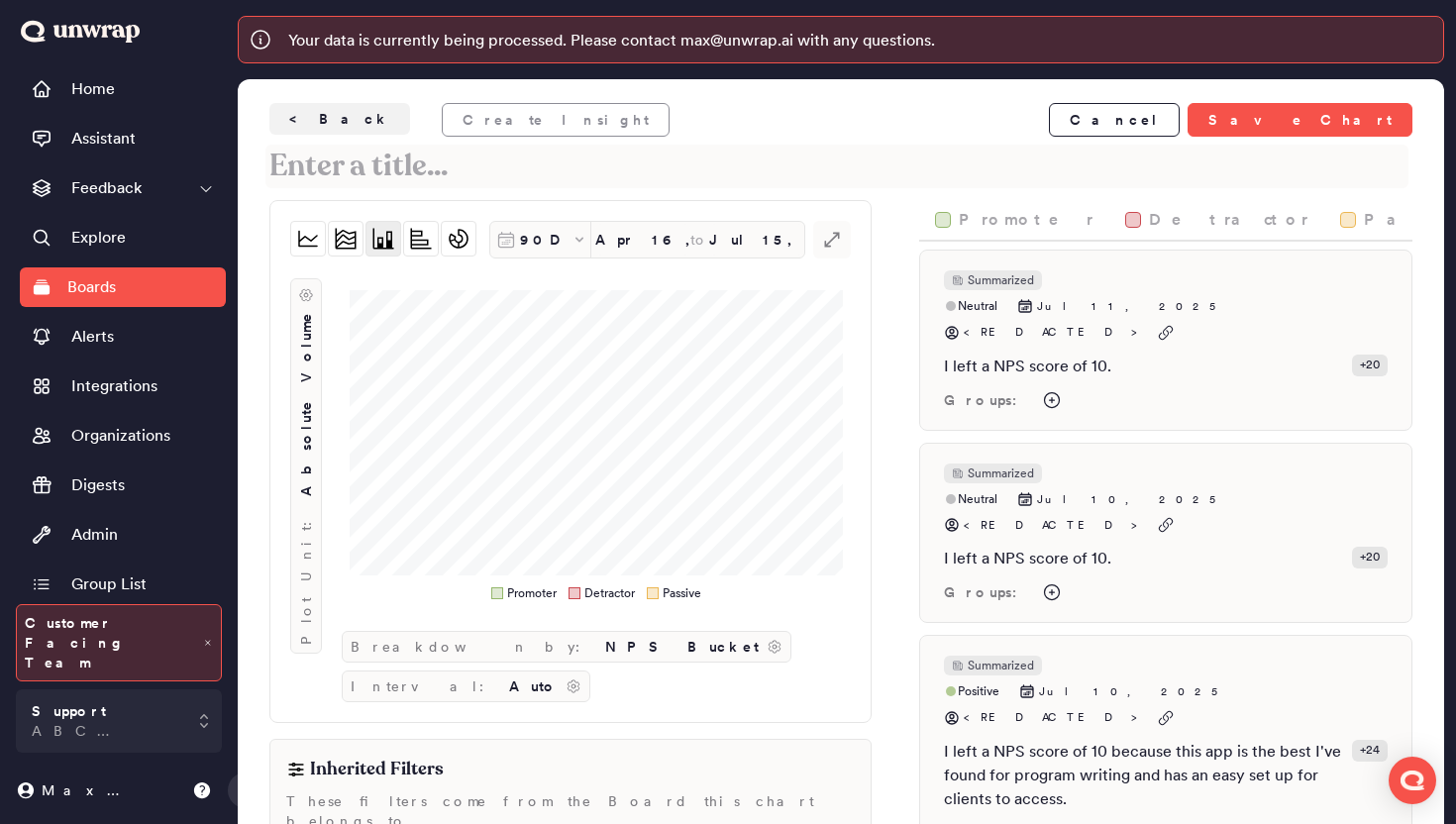 click at bounding box center (837, 166) 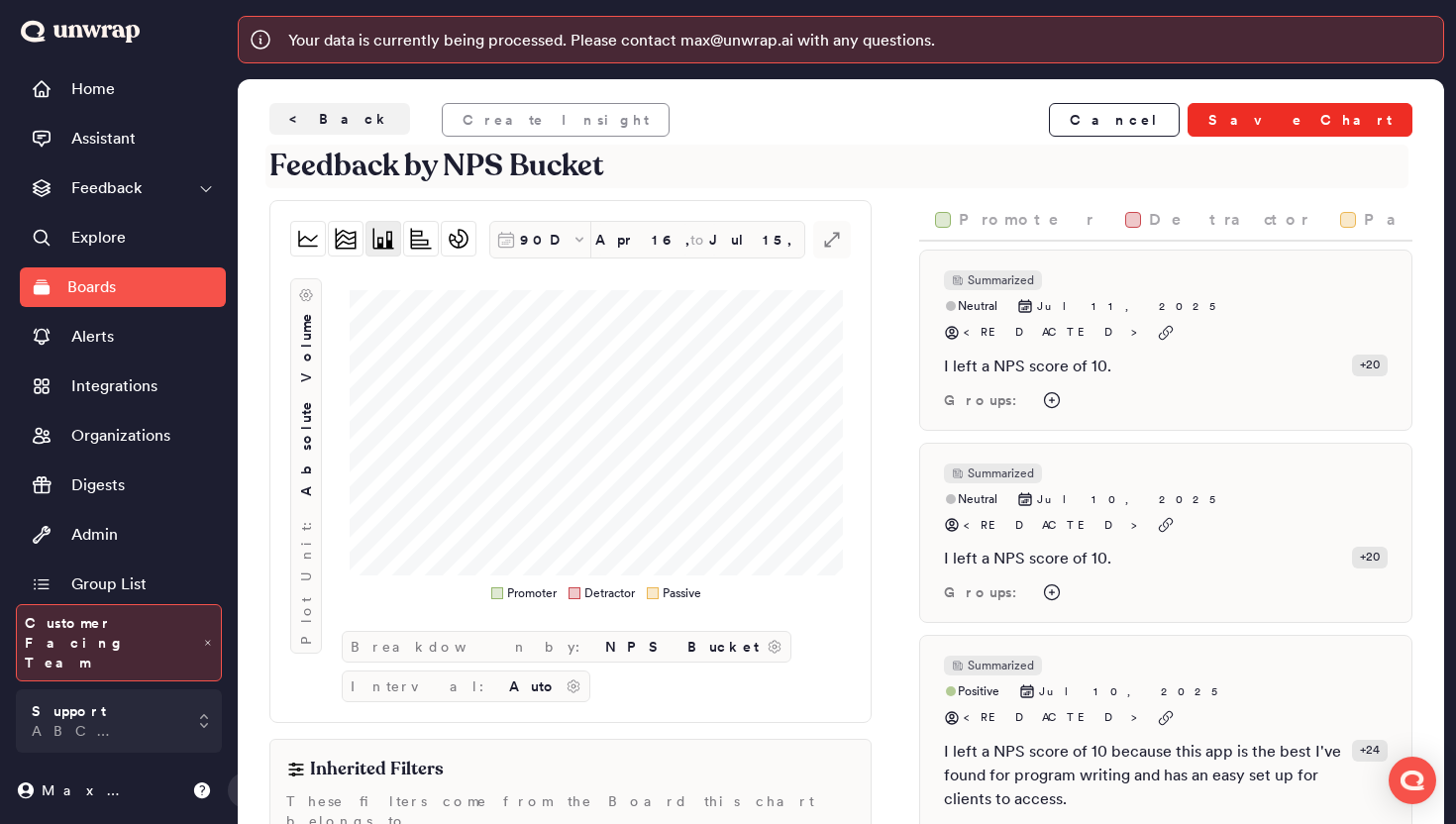 type on "Feedback by NPS Bucket" 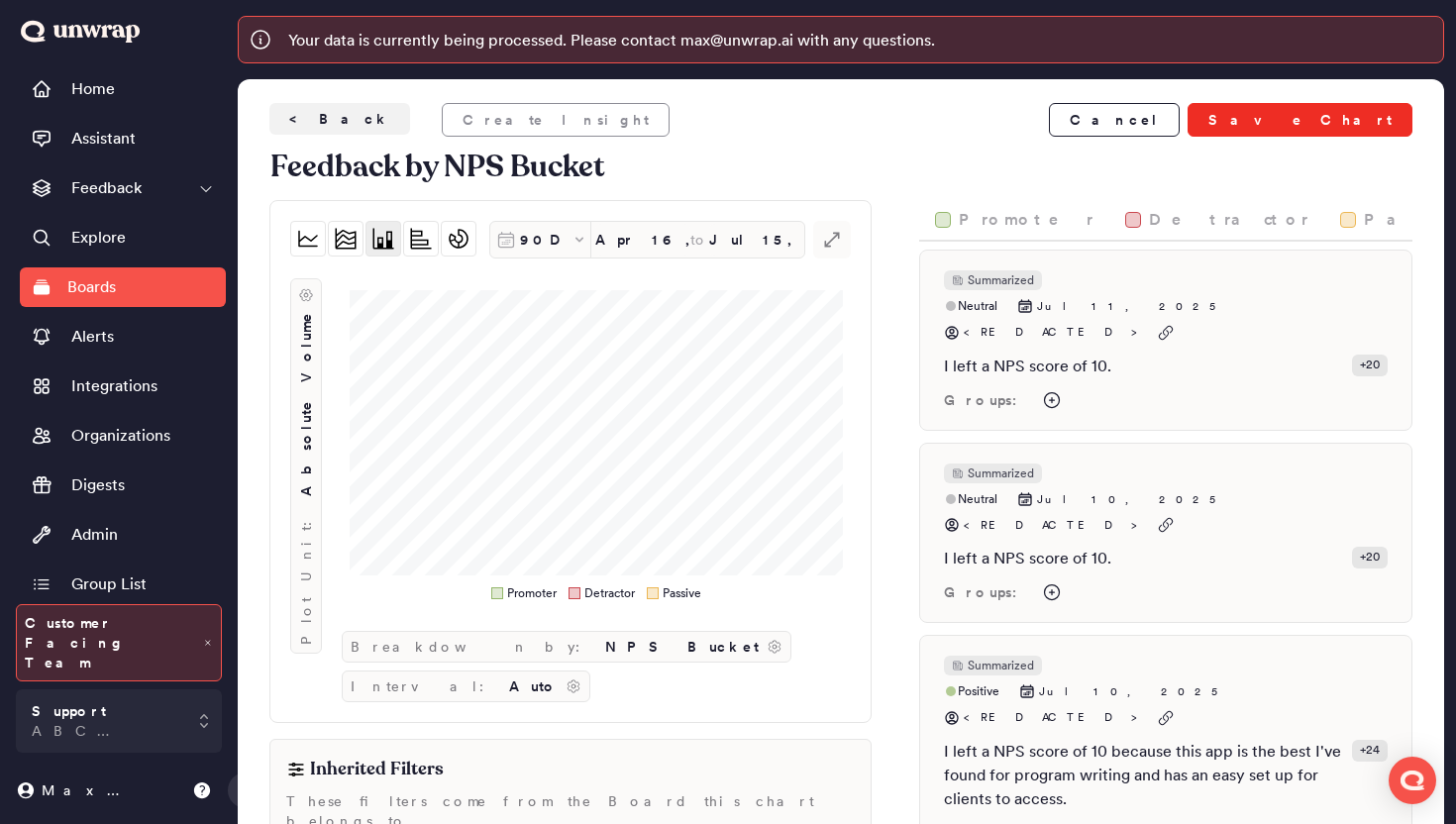 click on "Save Chart" at bounding box center (1300, 120) 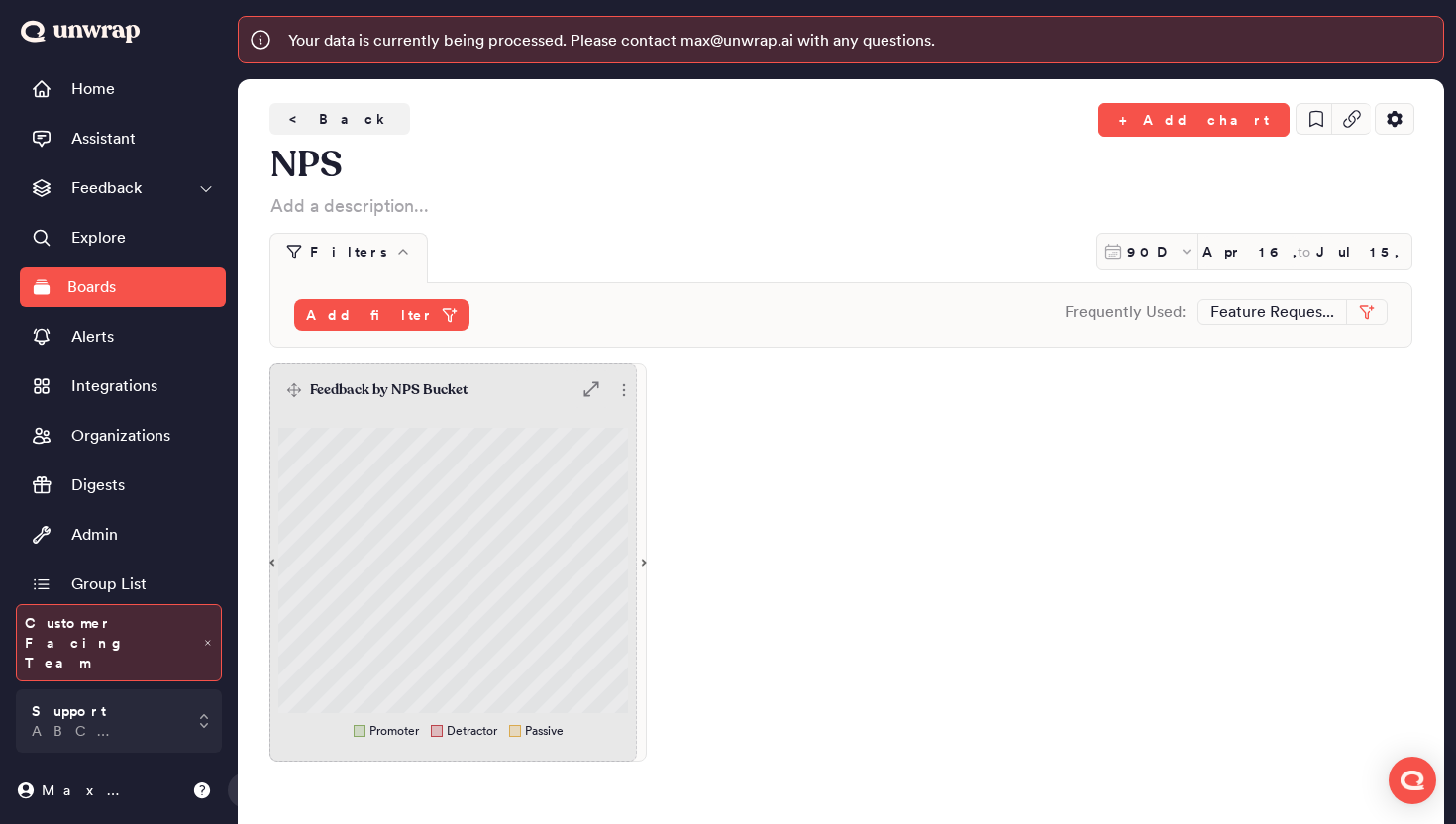 drag, startPoint x: 645, startPoint y: 564, endPoint x: 897, endPoint y: 529, distance: 254.41895 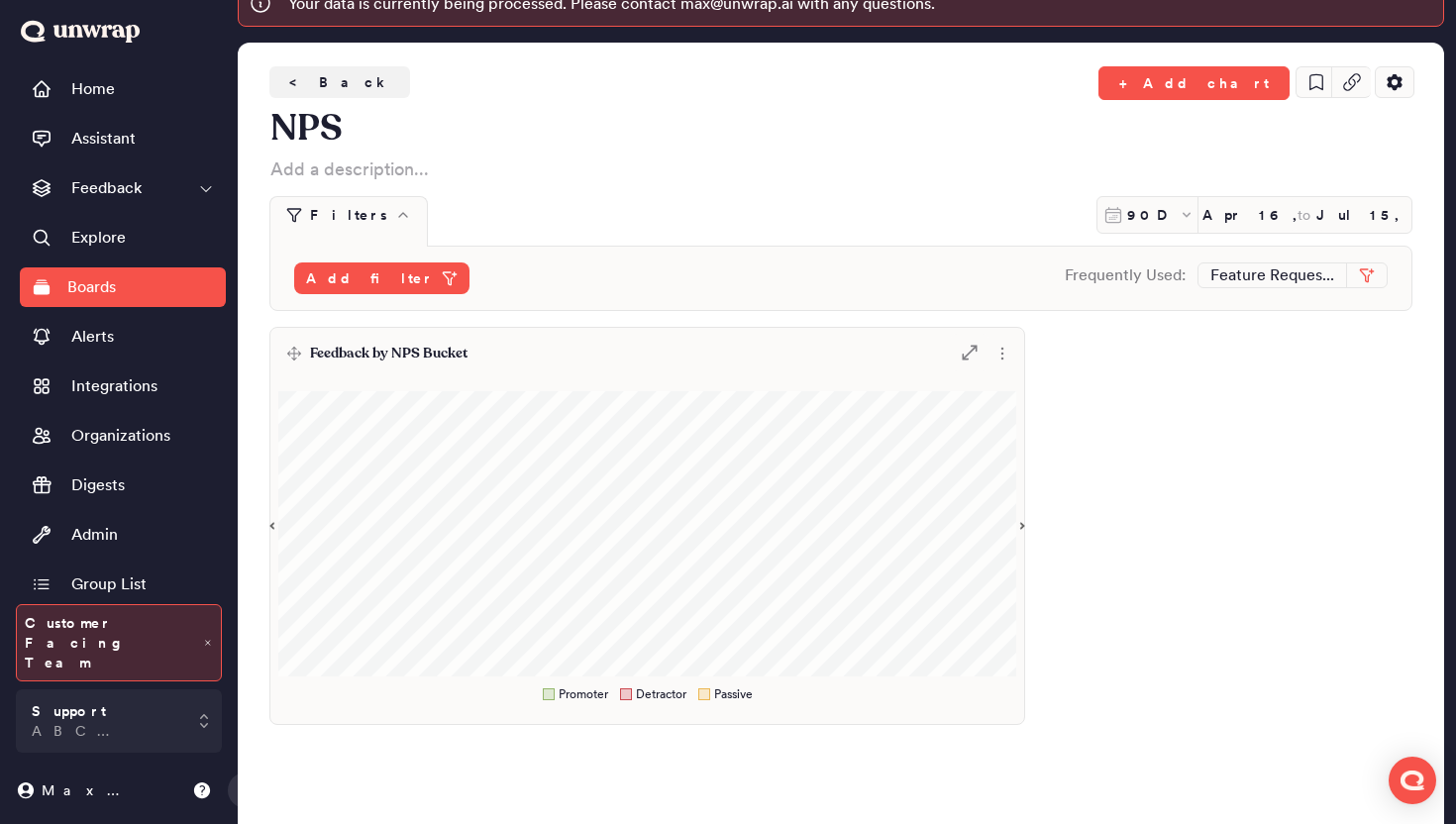 scroll, scrollTop: 38, scrollLeft: 0, axis: vertical 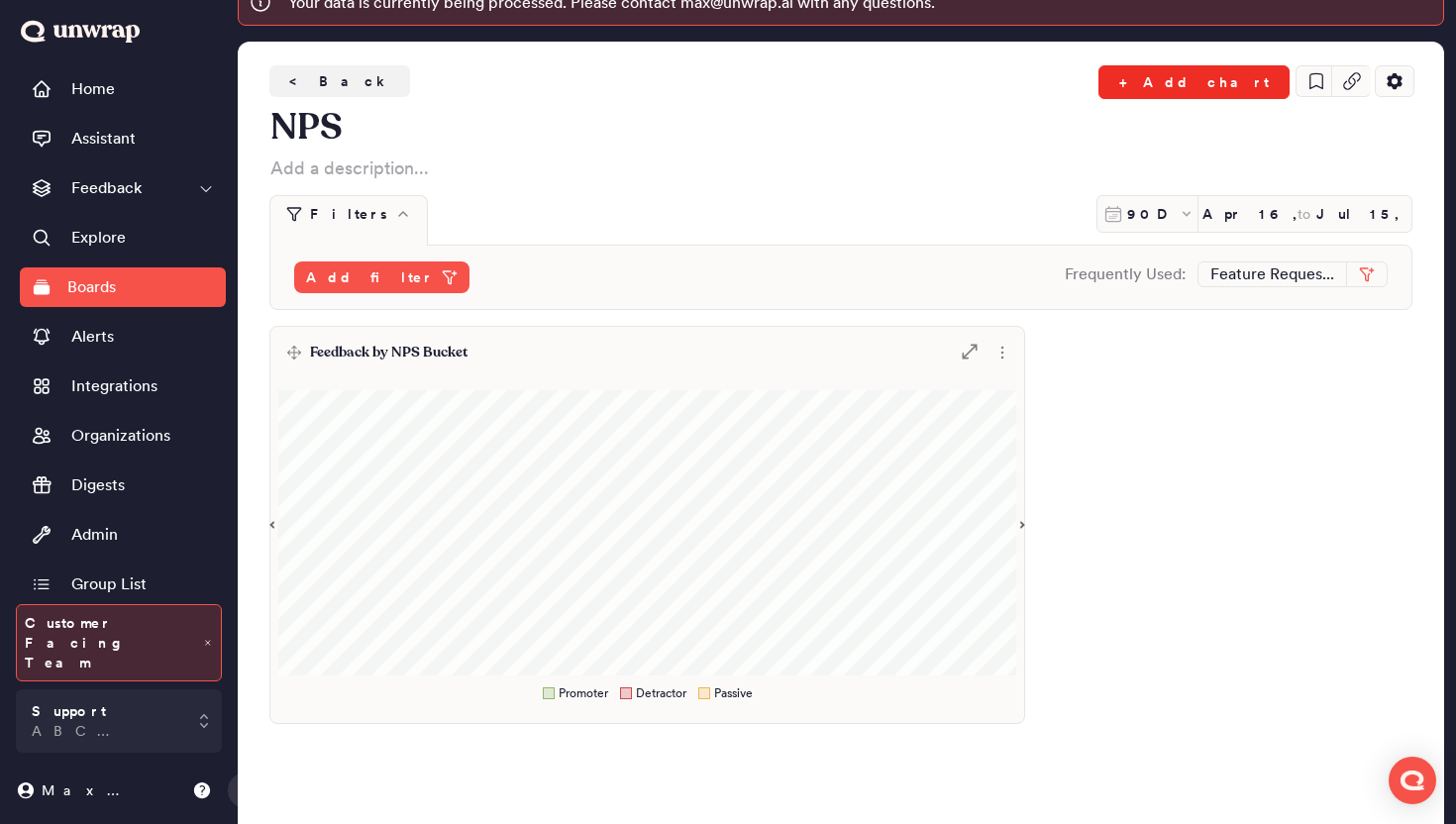 click on "+ Add chart" at bounding box center [1194, 82] 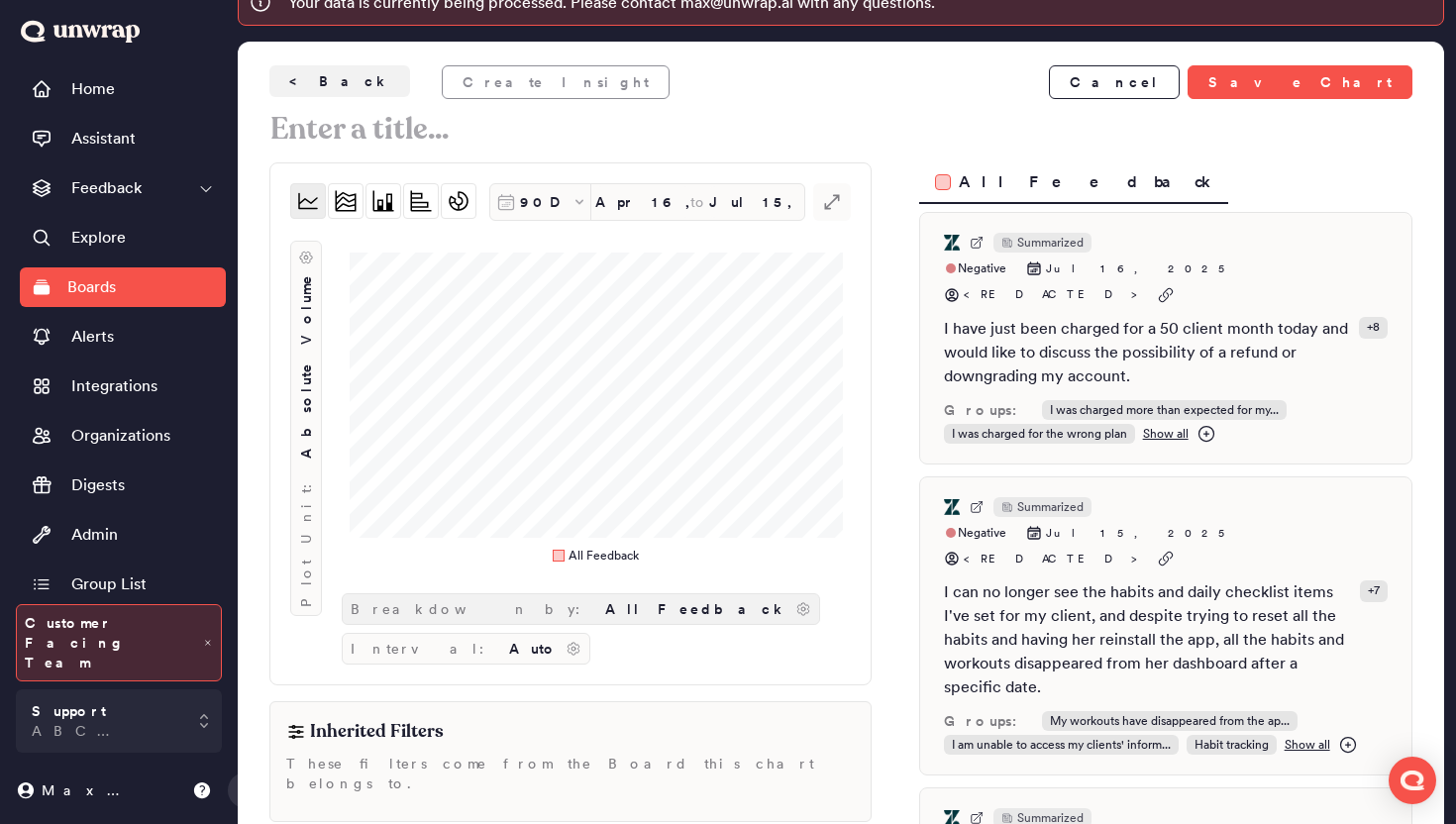 click on "All Feedback" at bounding box center [696, 609] 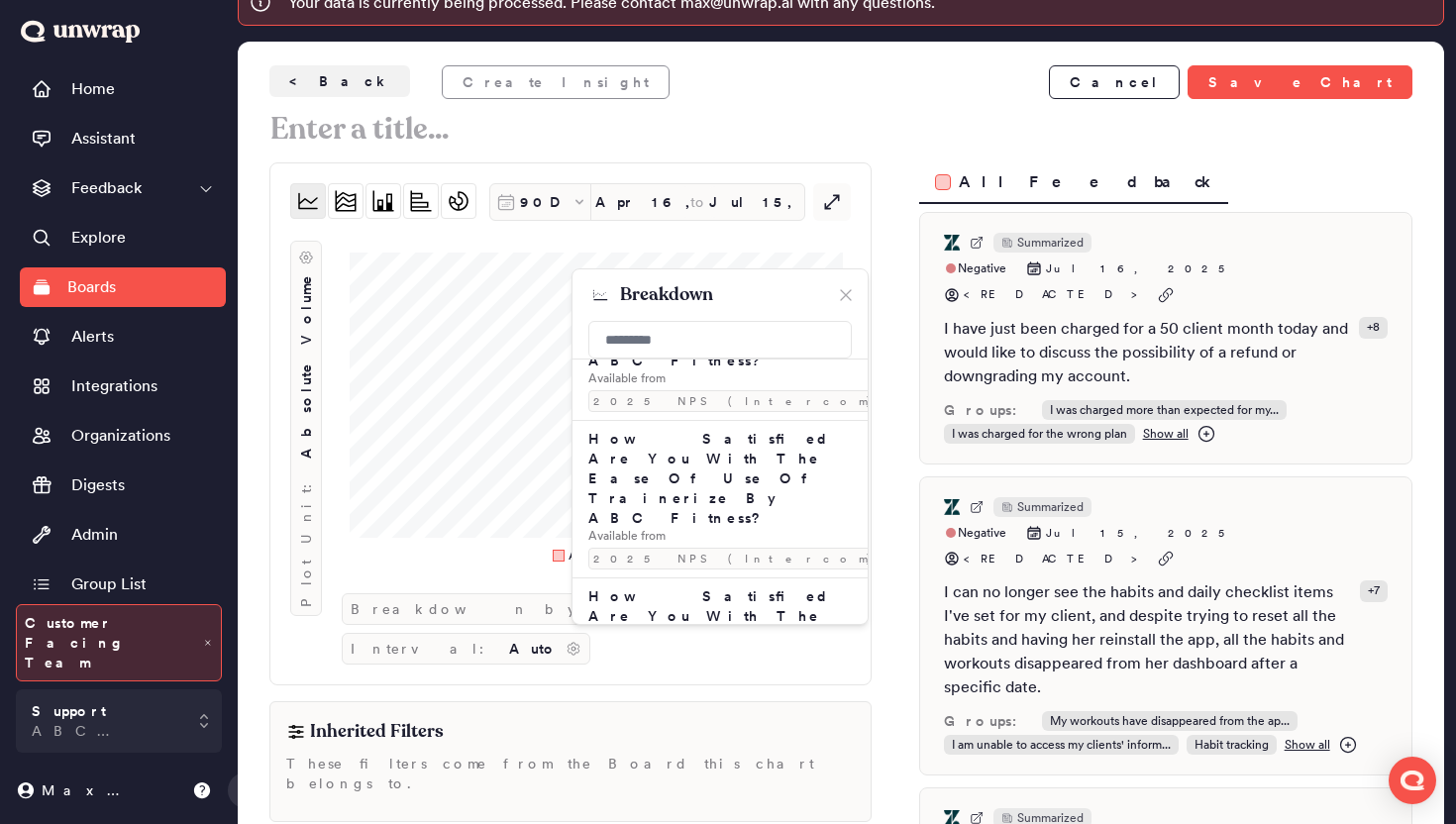 scroll, scrollTop: 1573, scrollLeft: 0, axis: vertical 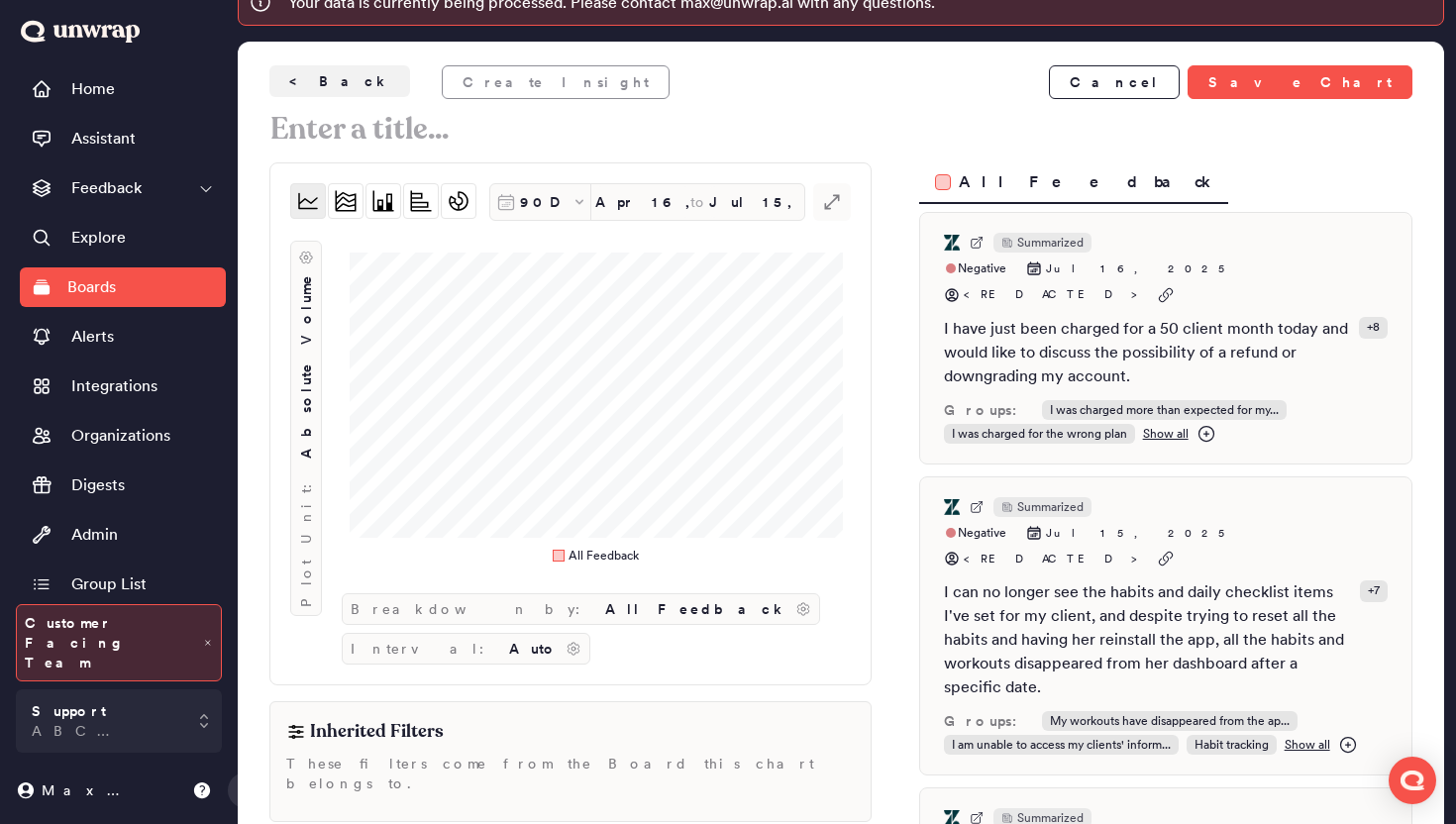 click on "90D Apr 16, 2025 to Jul 15, 2025
.st0 {
fill: #7e7d82;
}
Plot Unit: Absolute Volume All Feedback Breakdown by: All Feedback Interval: Auto" at bounding box center (571, 424) 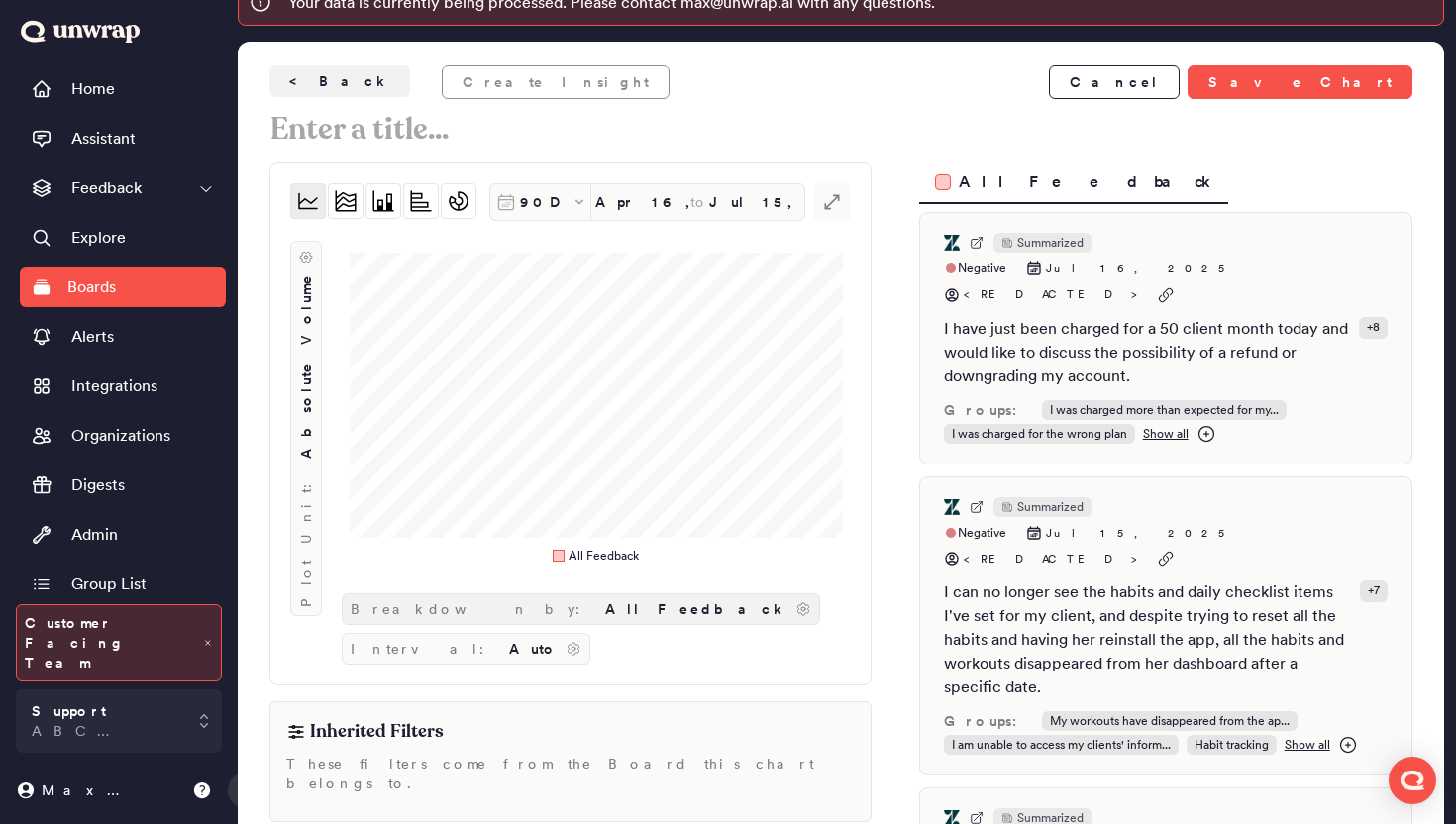 click on "Breakdown by: All Feedback" at bounding box center (580, 609) 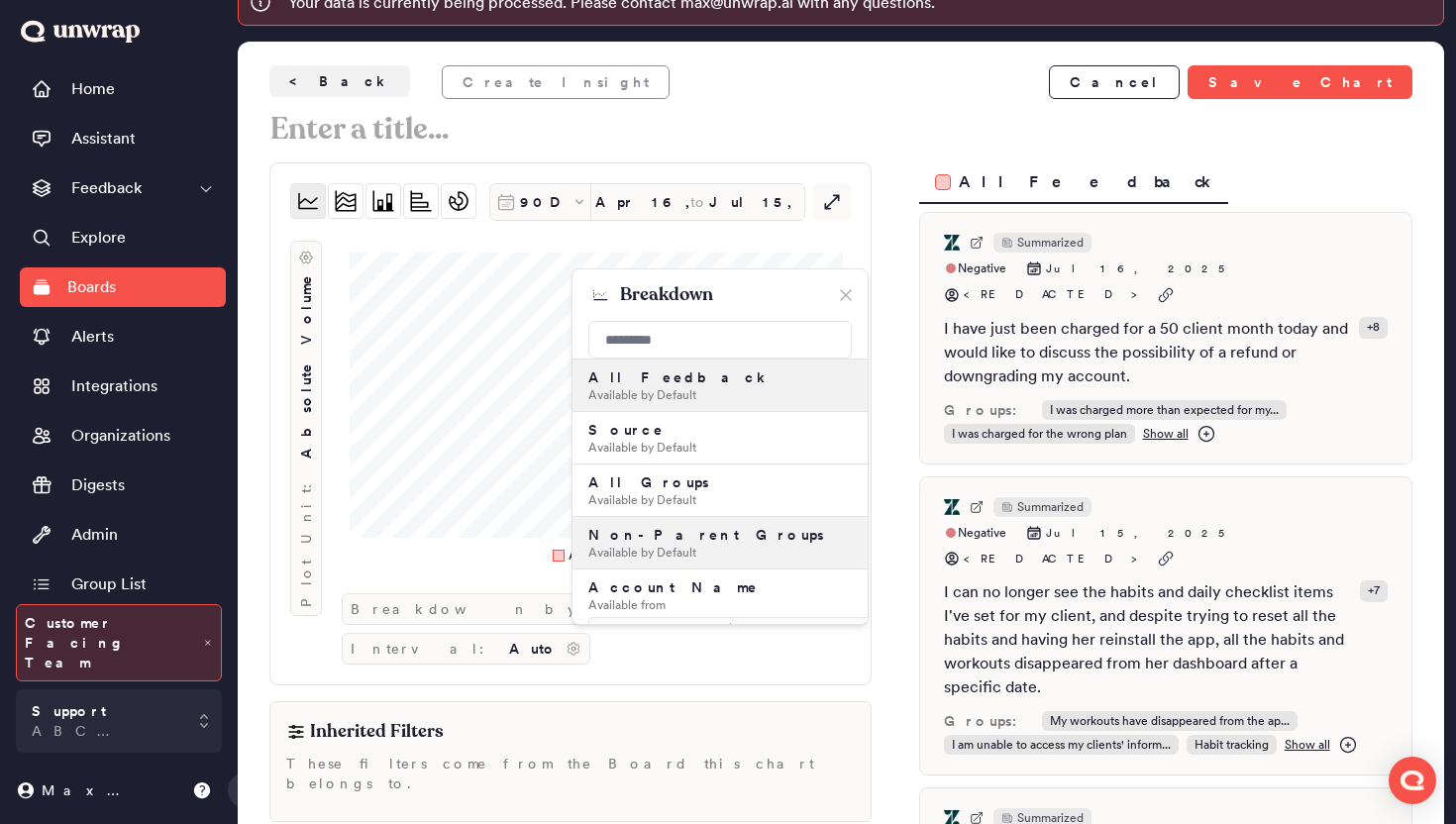 click on "Available by Default" at bounding box center [720, 553] 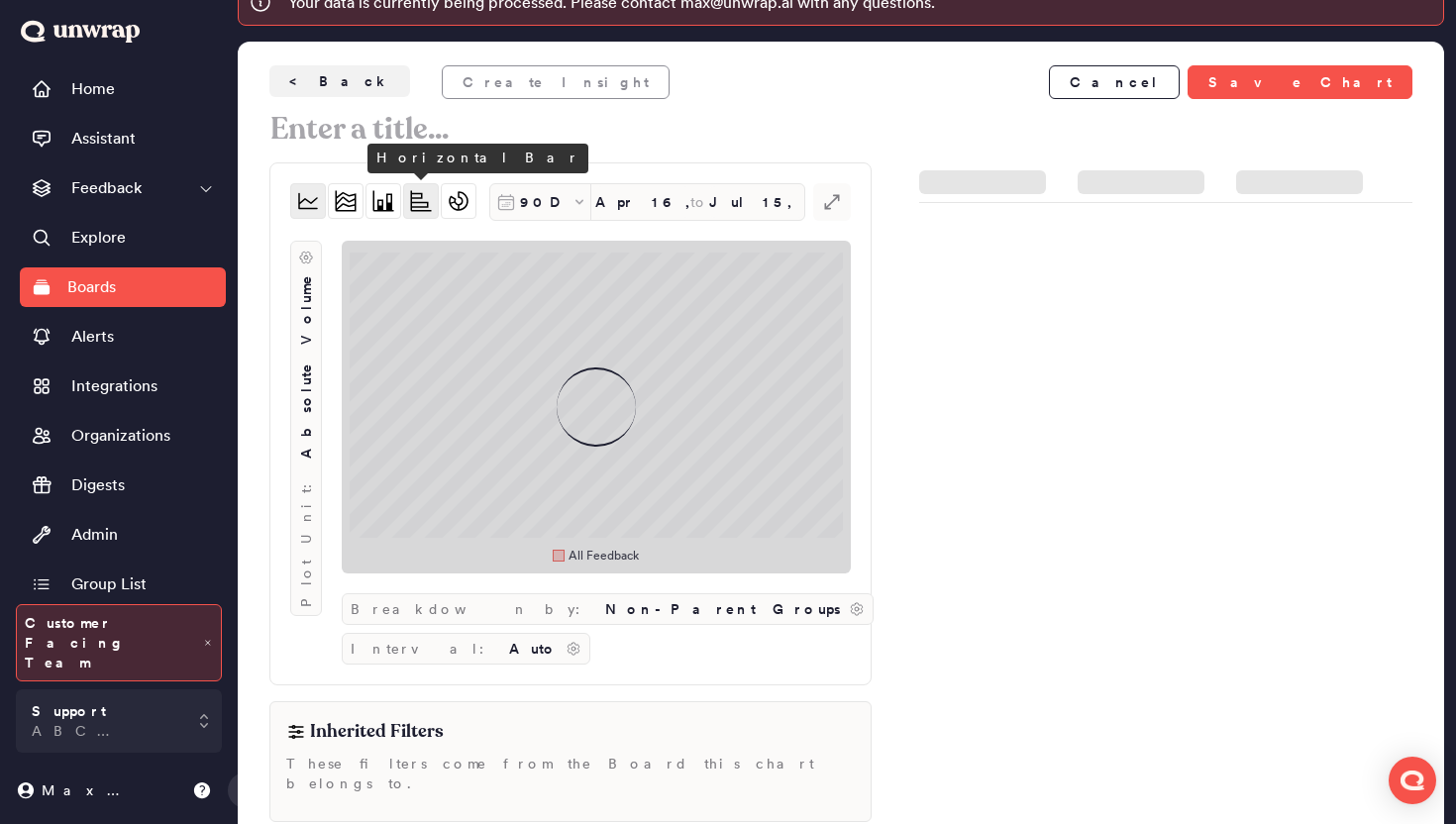 click 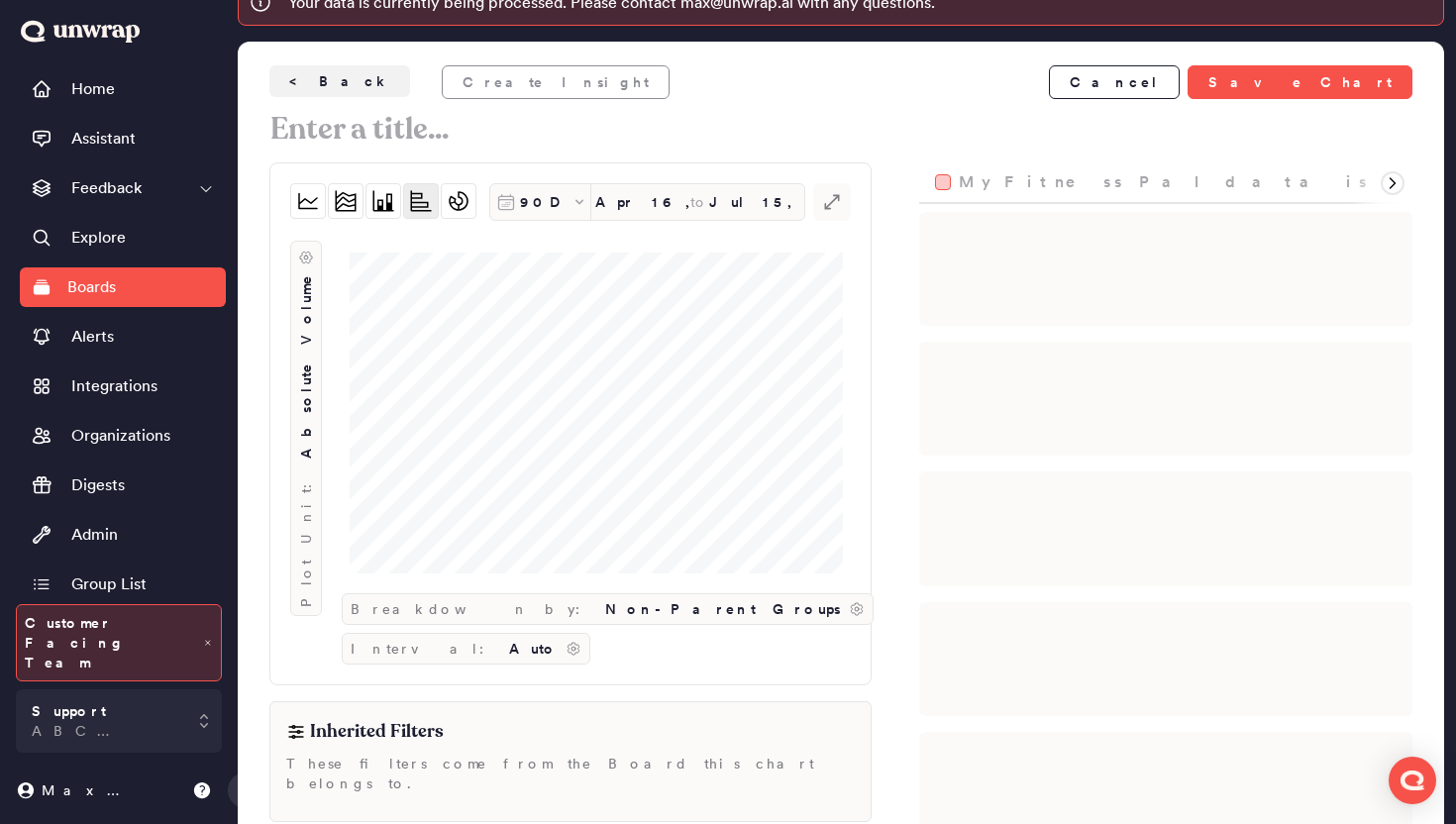 click 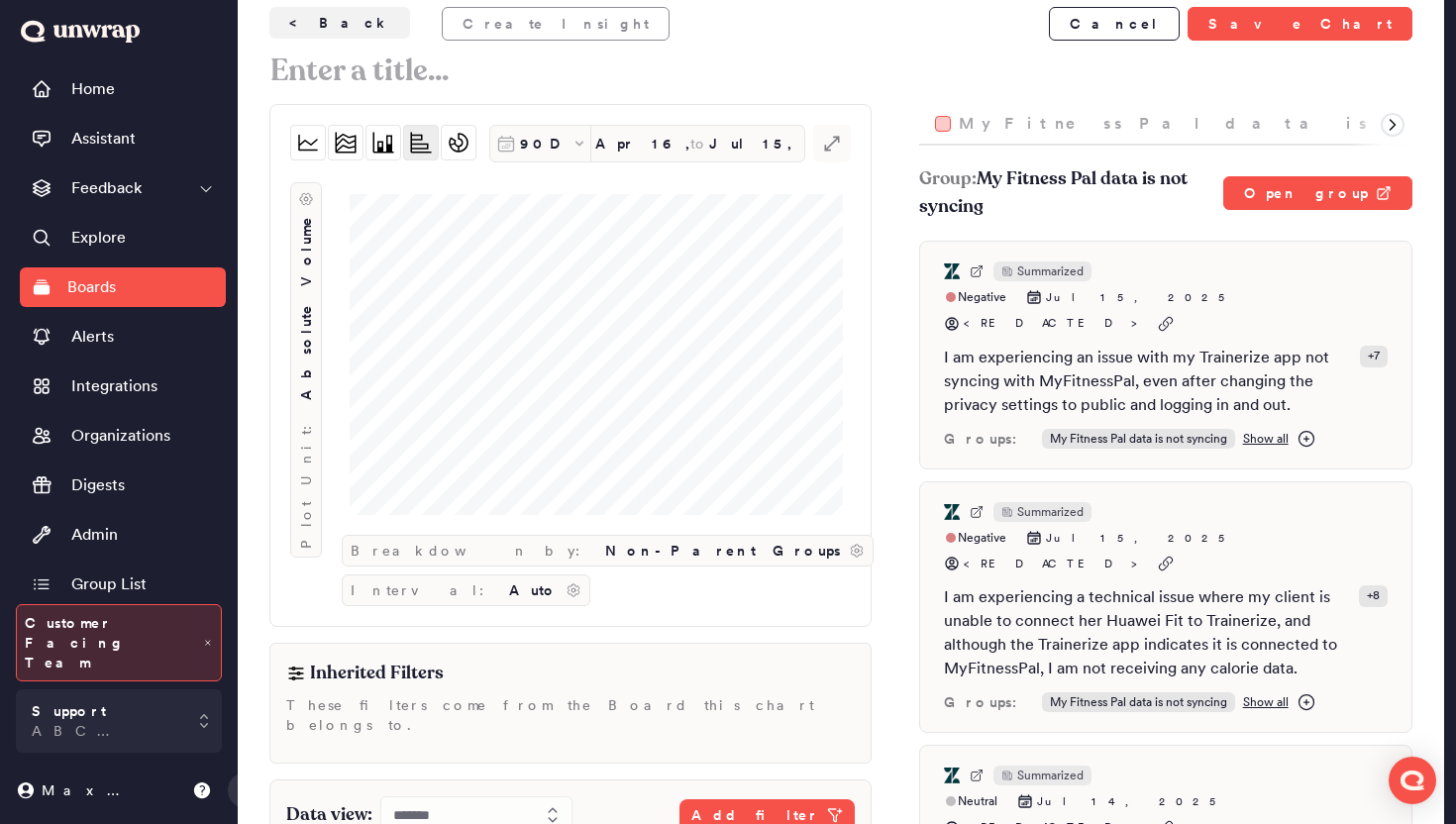 scroll, scrollTop: 46, scrollLeft: 0, axis: vertical 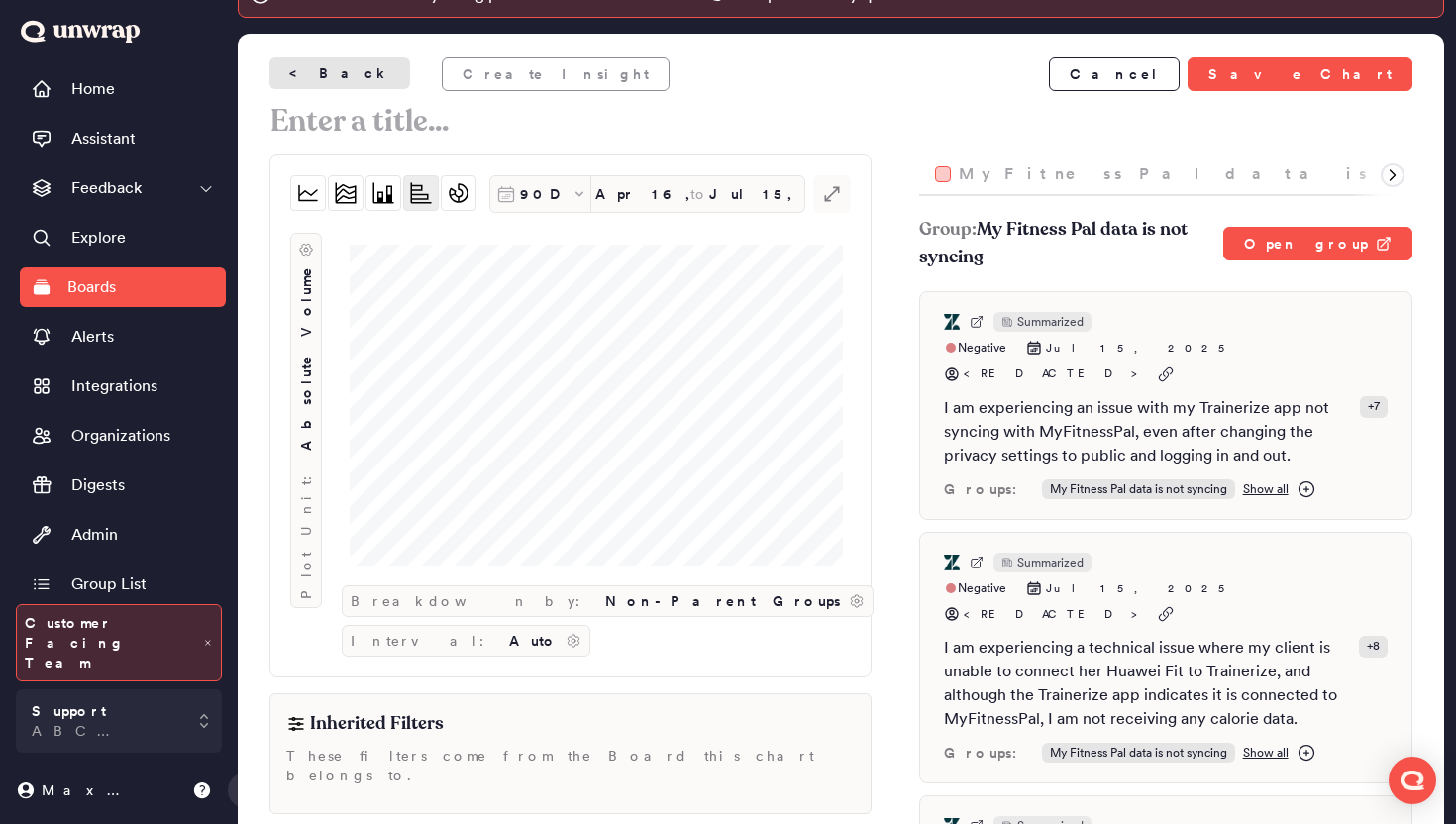 click on "< Back" at bounding box center [340, 73] 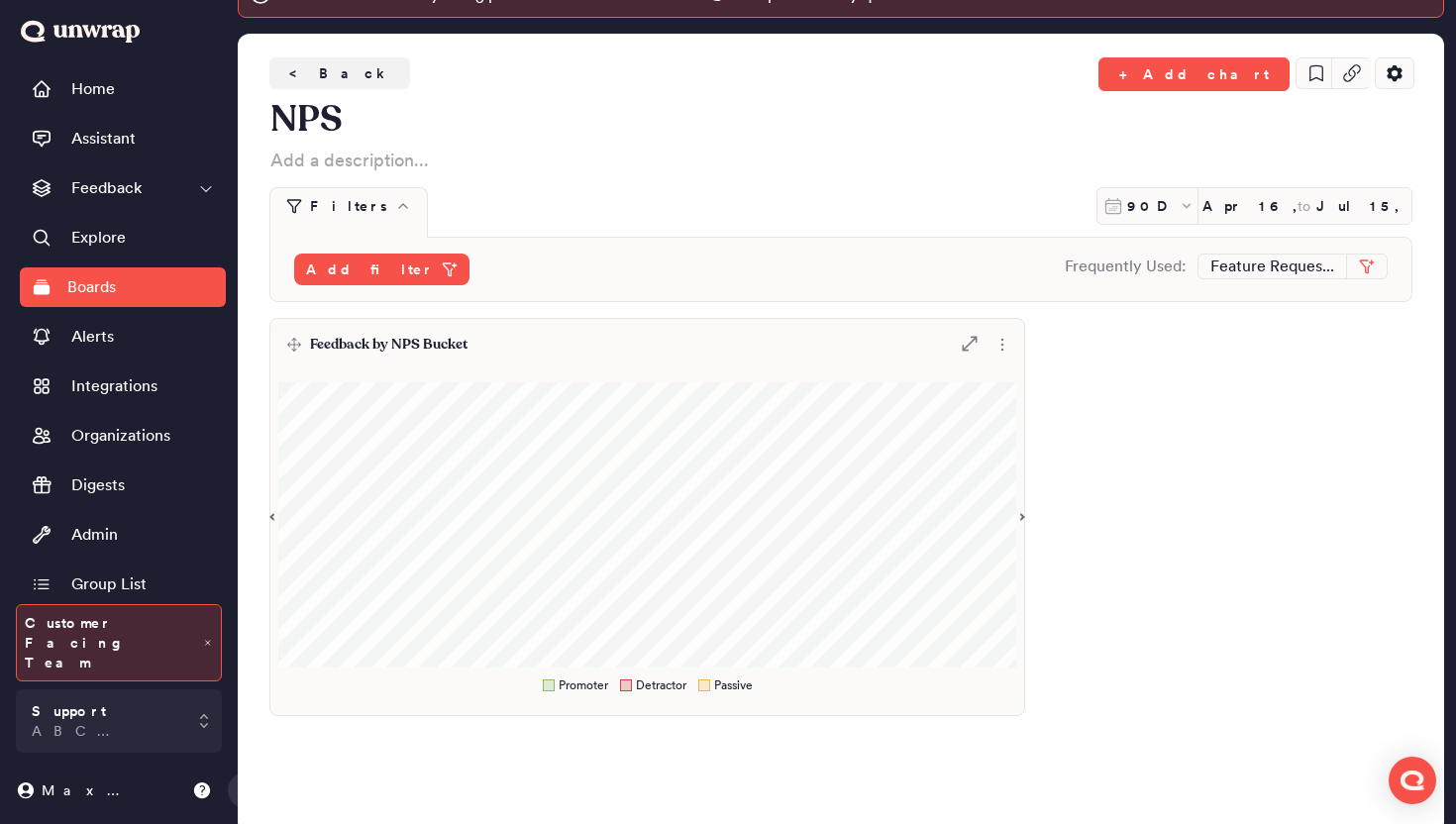 click at bounding box center [349, 231] 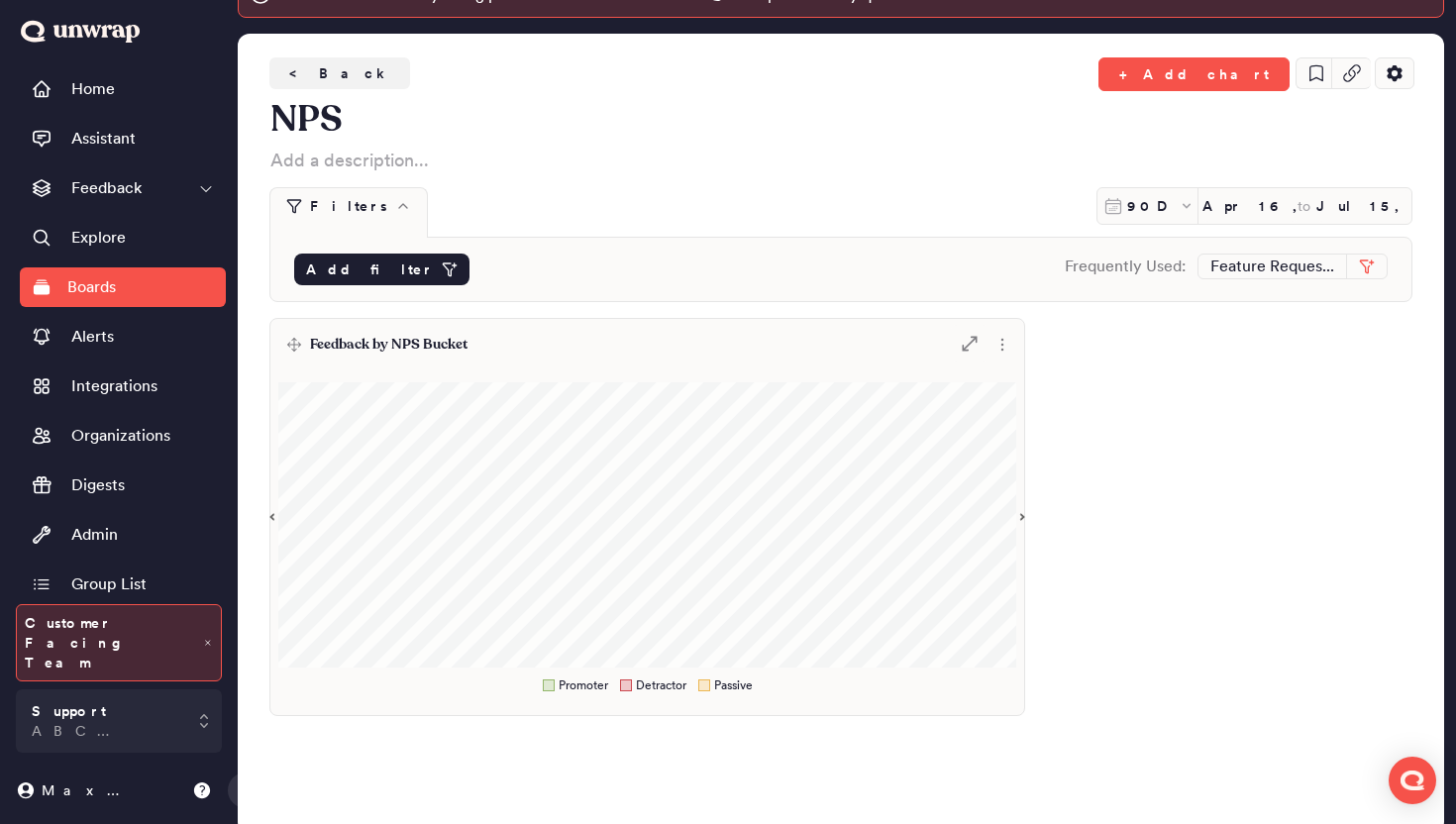 click on "Add filter" at bounding box center [369, 269] 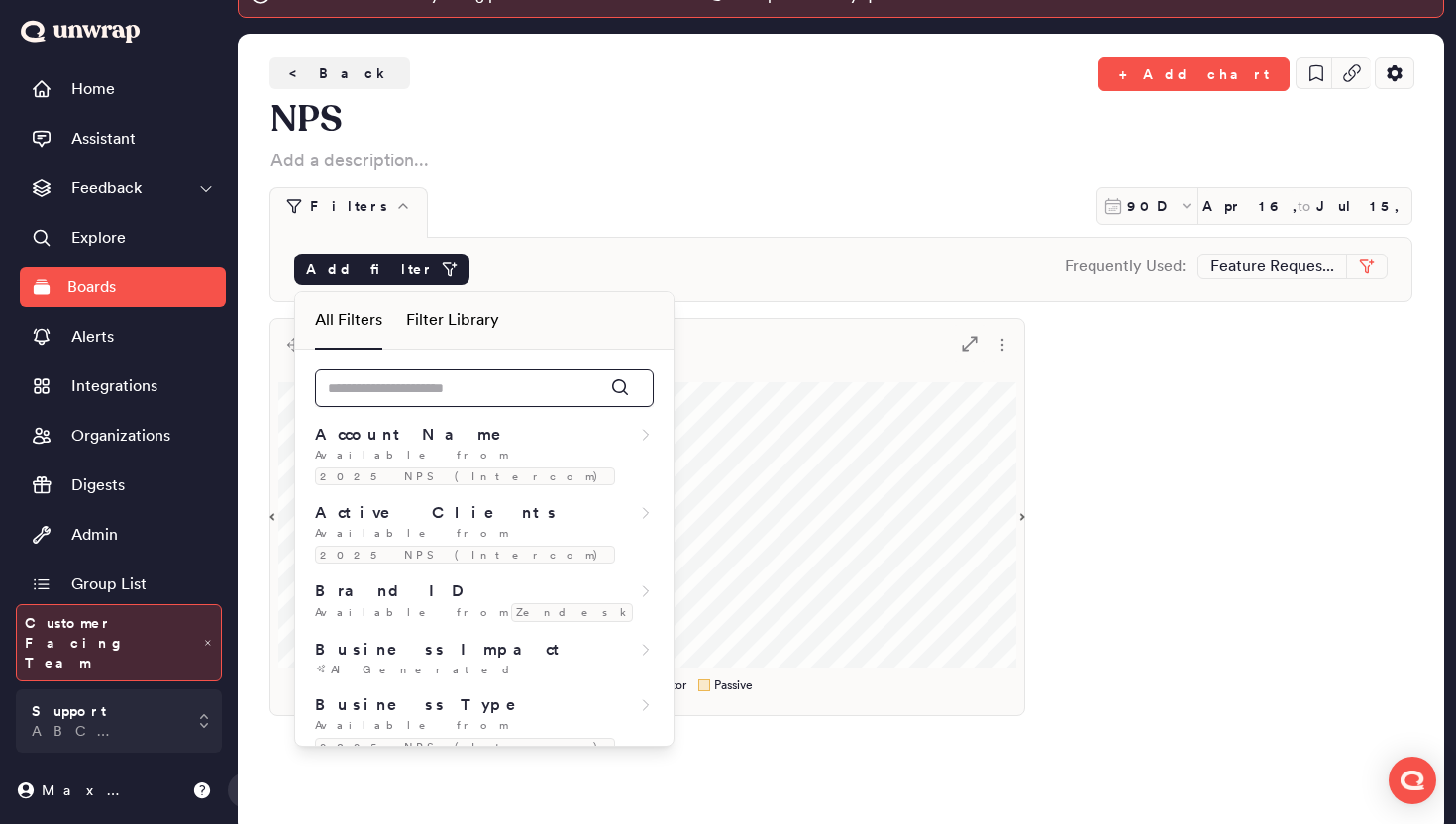 click at bounding box center [484, 388] 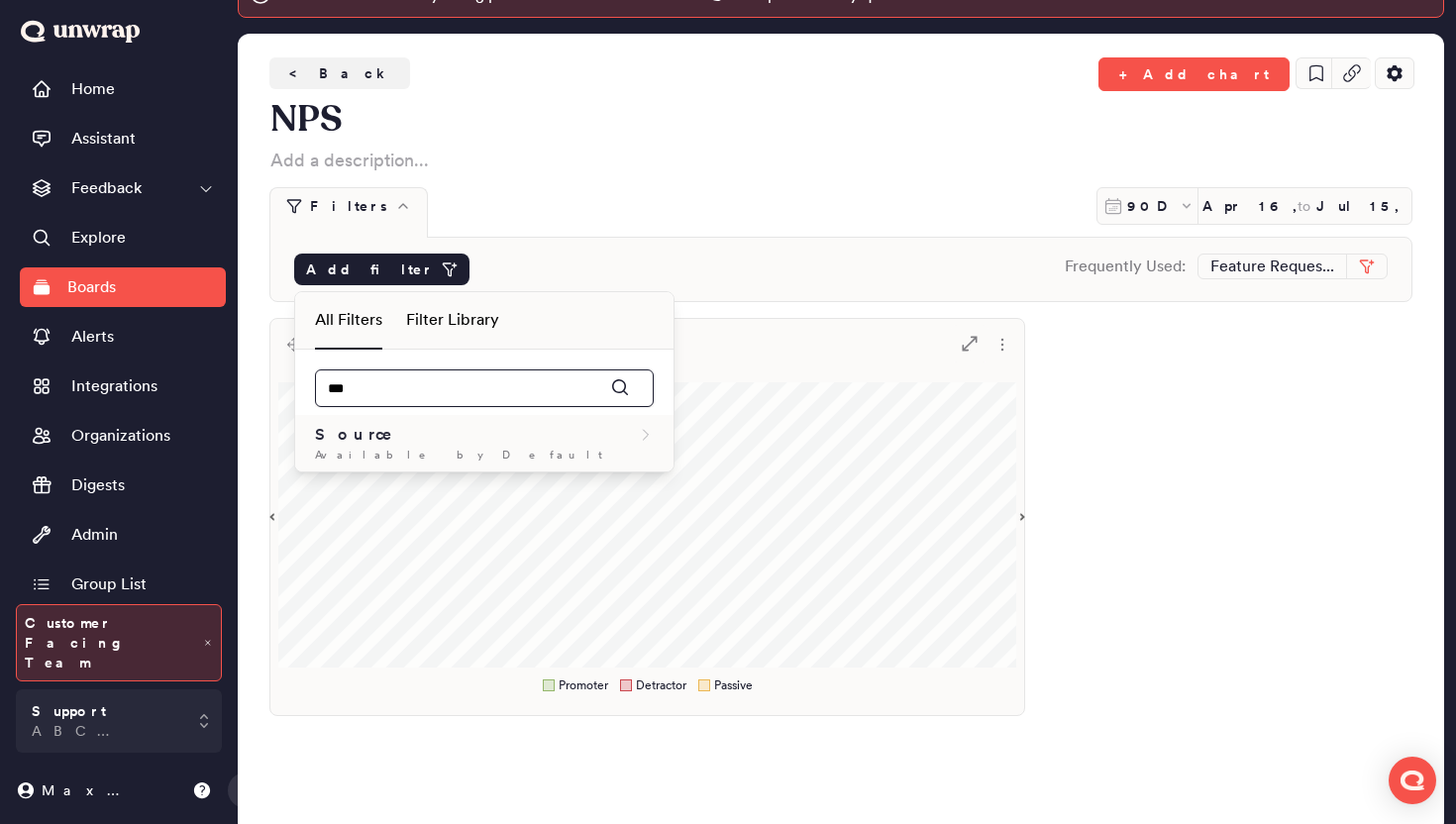 type on "***" 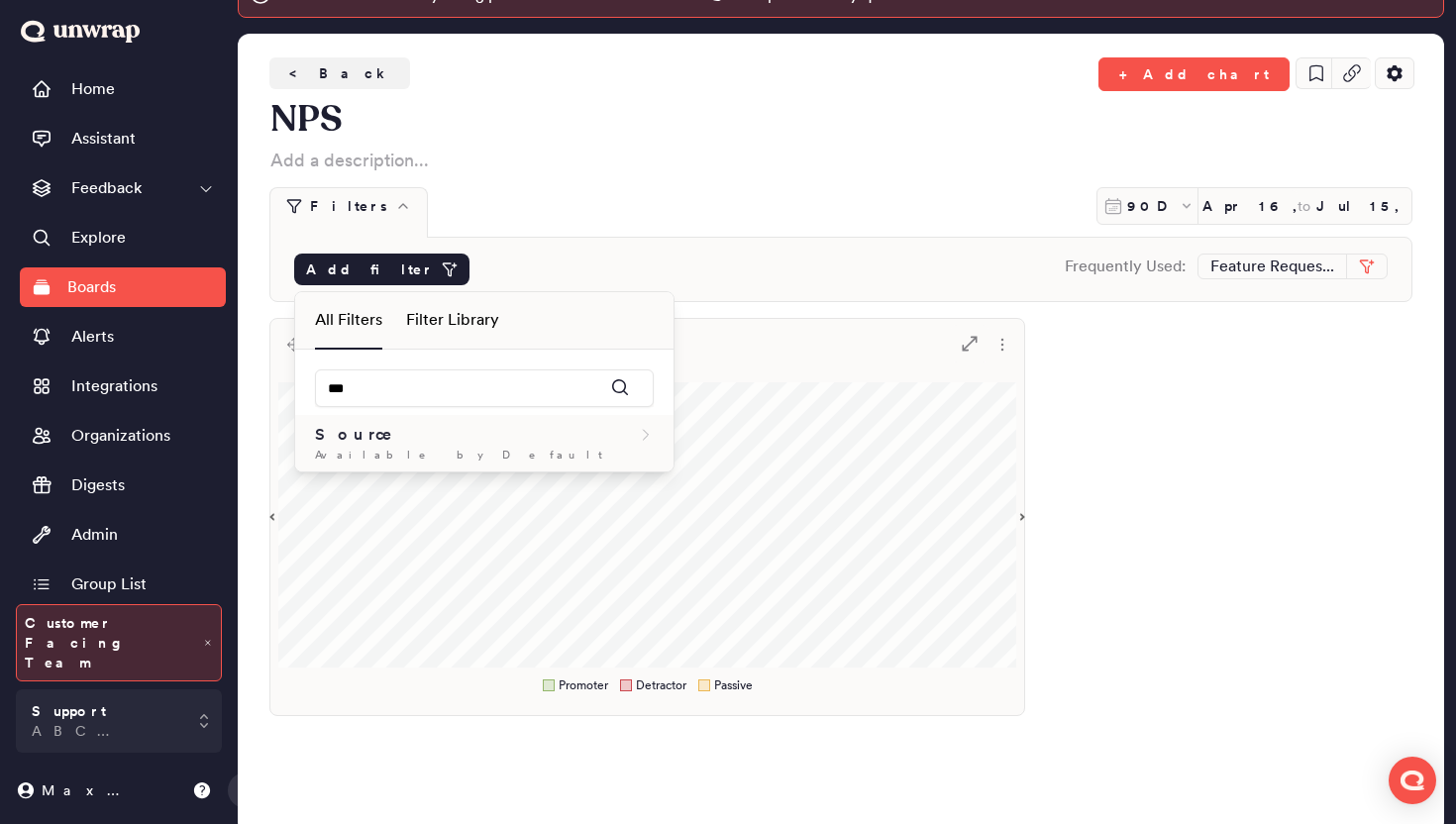 click on "Source" at bounding box center (484, 435) 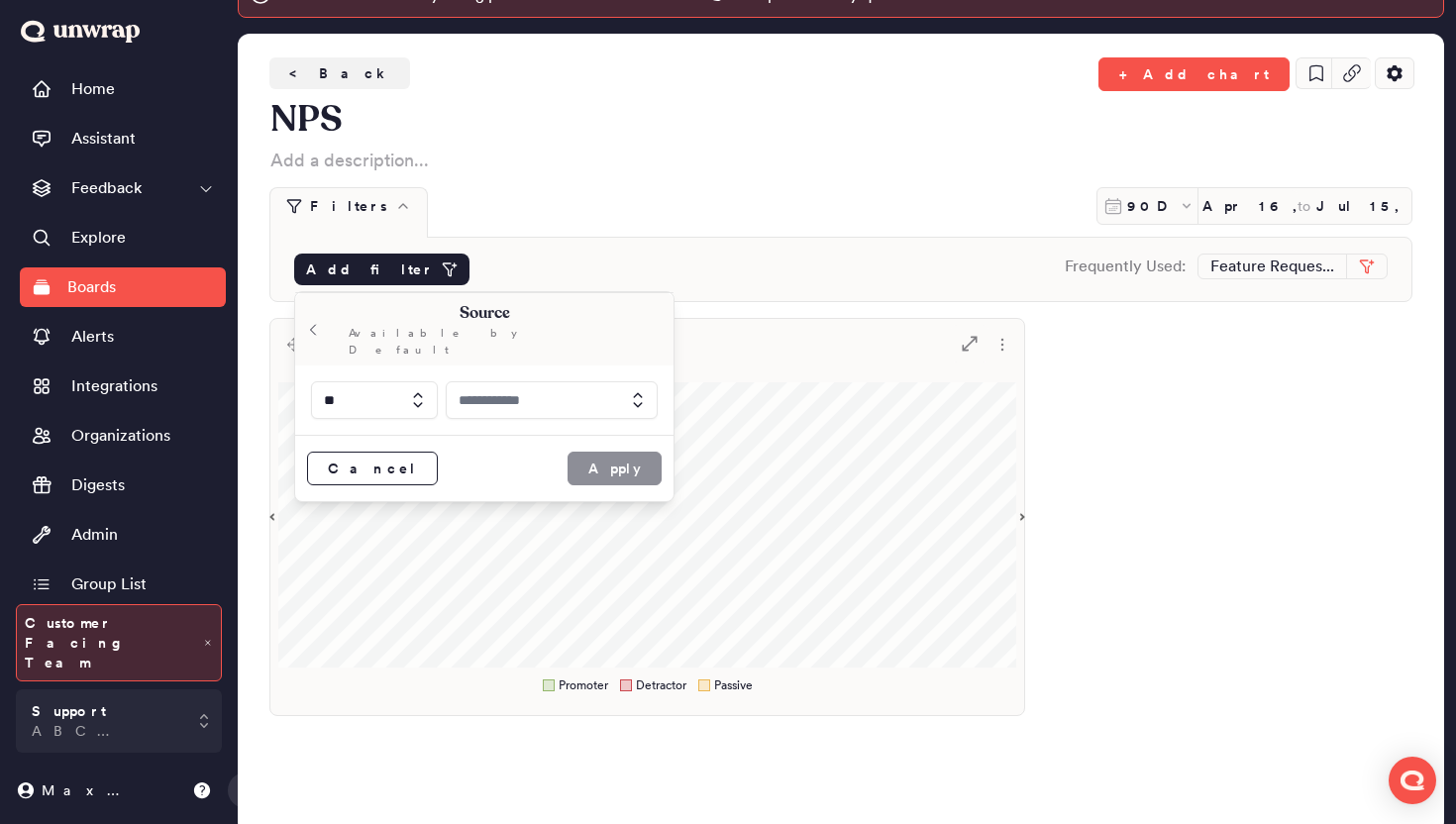 click at bounding box center [552, 400] 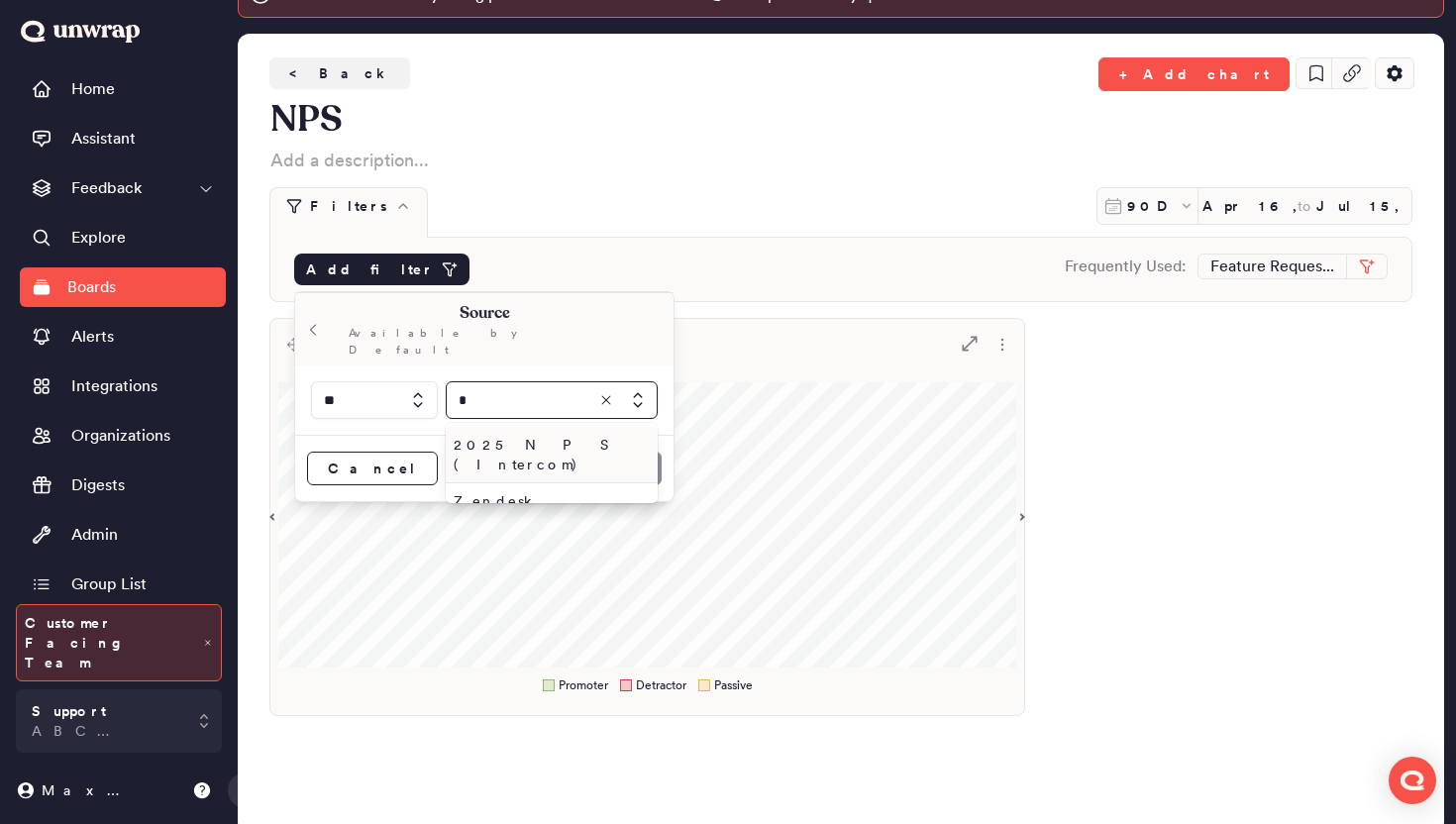 type on "*" 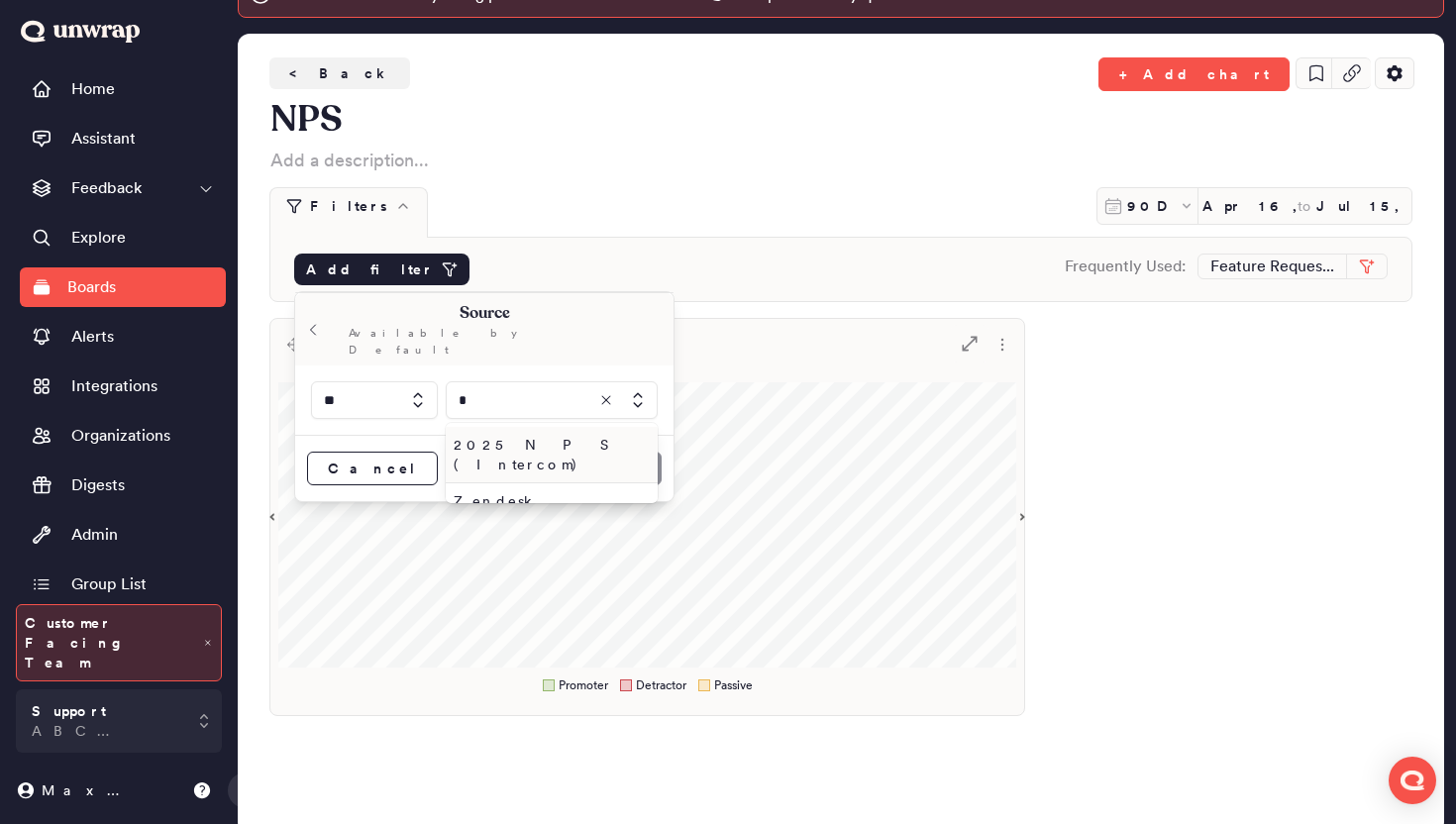 click at bounding box center [552, 400] 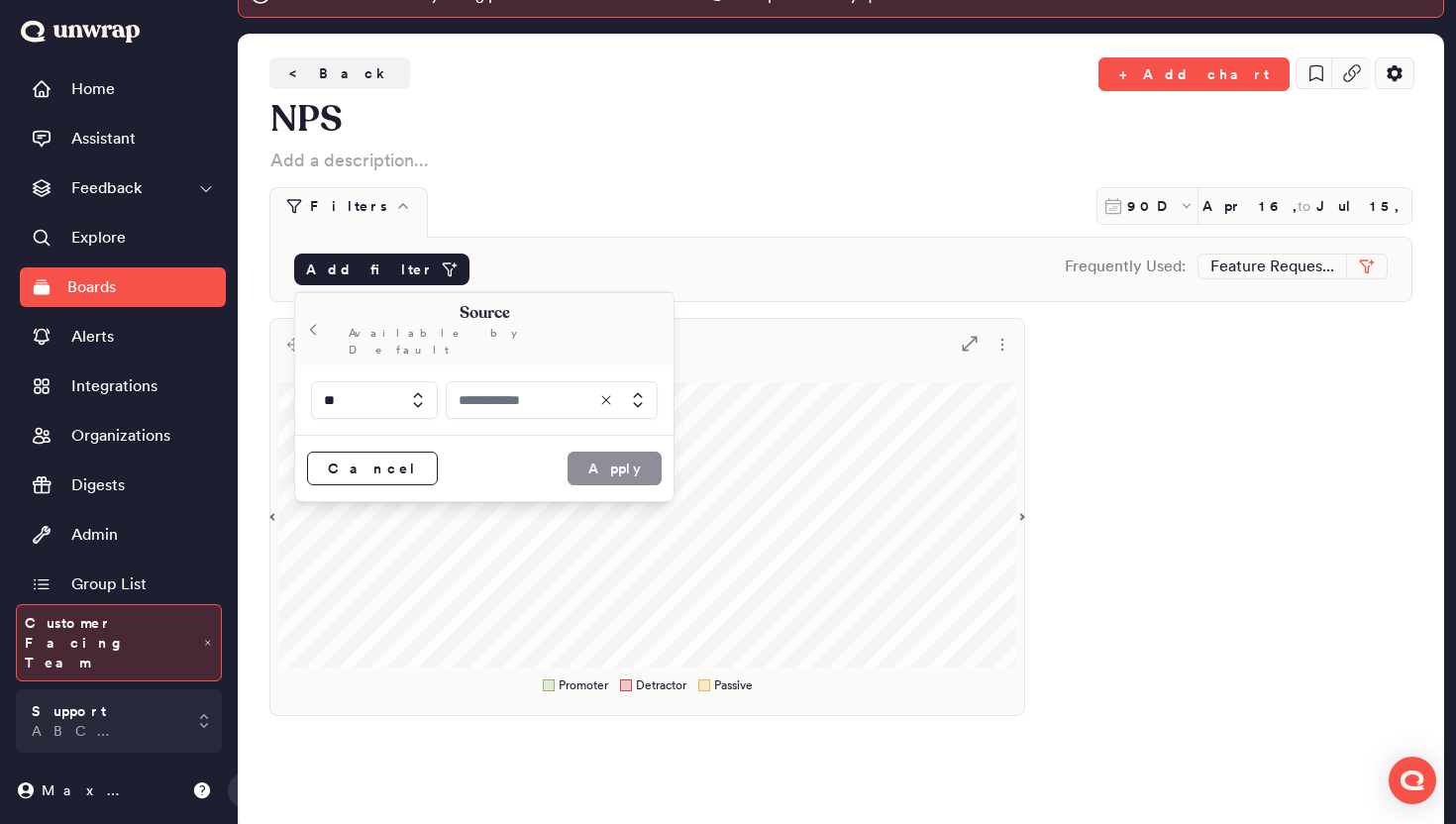 click at bounding box center (552, 400) 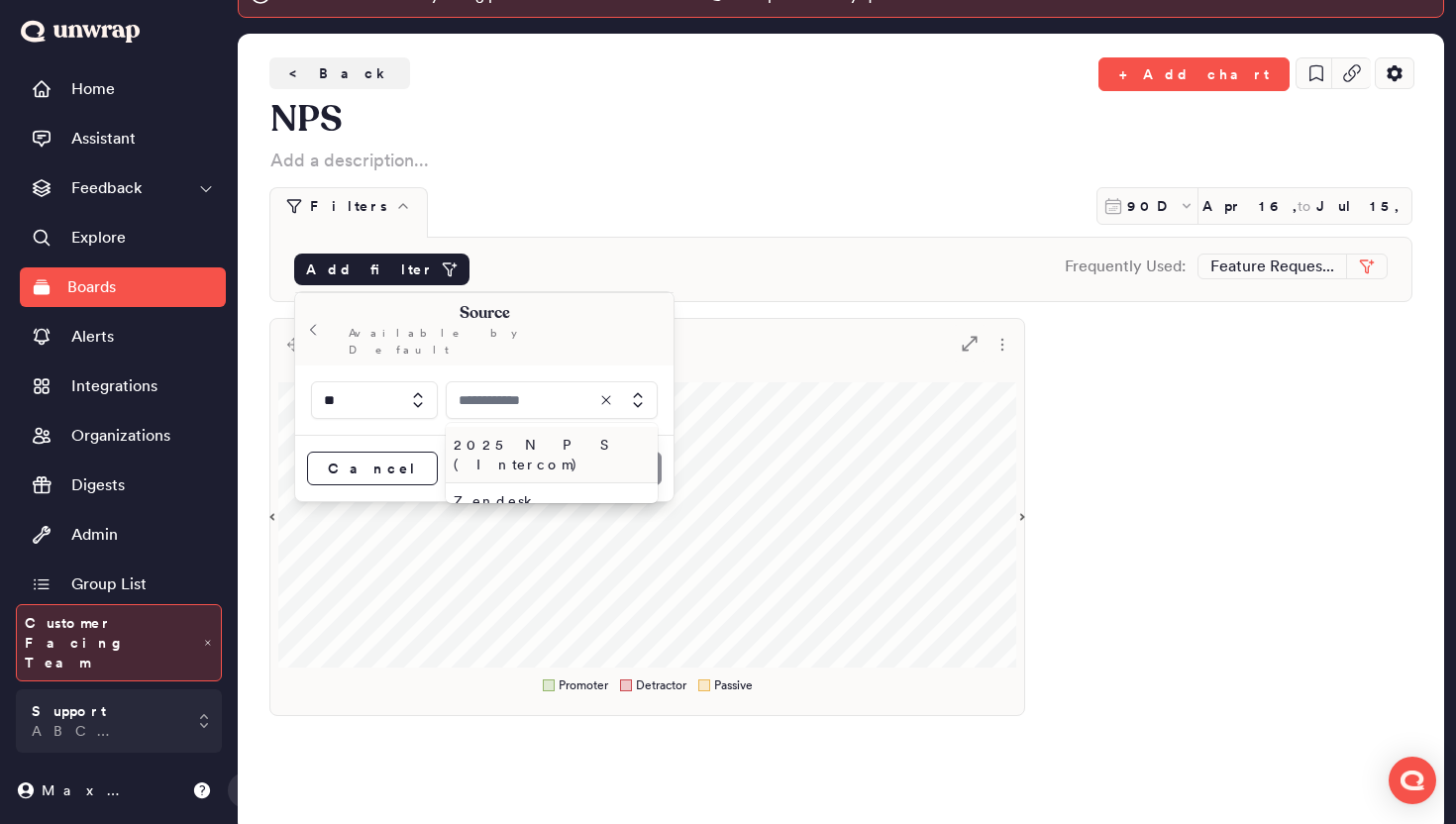 click on "2025  N P S ( Intercom)" at bounding box center (548, 455) 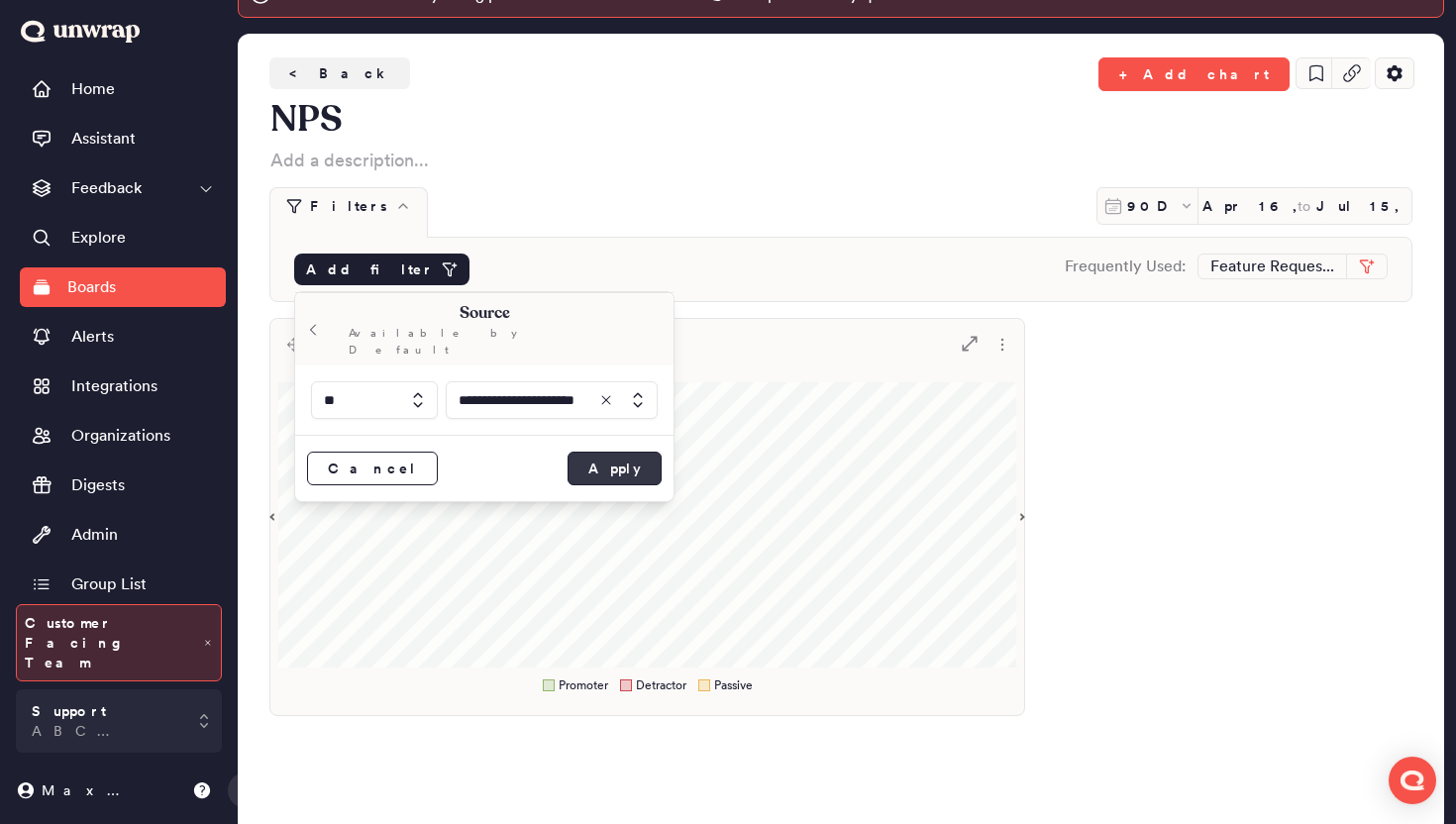 click on "Apply" at bounding box center (614, 468) 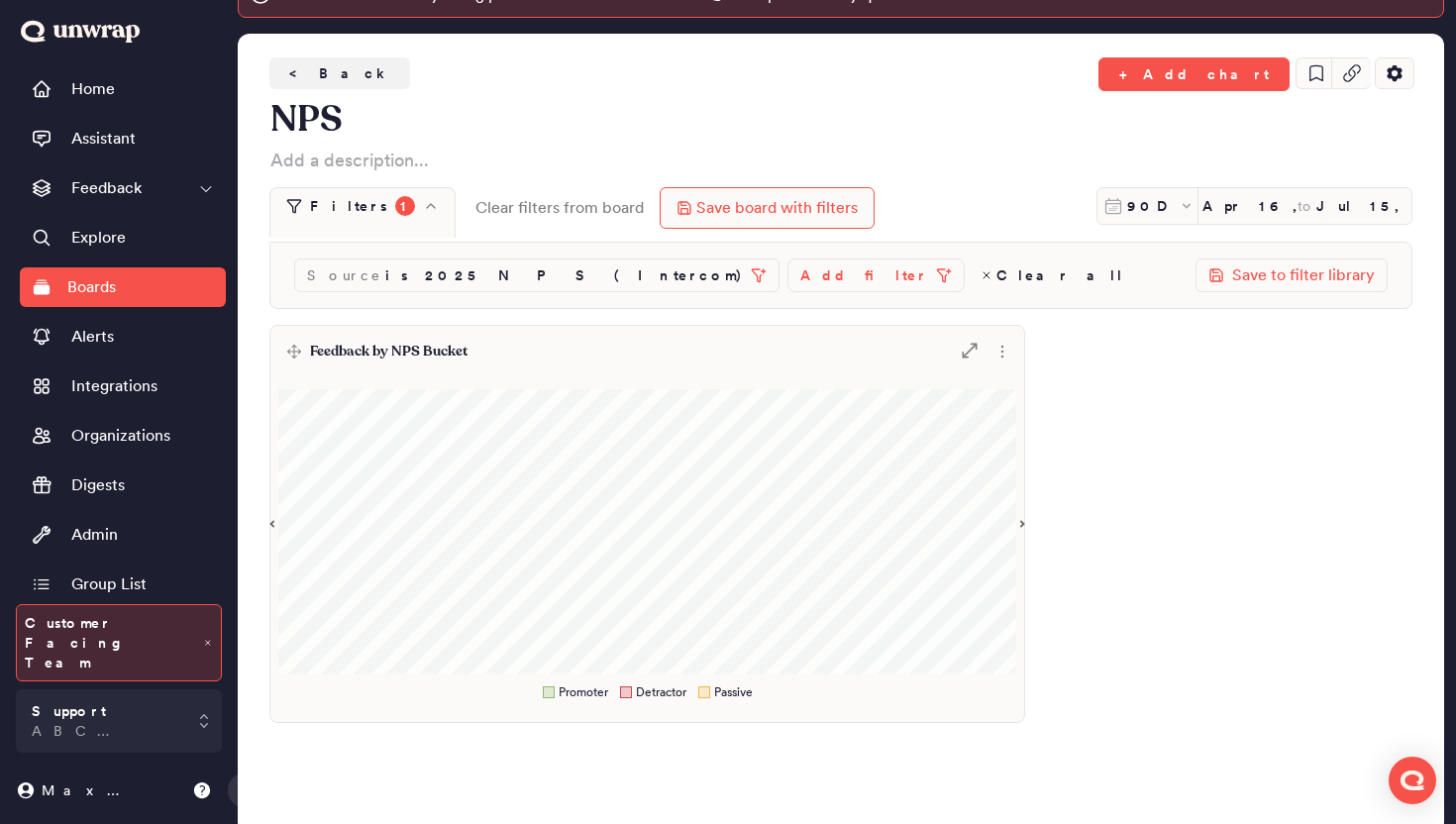 click on "Save board with  filters" at bounding box center [767, 208] 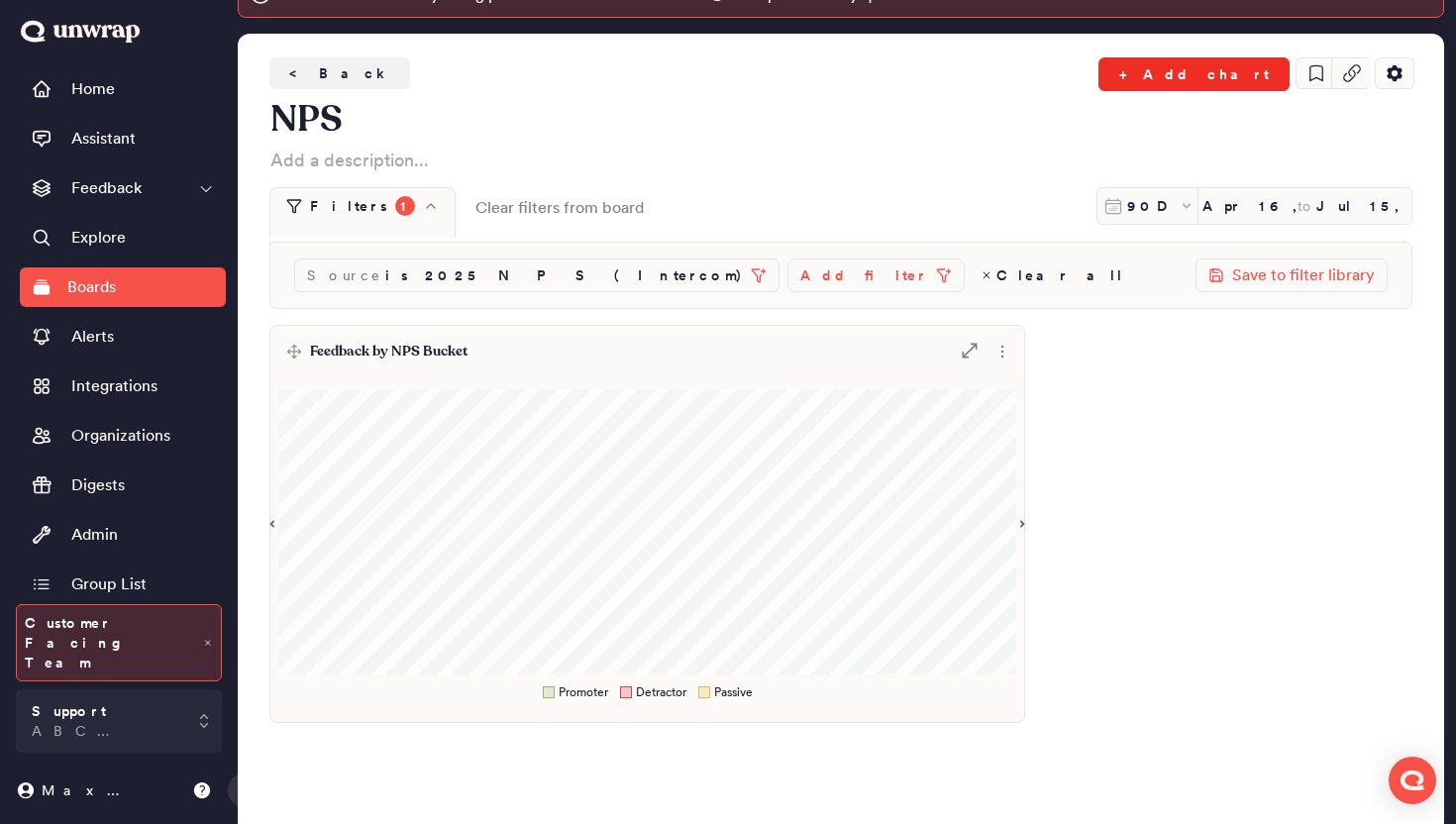 click on "+ Add chart" at bounding box center (1194, 74) 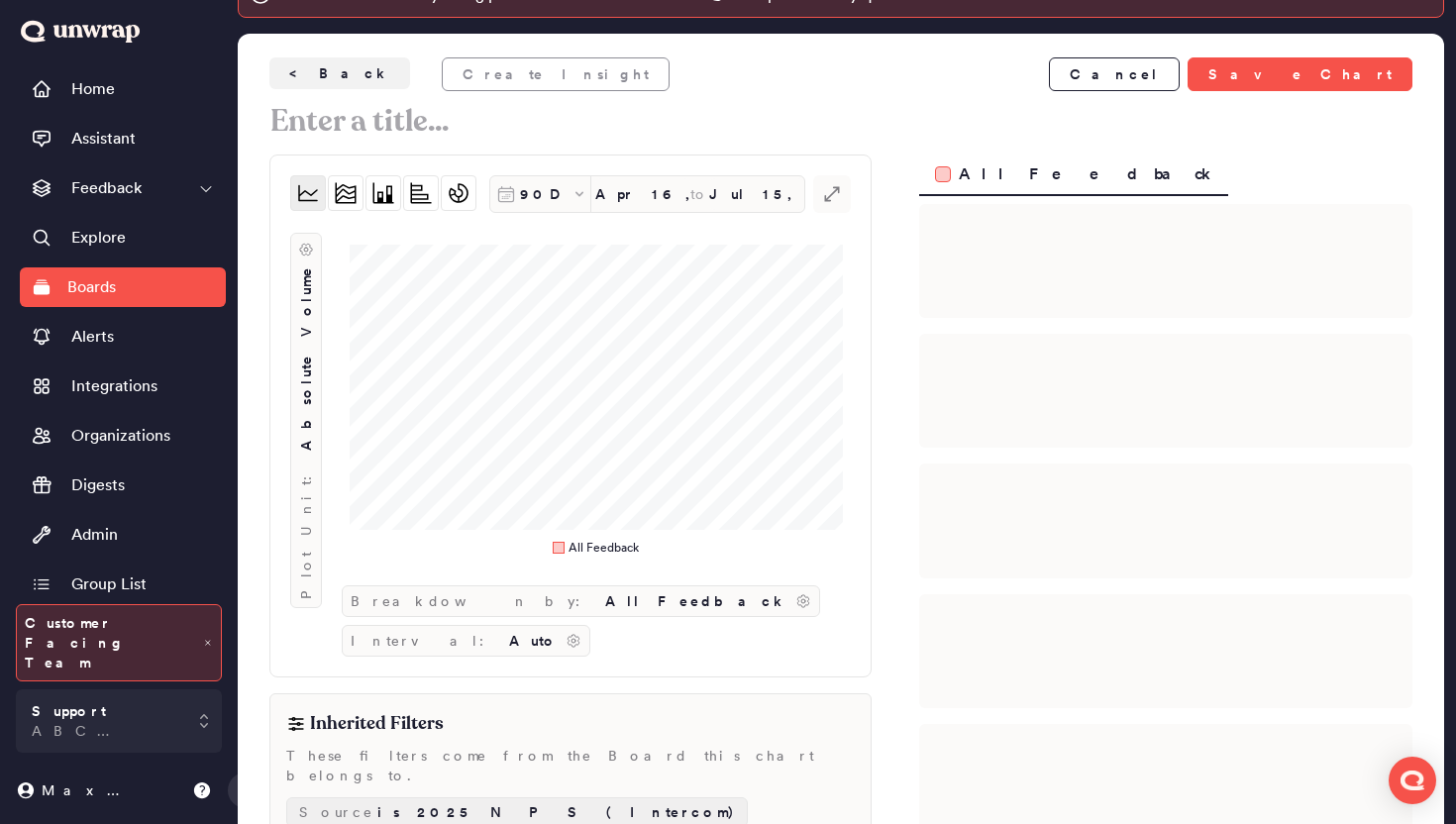 scroll, scrollTop: 160, scrollLeft: 0, axis: vertical 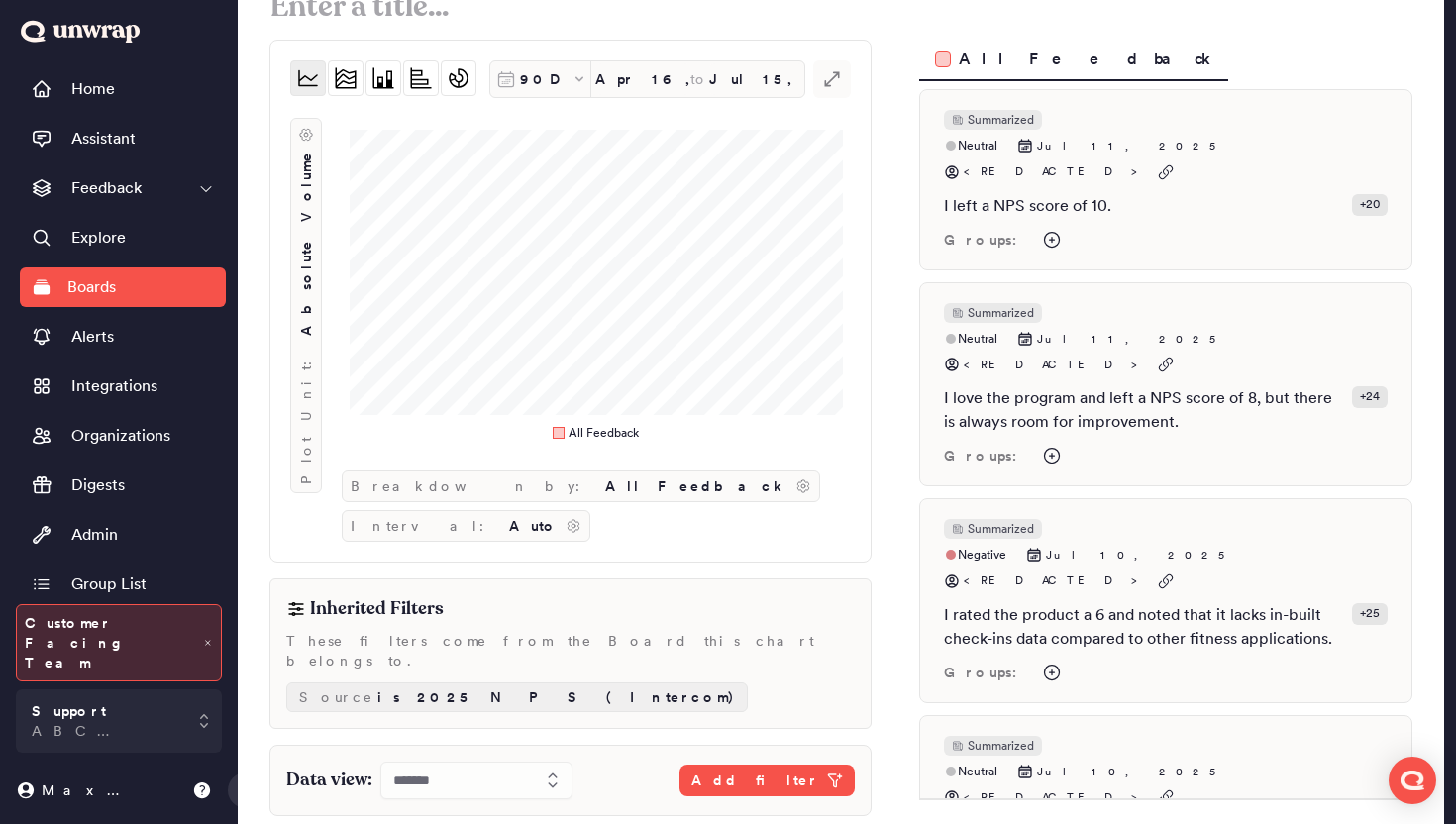 click on "90D Apr 16, 2025 to Jul 15, 2025
.st0 {
fill: #7e7d82;
}
Plot Unit: Absolute Volume All Feedback Breakdown by: All Feedback Interval: Auto" at bounding box center (571, 301) 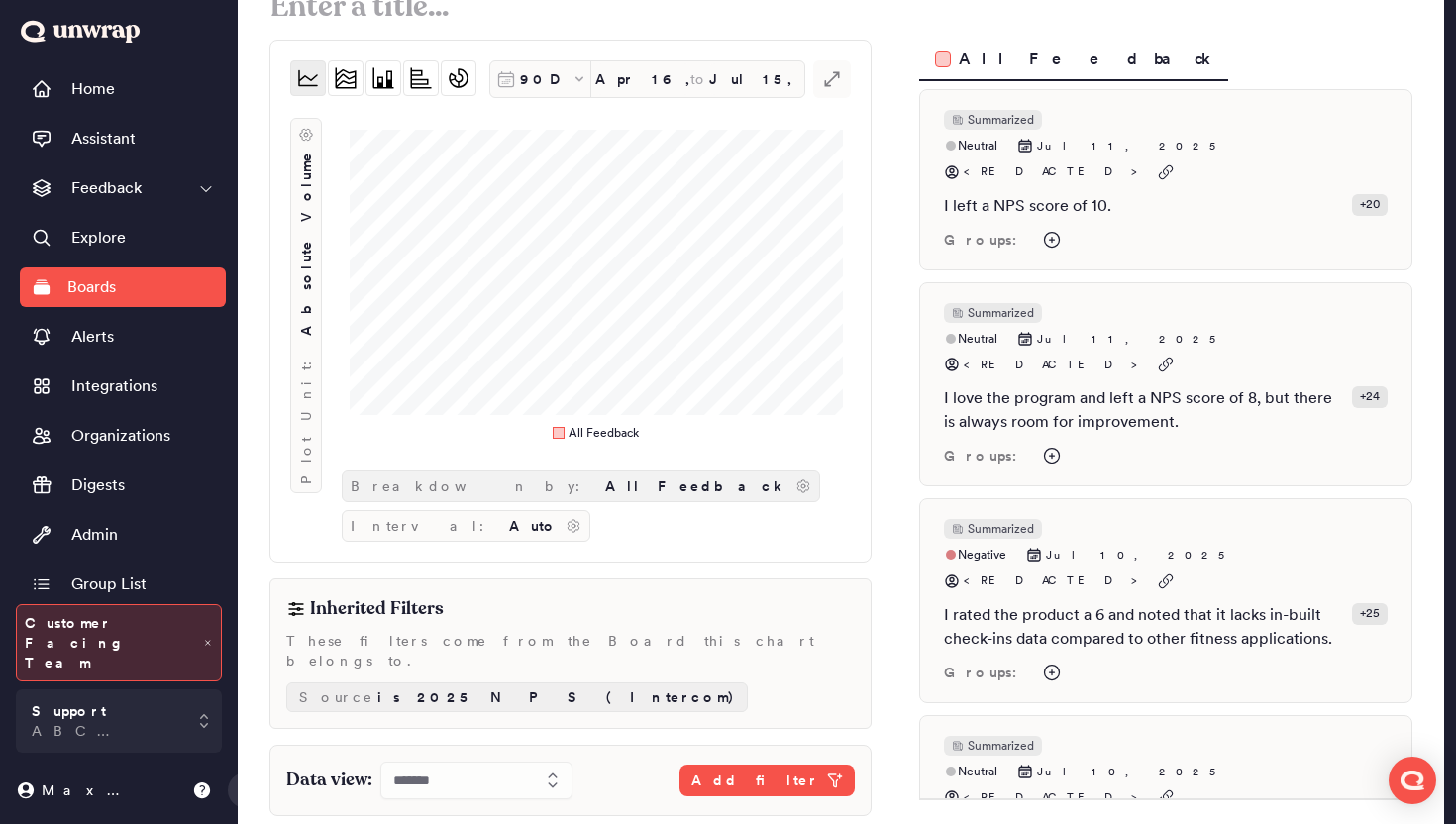 click on "All Feedback" at bounding box center (696, 486) 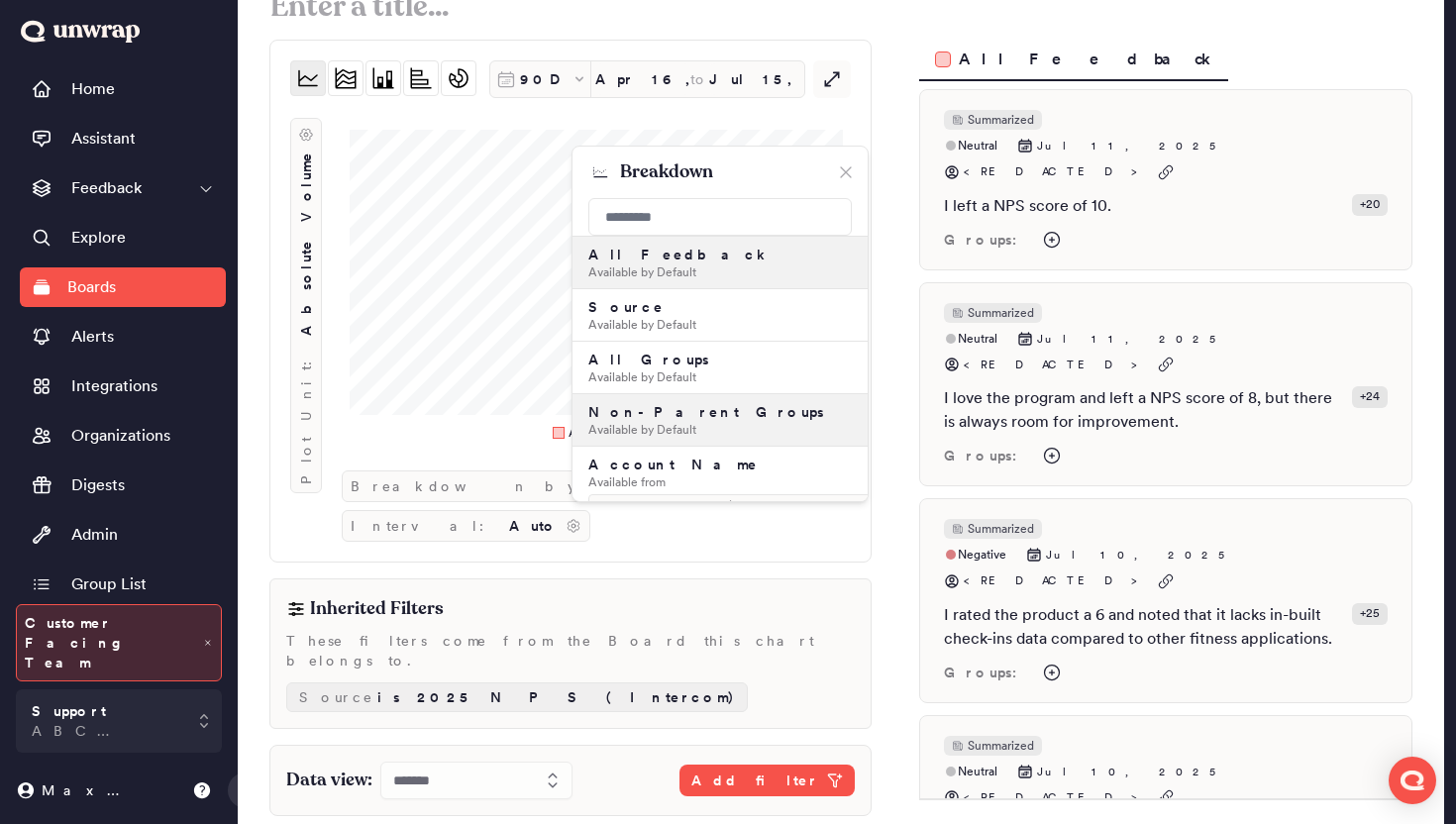 click on "Non-Parent Groups Available by Default" at bounding box center (720, 420) 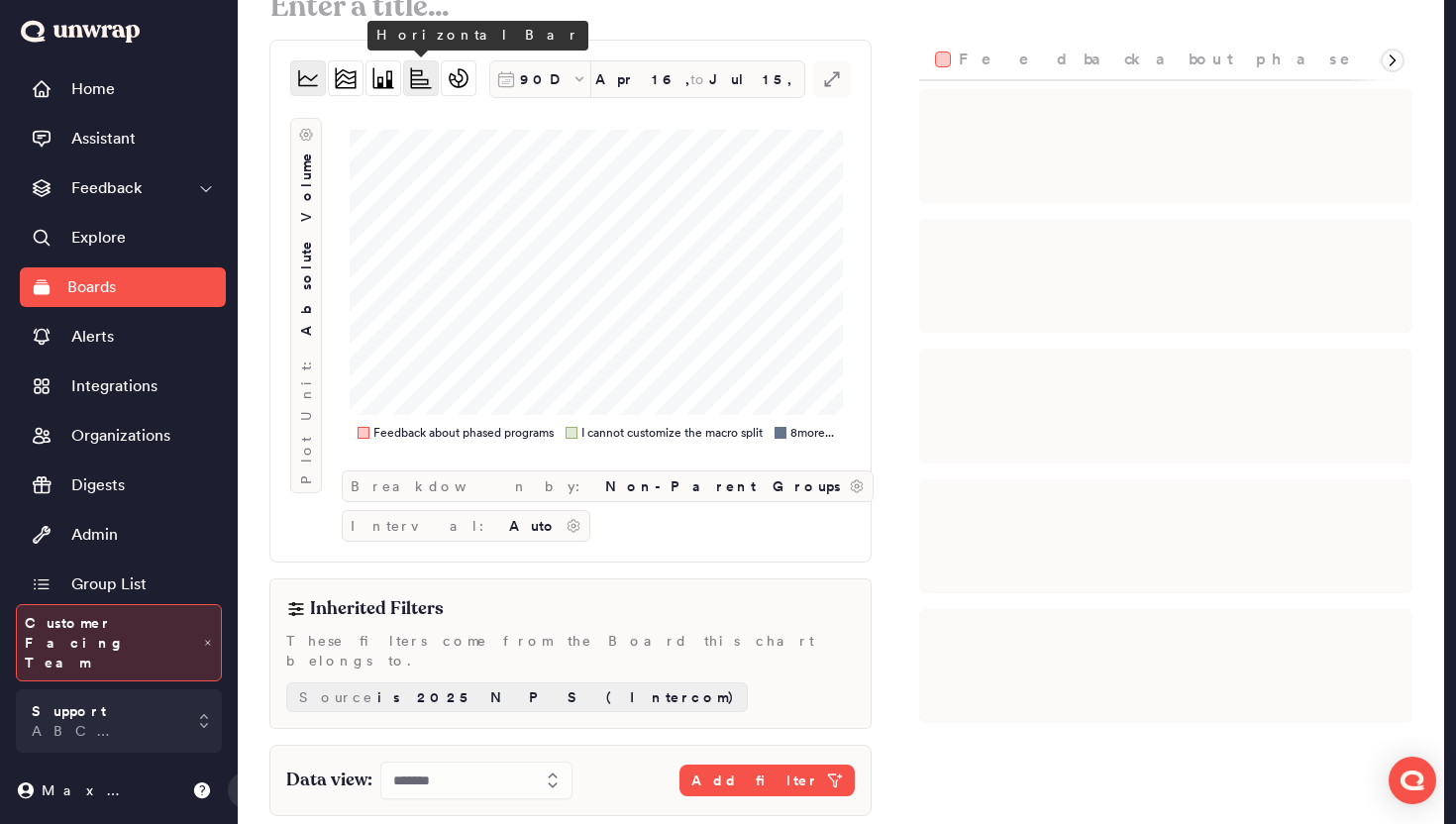 click 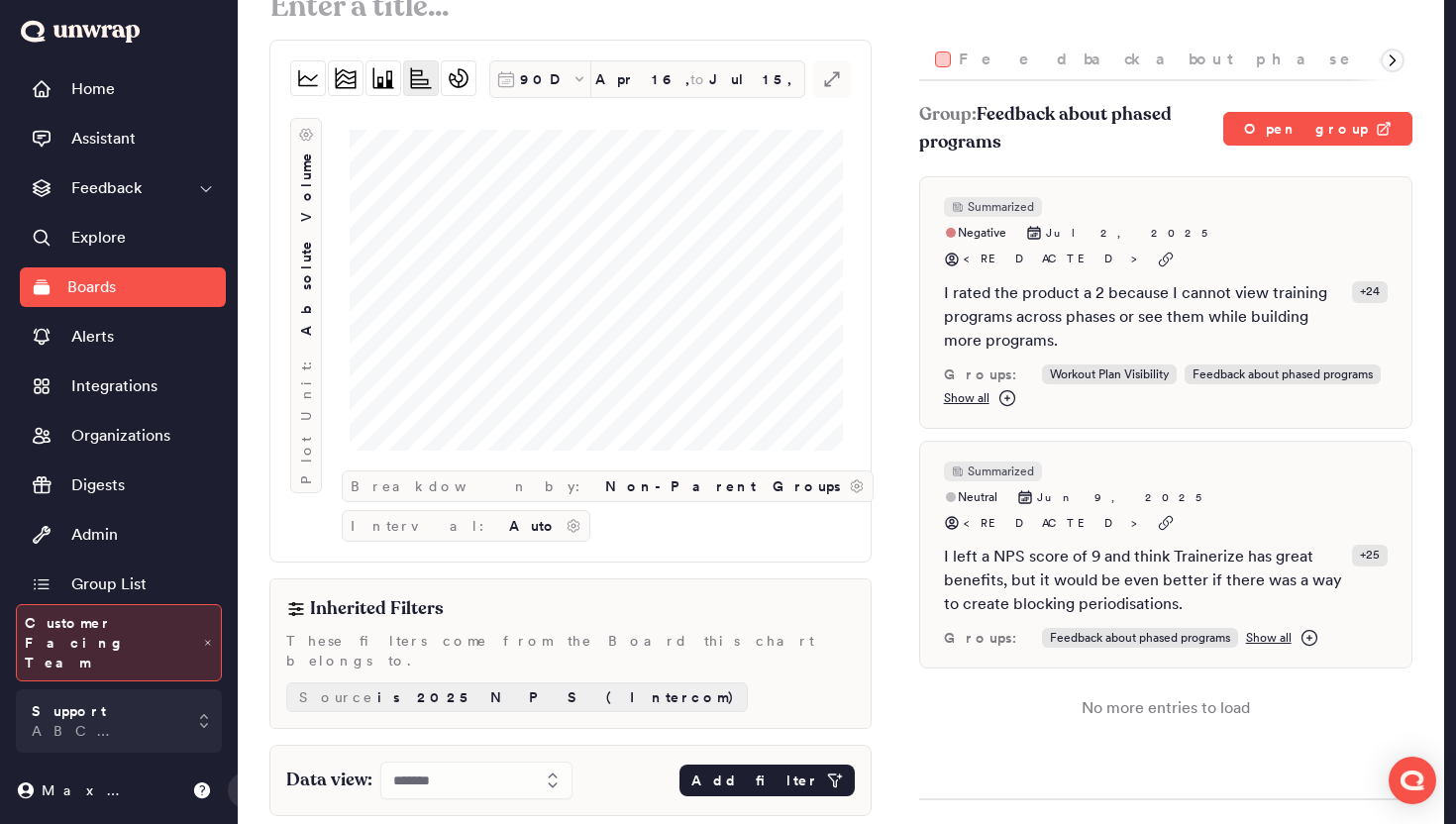 click on "Add filter" at bounding box center [755, 780] 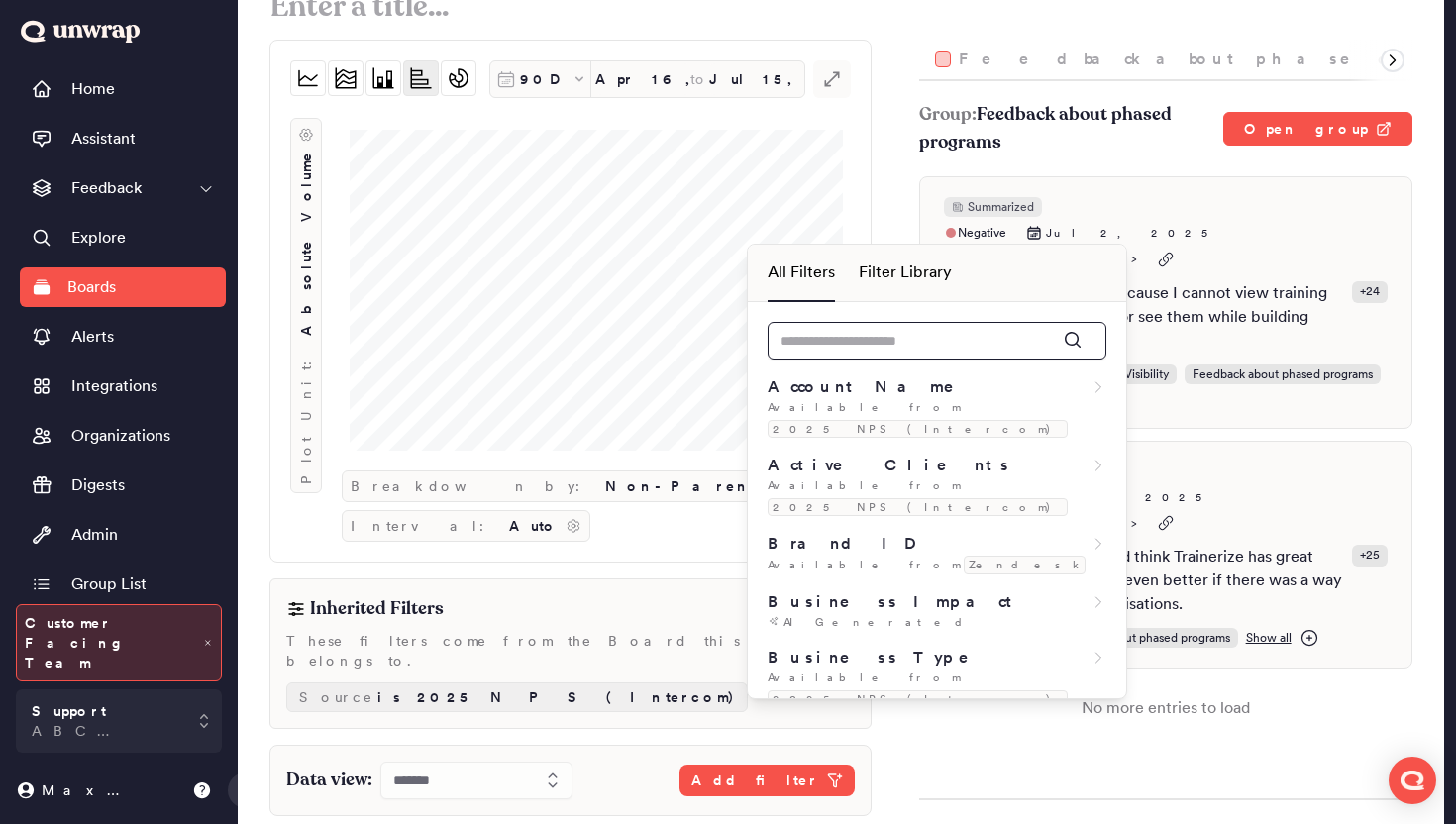 click at bounding box center (937, 341) 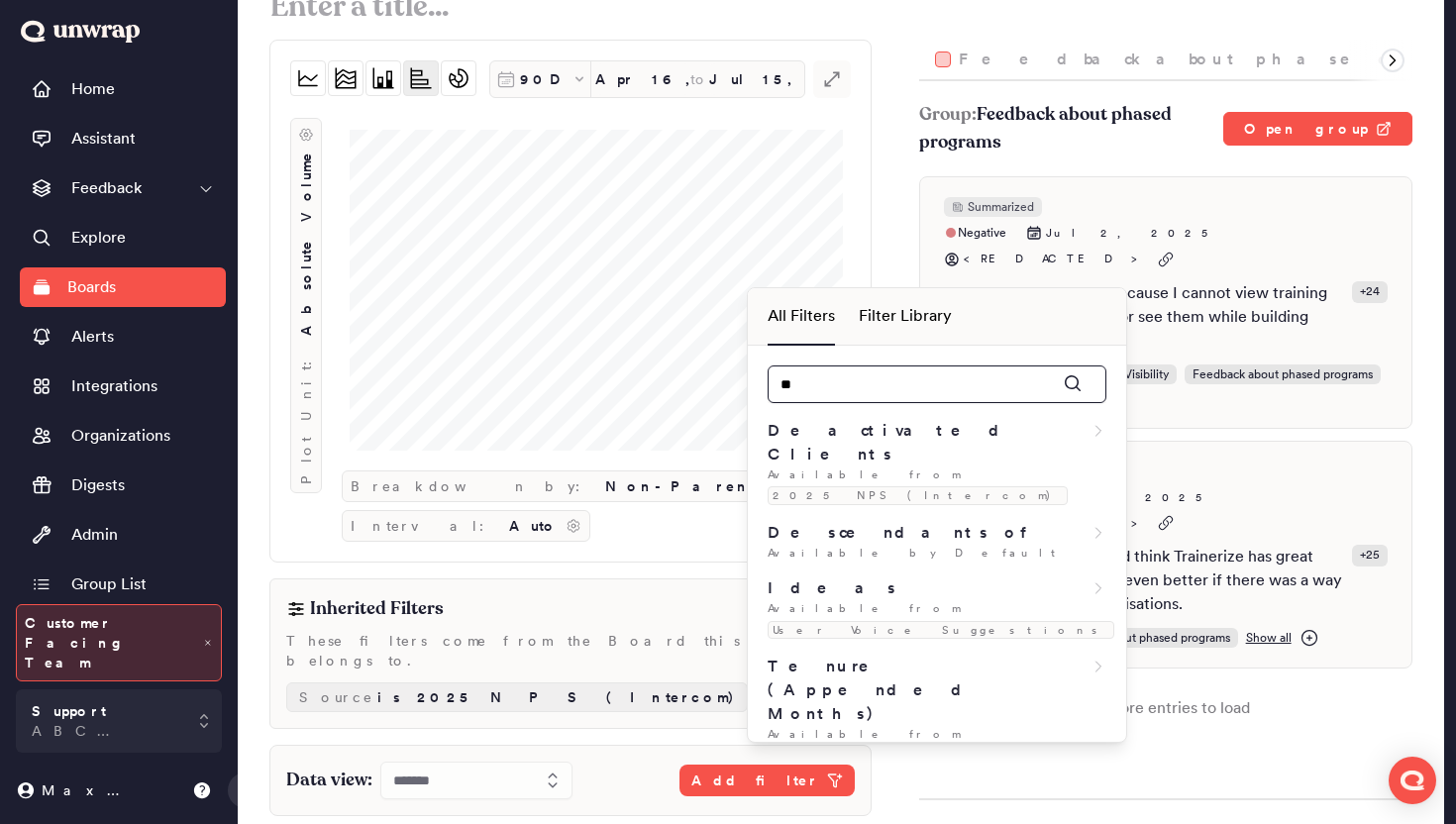 type on "*" 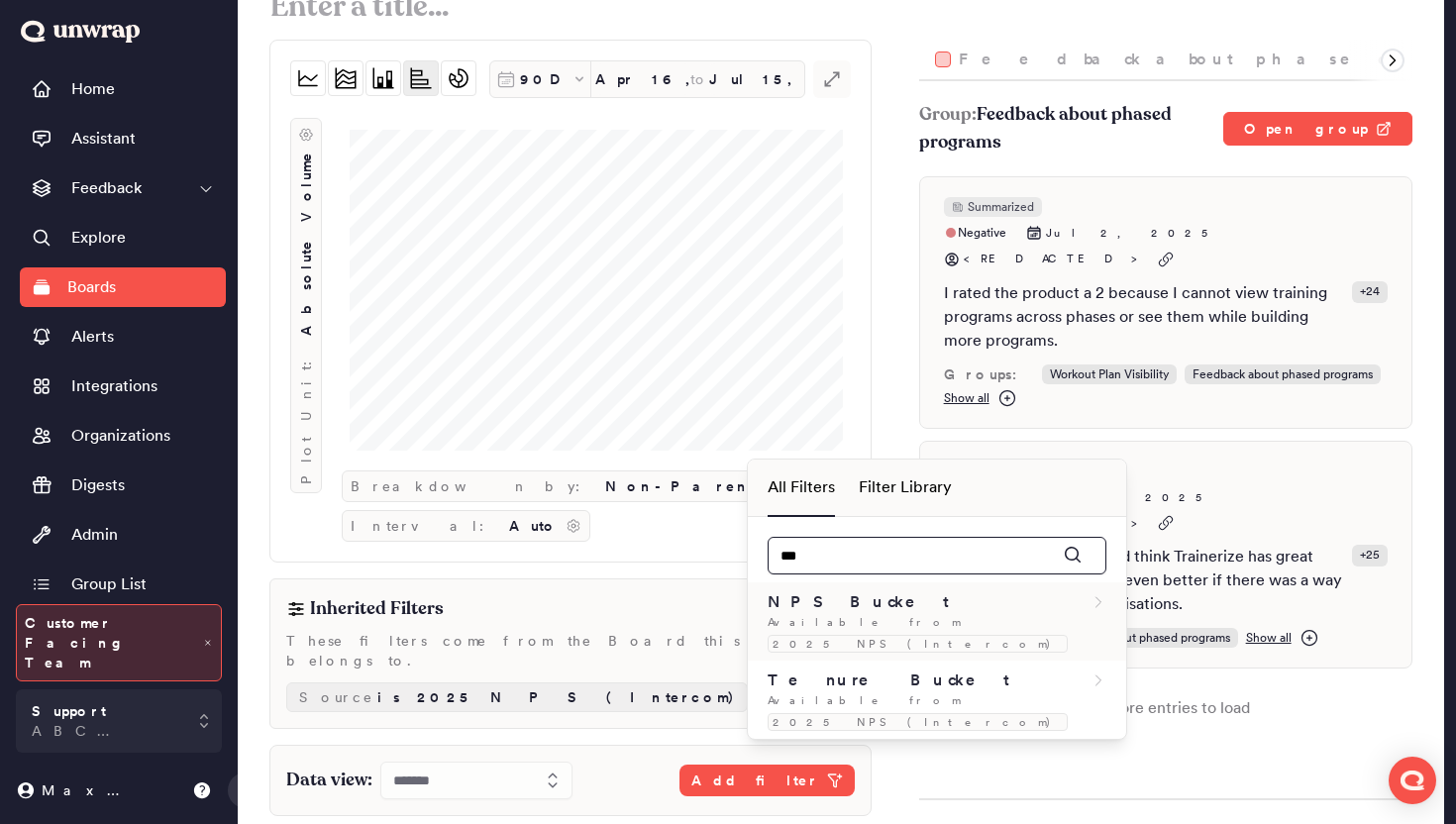 type on "***" 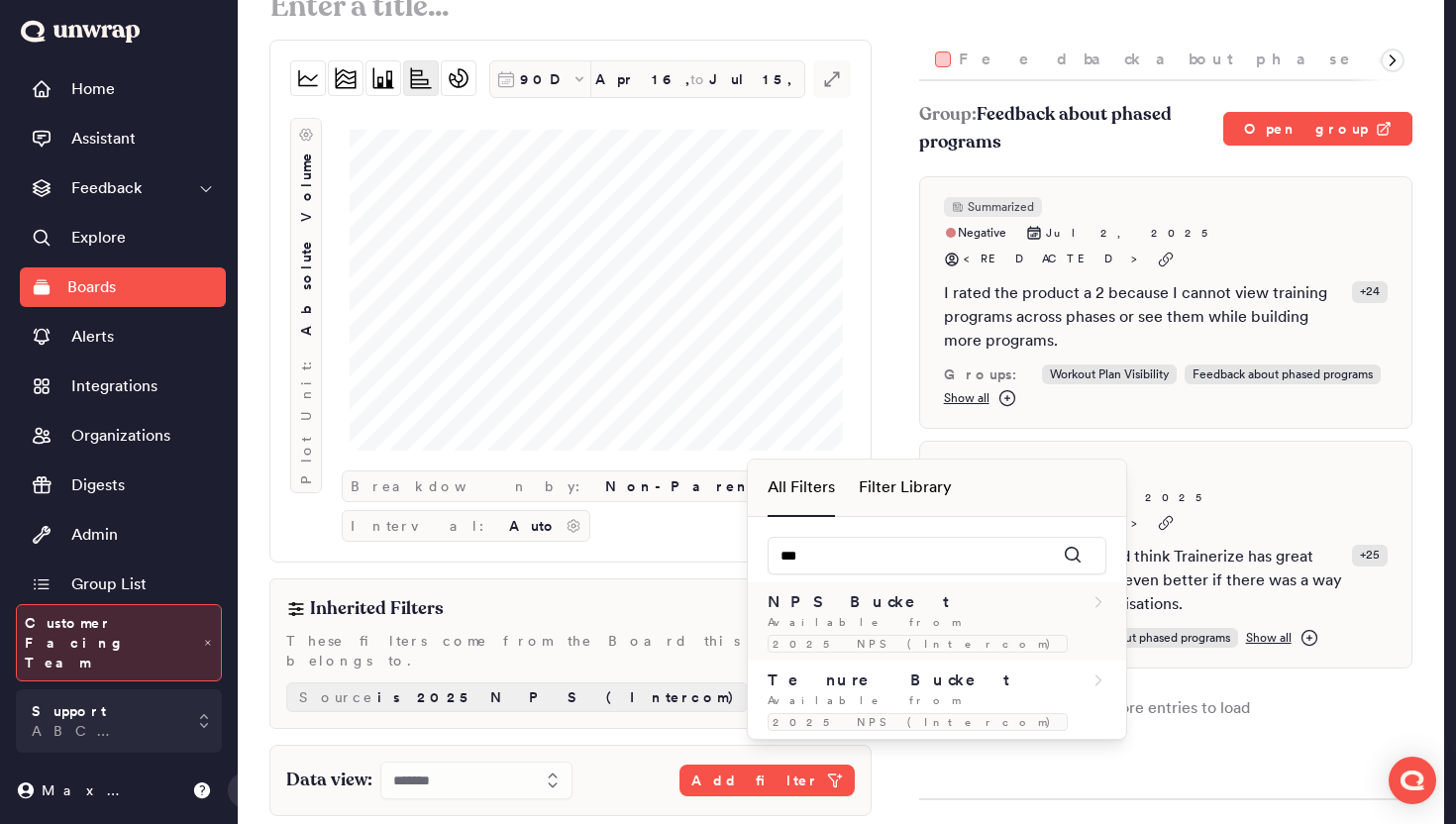 click on "NPS Bucket" at bounding box center (937, 602) 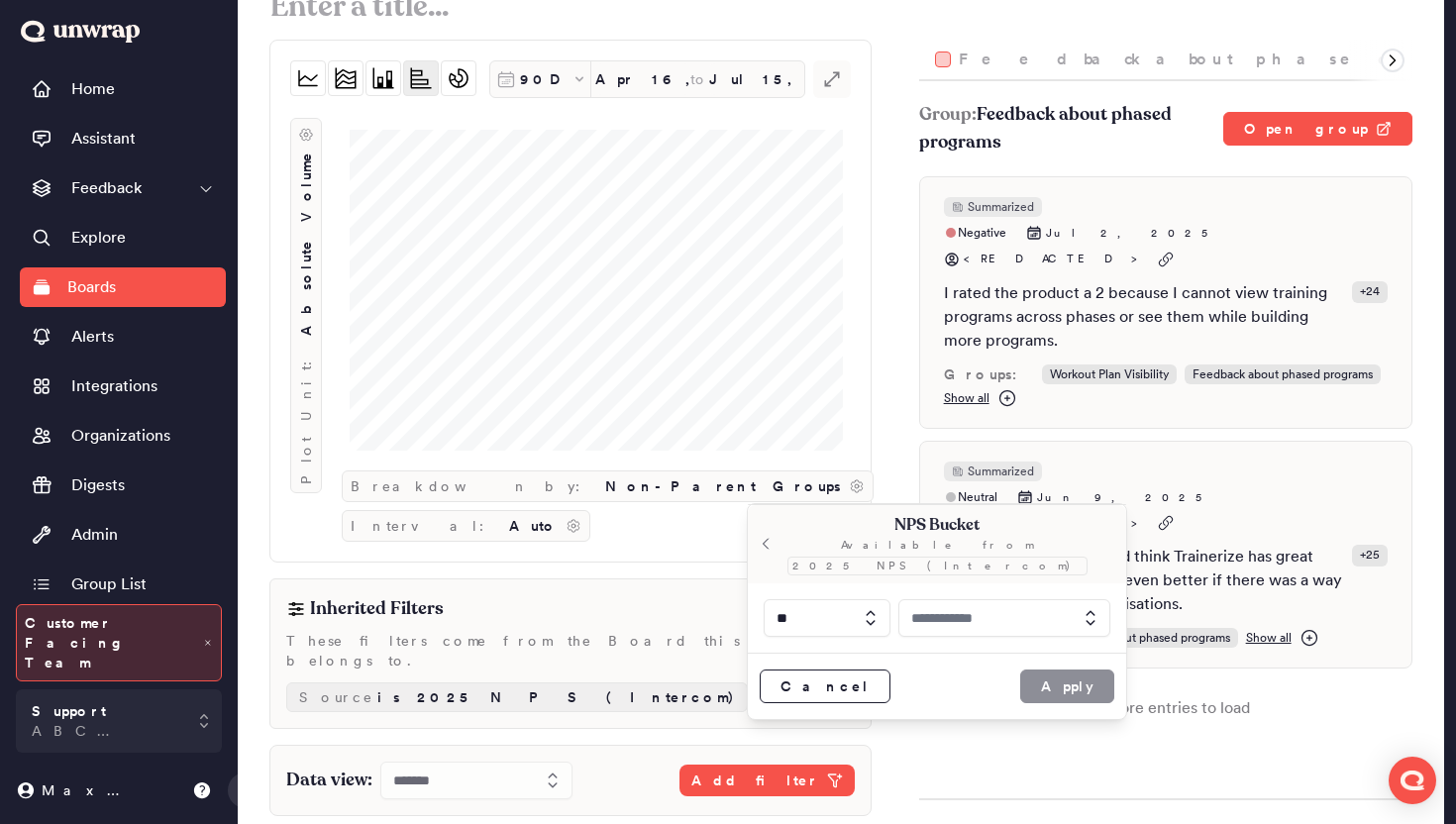 click on "**" at bounding box center (937, 618) 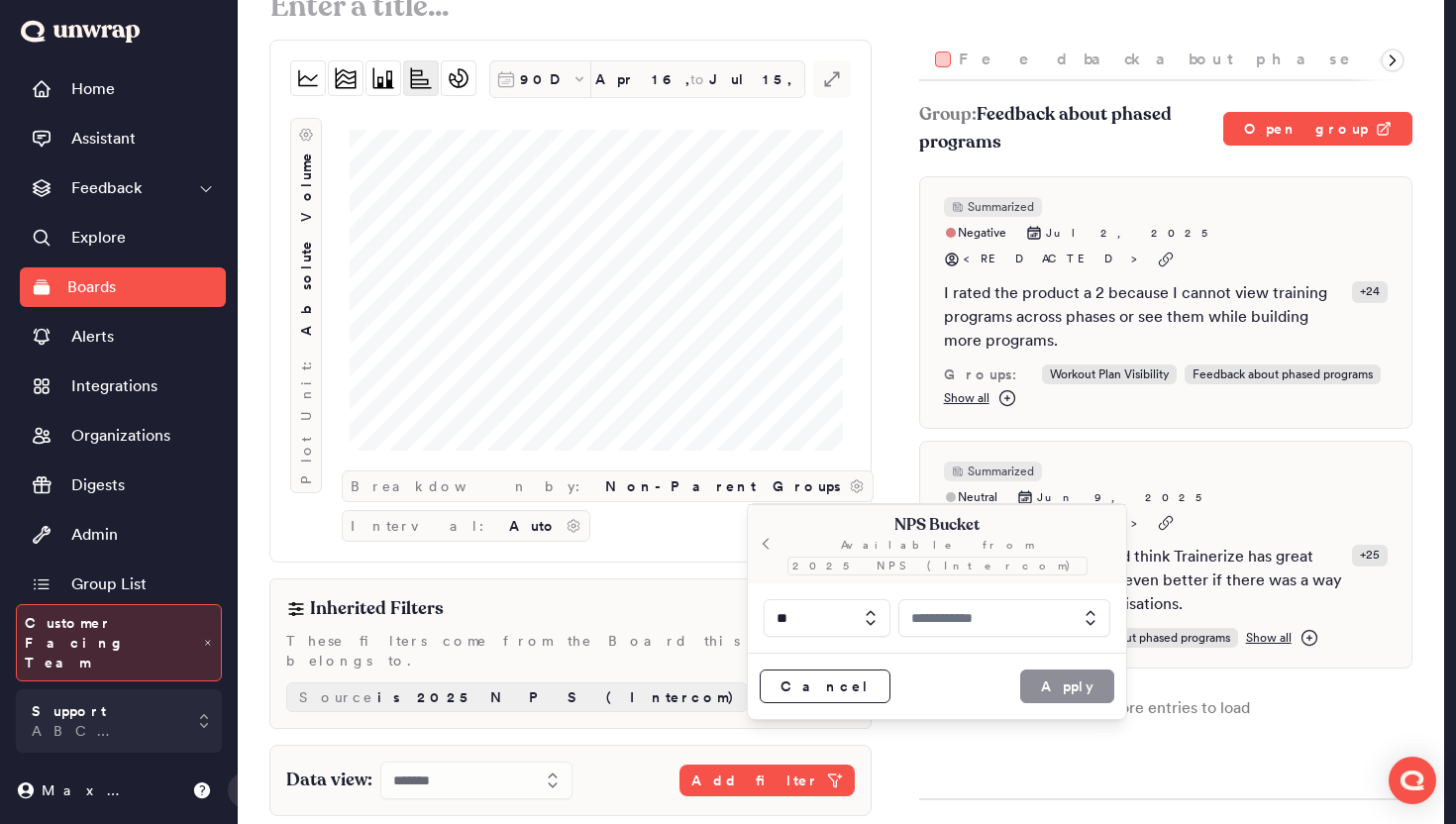 click at bounding box center [1004, 618] 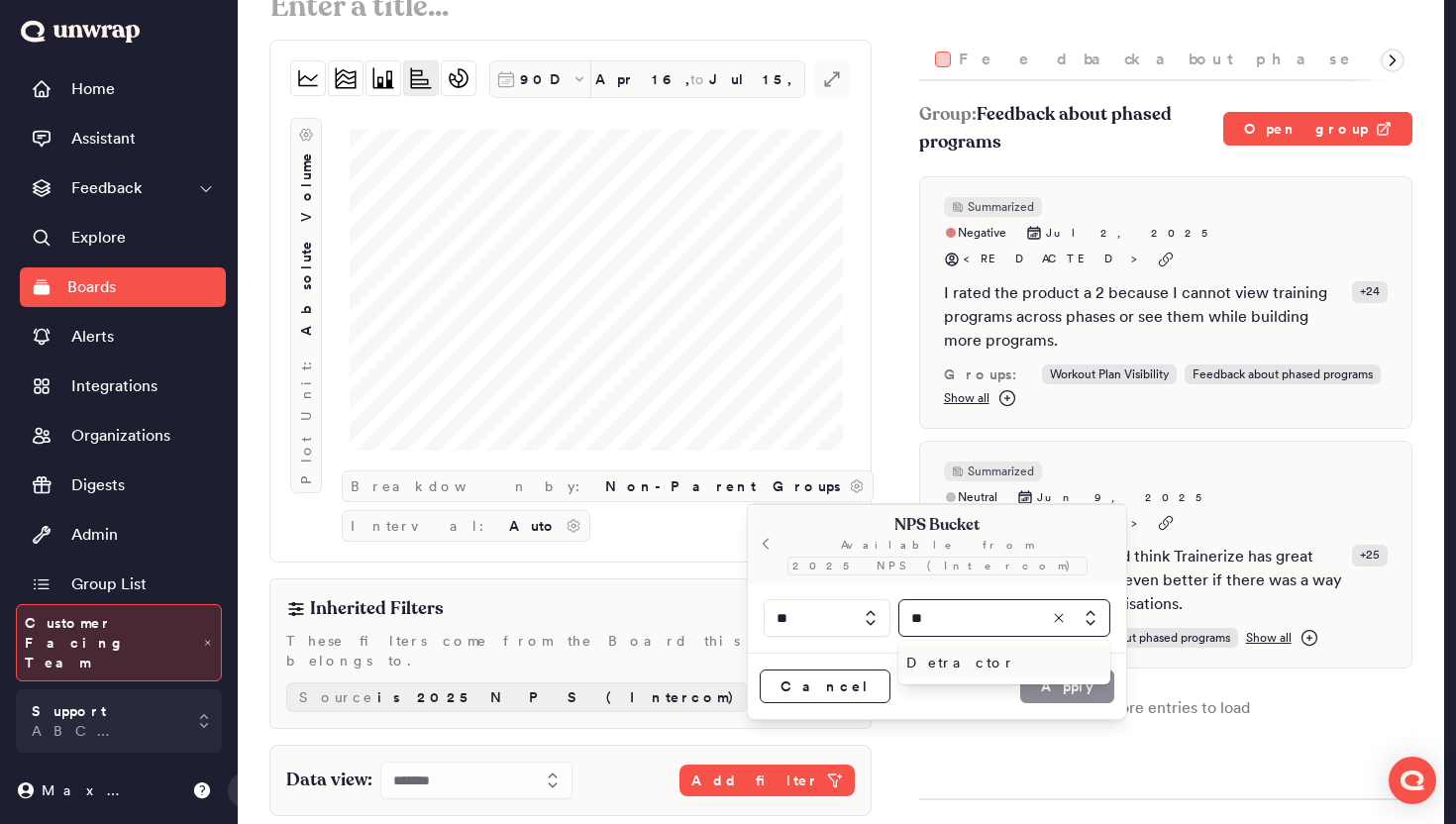 type on "**" 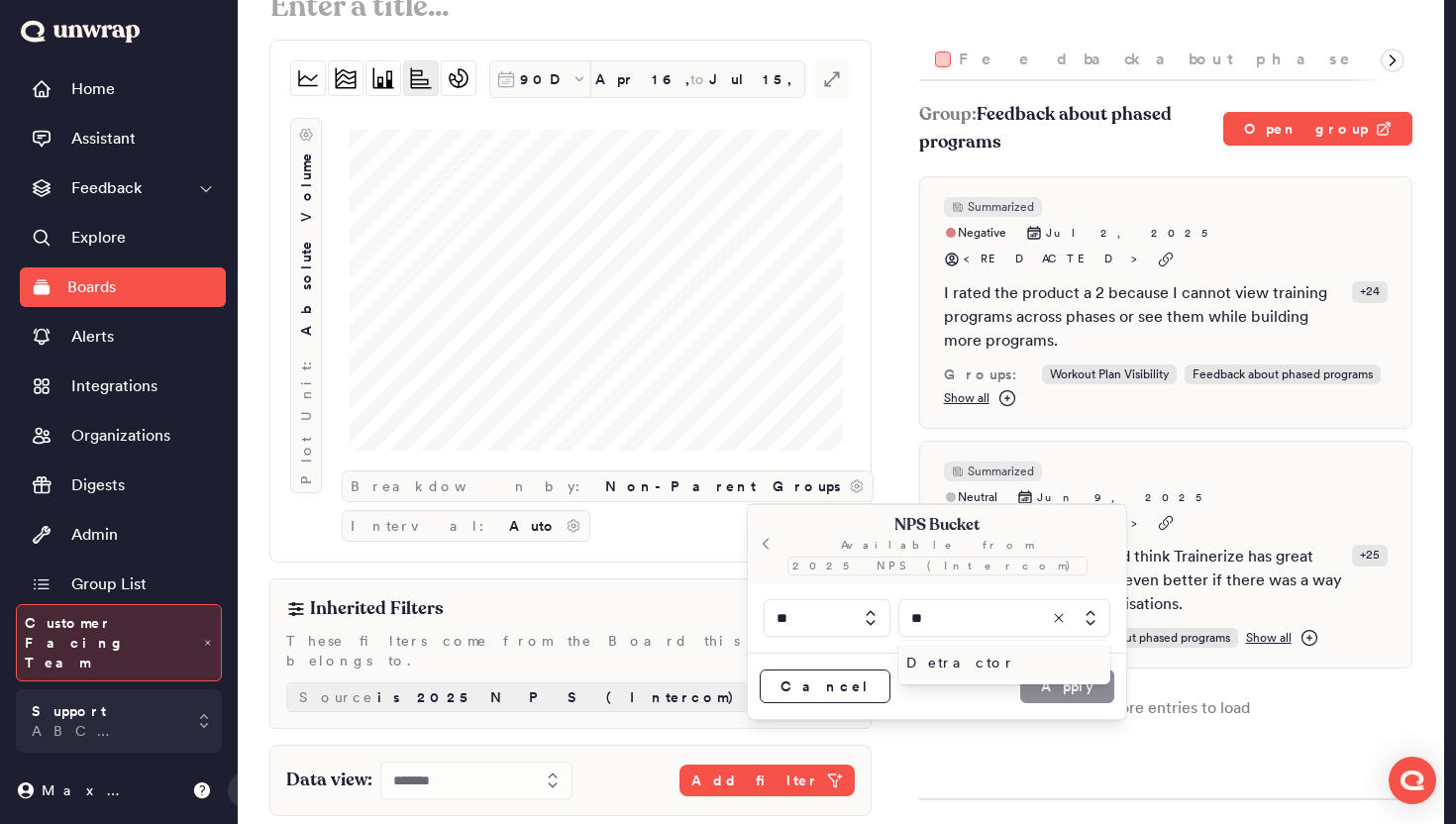 click on "Detractor" at bounding box center (1000, 663) 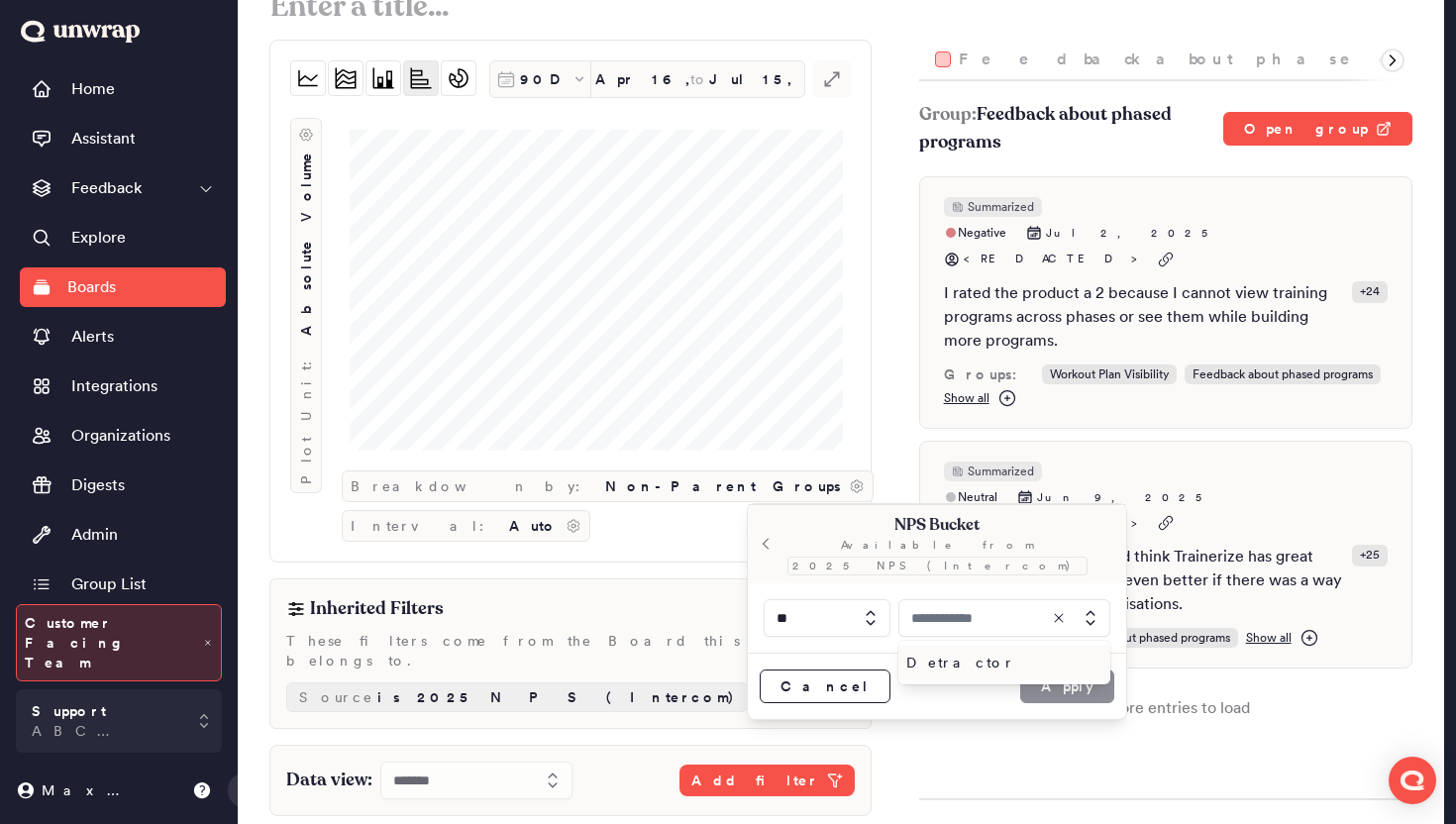 type on "*********" 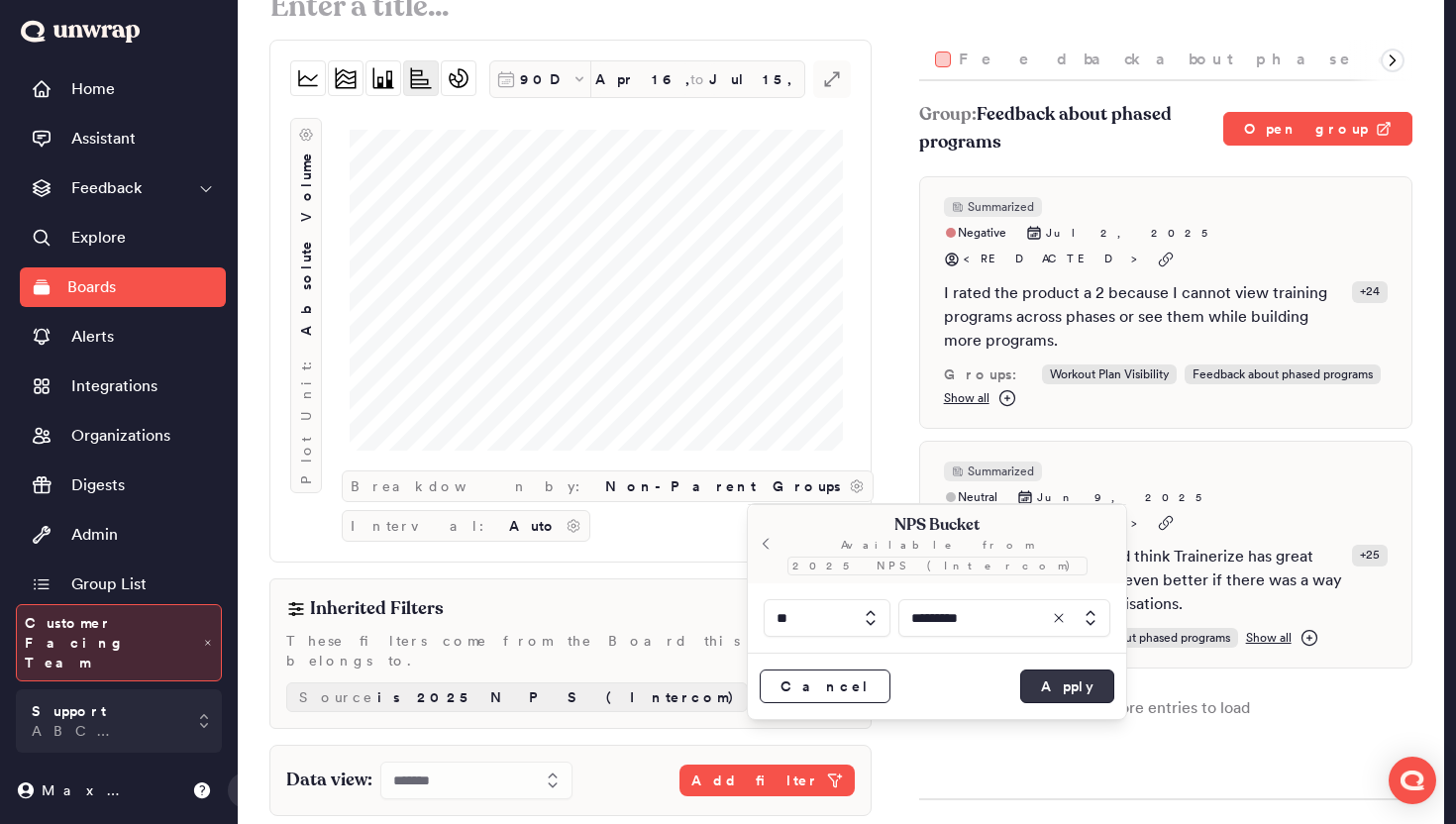 click on "Apply" at bounding box center (1067, 686) 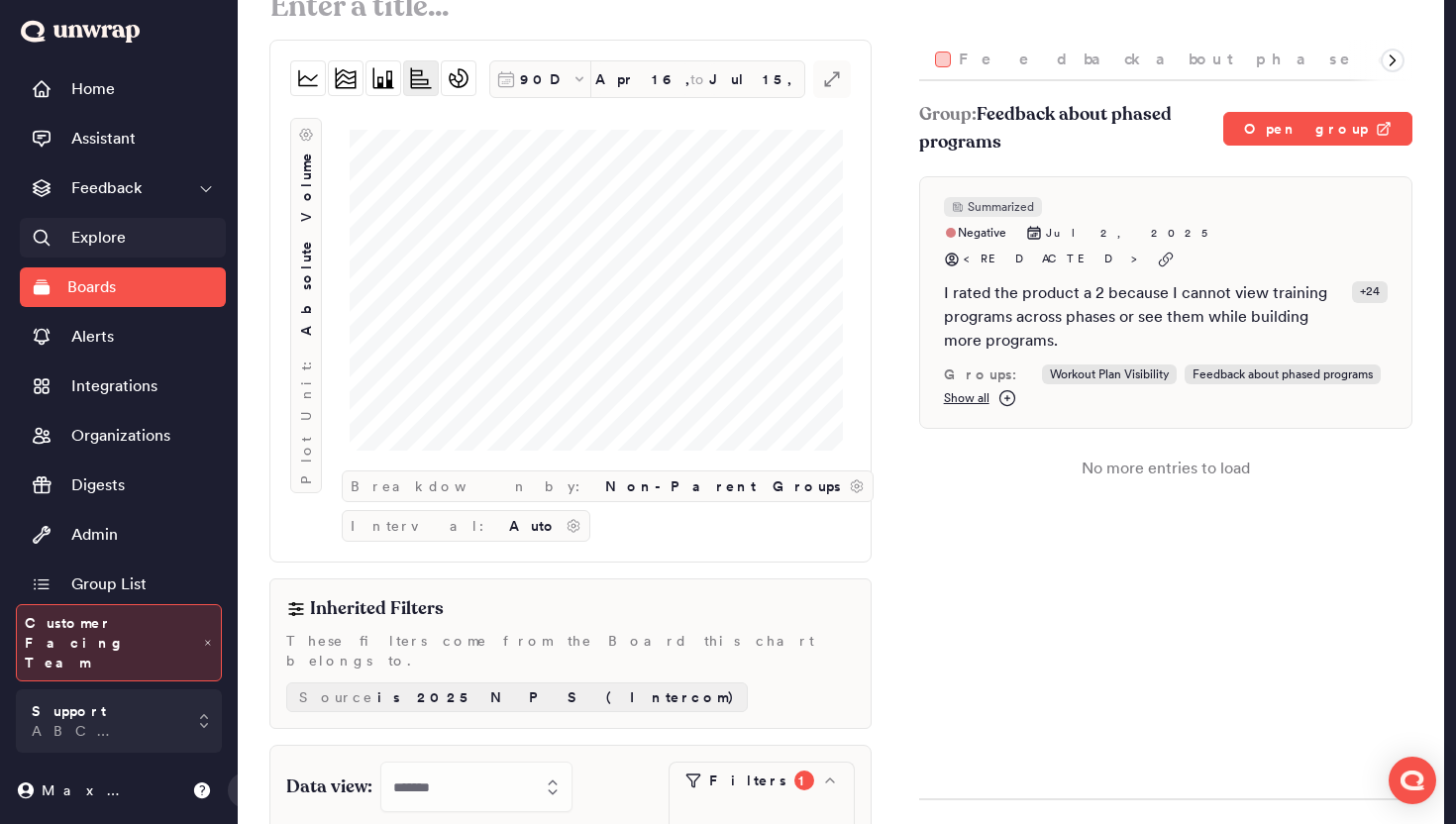 click on "Explore" at bounding box center [98, 238] 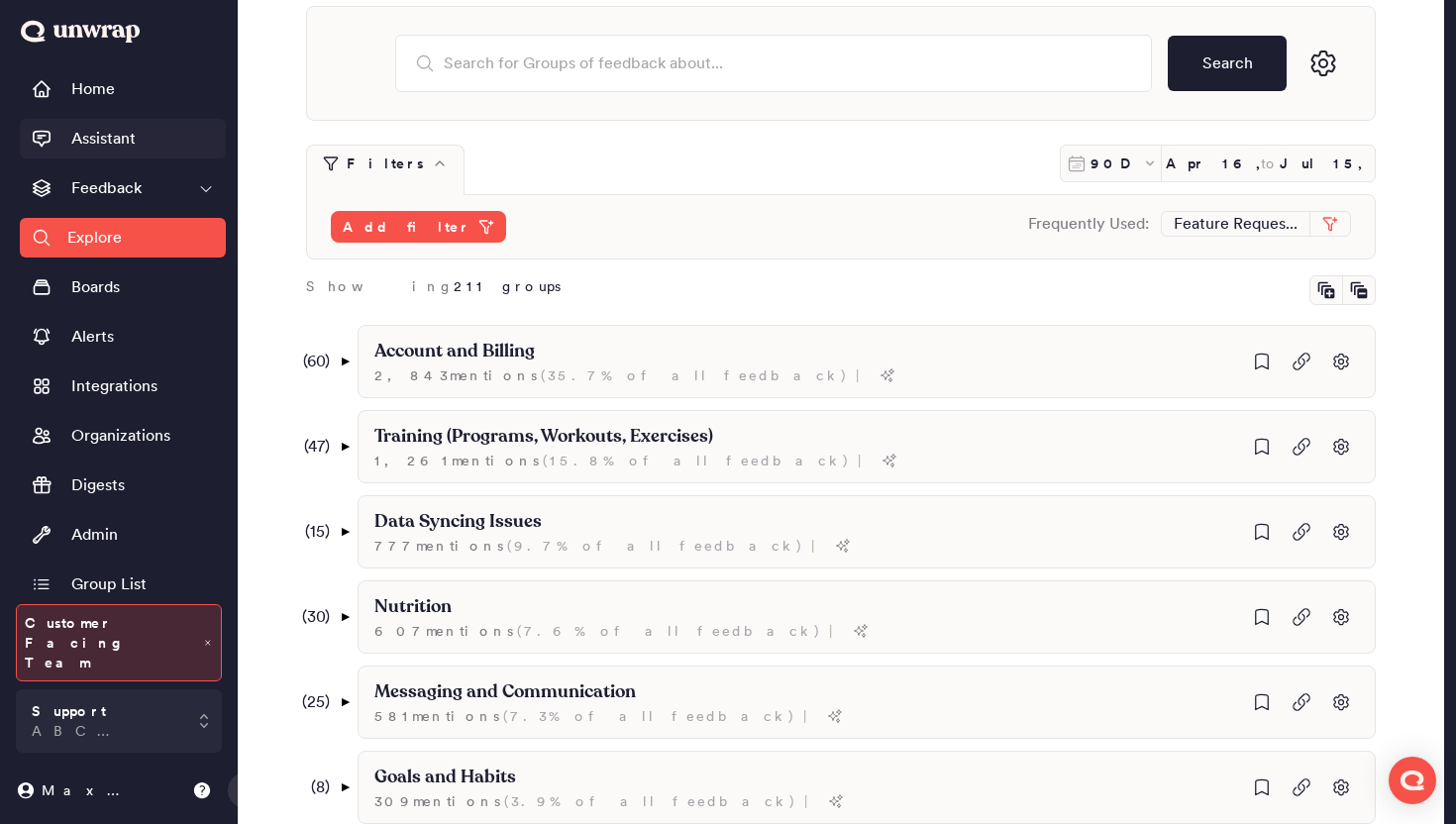 click on "Assistant" at bounding box center [123, 139] 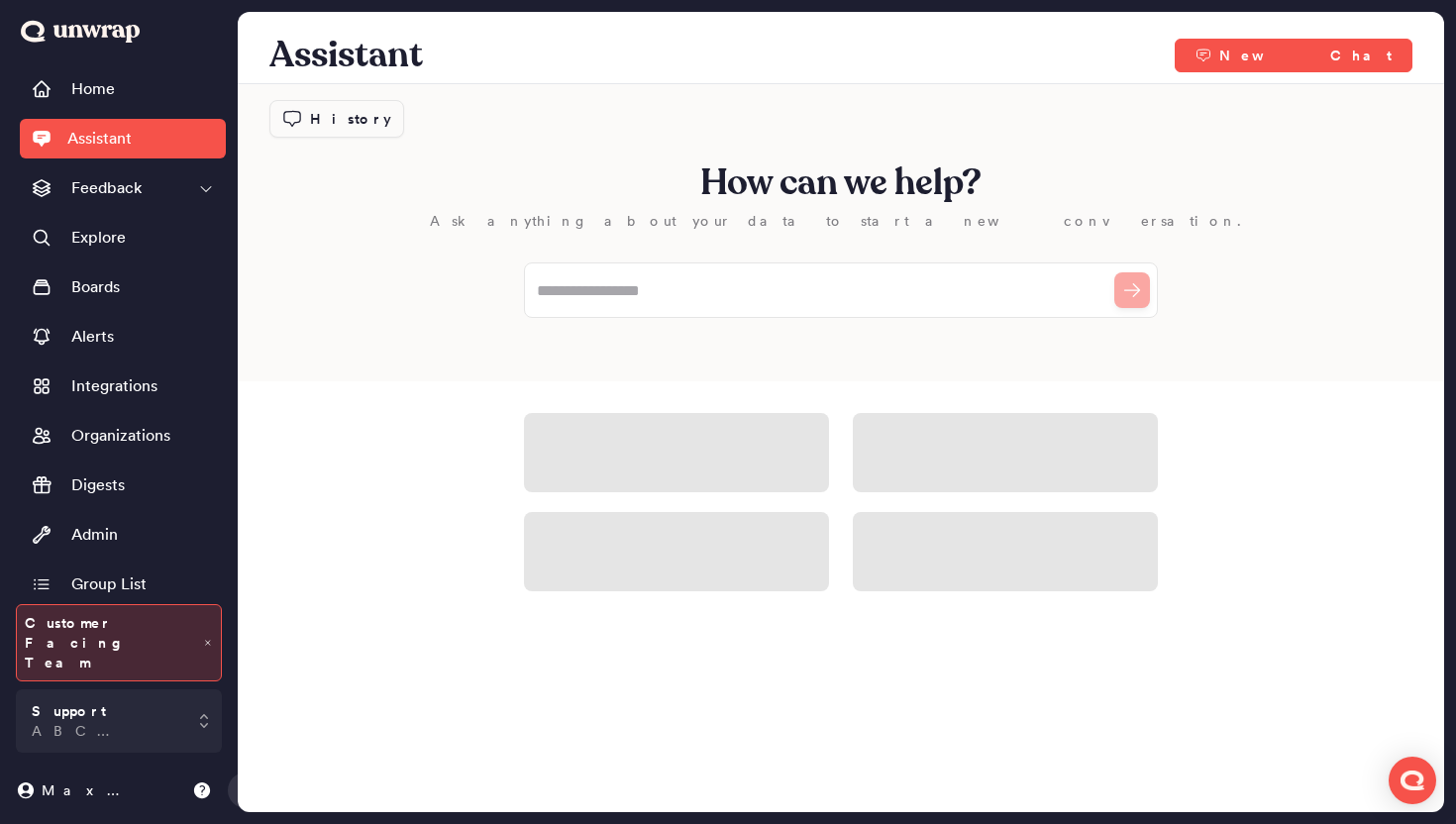 scroll, scrollTop: 67, scrollLeft: 0, axis: vertical 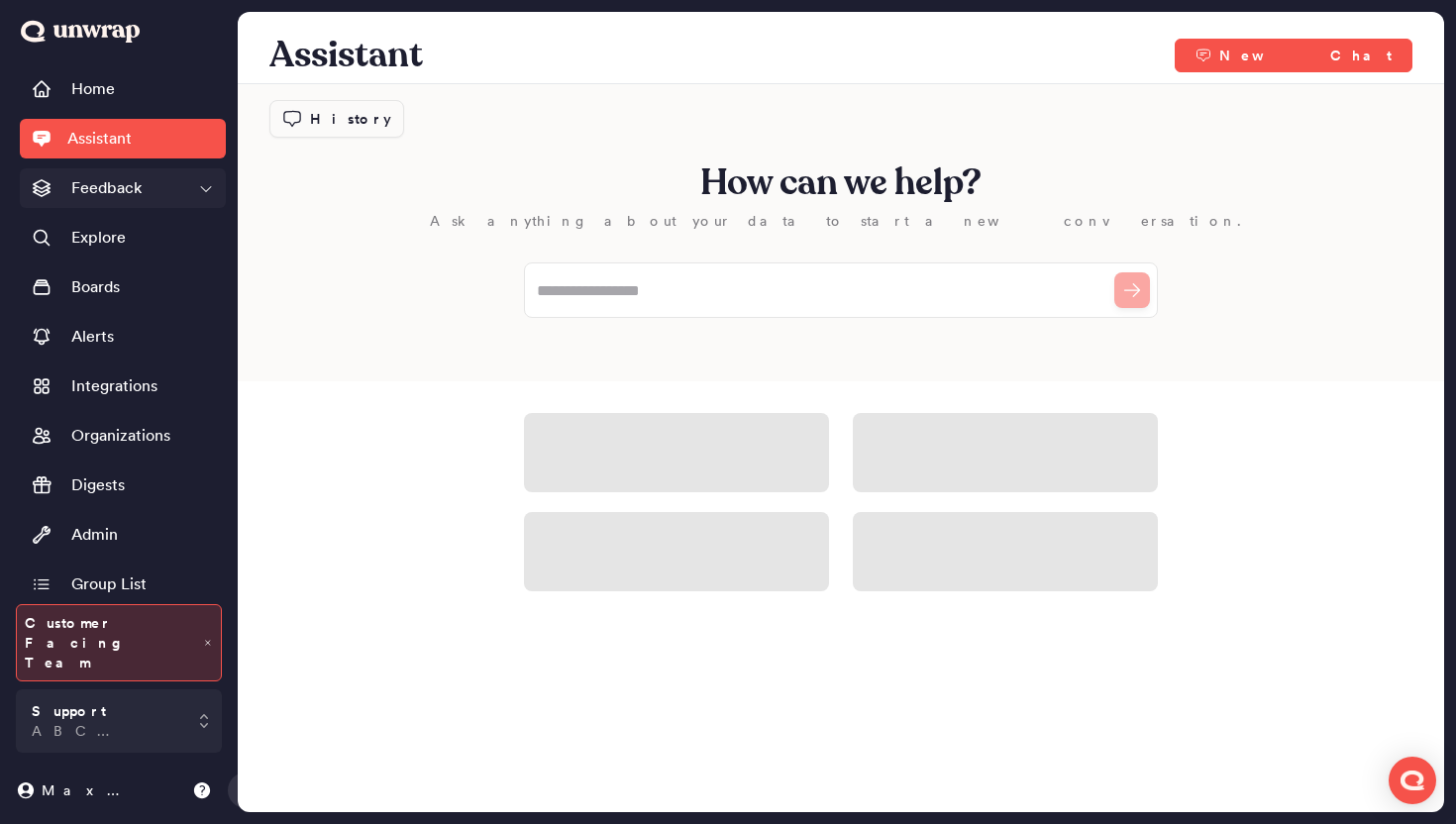 click on "Feedback" at bounding box center (123, 188) 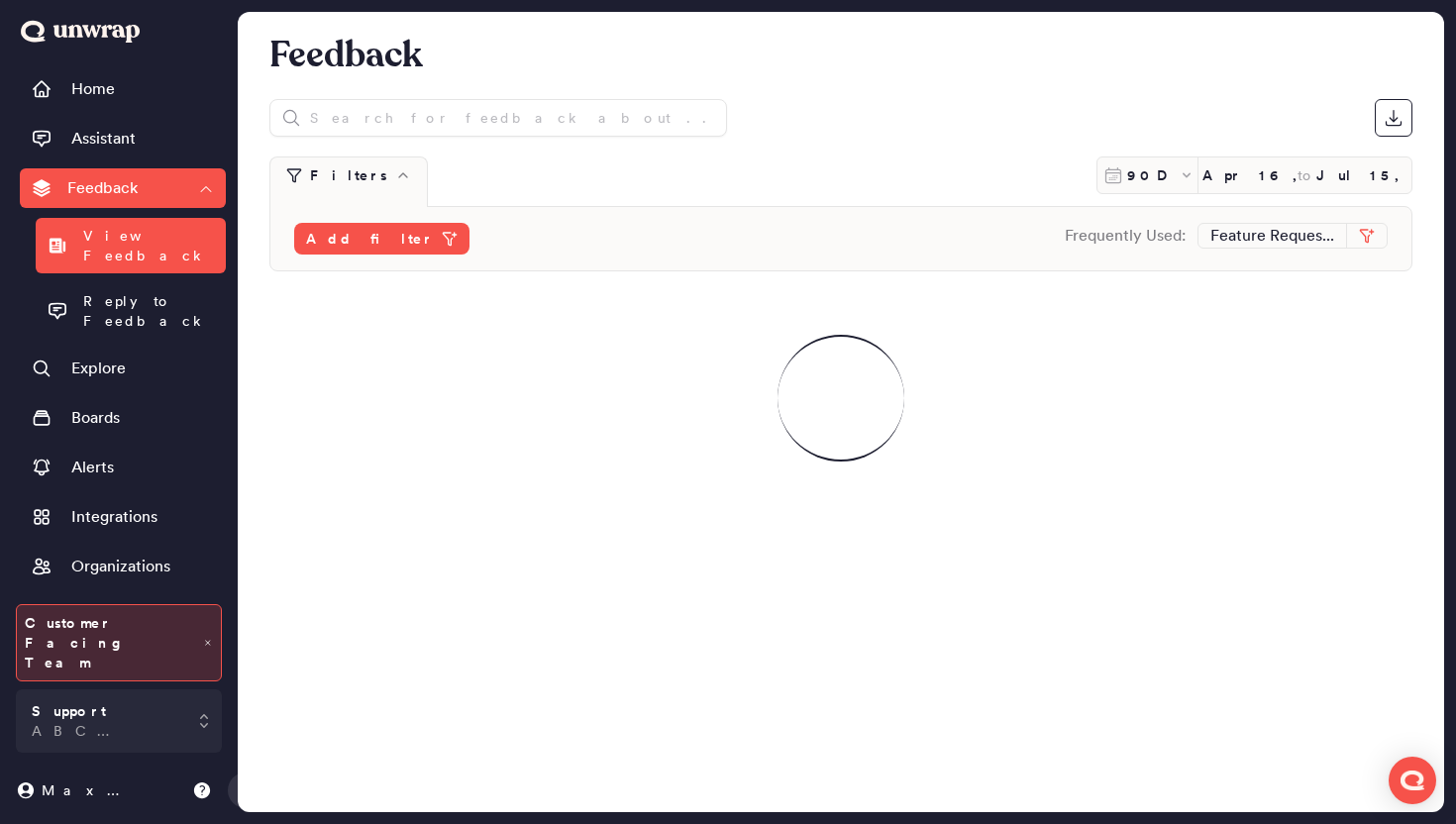 click 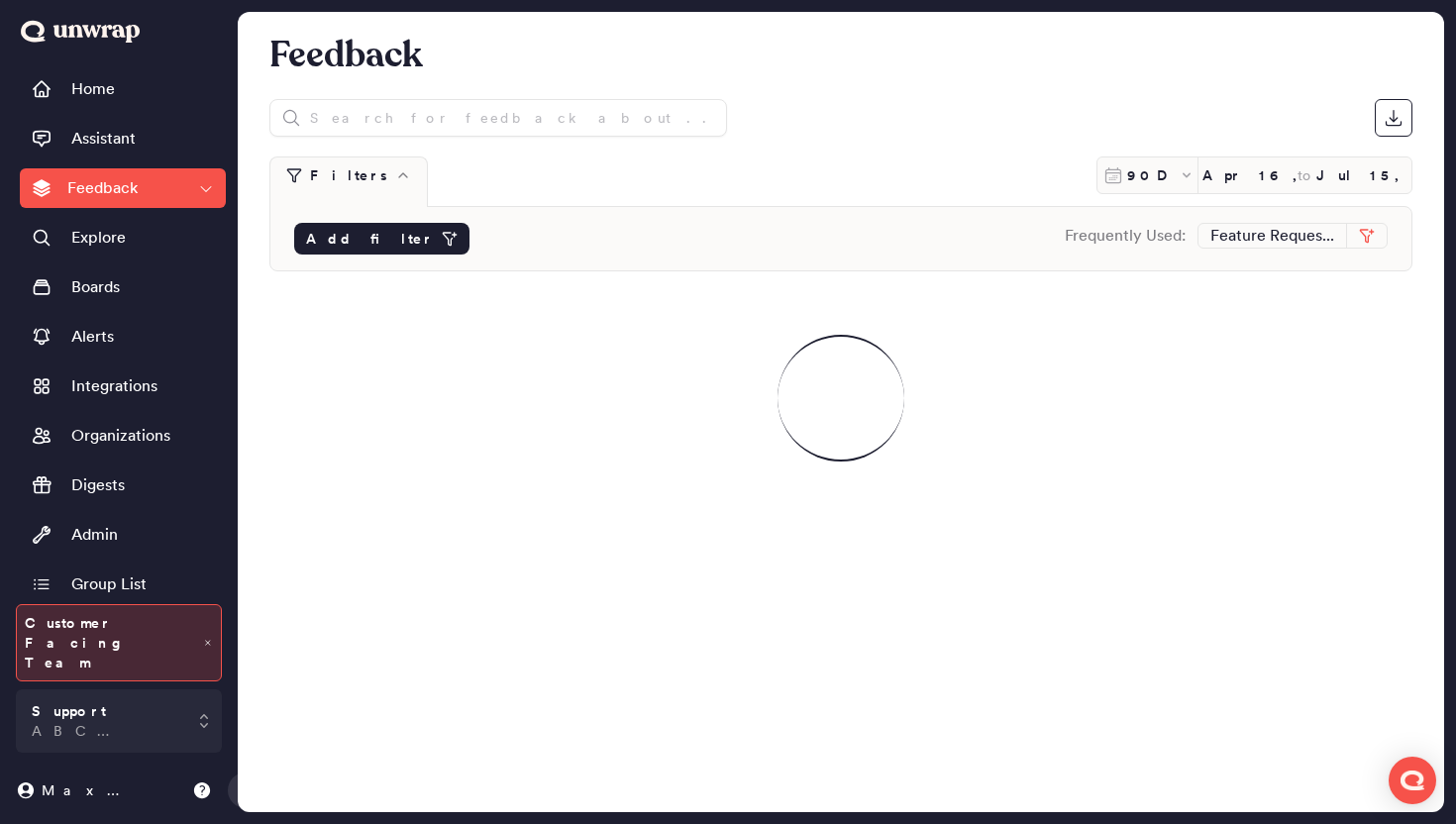 click on "Add filter" at bounding box center (369, 239) 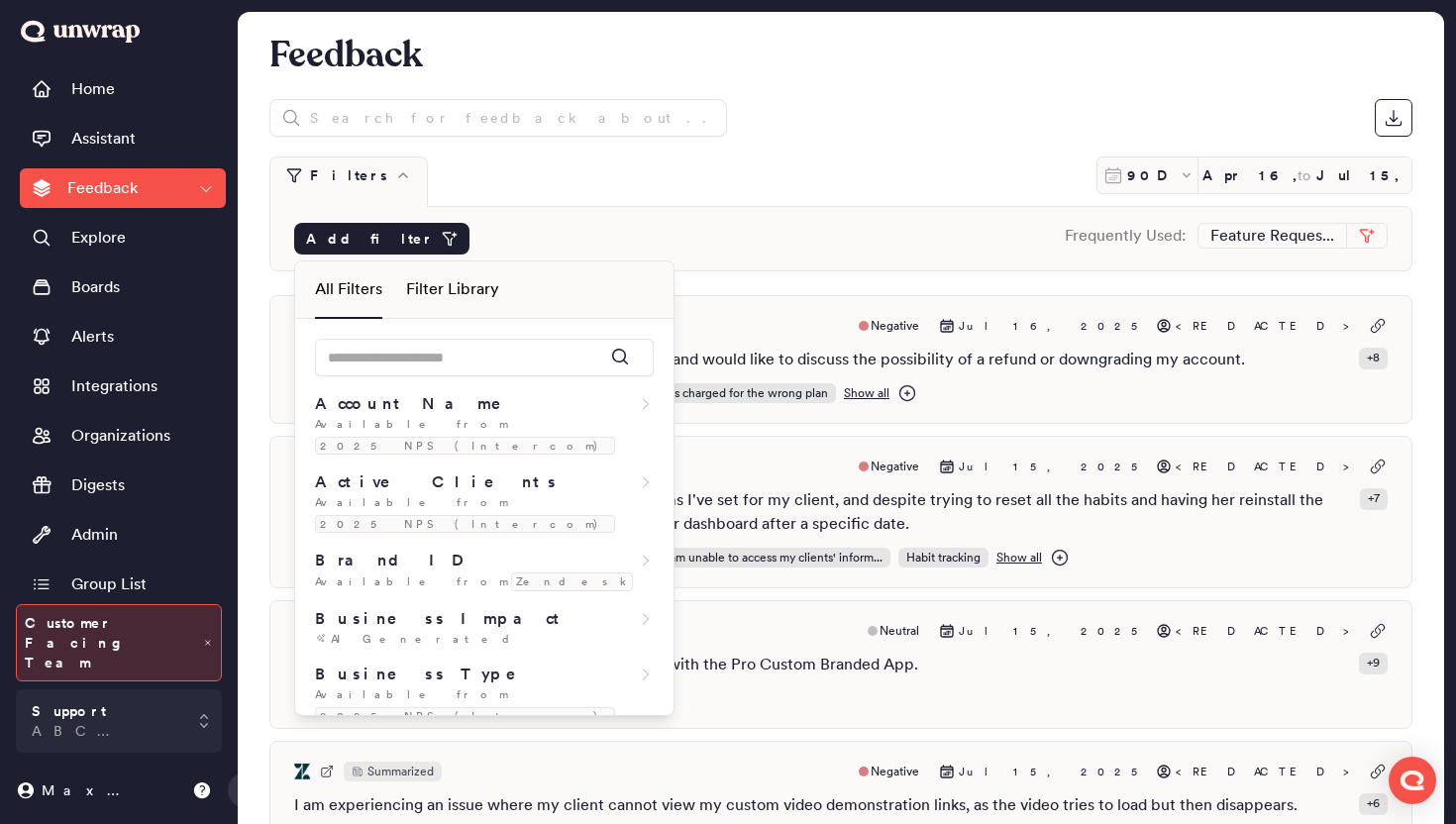 click on "Filter Library" at bounding box center (453, 289) 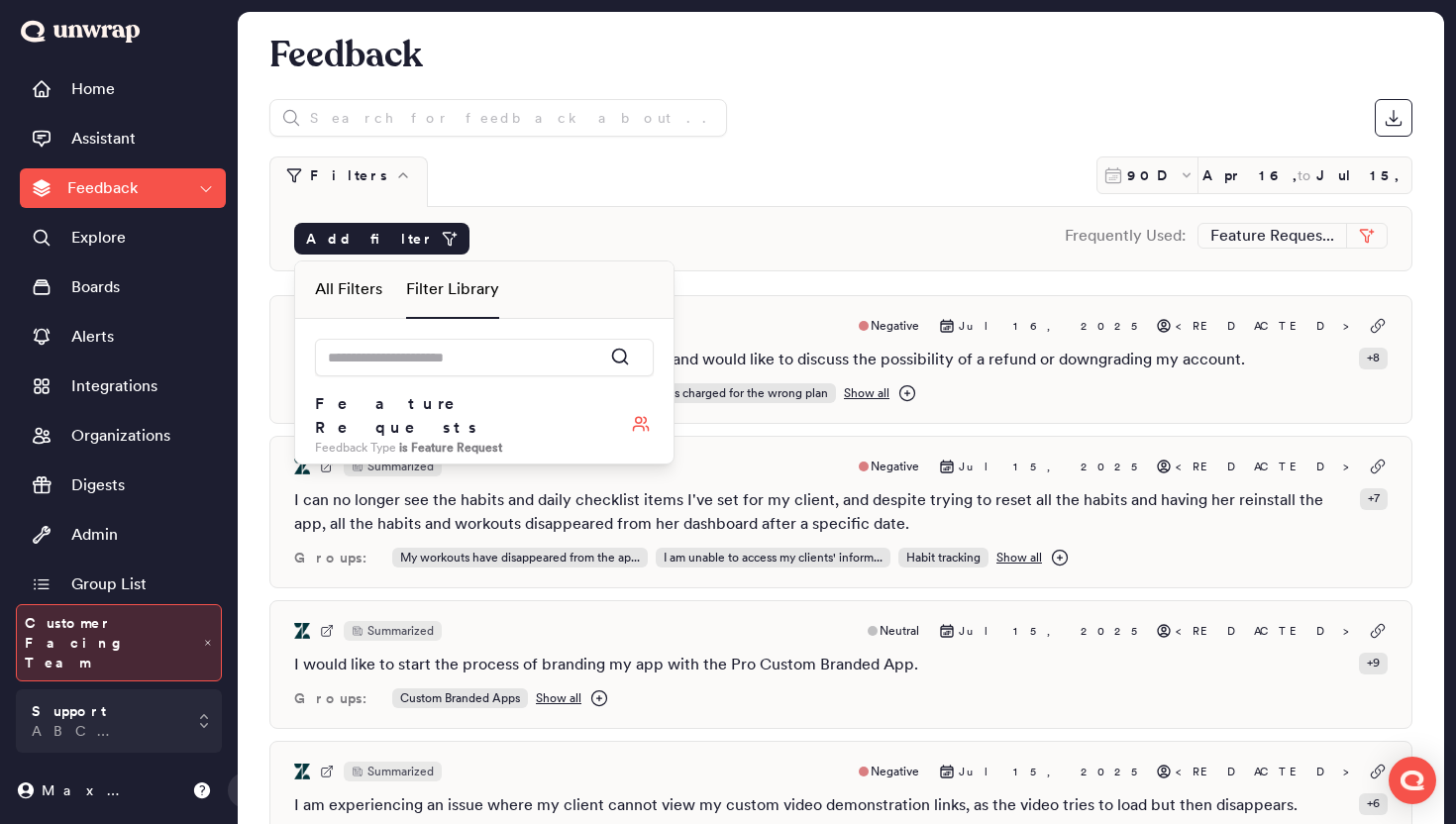 click on "All Filters" at bounding box center [349, 289] 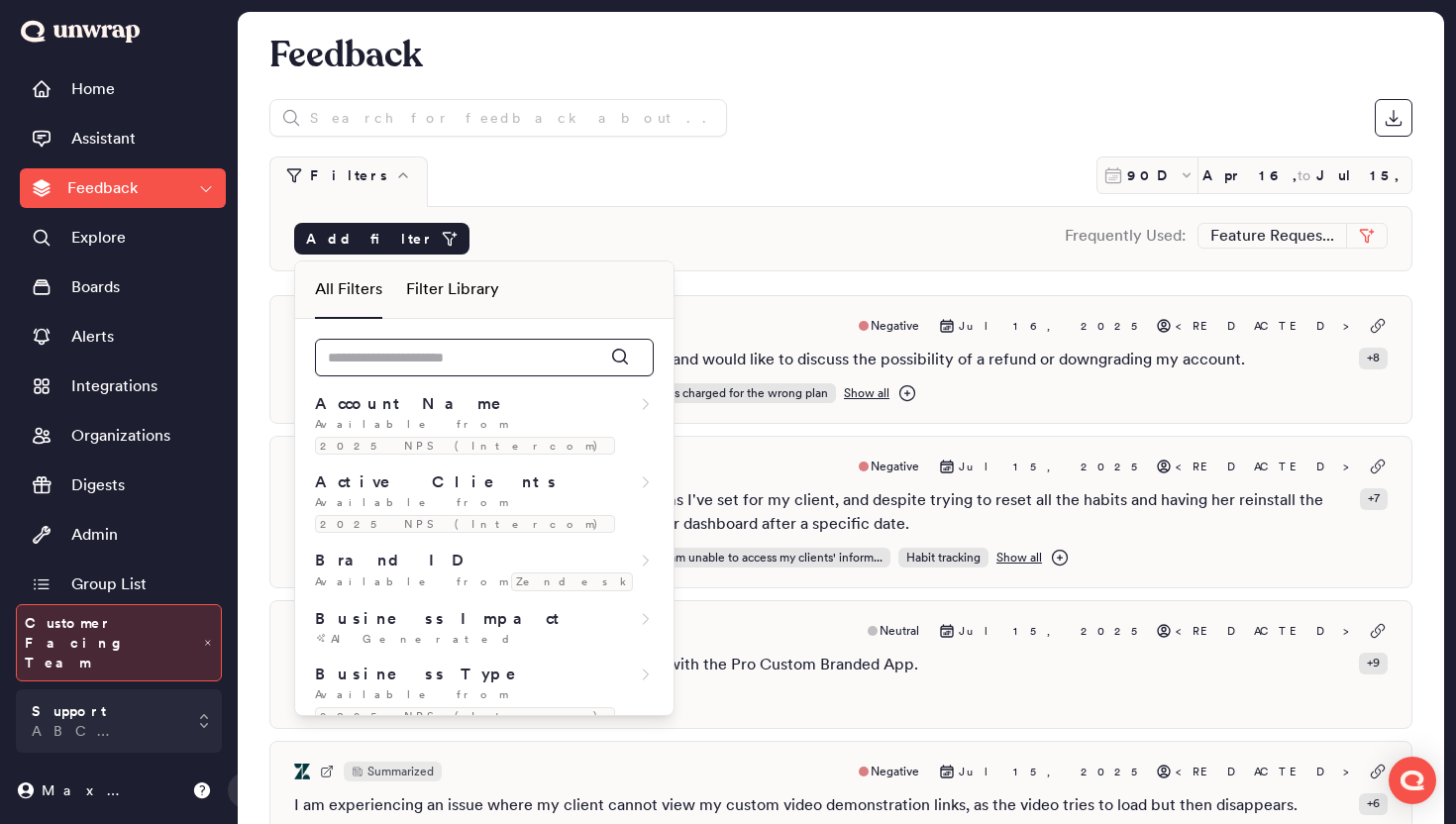 click at bounding box center (484, 358) 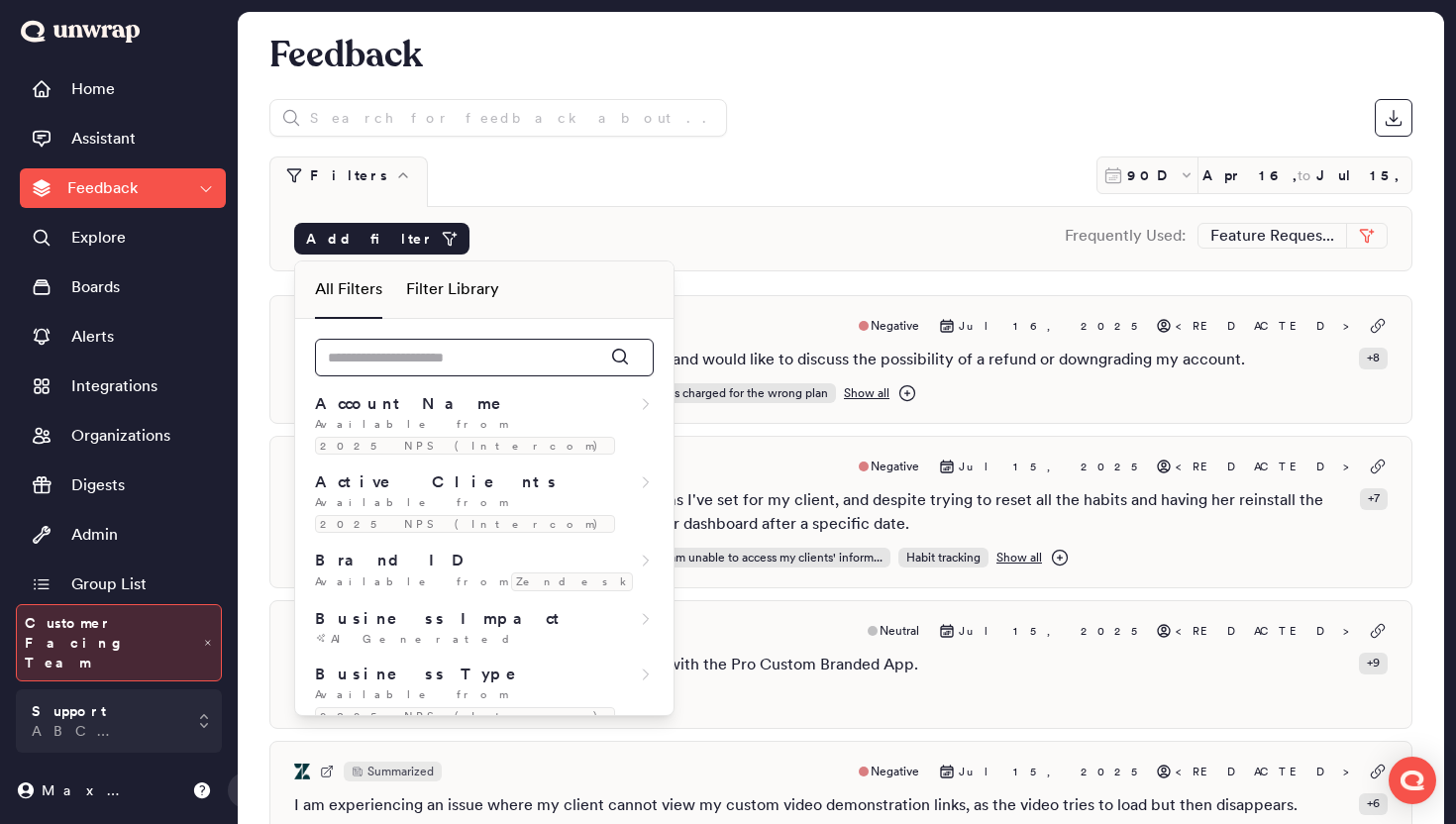 type on "*" 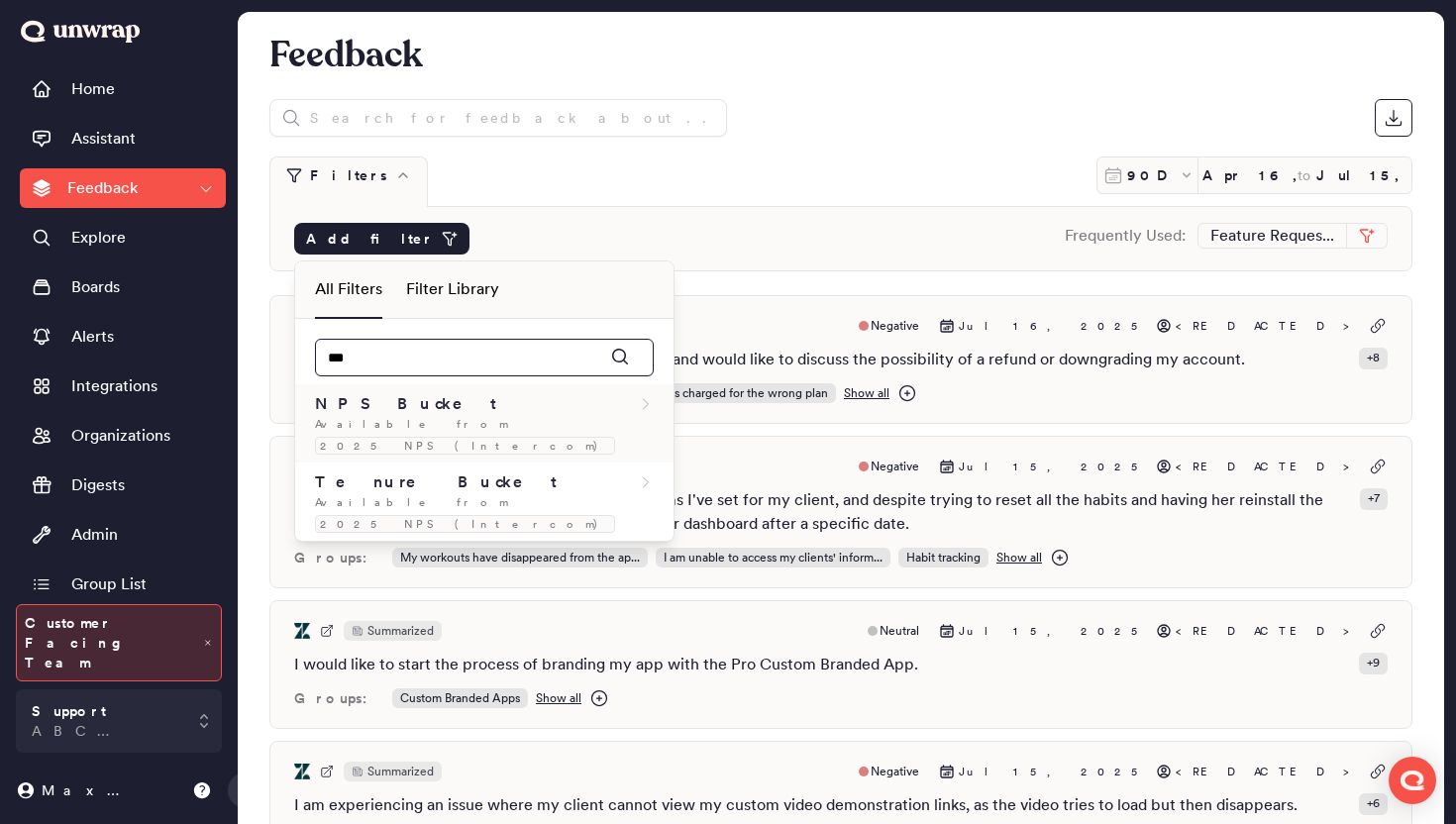 type on "***" 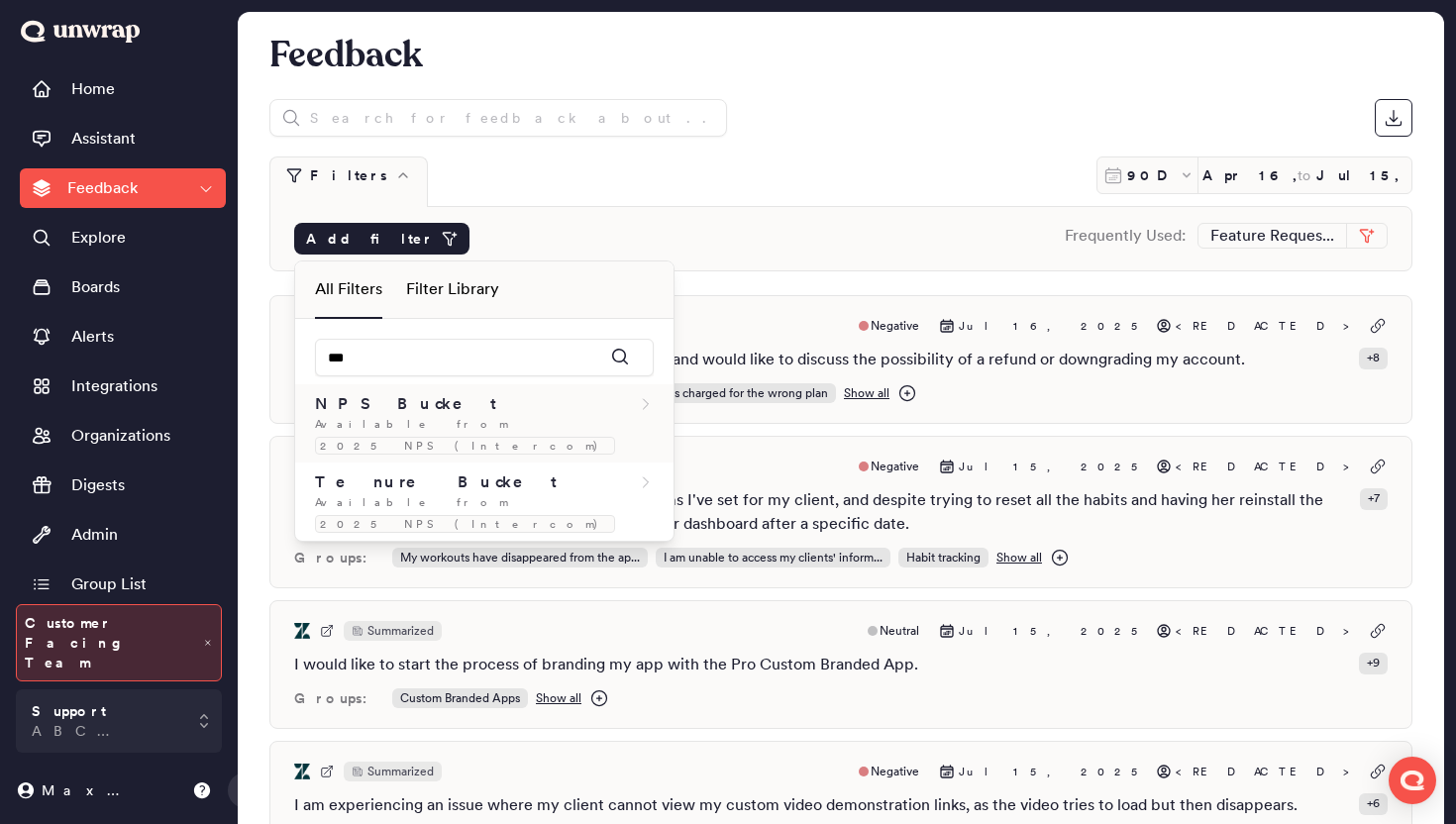 click on "NPS Bucket" at bounding box center [484, 404] 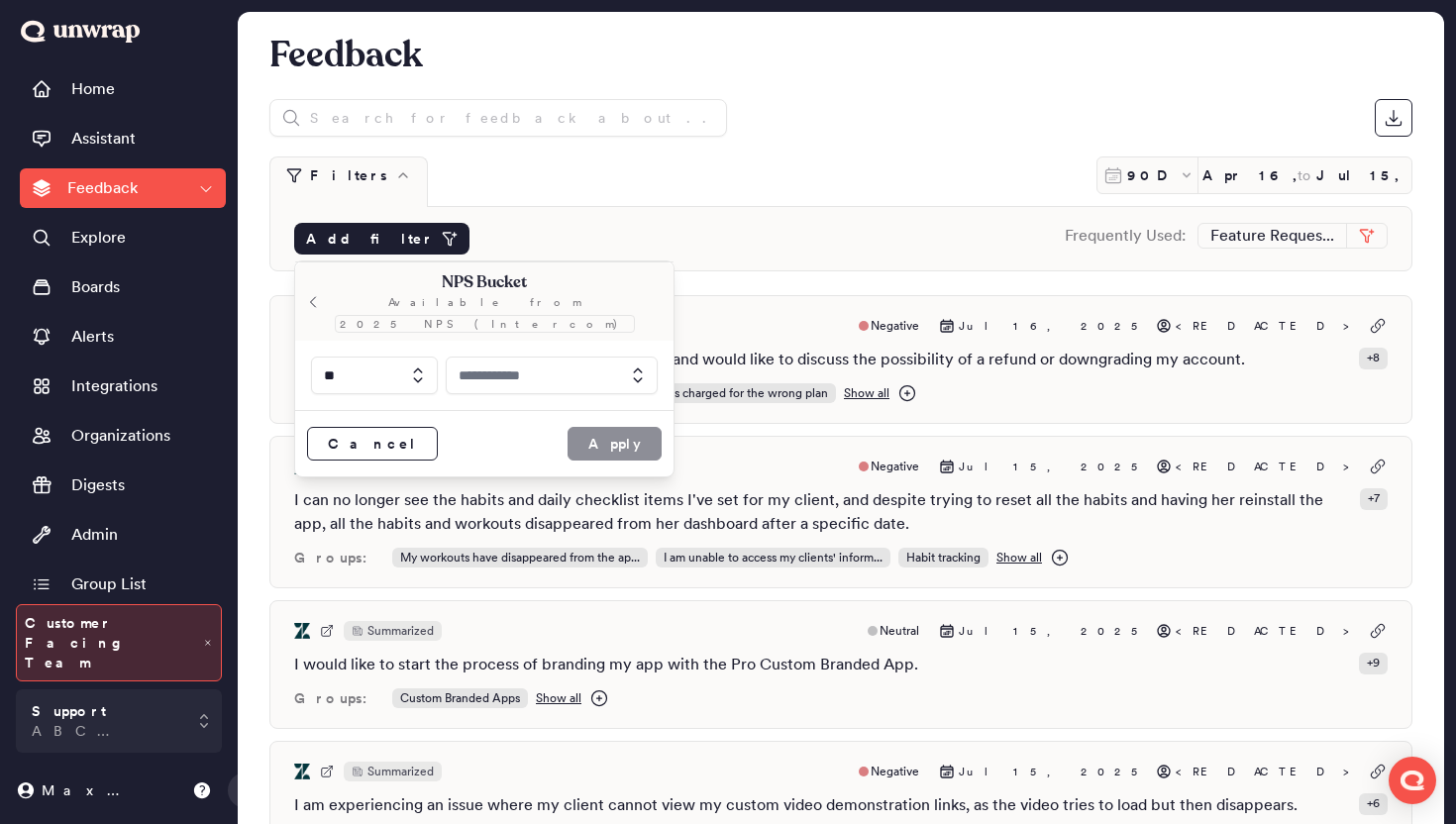 click at bounding box center (552, 375) 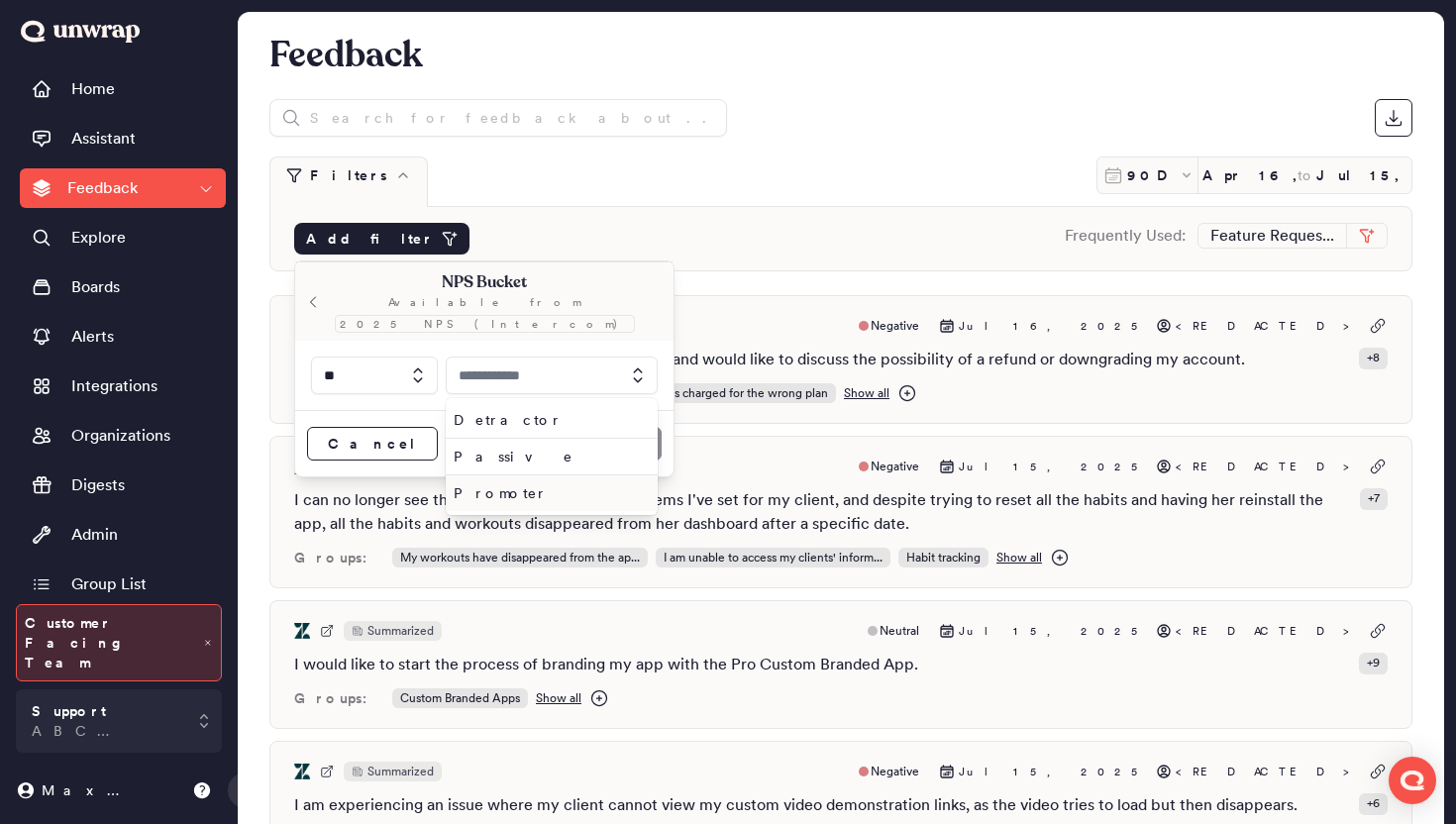 click on "Detractor" at bounding box center (548, 420) 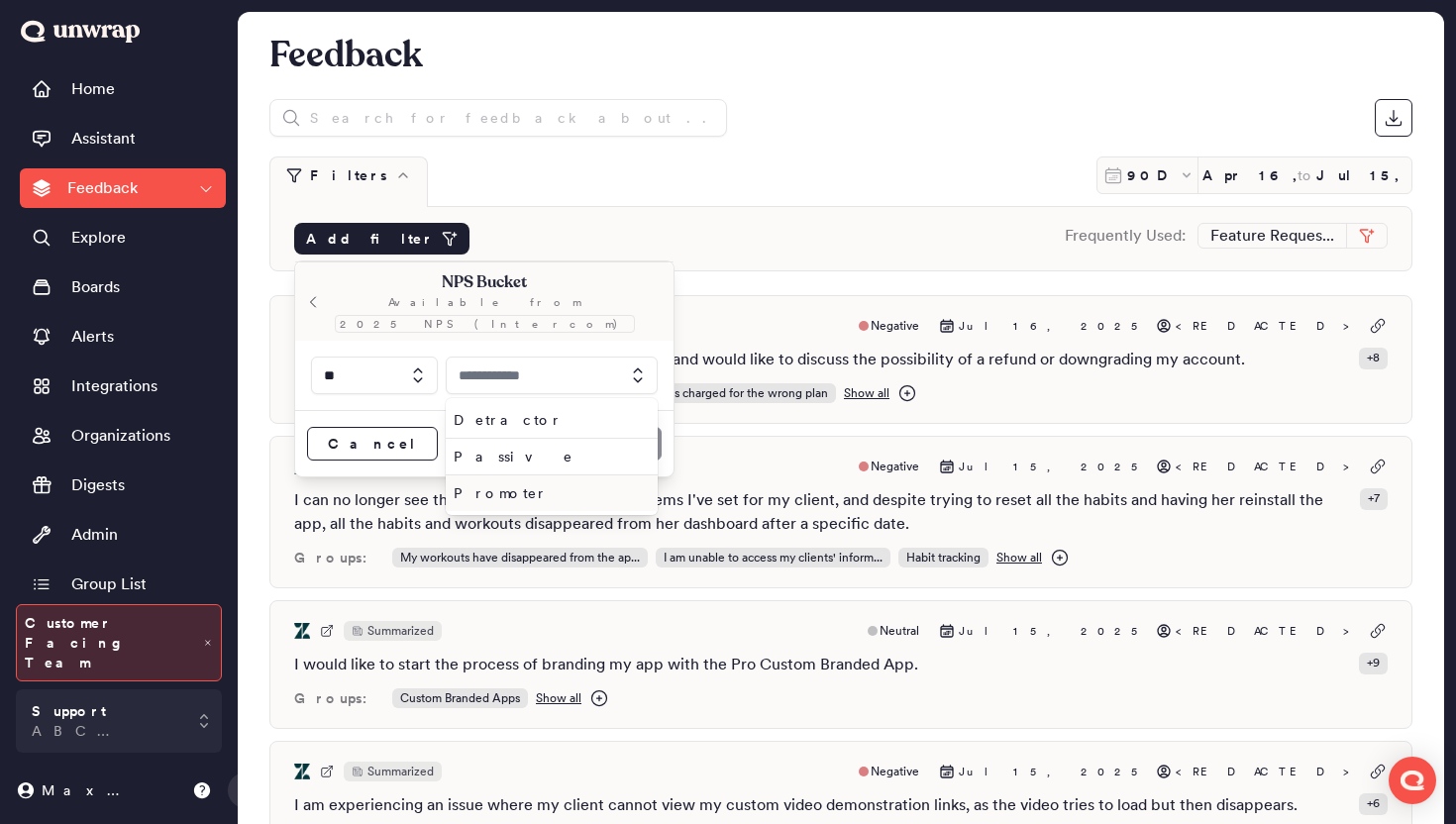 type on "*********" 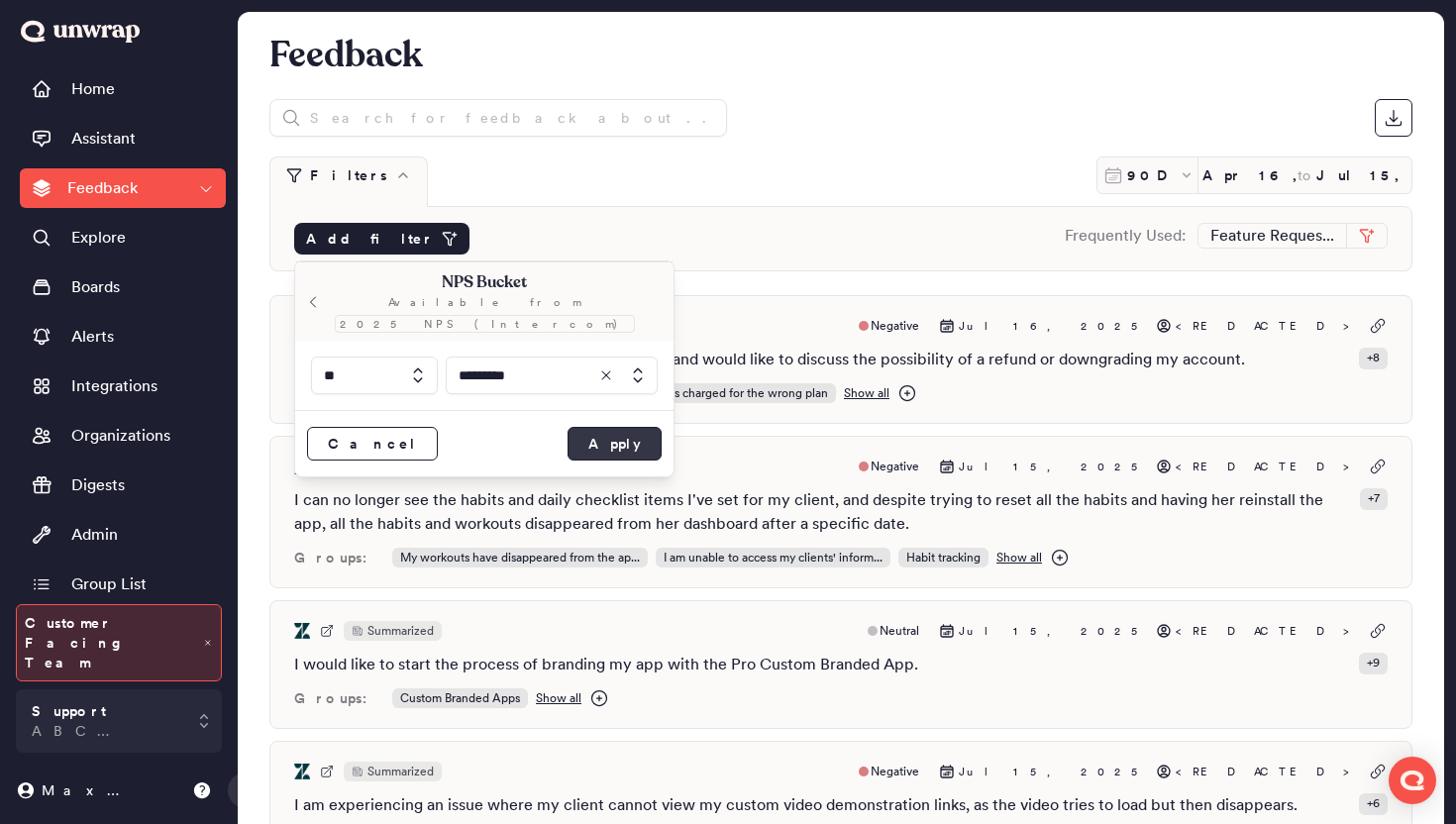 click on "Apply" at bounding box center [614, 444] 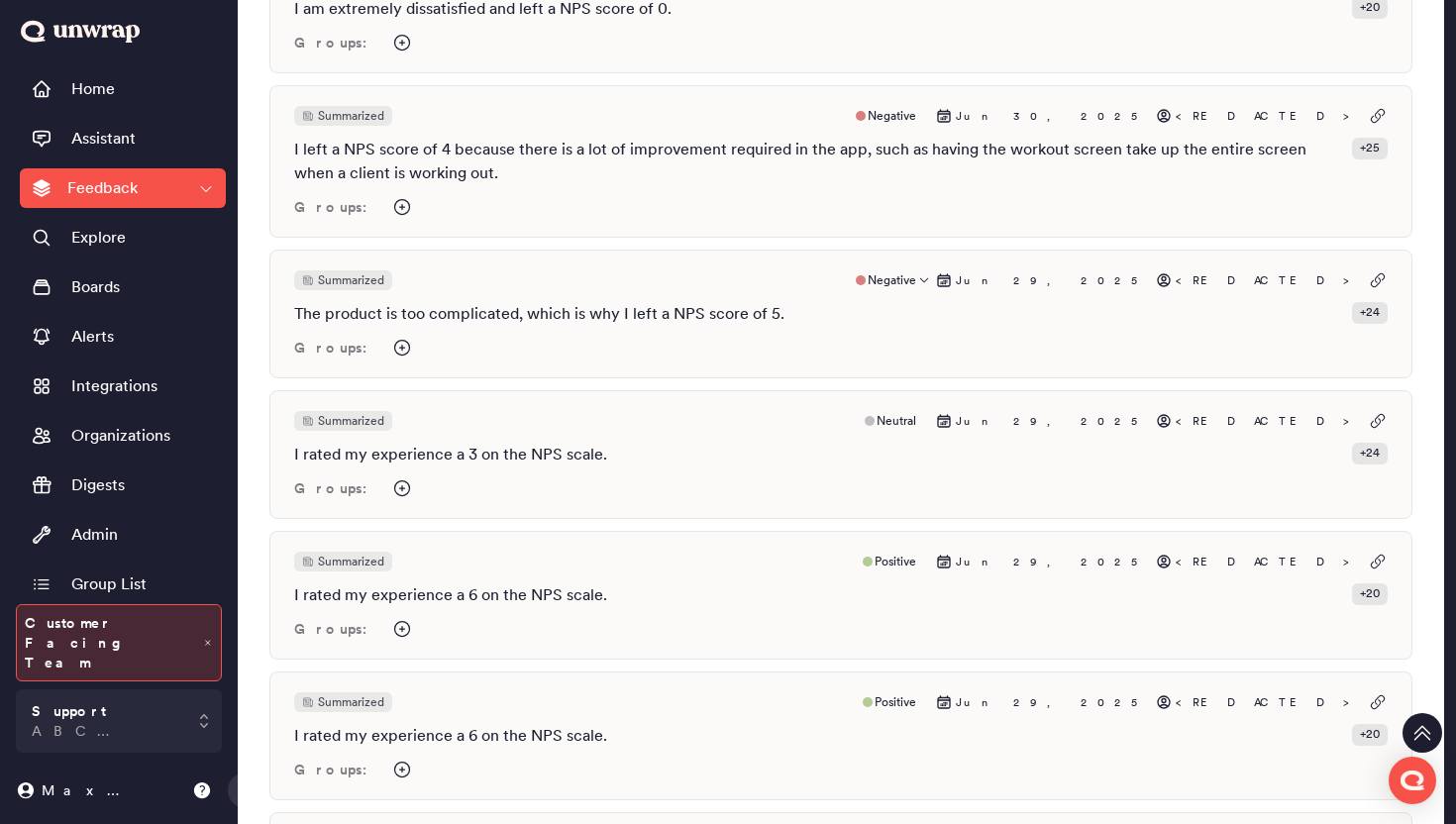 scroll, scrollTop: 5185, scrollLeft: 0, axis: vertical 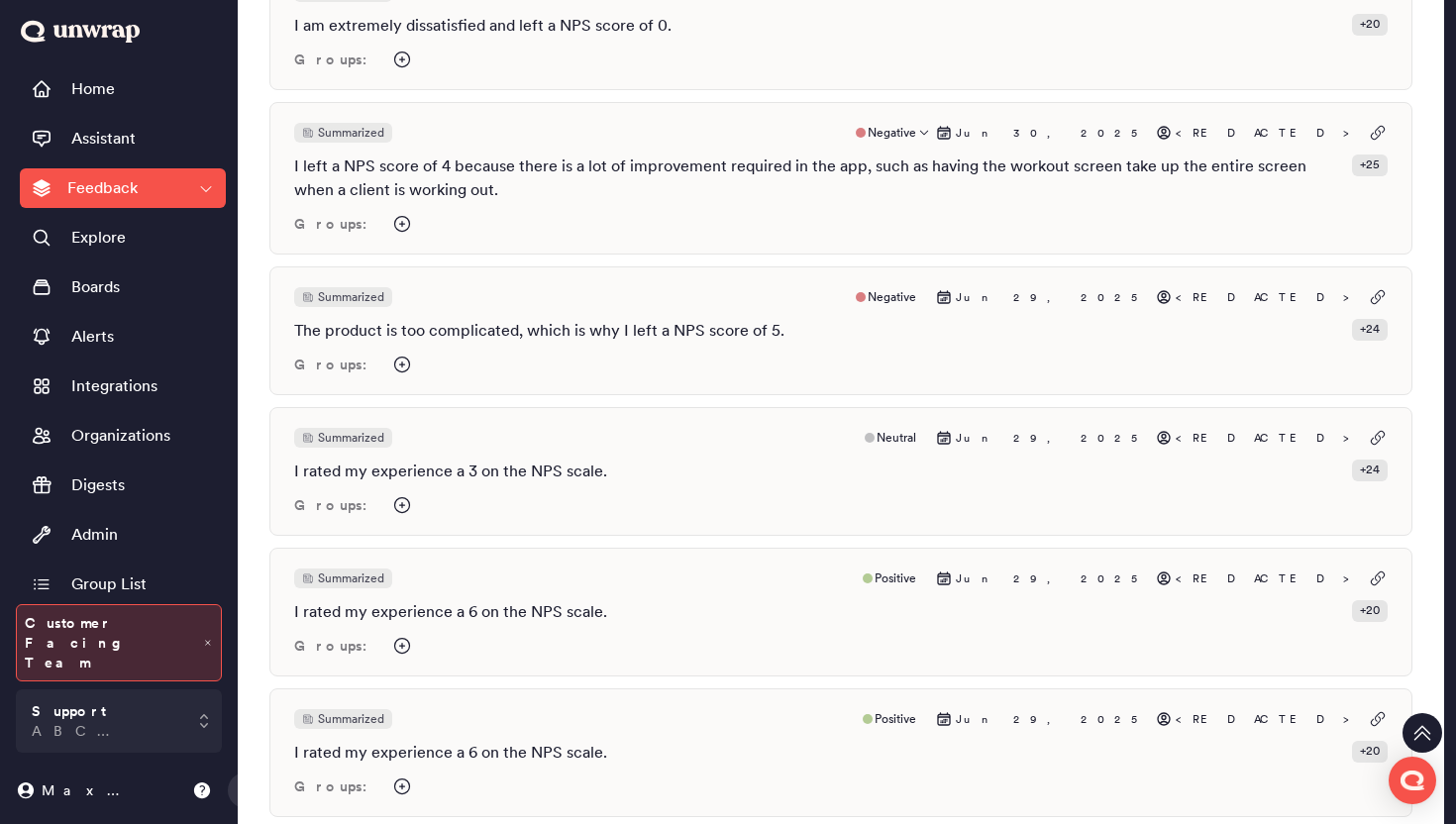 click 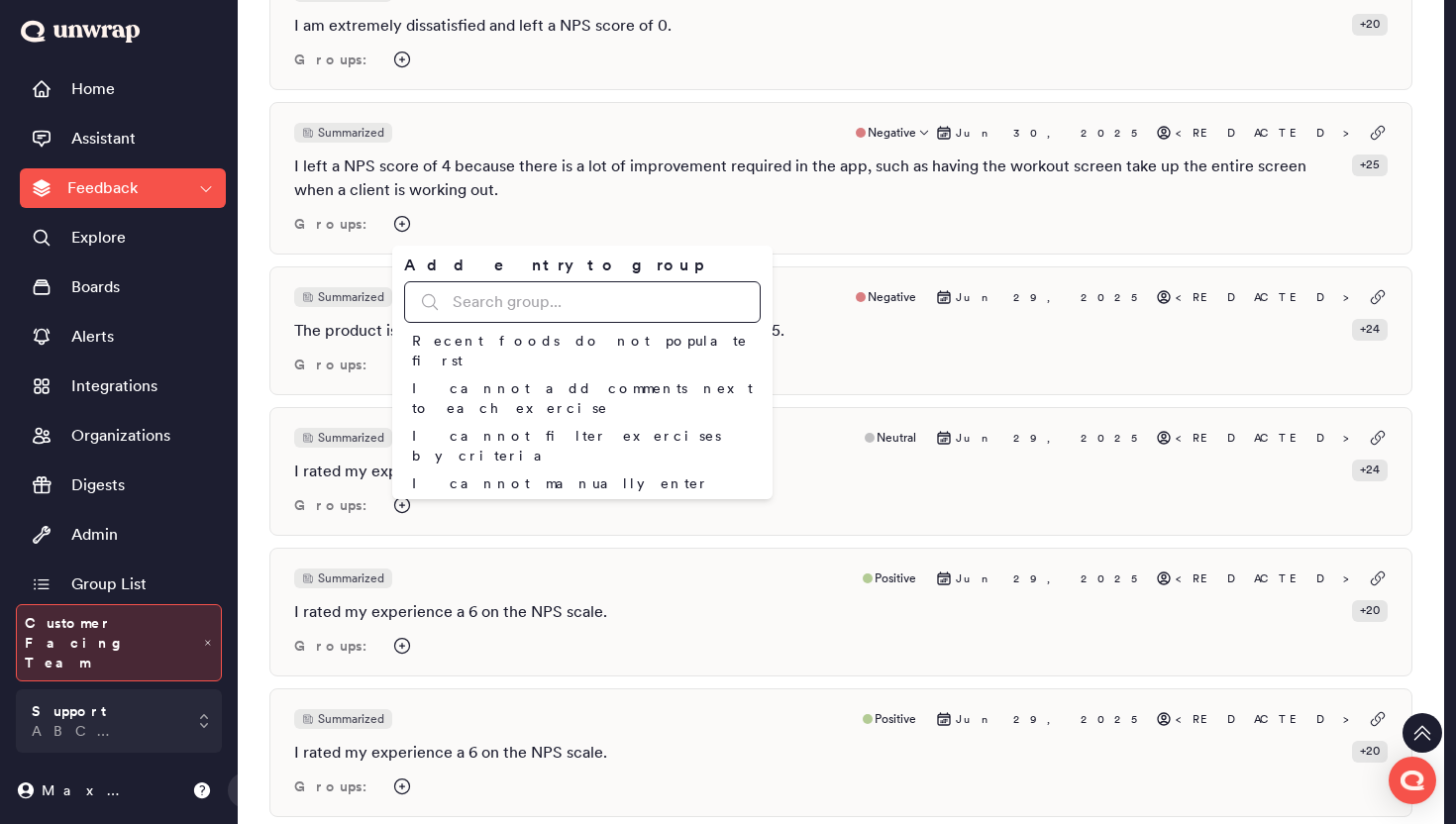 click at bounding box center [582, 302] 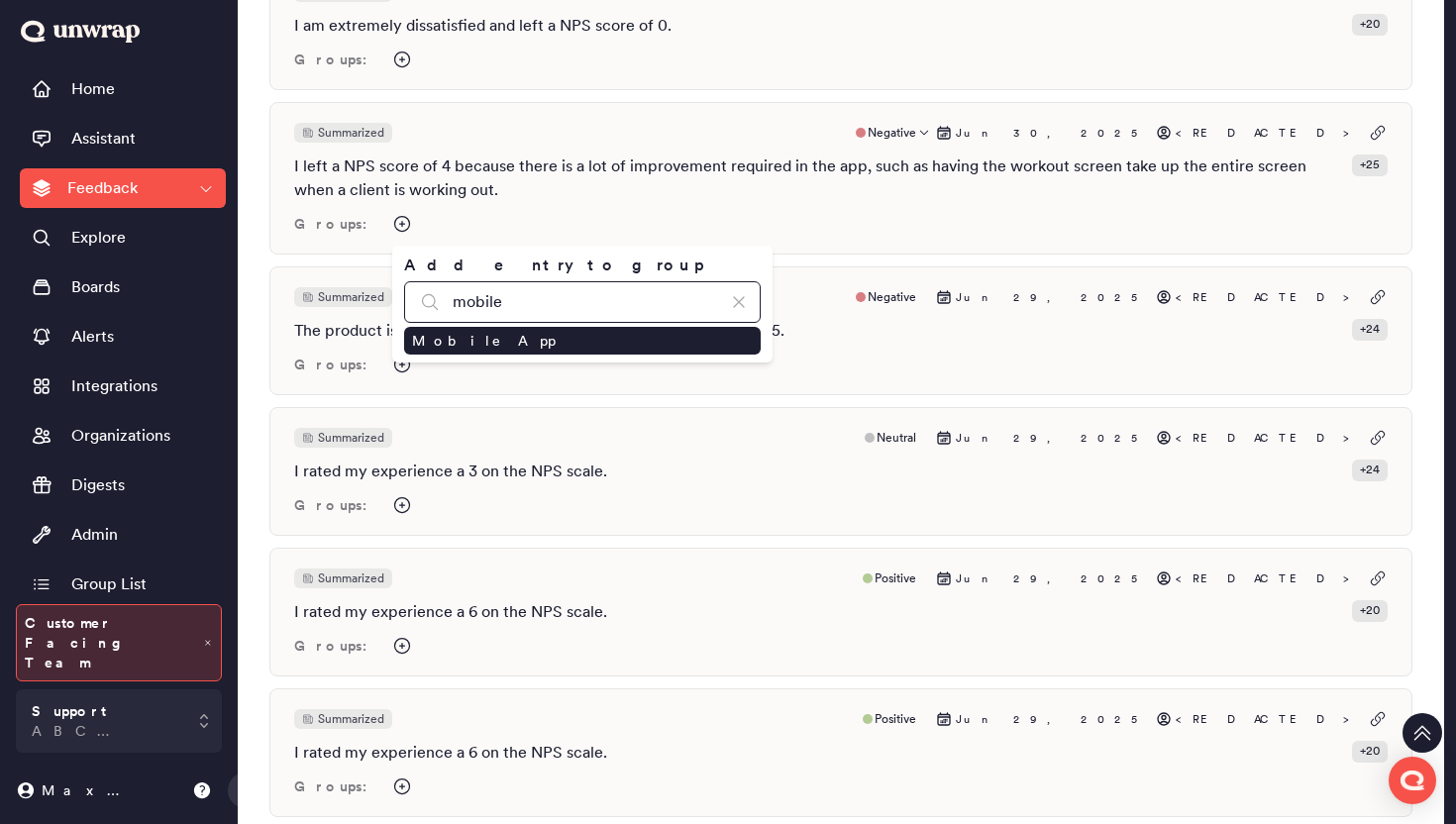 type on "mobile" 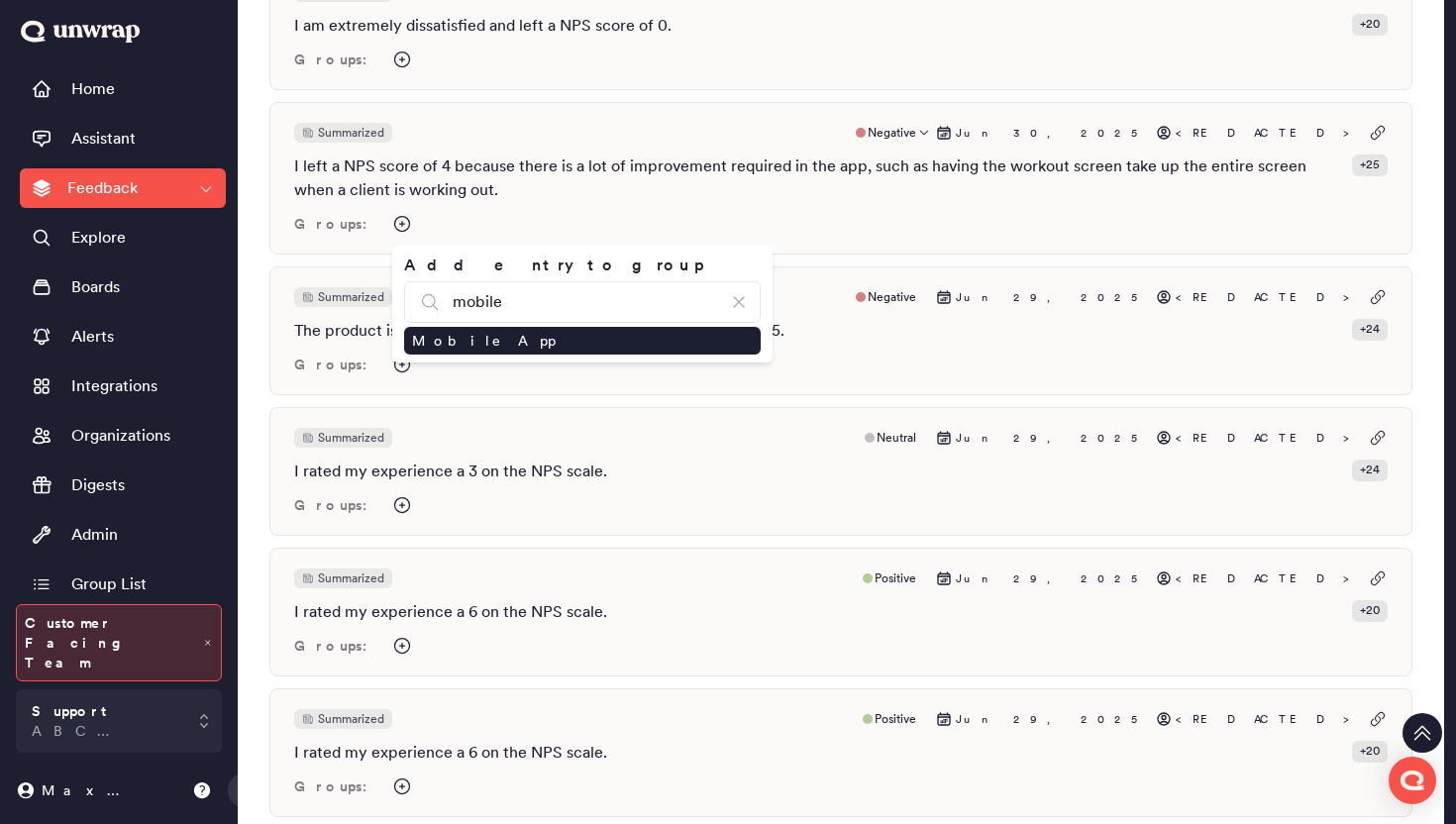 click on "Mobile App" at bounding box center [582, 341] 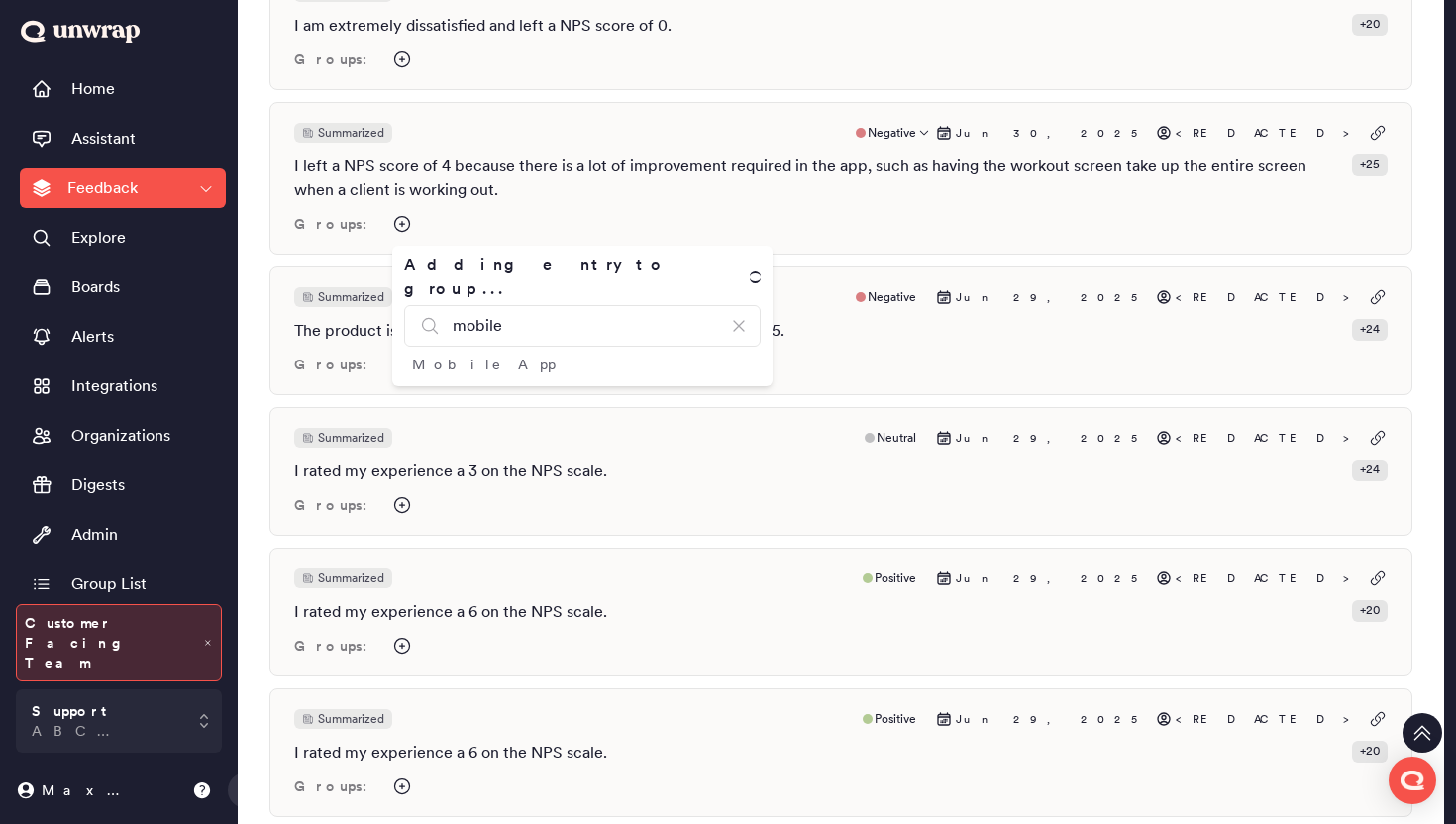 type 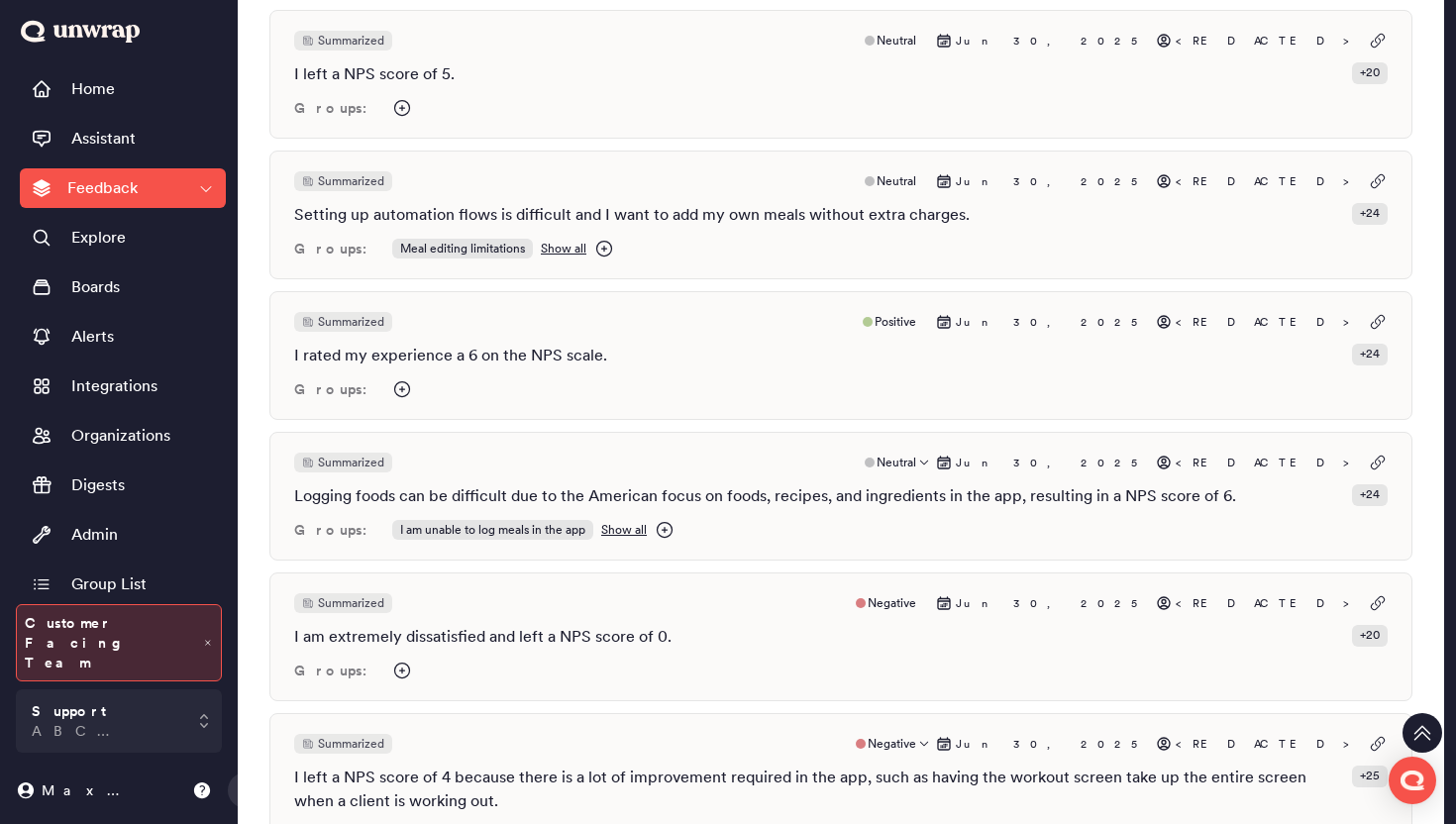 scroll, scrollTop: 4450, scrollLeft: 0, axis: vertical 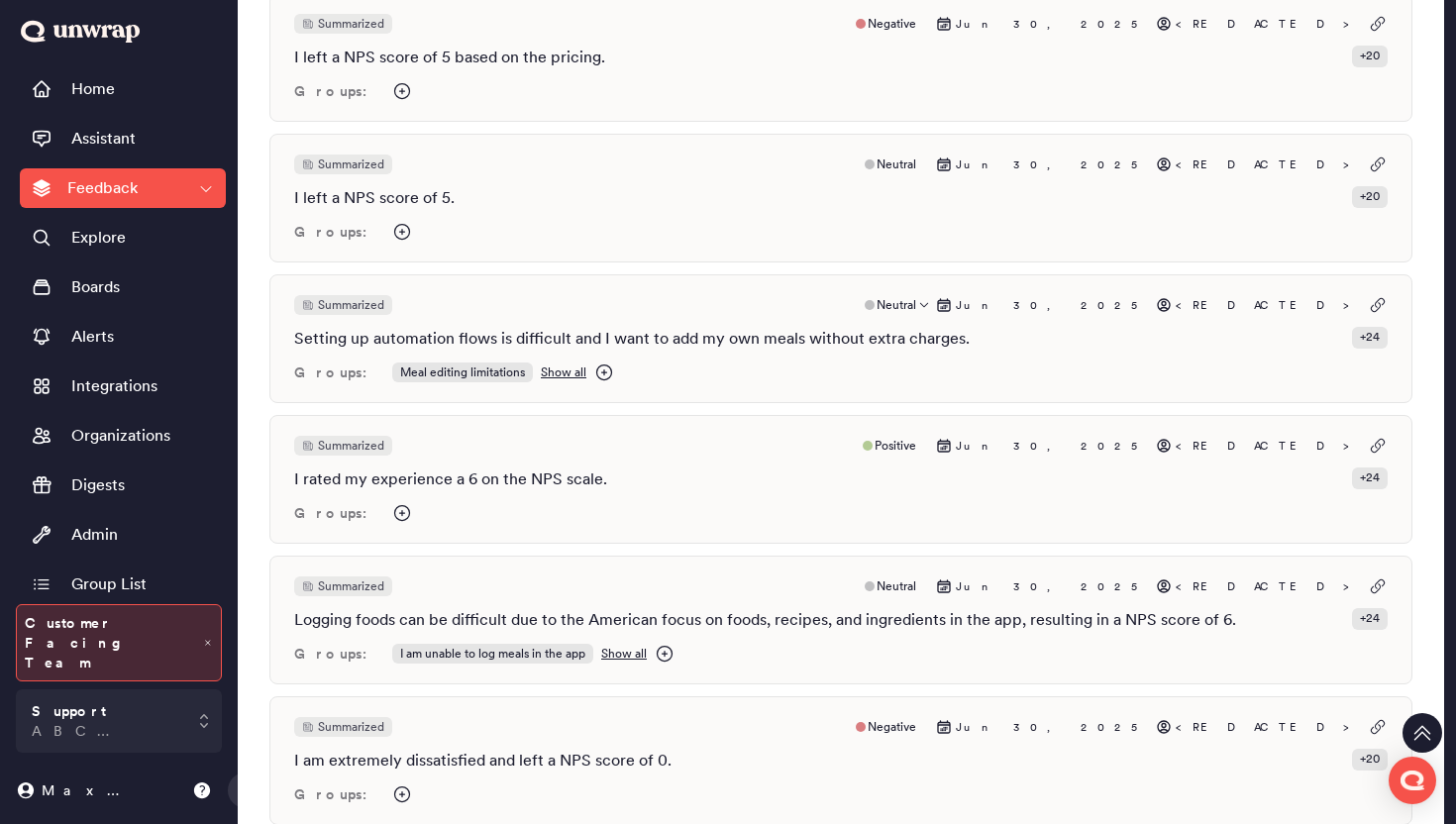 click on "Show all" at bounding box center (564, 372) 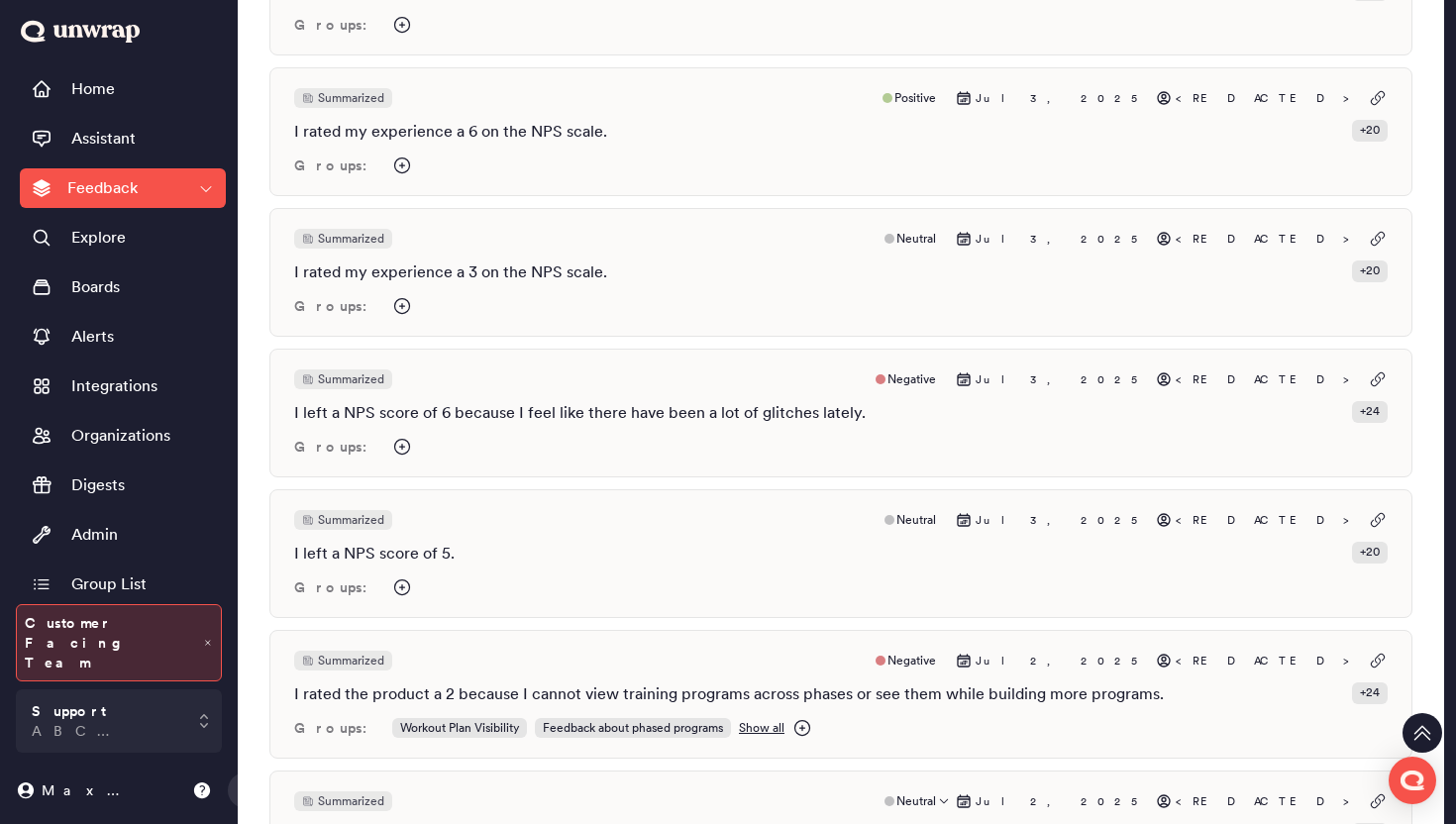 scroll, scrollTop: 1938, scrollLeft: 0, axis: vertical 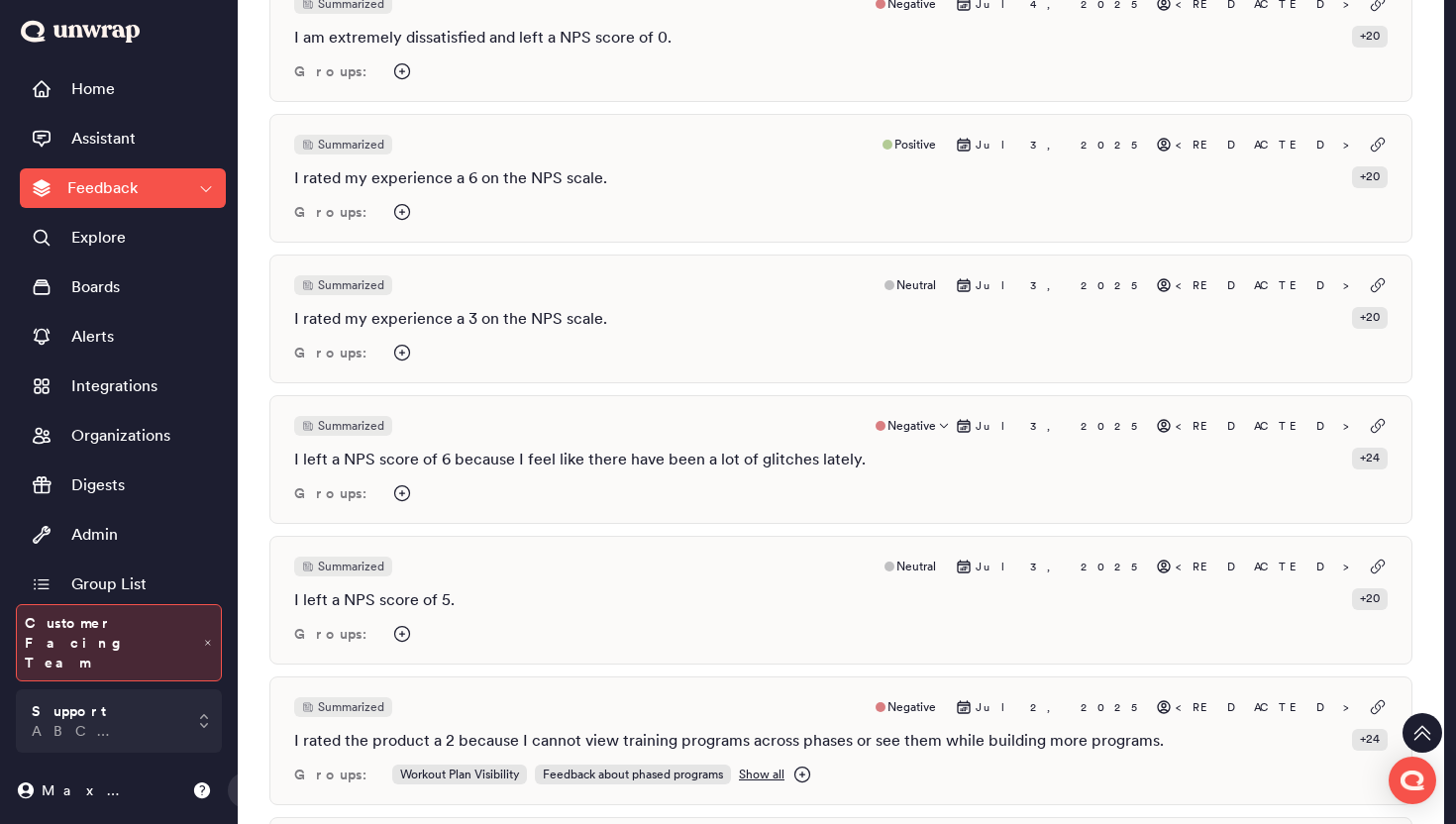 click 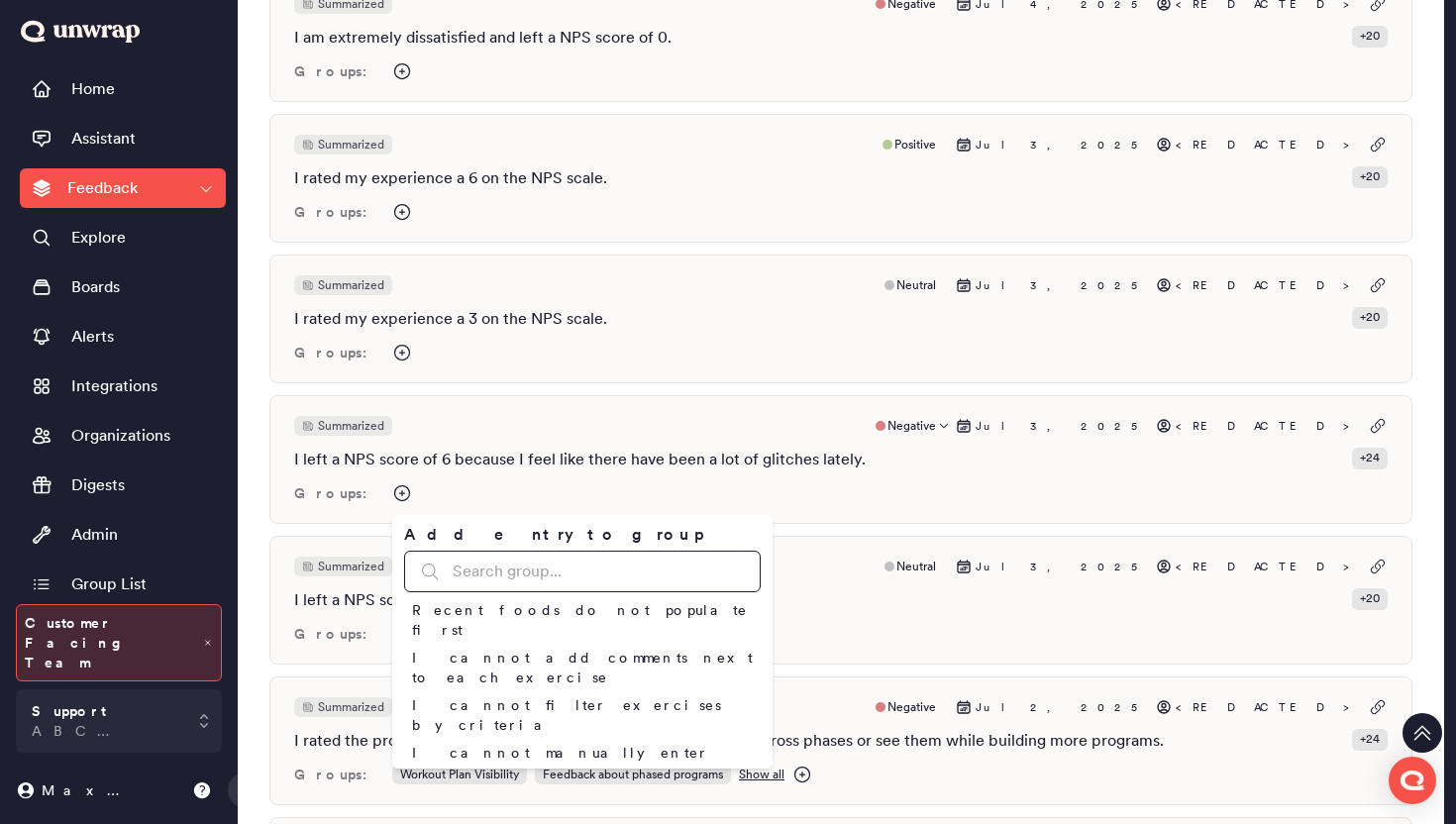 click at bounding box center [582, 571] 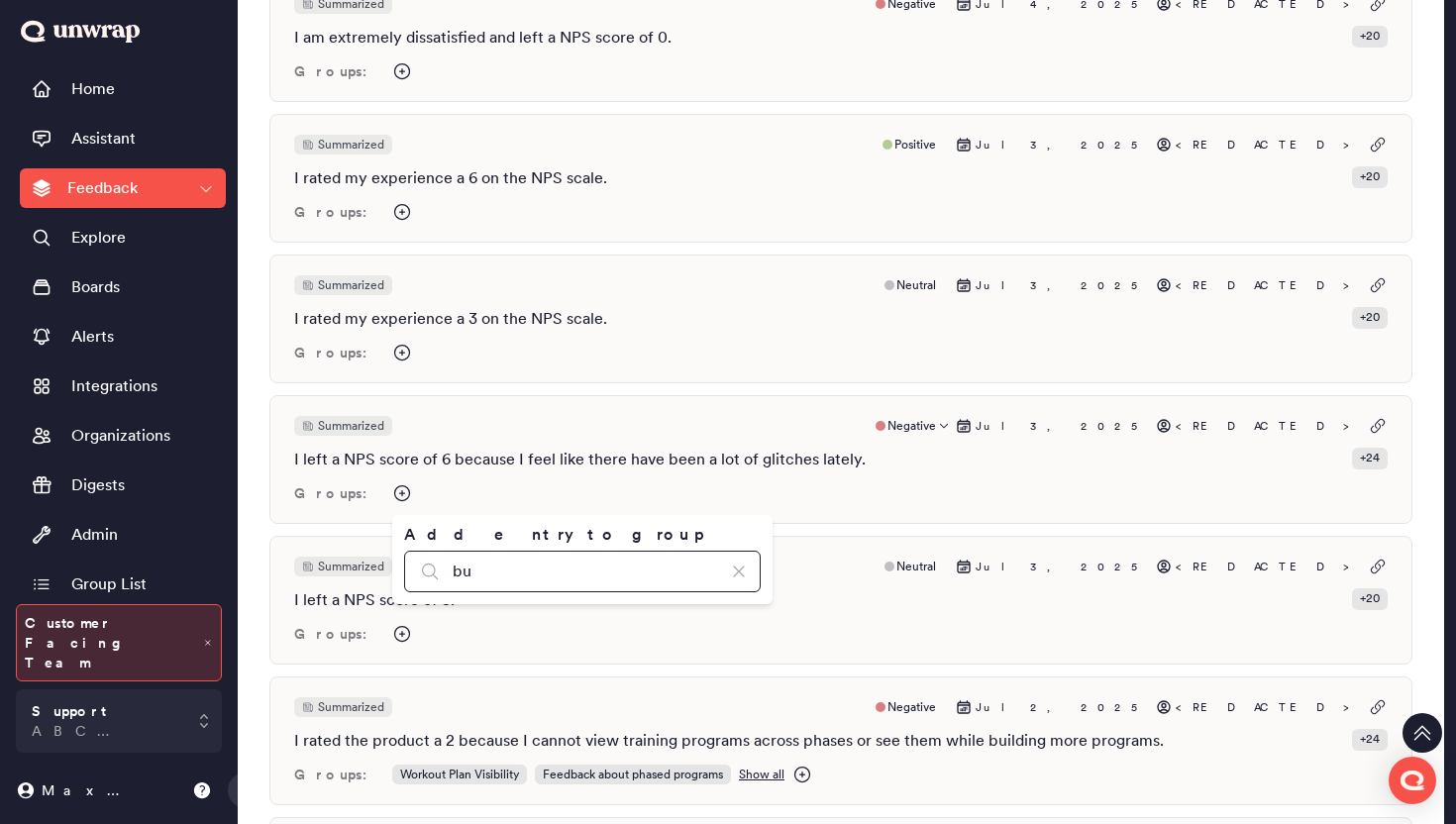type on "b" 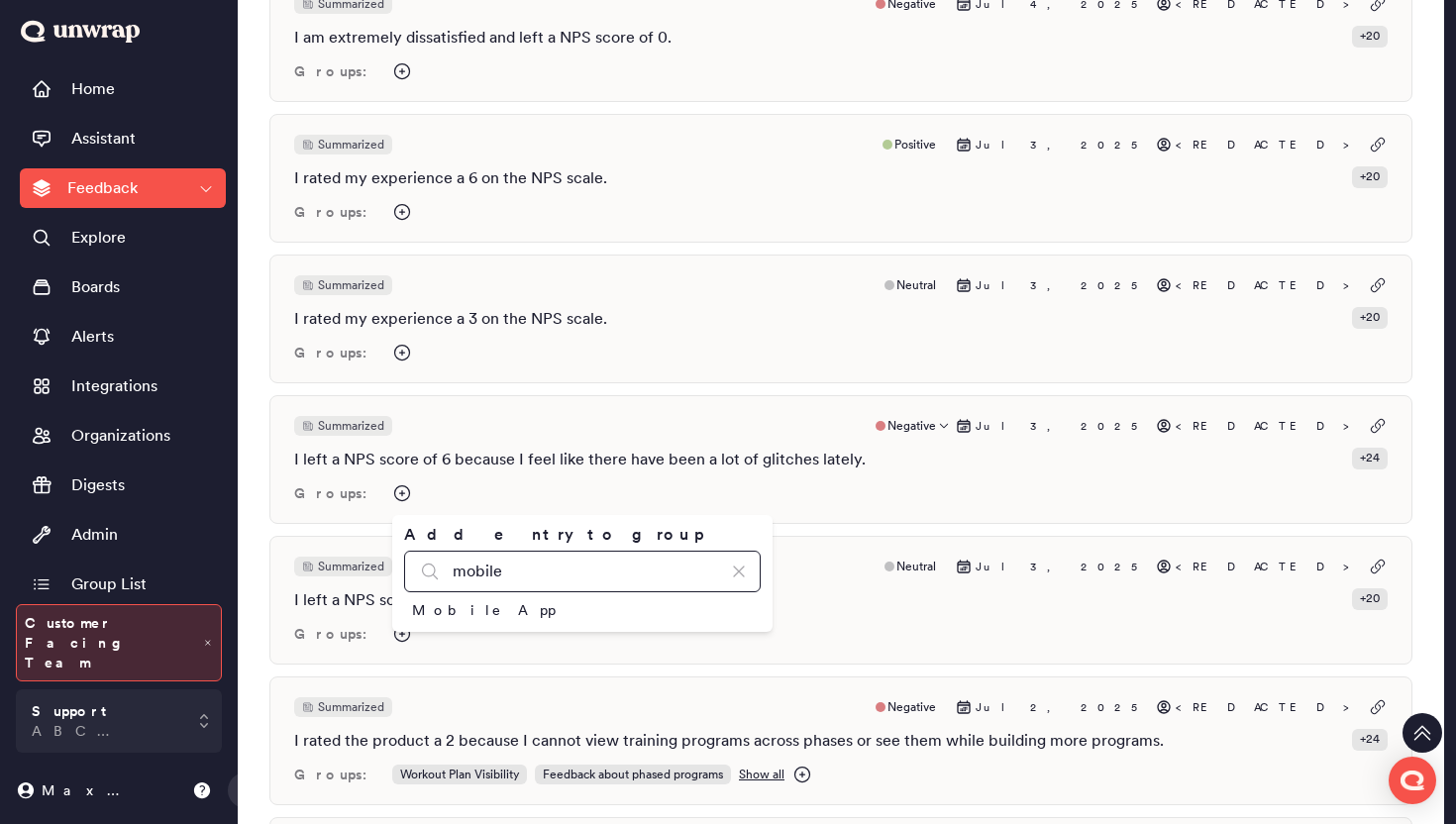 type on "mobile" 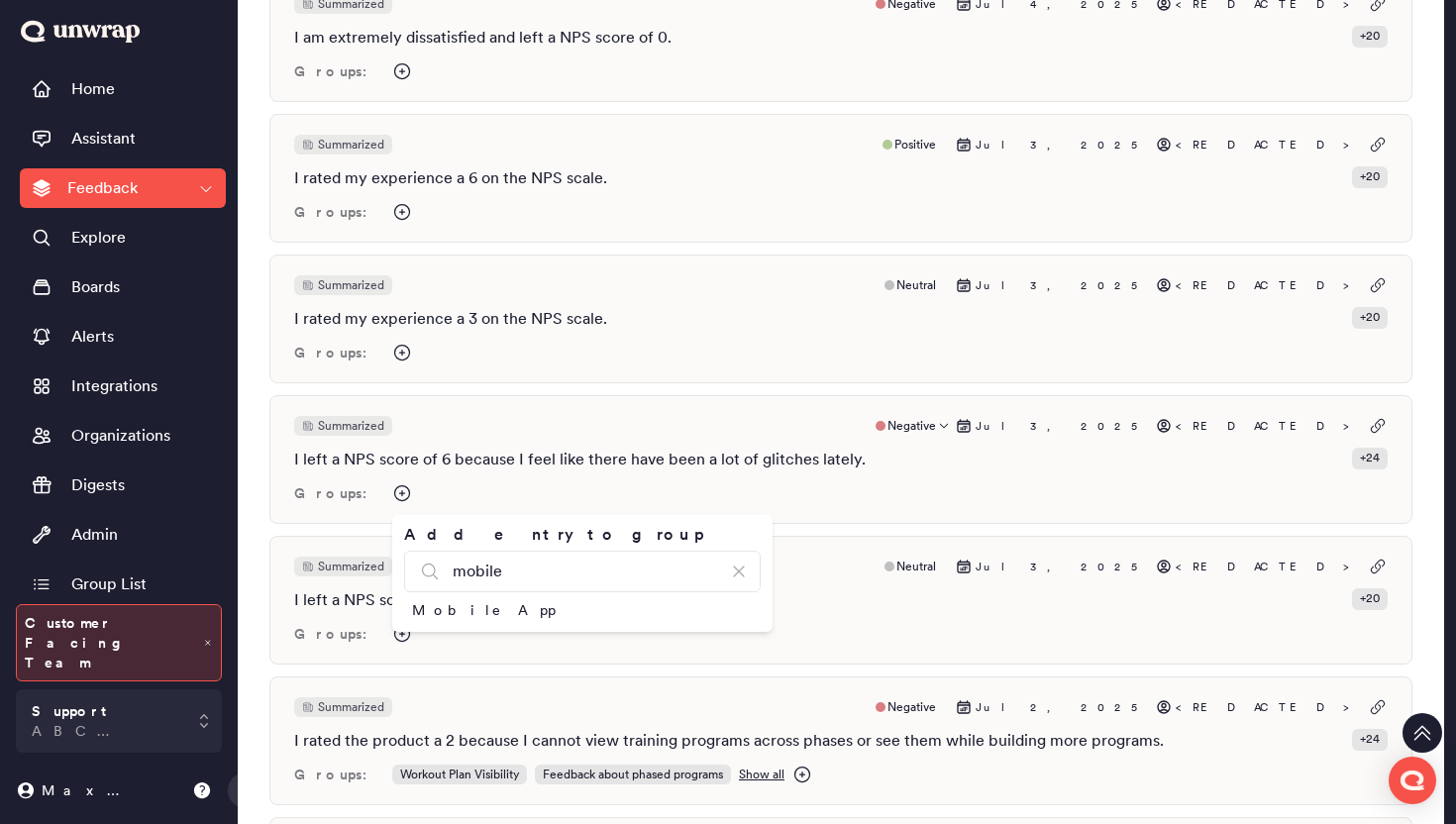 click on "Add entry to group mobile Mobile App" at bounding box center (582, 573) 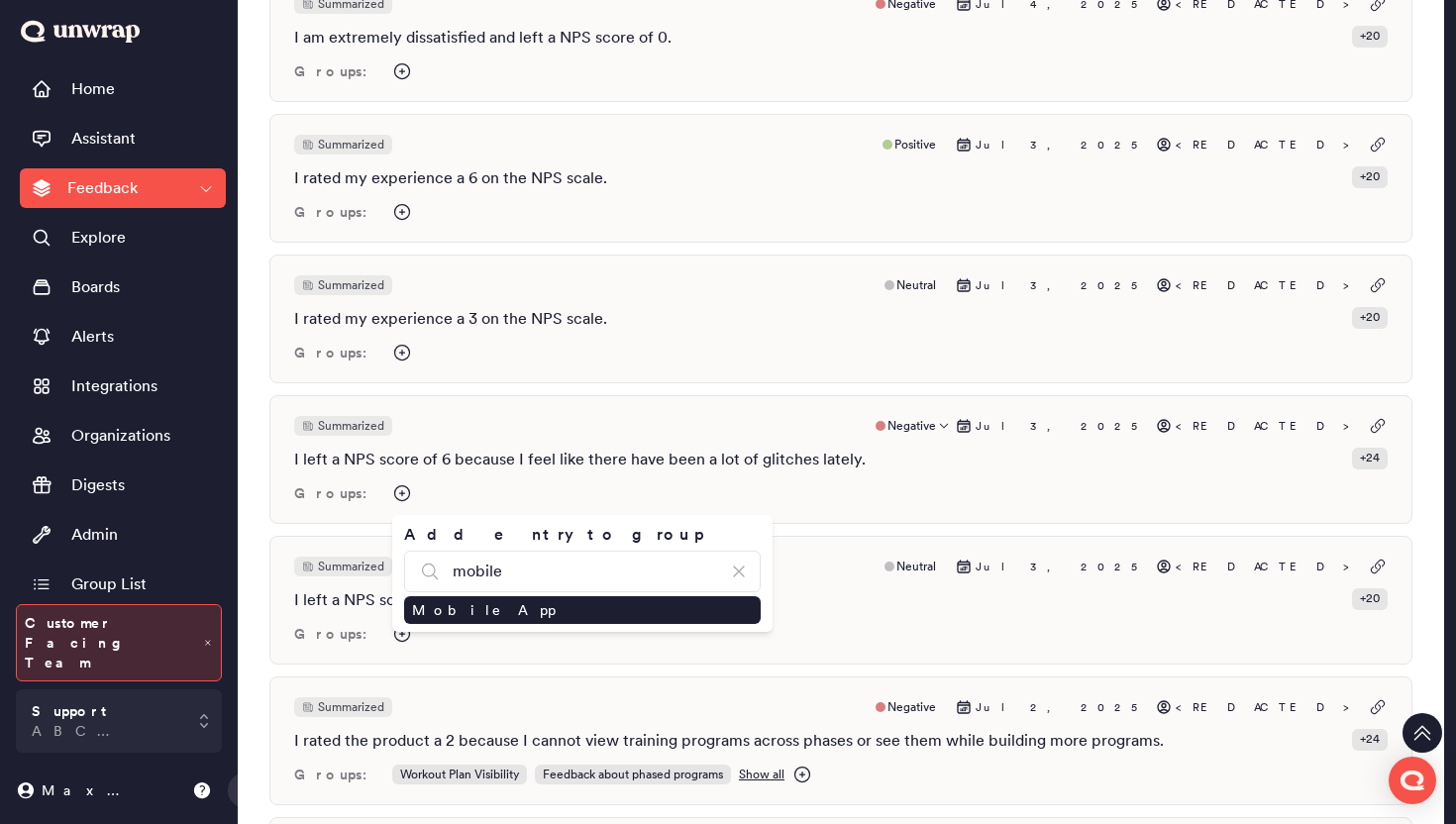 click on "Mobile App" at bounding box center [582, 610] 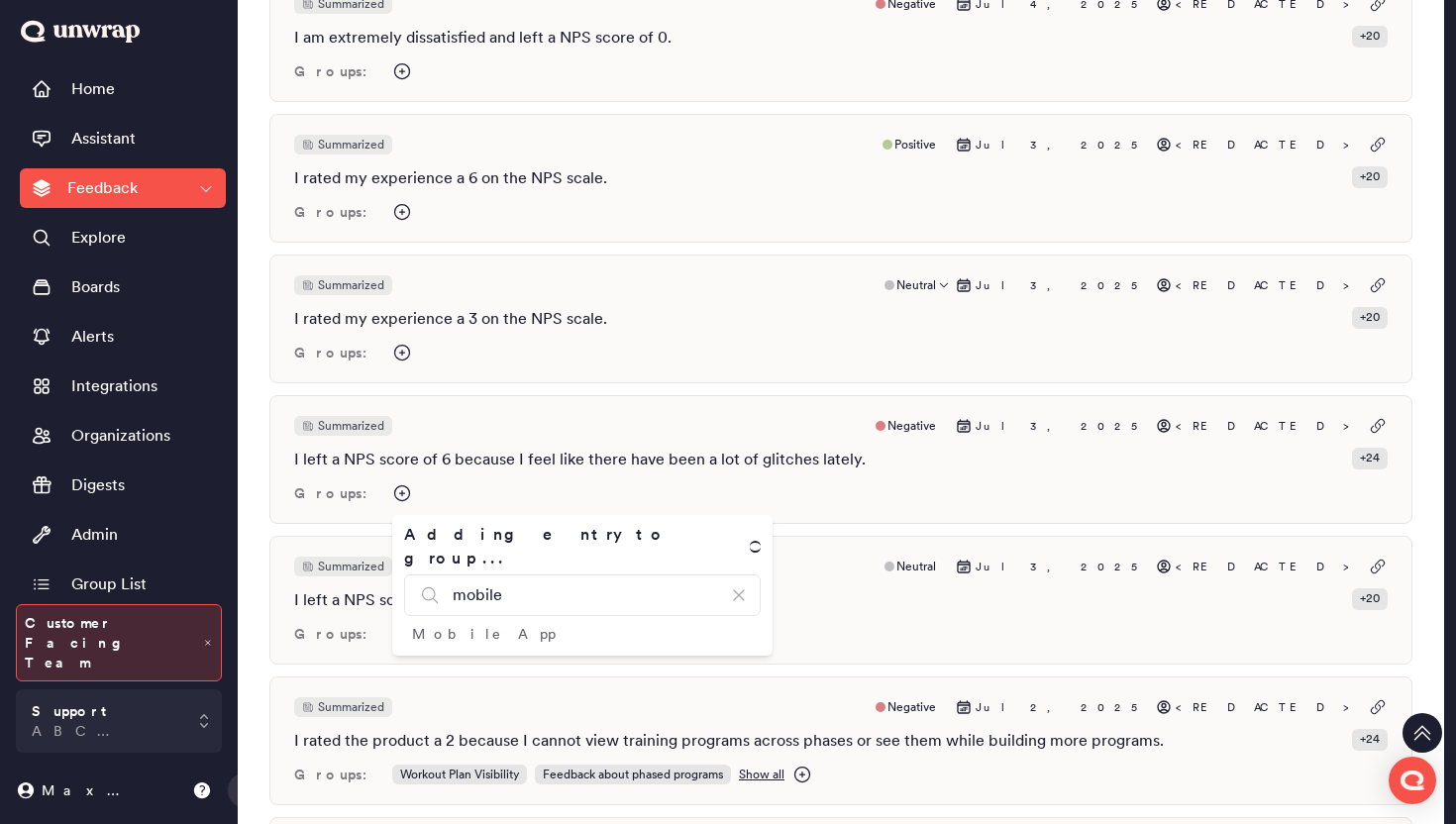 type 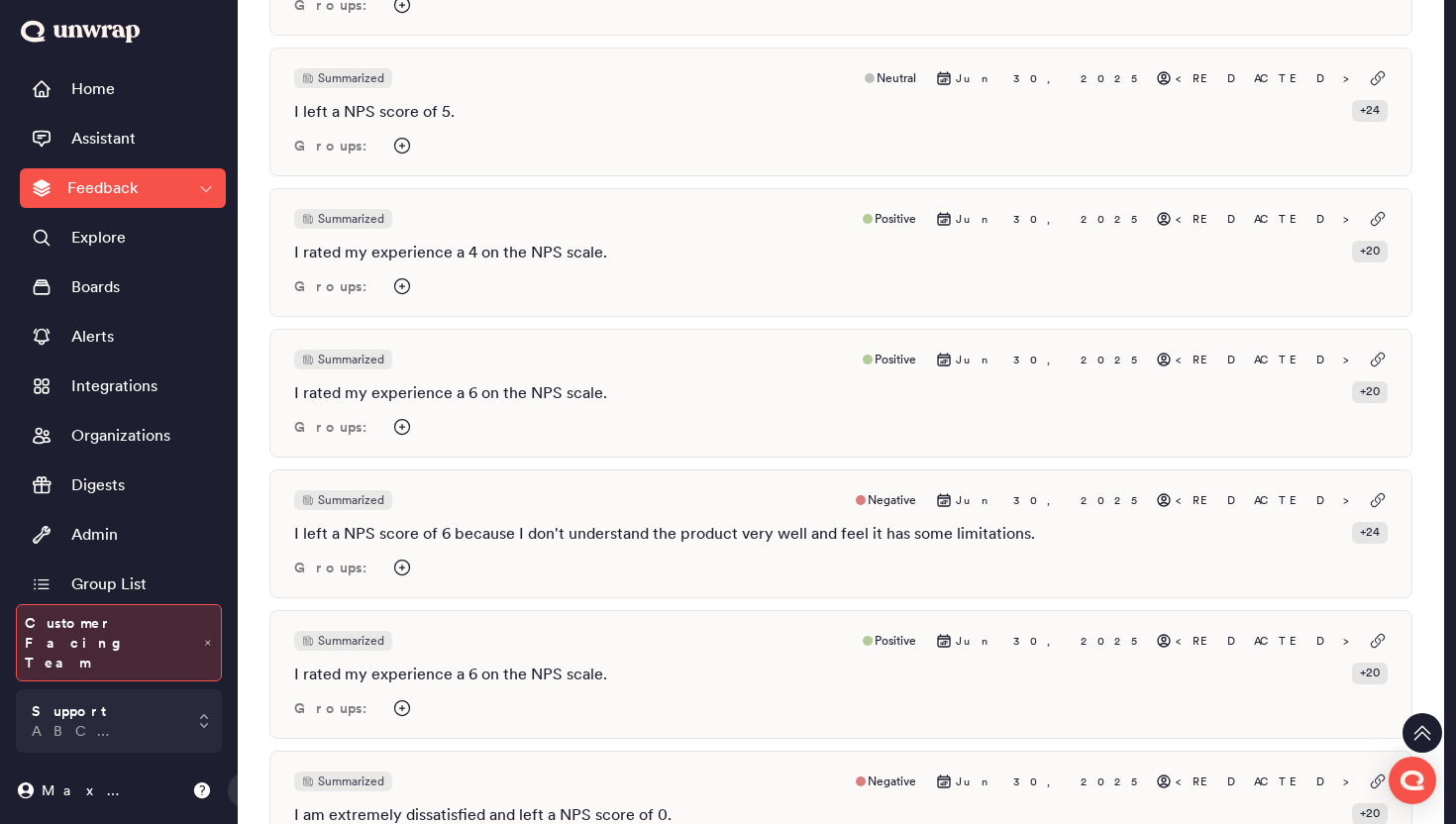 scroll, scrollTop: 3377, scrollLeft: 0, axis: vertical 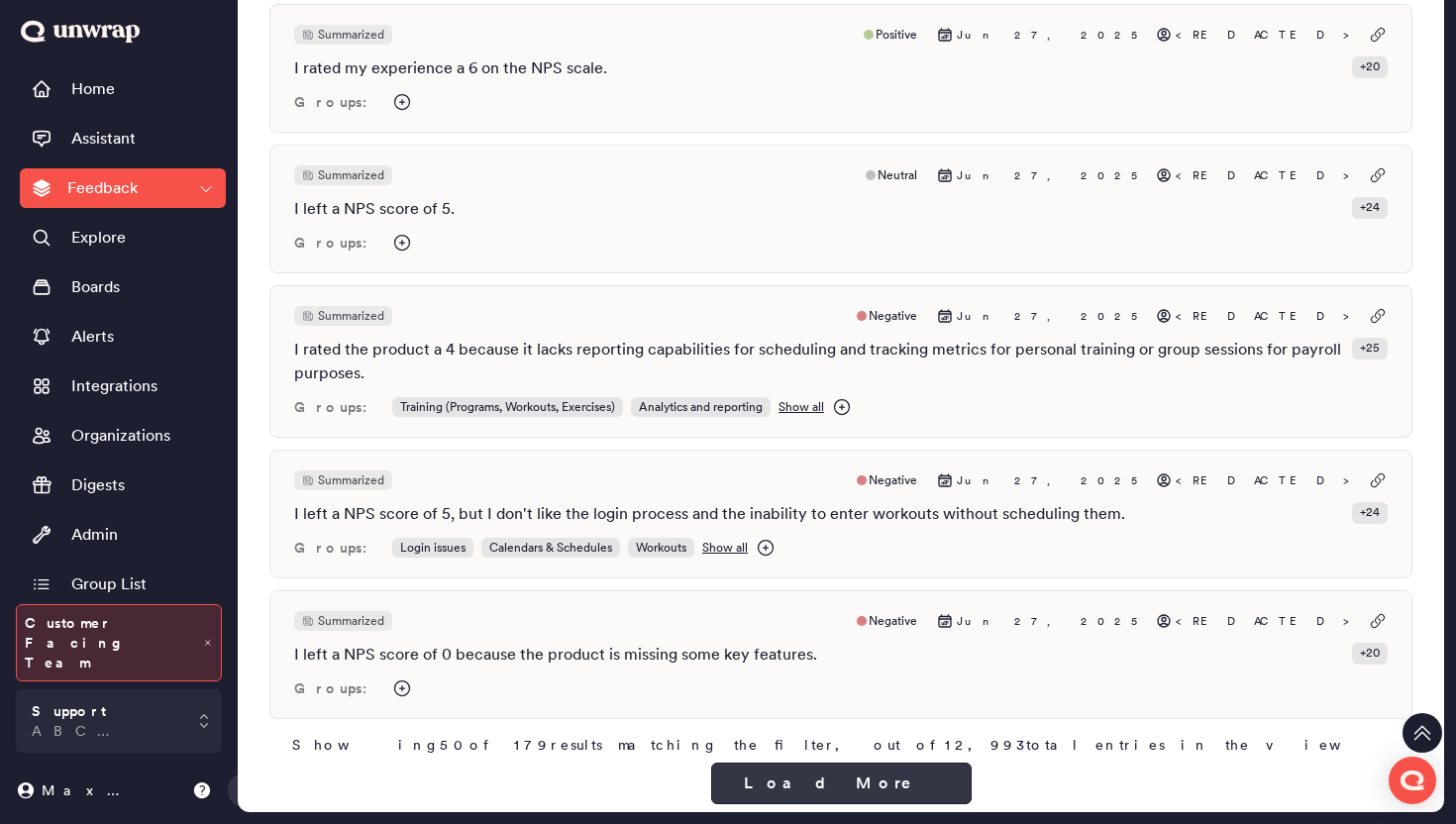 click on "Load More" at bounding box center (841, 783) 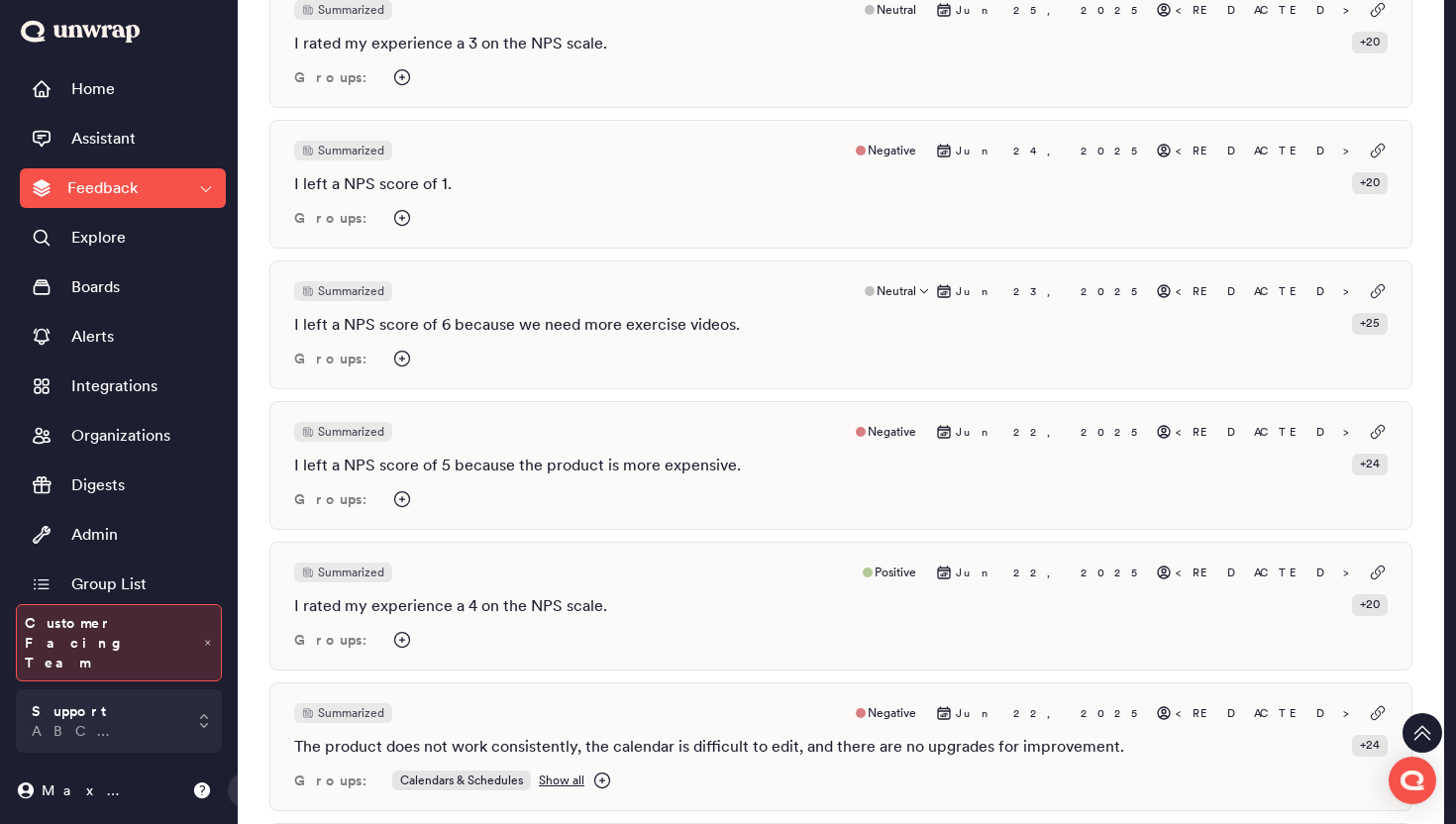 scroll, scrollTop: 8664, scrollLeft: 0, axis: vertical 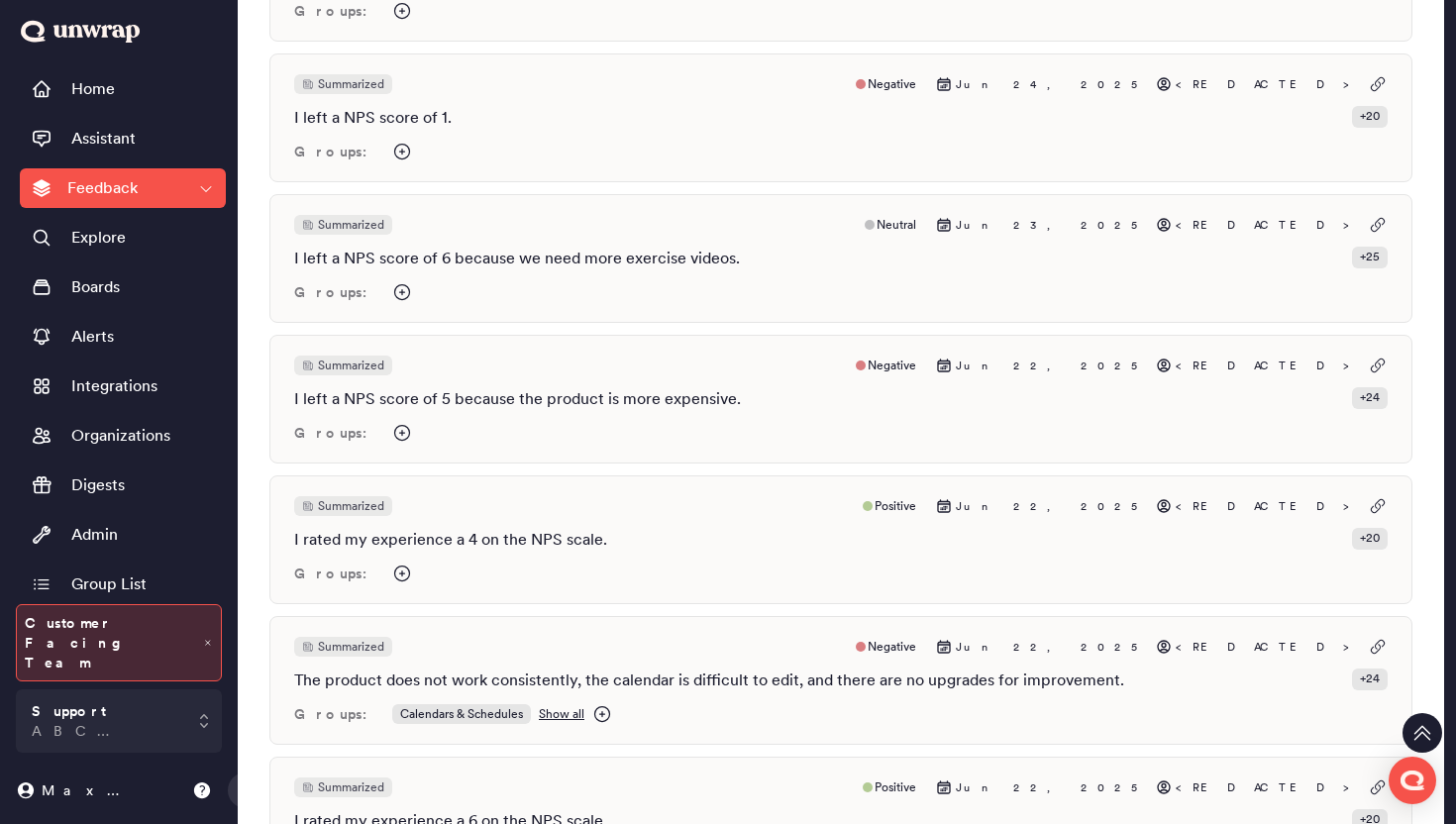 type 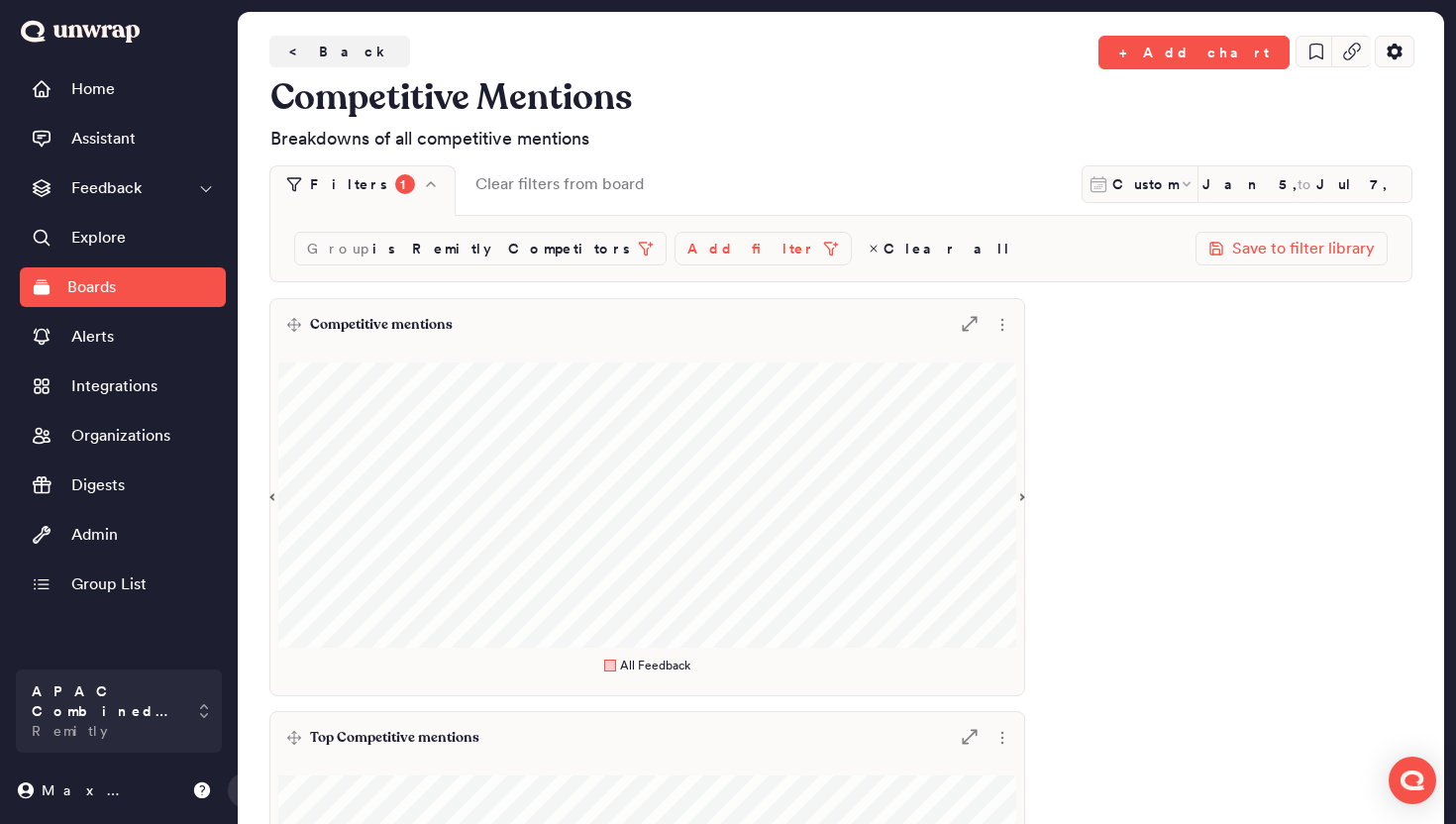 scroll, scrollTop: 25, scrollLeft: 0, axis: vertical 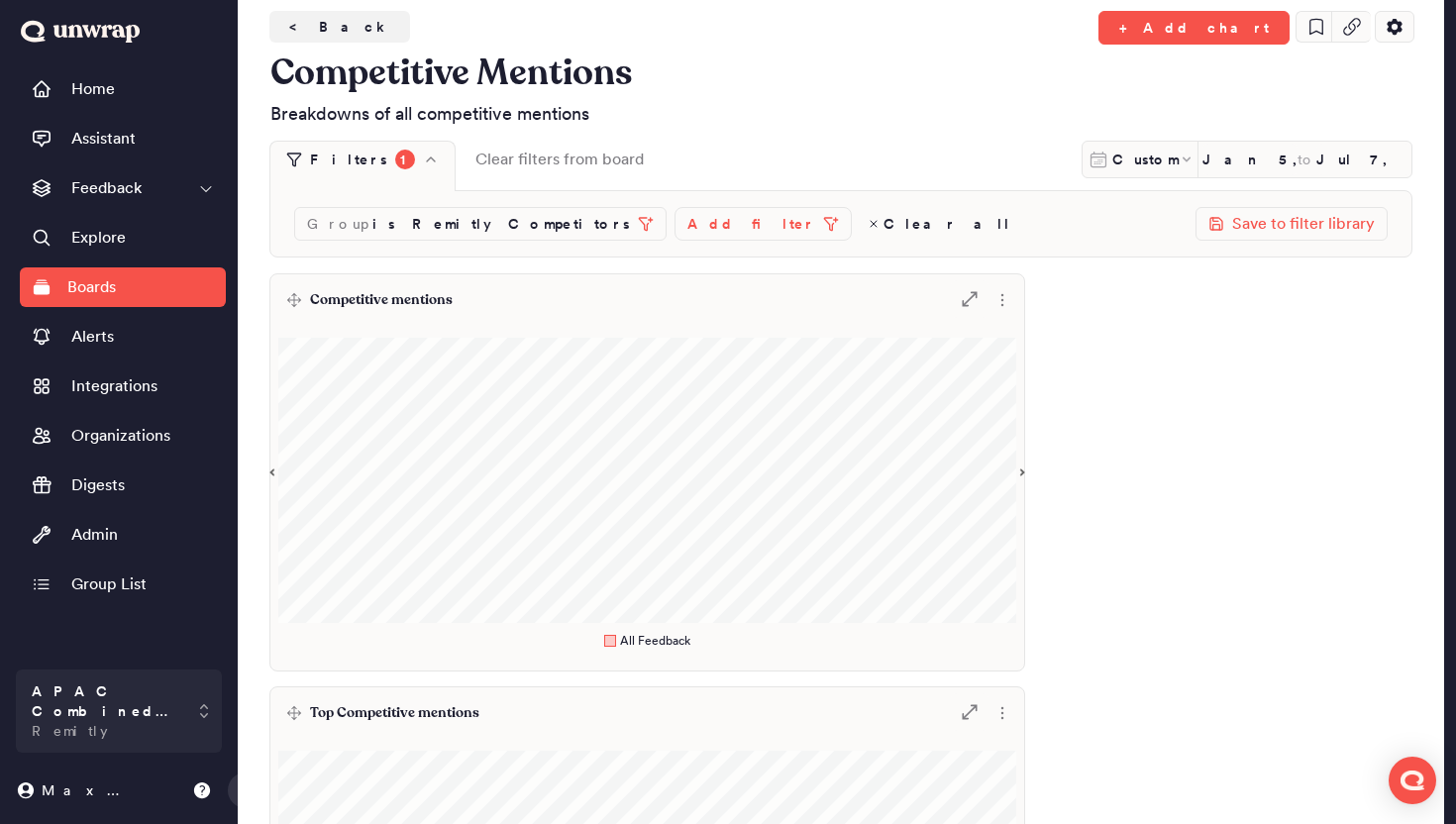click on "Home Assistant Feedback Explore Boards Alerts Integrations Organizations Digests Admin Group List" at bounding box center [123, 364] 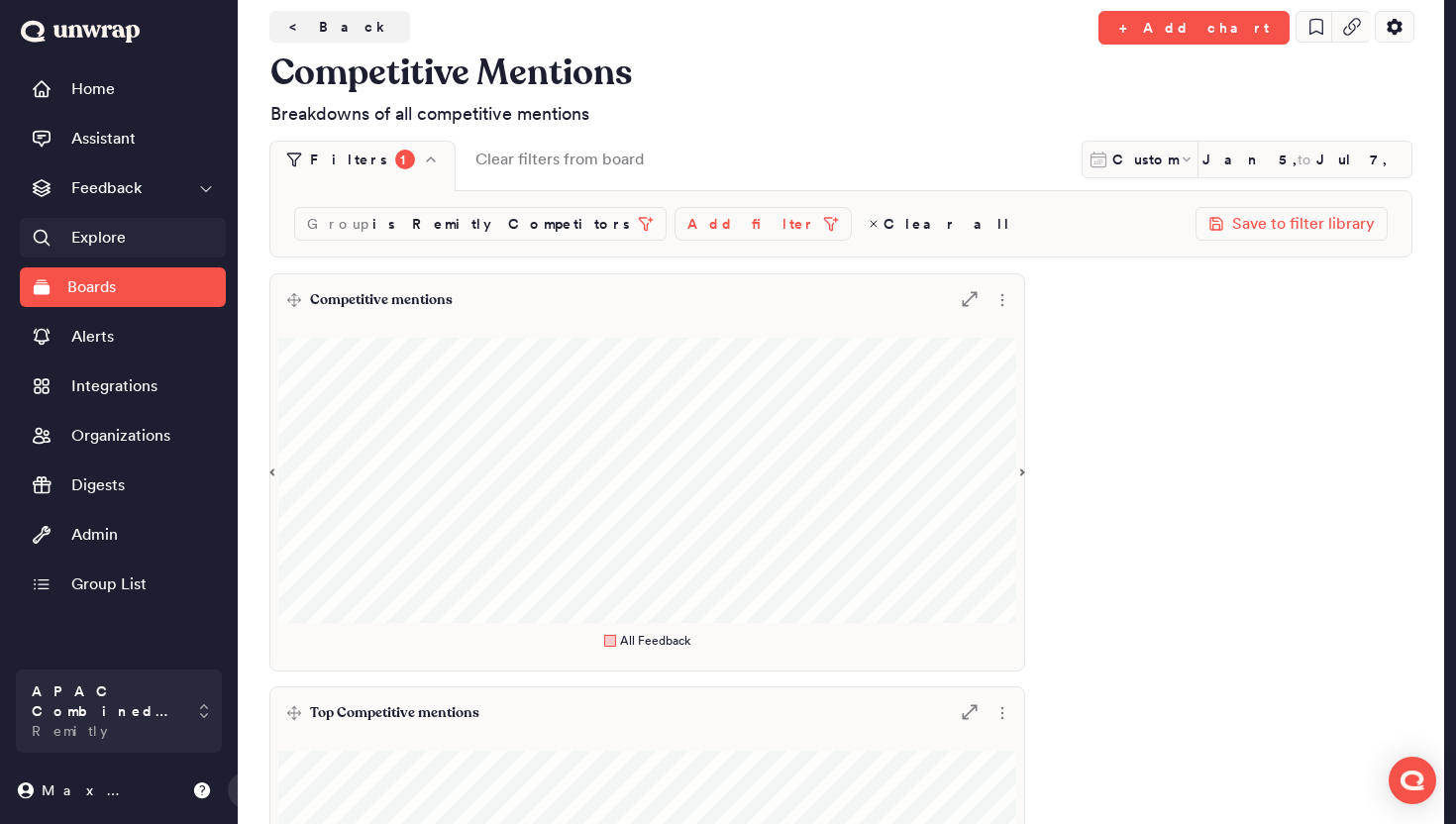 click on "Explore" at bounding box center [98, 238] 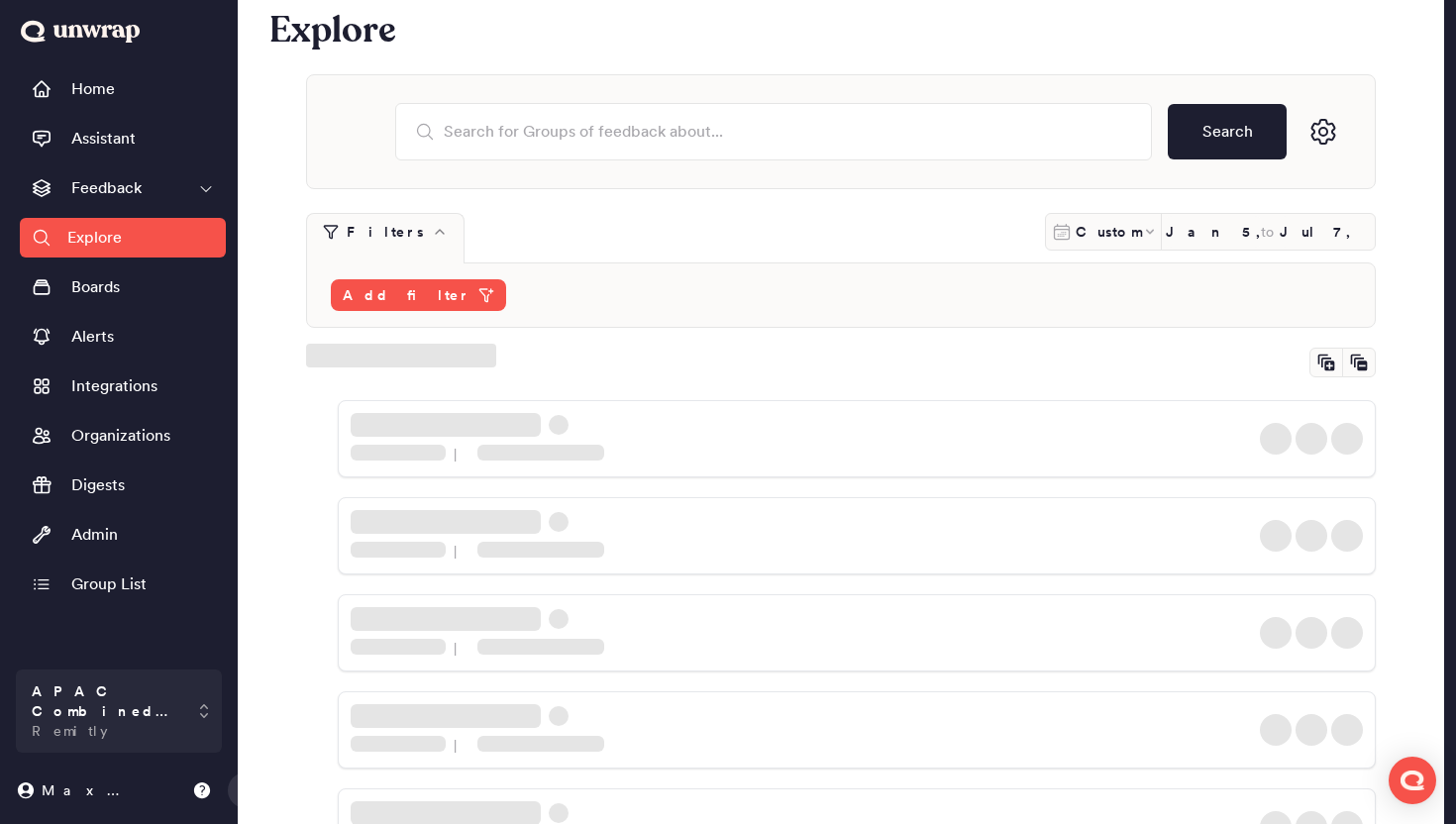 scroll, scrollTop: 1530, scrollLeft: 0, axis: vertical 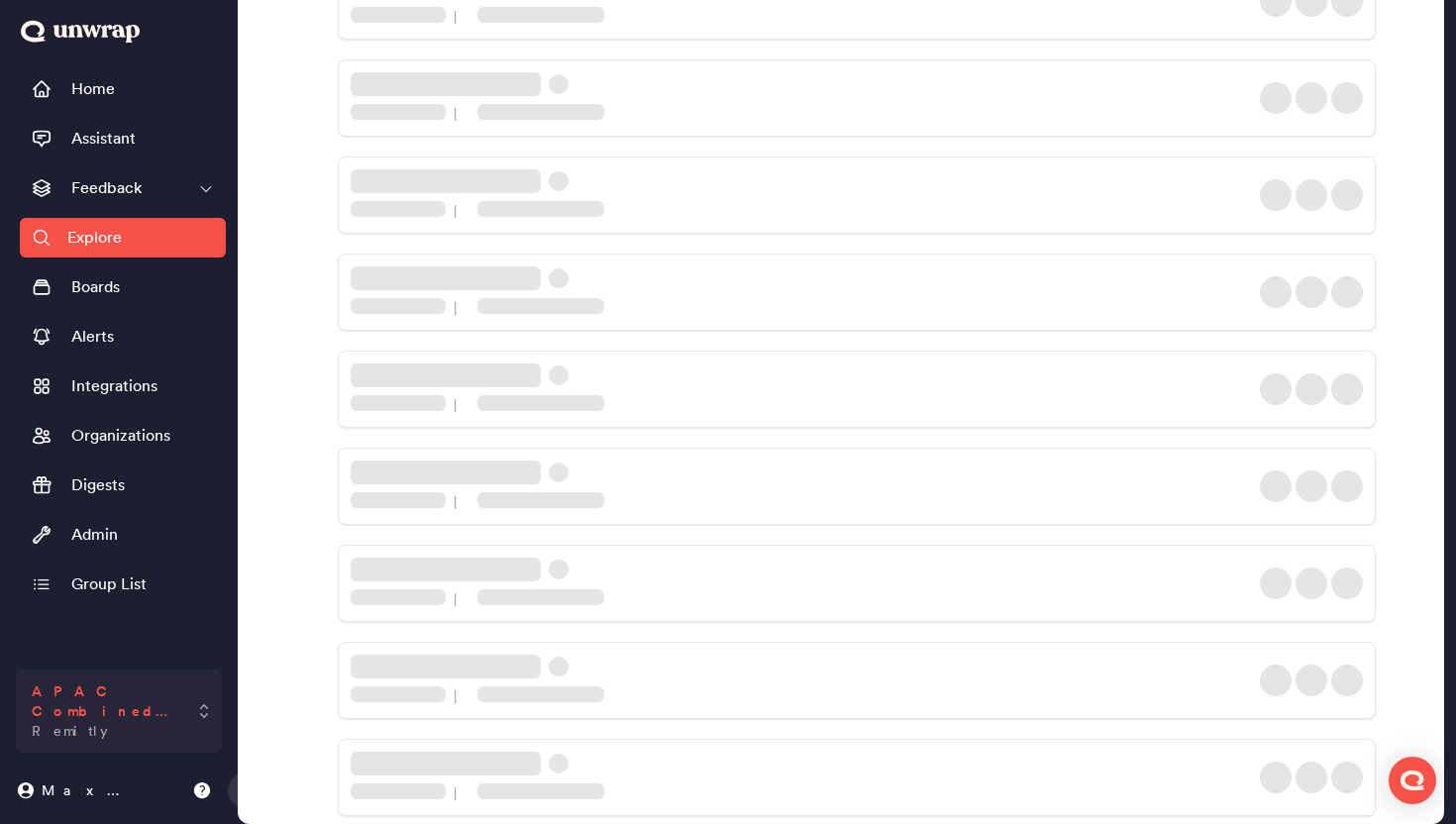 click on "APAC Combined Data Remitly" at bounding box center (105, 711) 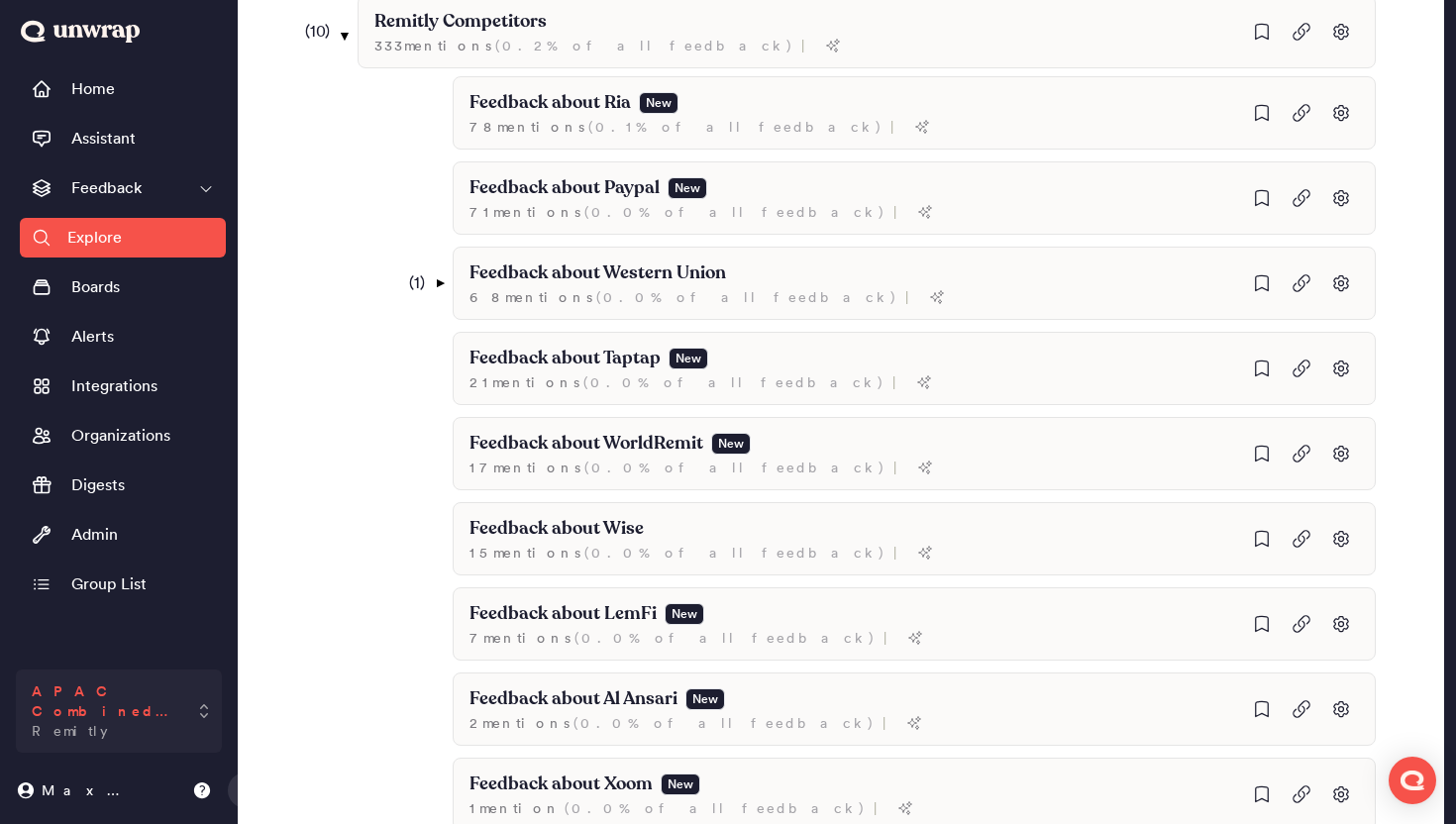 scroll, scrollTop: 1523, scrollLeft: 0, axis: vertical 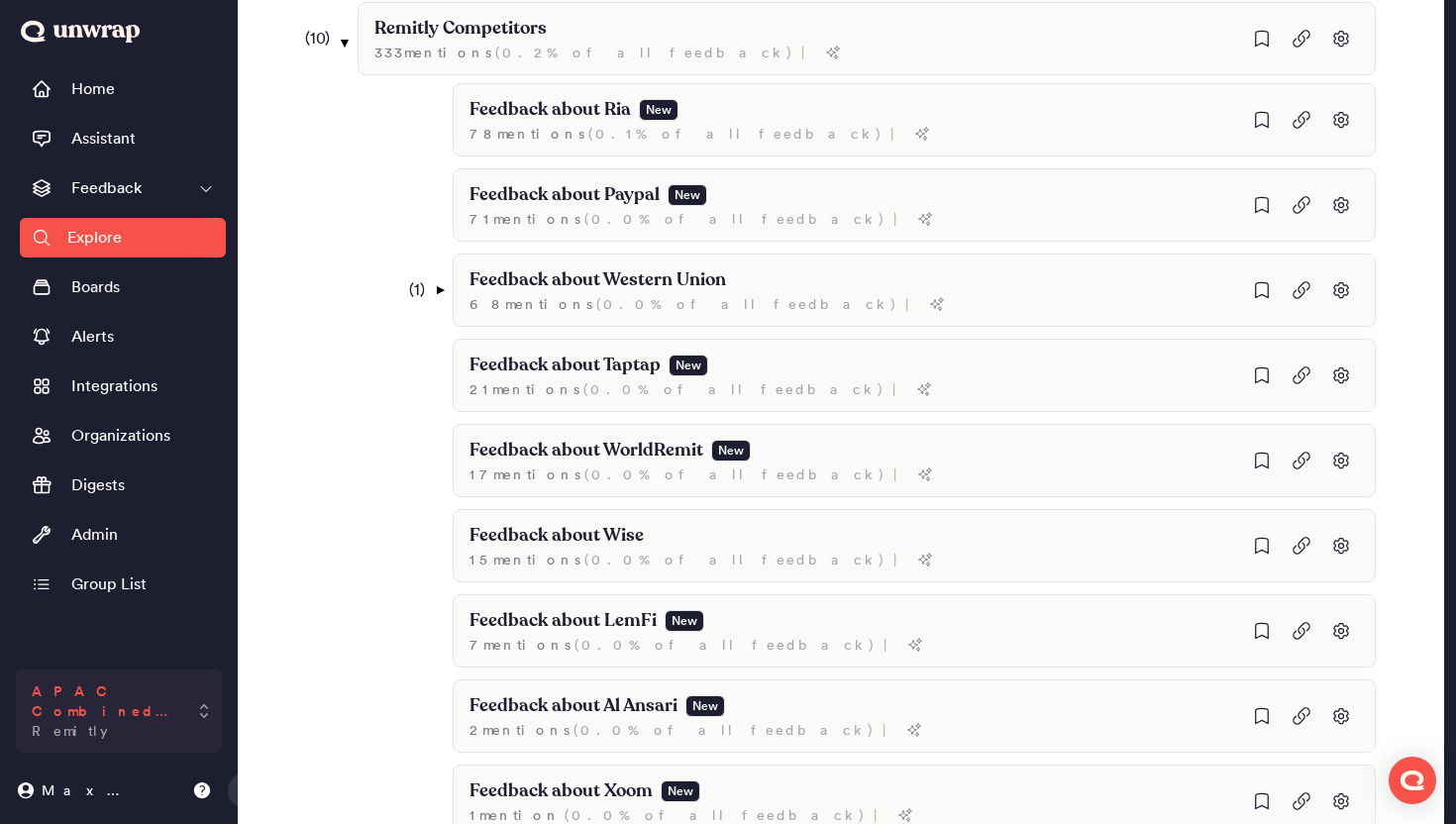 click on "APAC Combined Data" at bounding box center [105, 701] 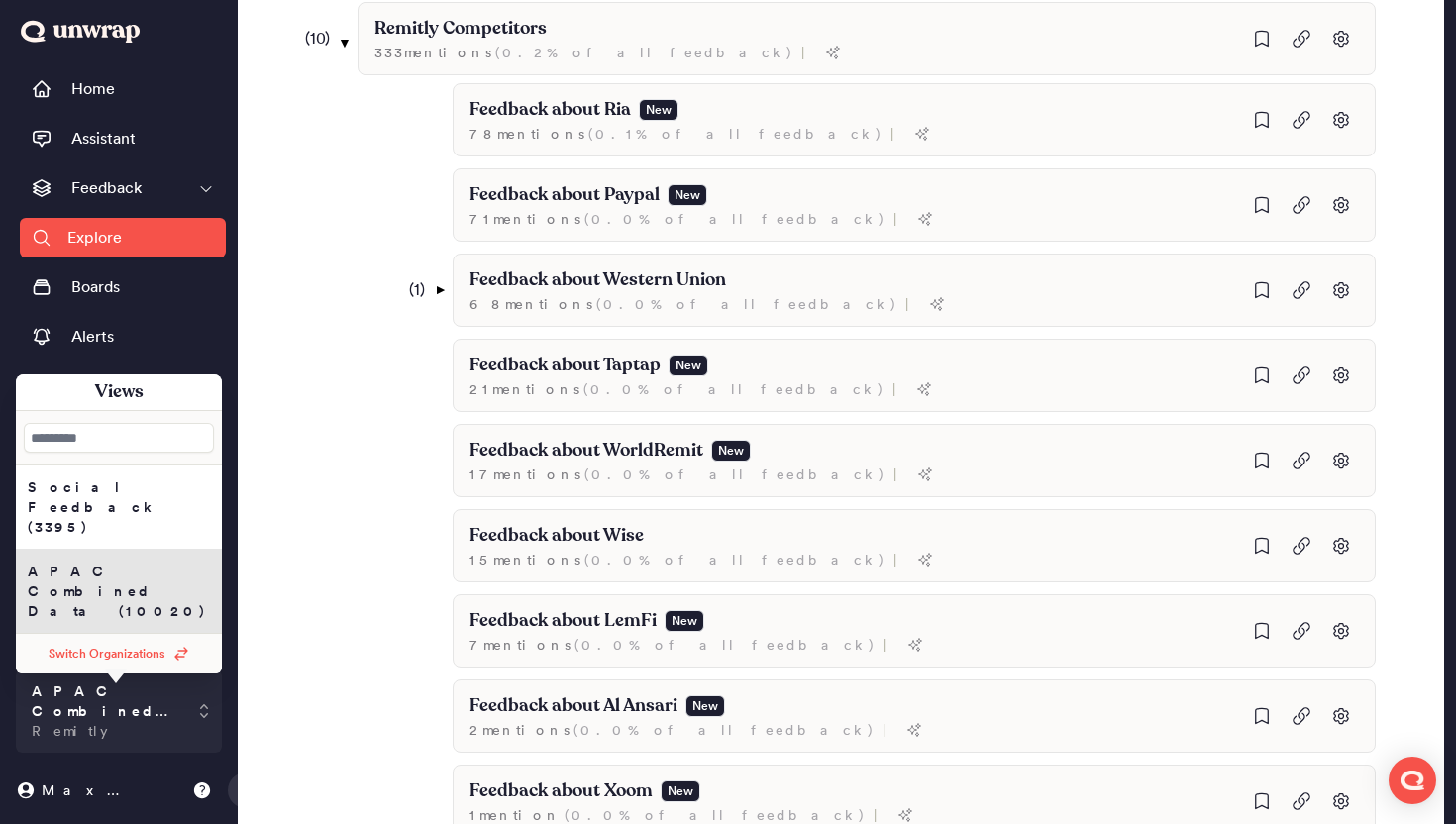 click on "Switch Organizations" at bounding box center (107, 654) 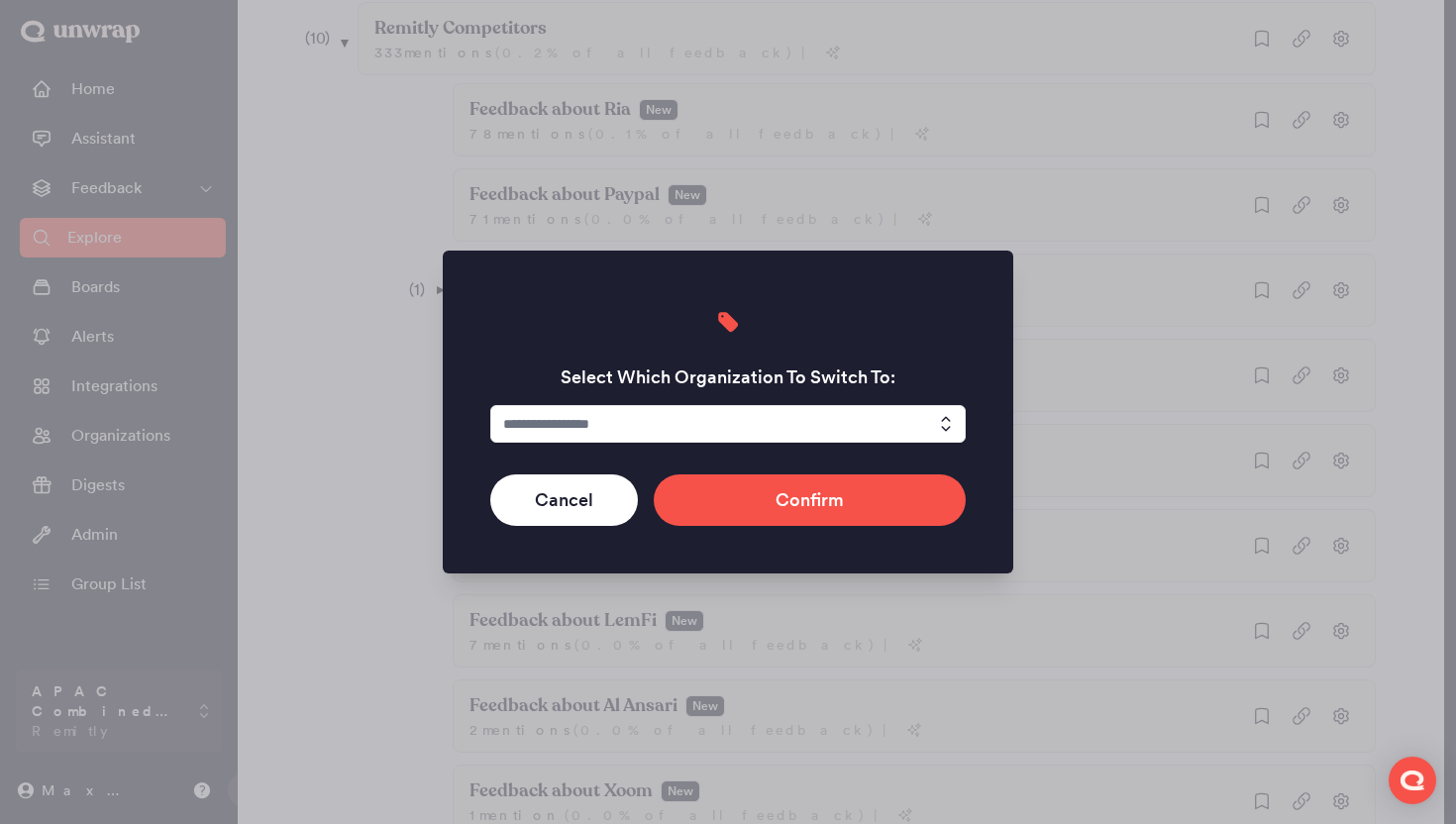 click at bounding box center (728, 424) 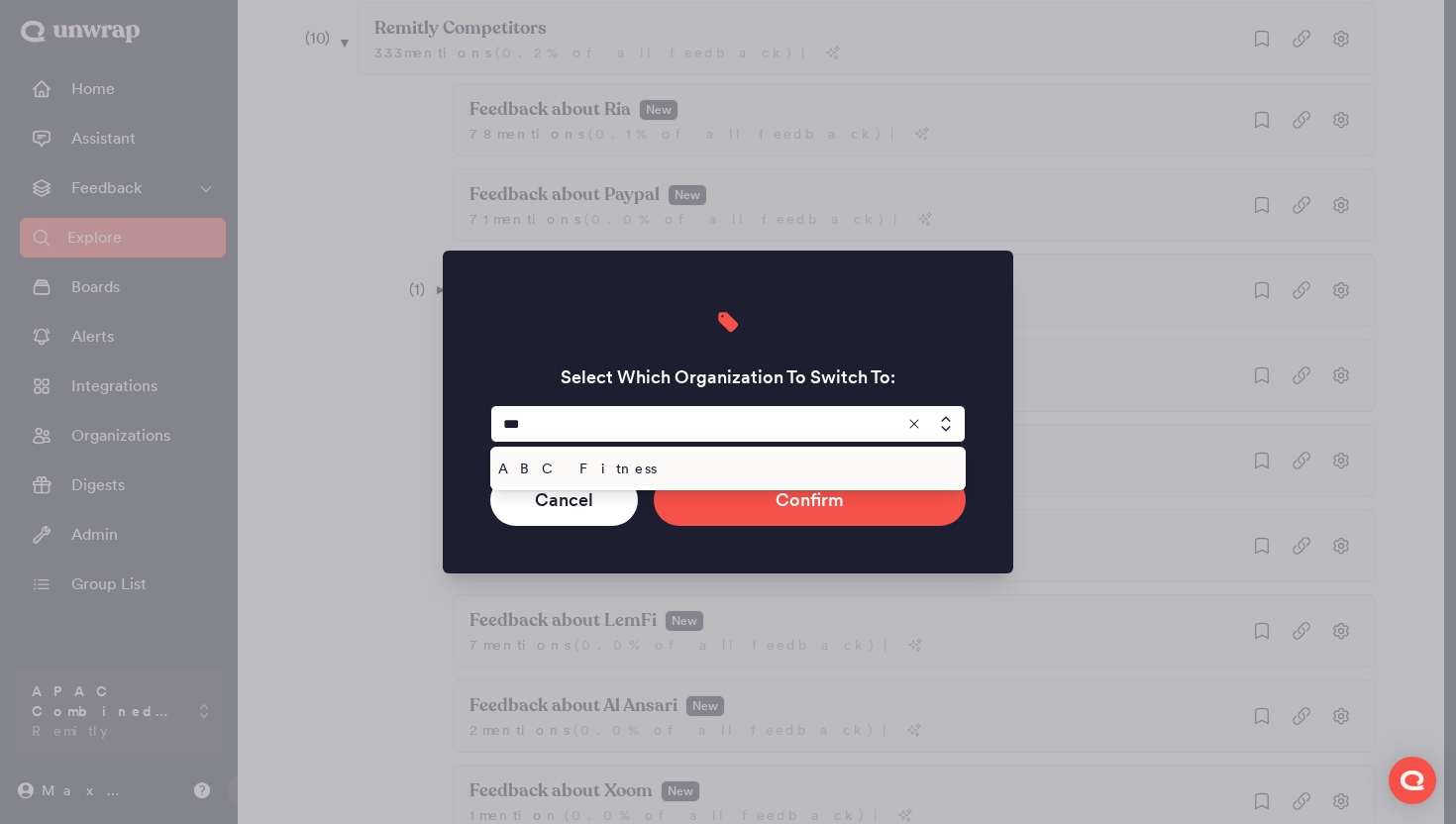 type on "***" 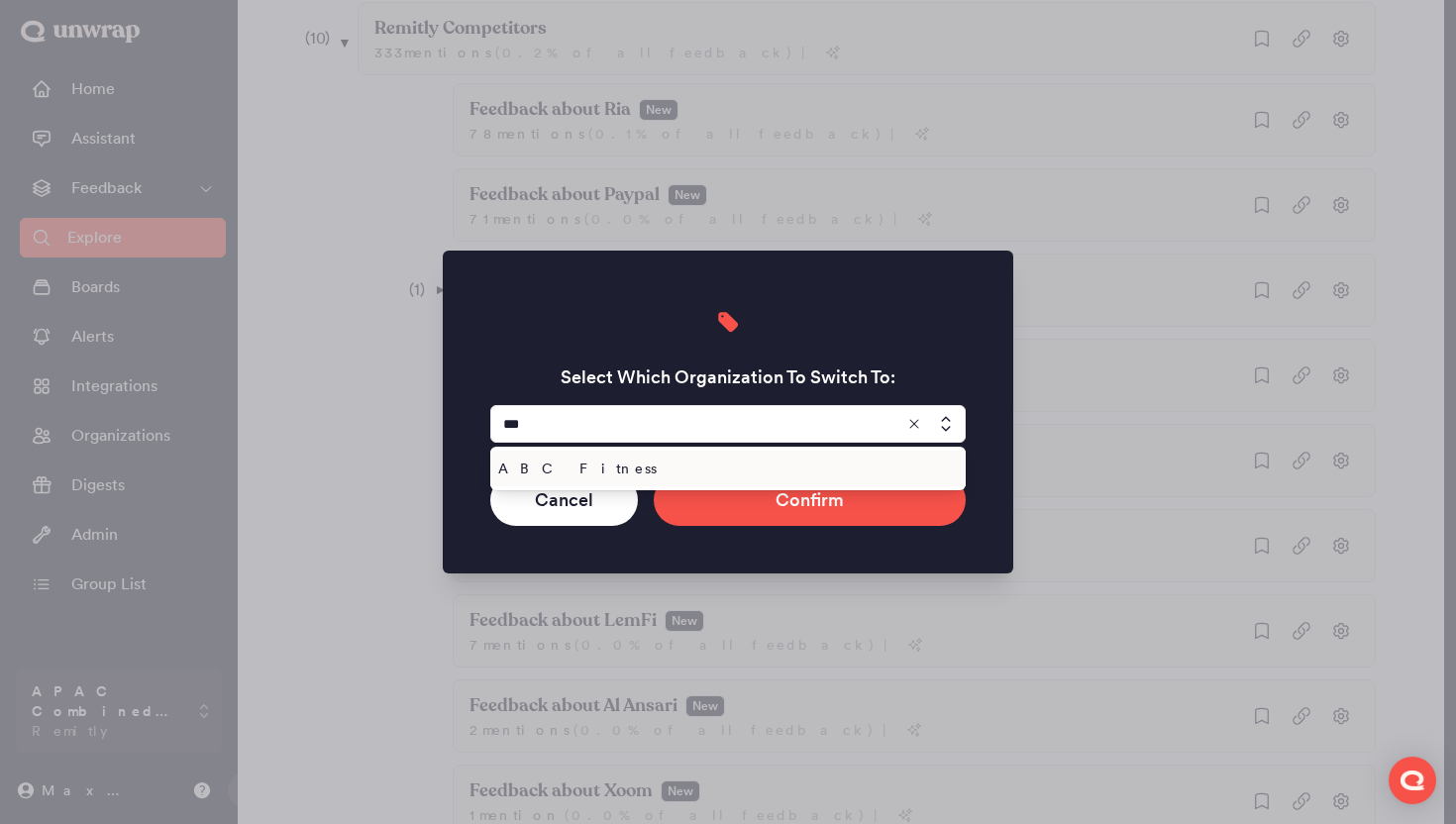 click on "ABC Fitness" at bounding box center [724, 468] 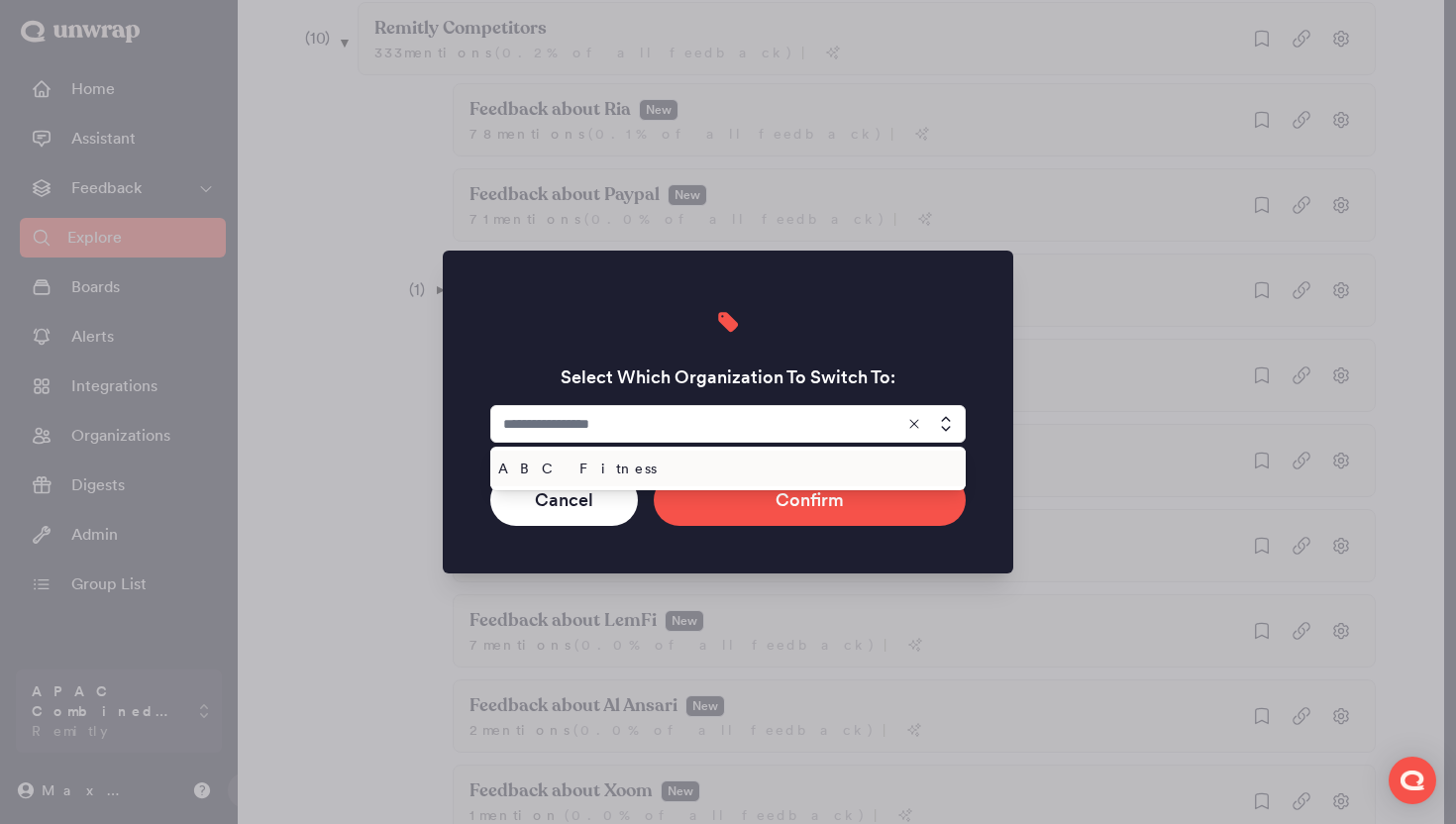 type on "**********" 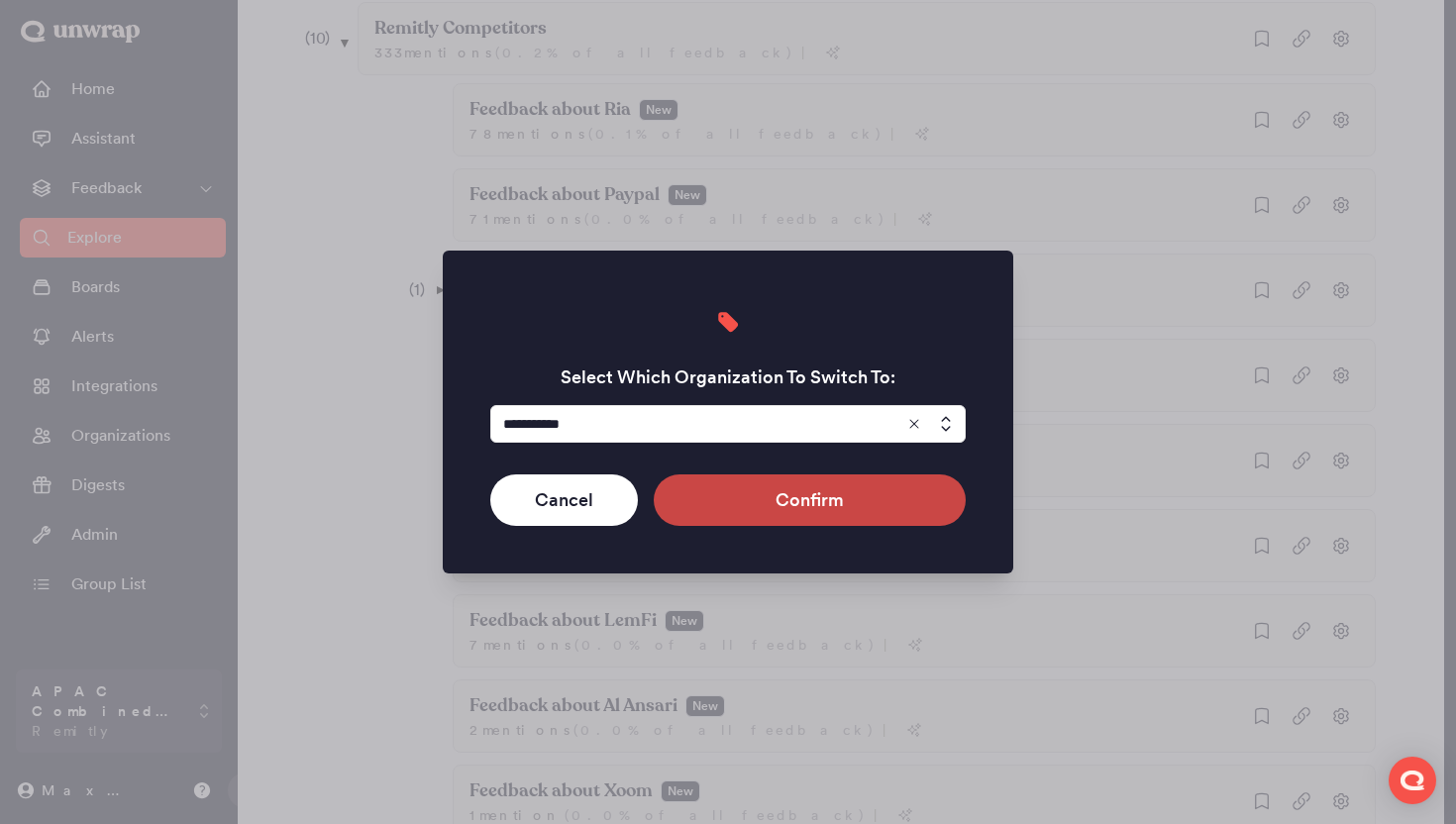 click on "Confirm" at bounding box center [809, 500] 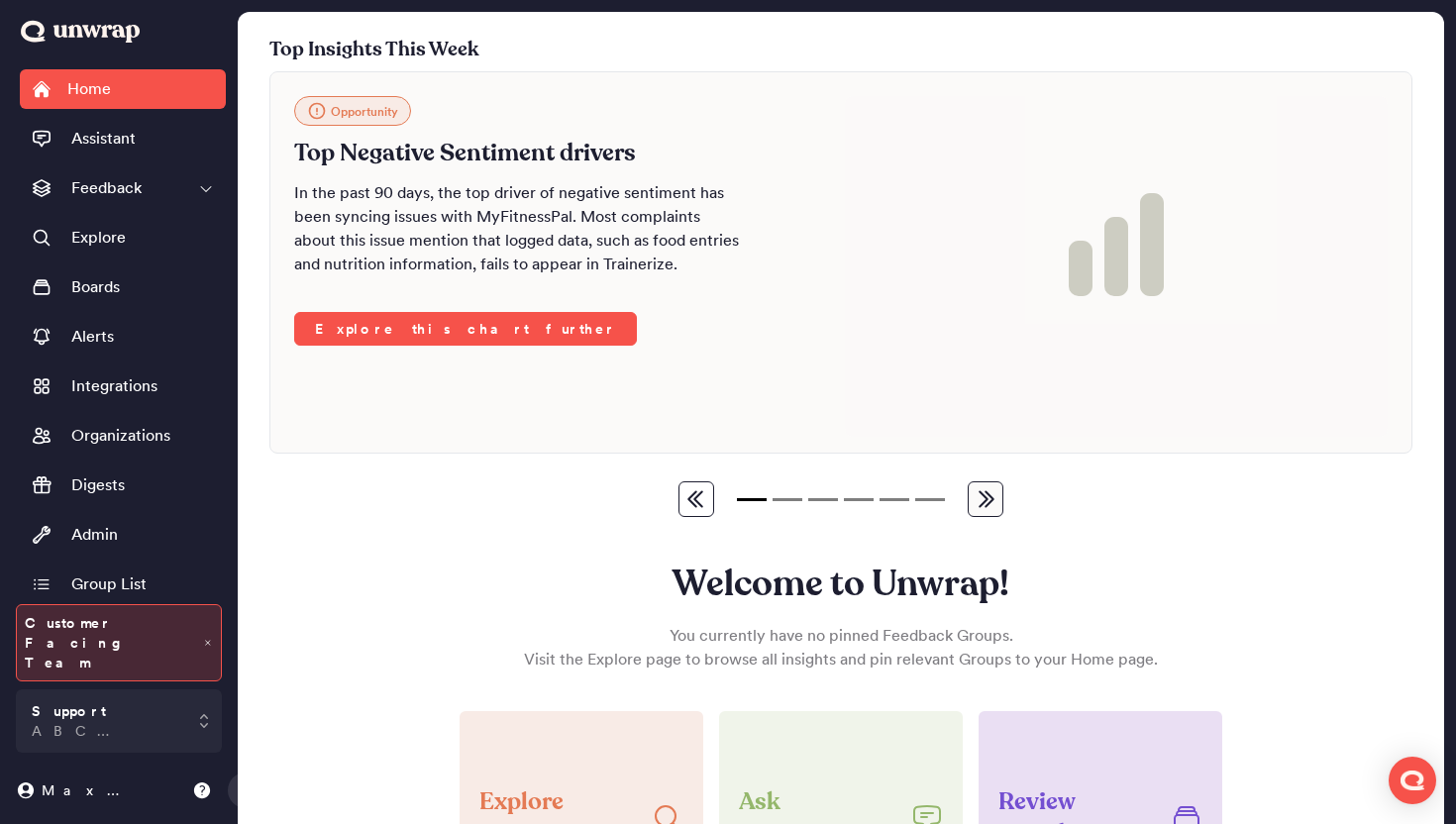 scroll, scrollTop: 133, scrollLeft: 0, axis: vertical 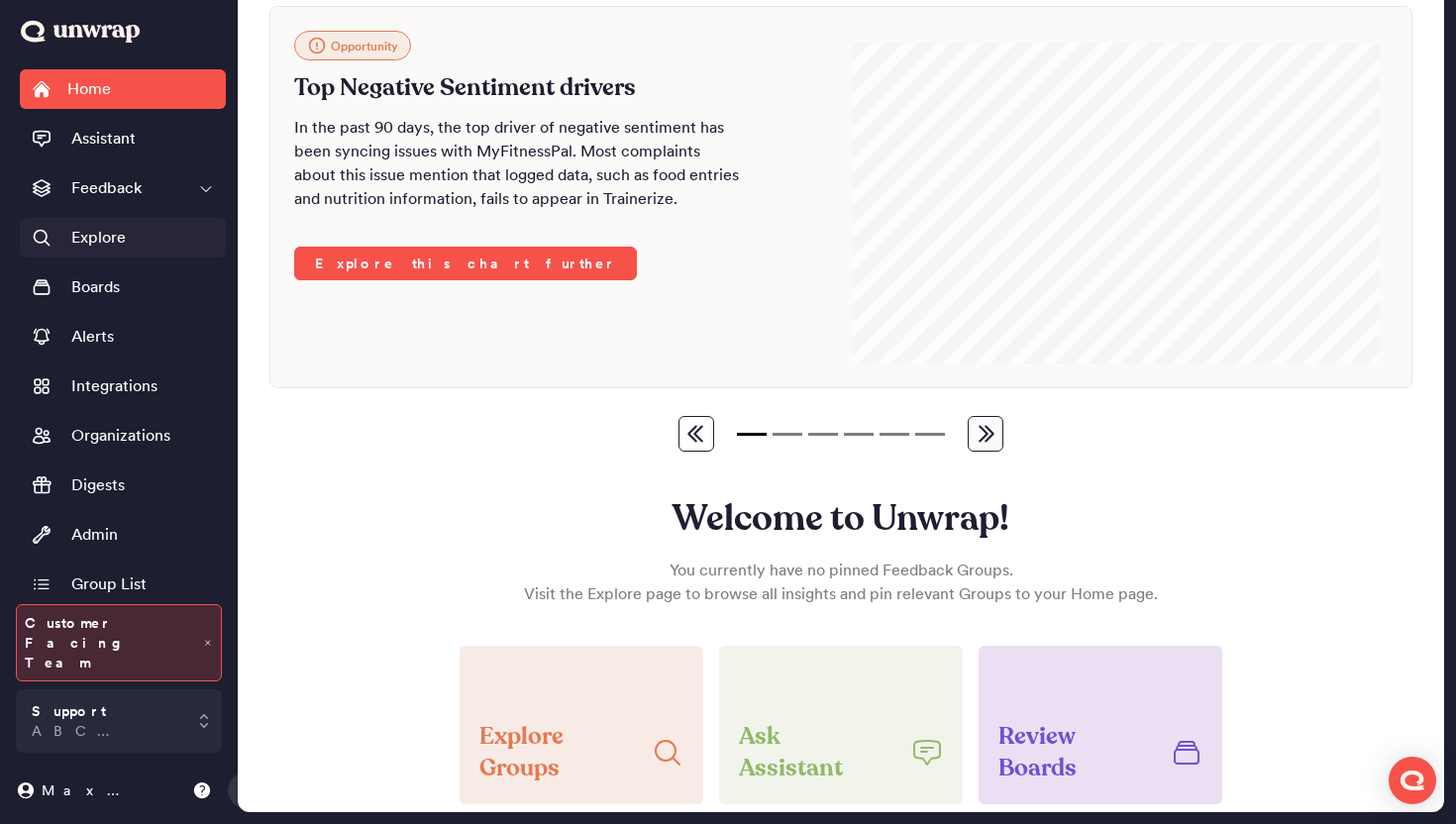 click on "Explore" at bounding box center [123, 238] 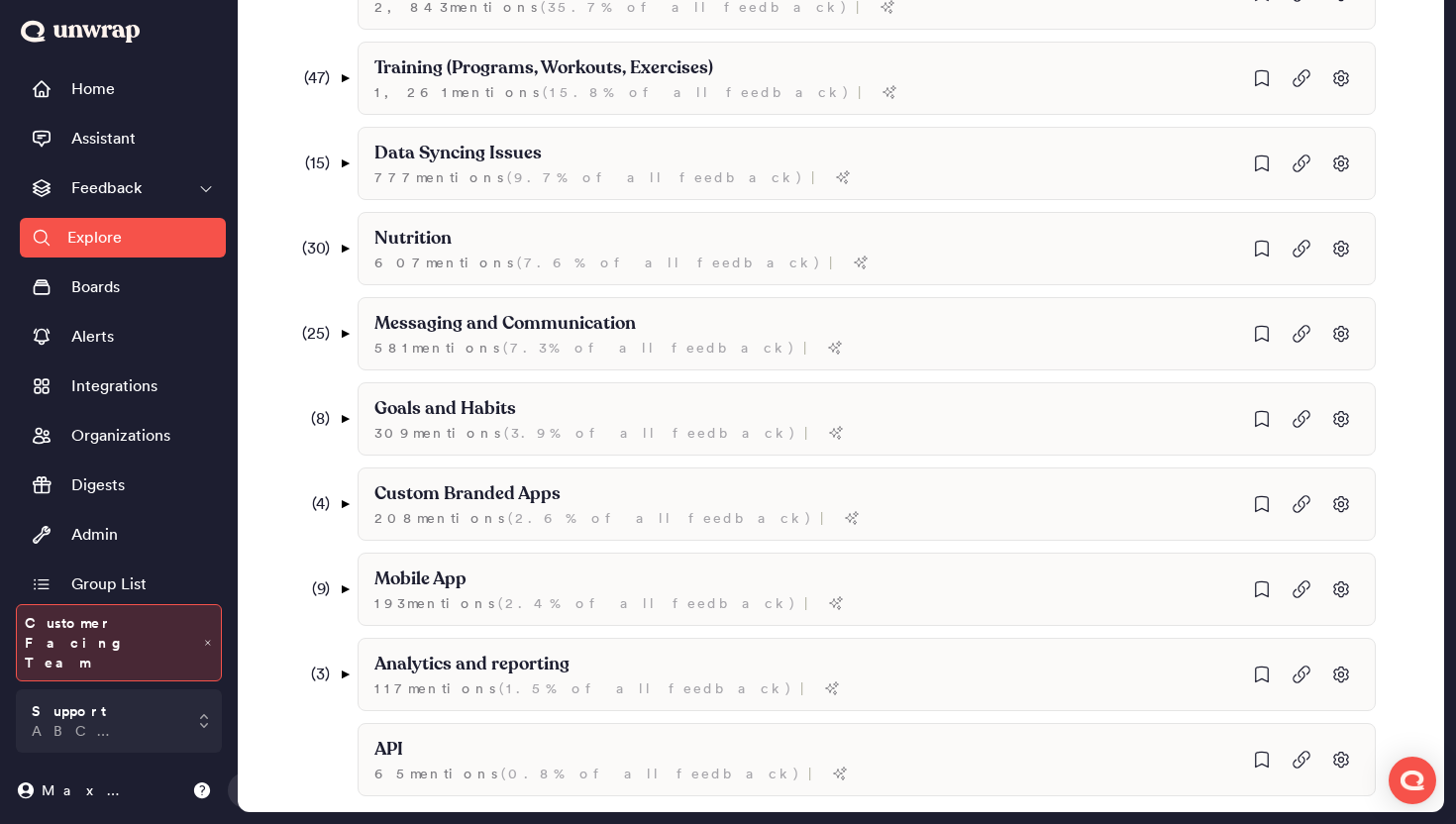 scroll, scrollTop: 529, scrollLeft: 0, axis: vertical 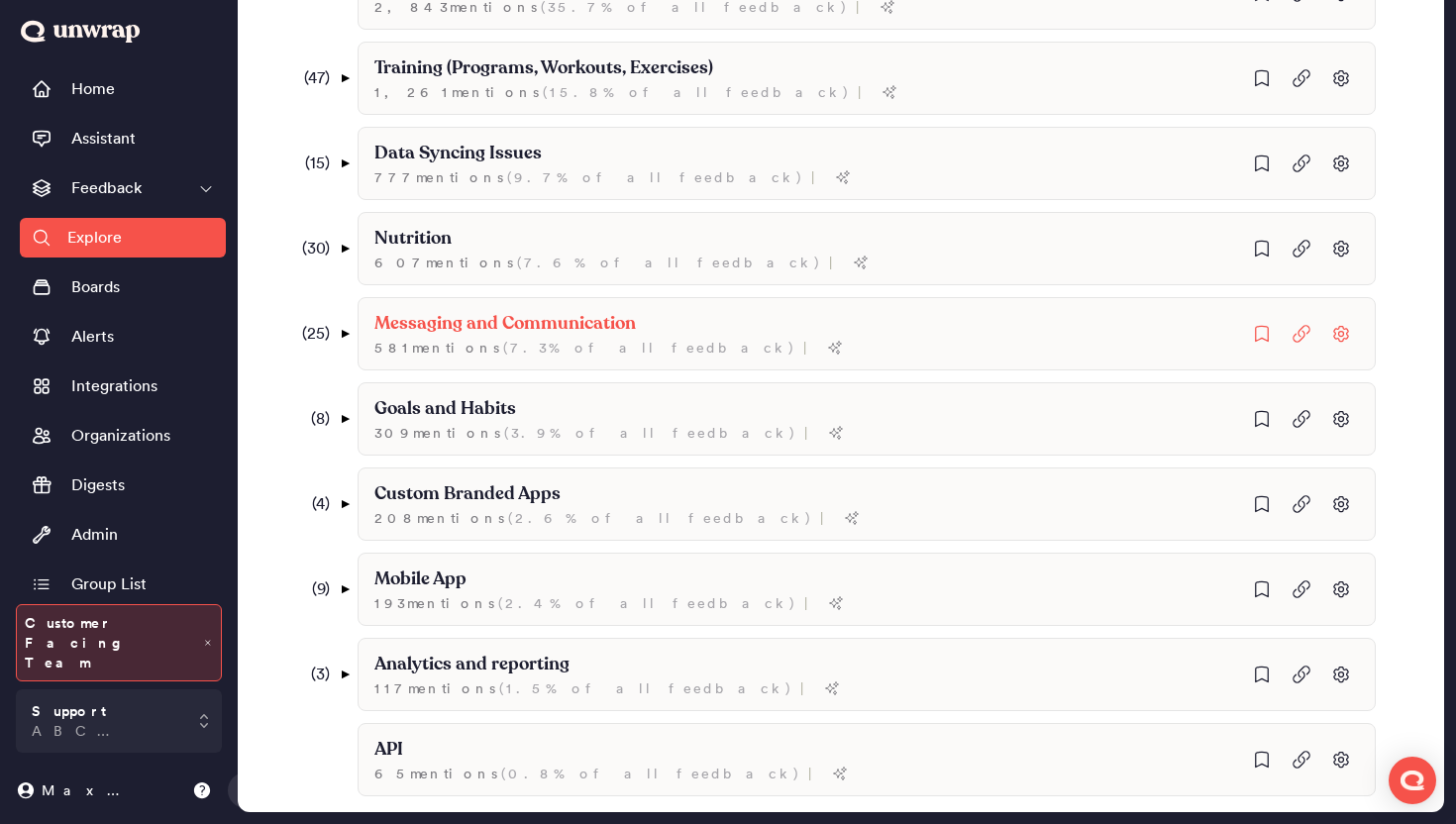 click on "( 25 ) ▼" at bounding box center (323, 334) 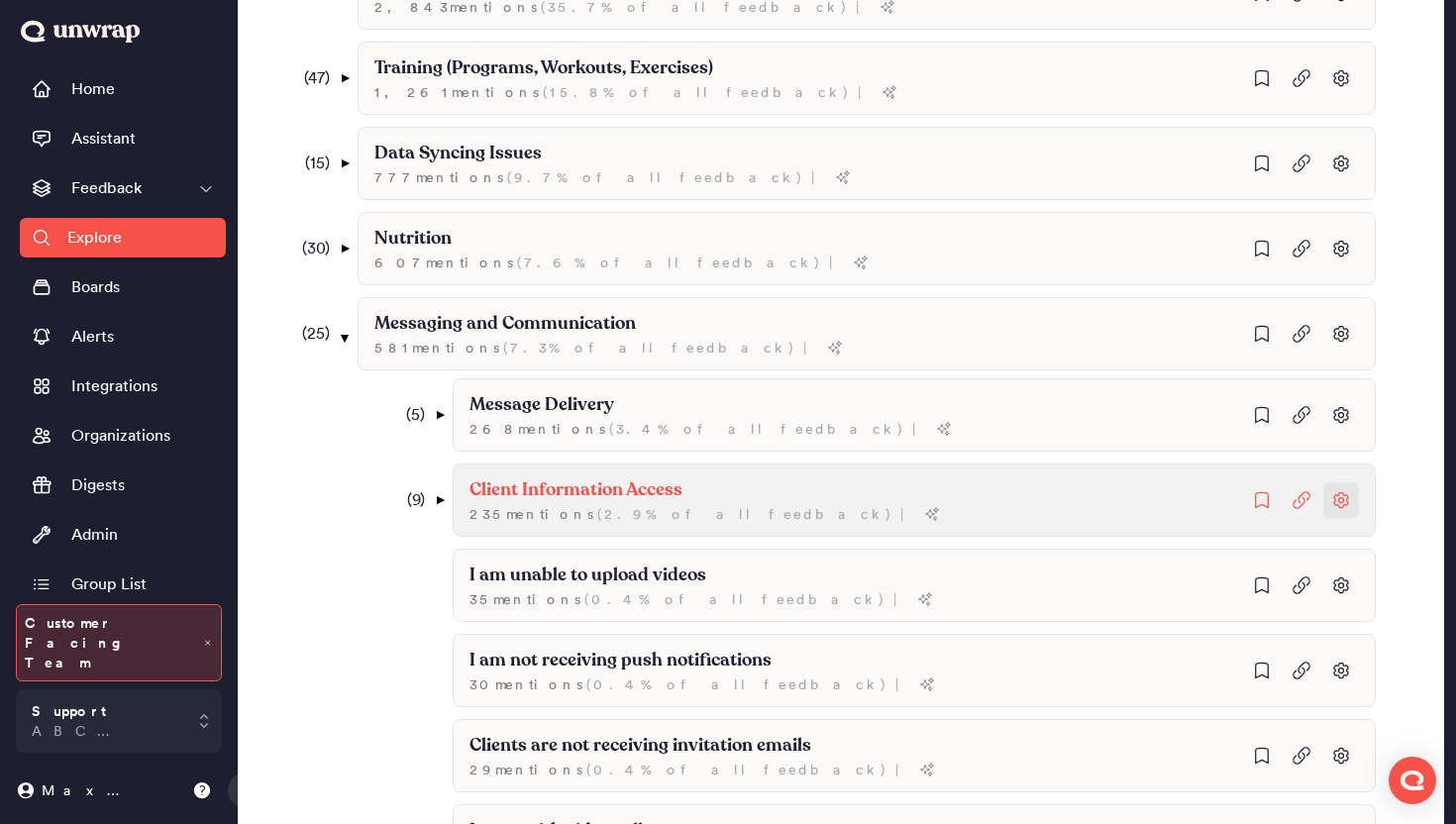click 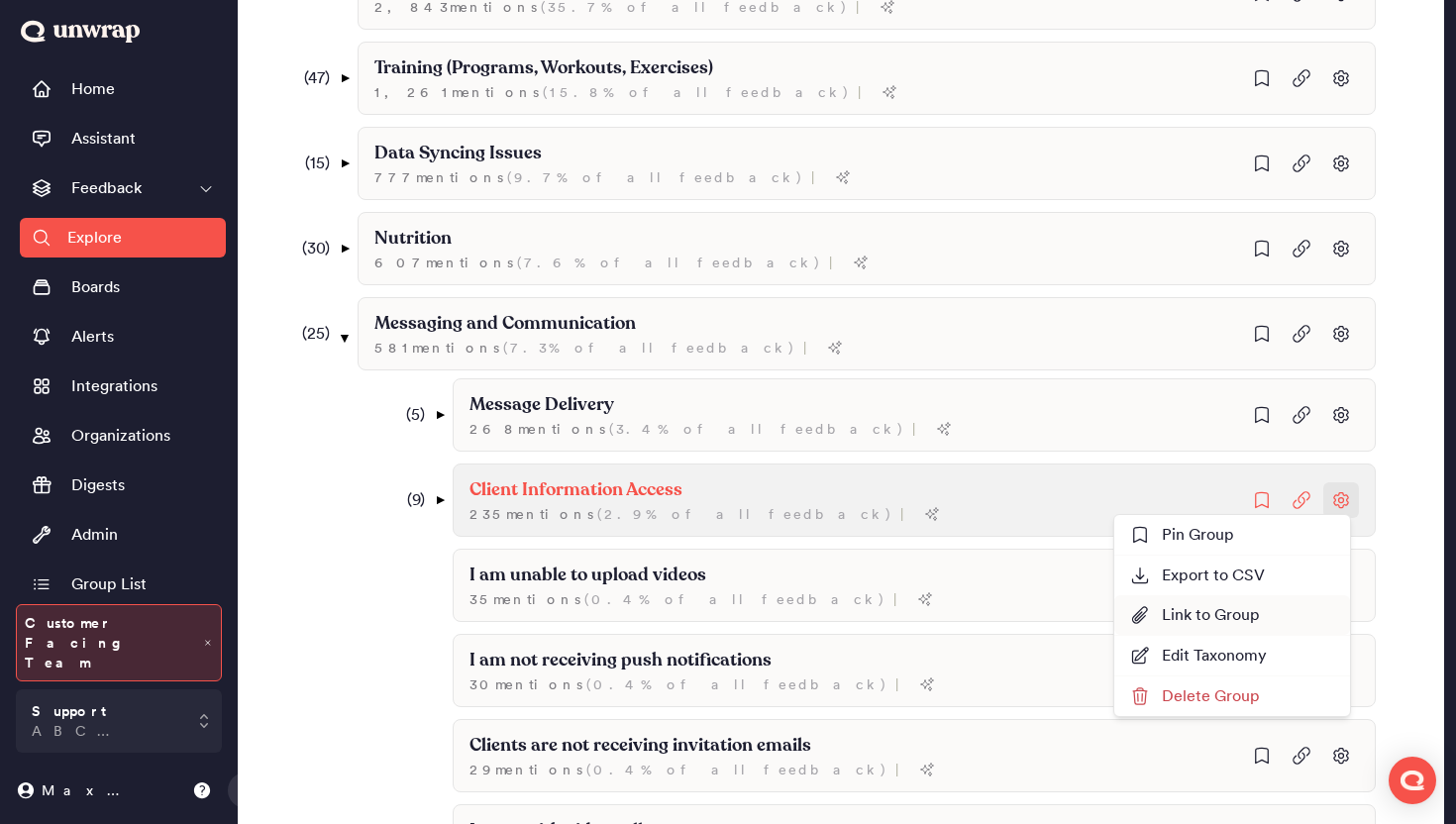 click on "Edit Taxonomy" at bounding box center [1198, 656] 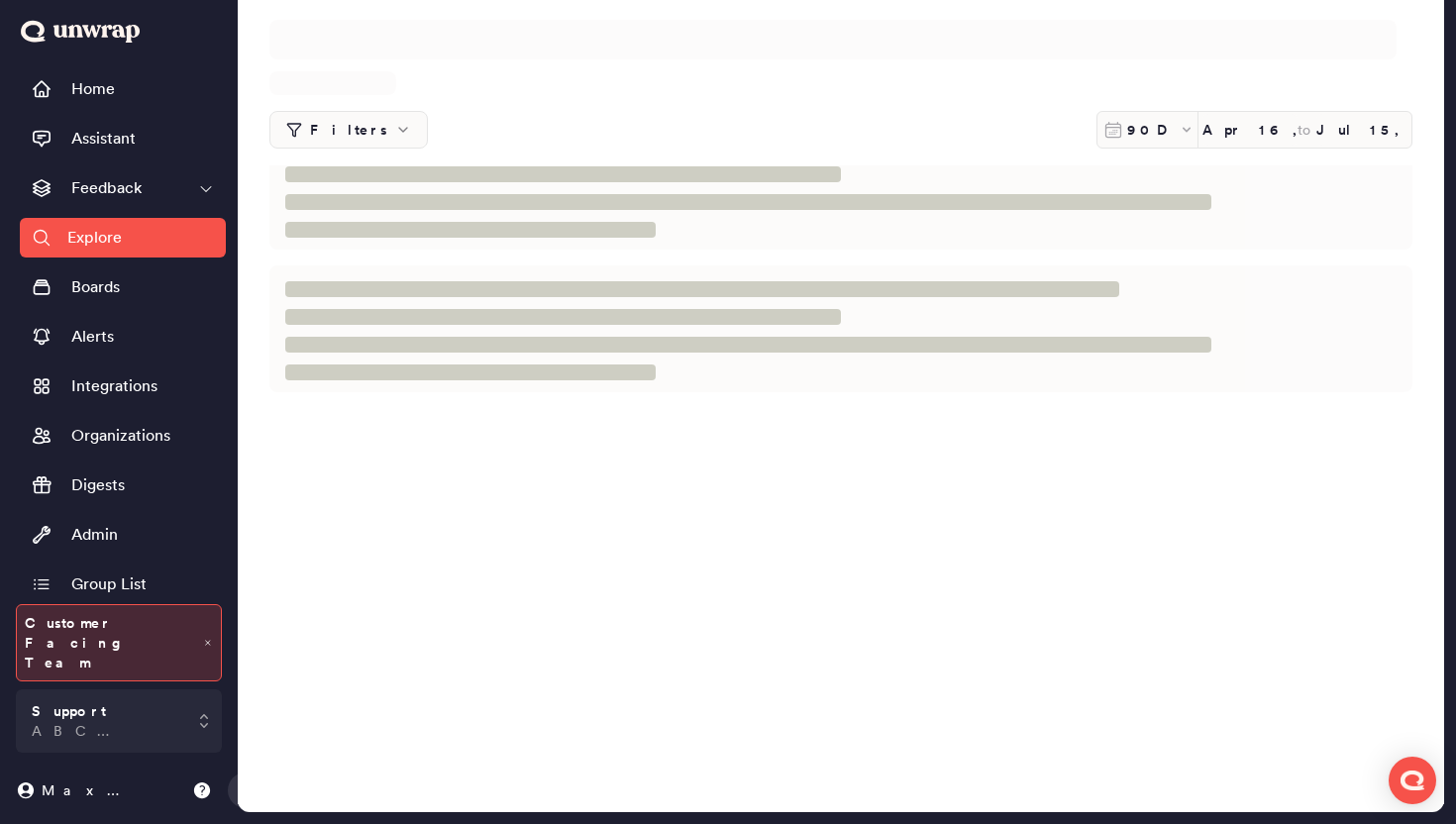 scroll, scrollTop: 0, scrollLeft: 0, axis: both 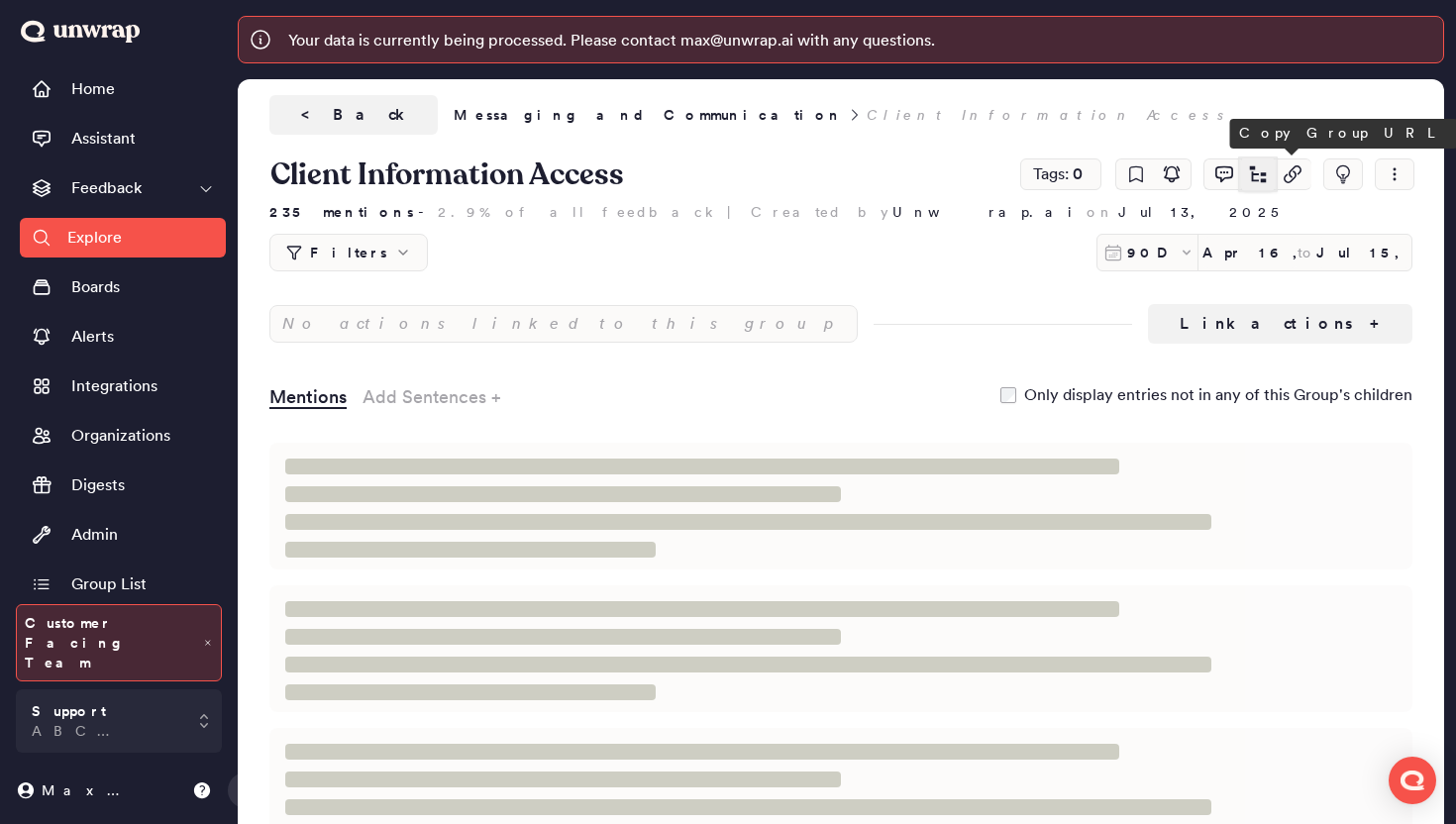 click 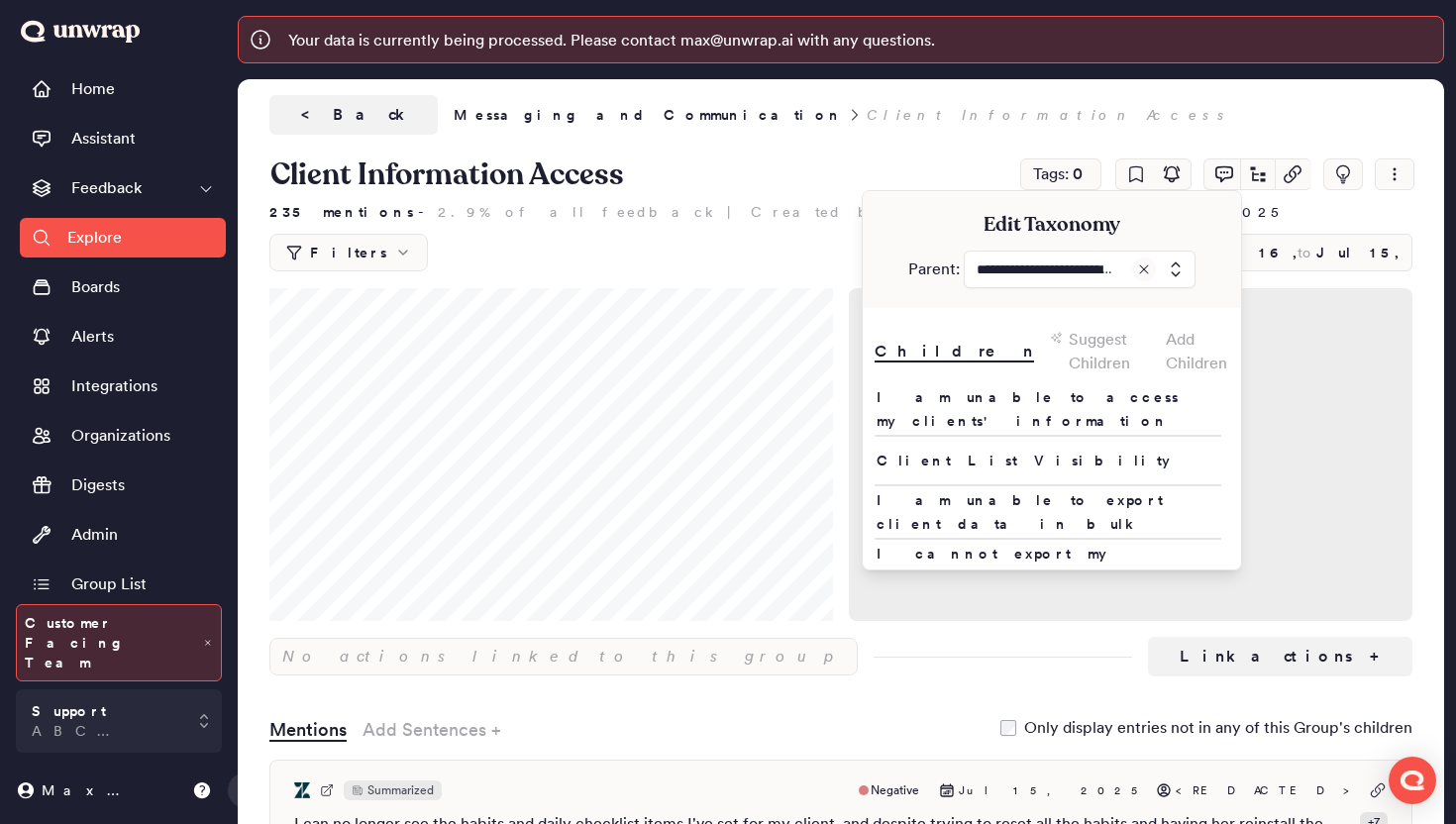 click 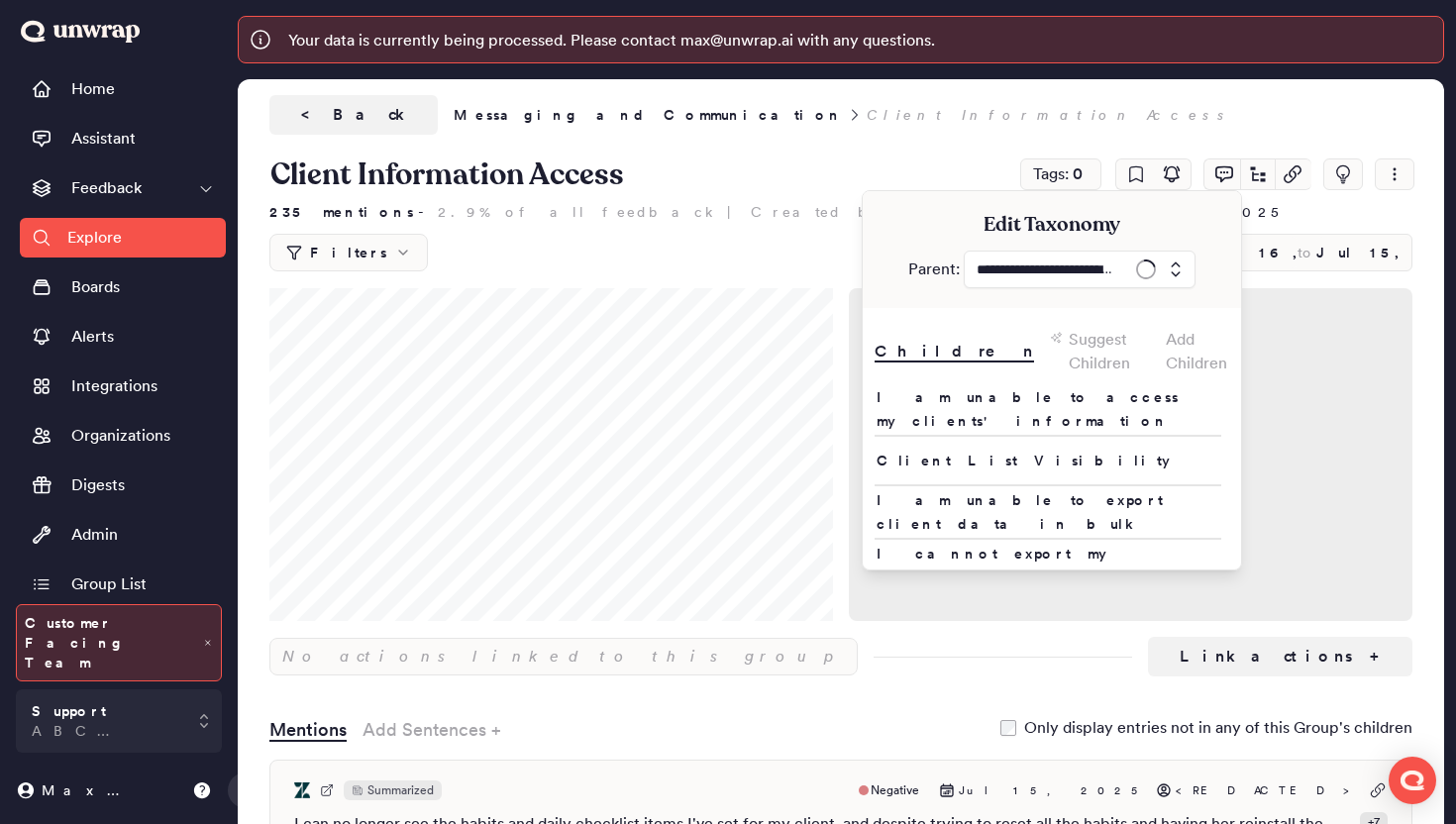 type 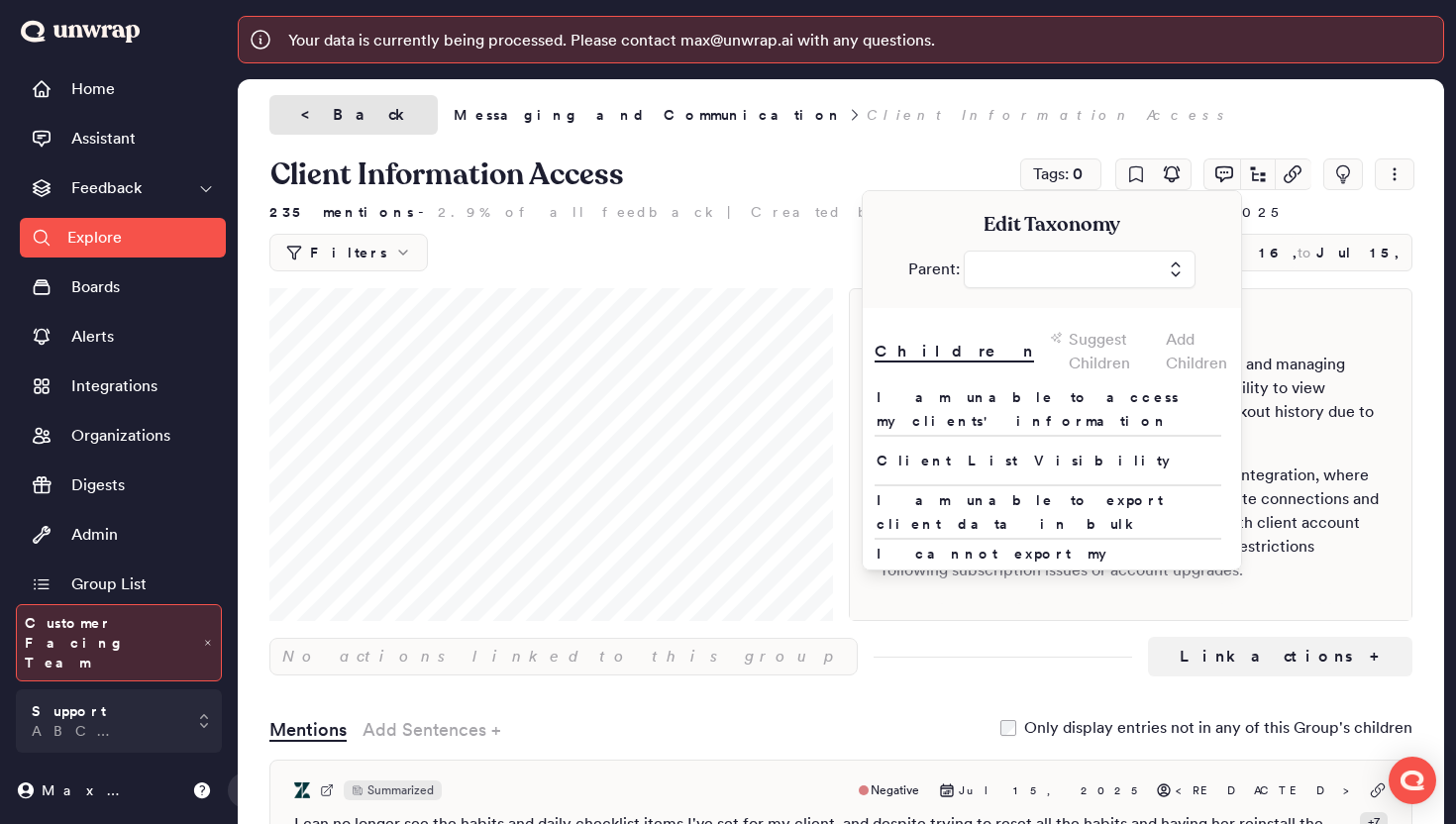 click on "< Back" at bounding box center [354, 115] 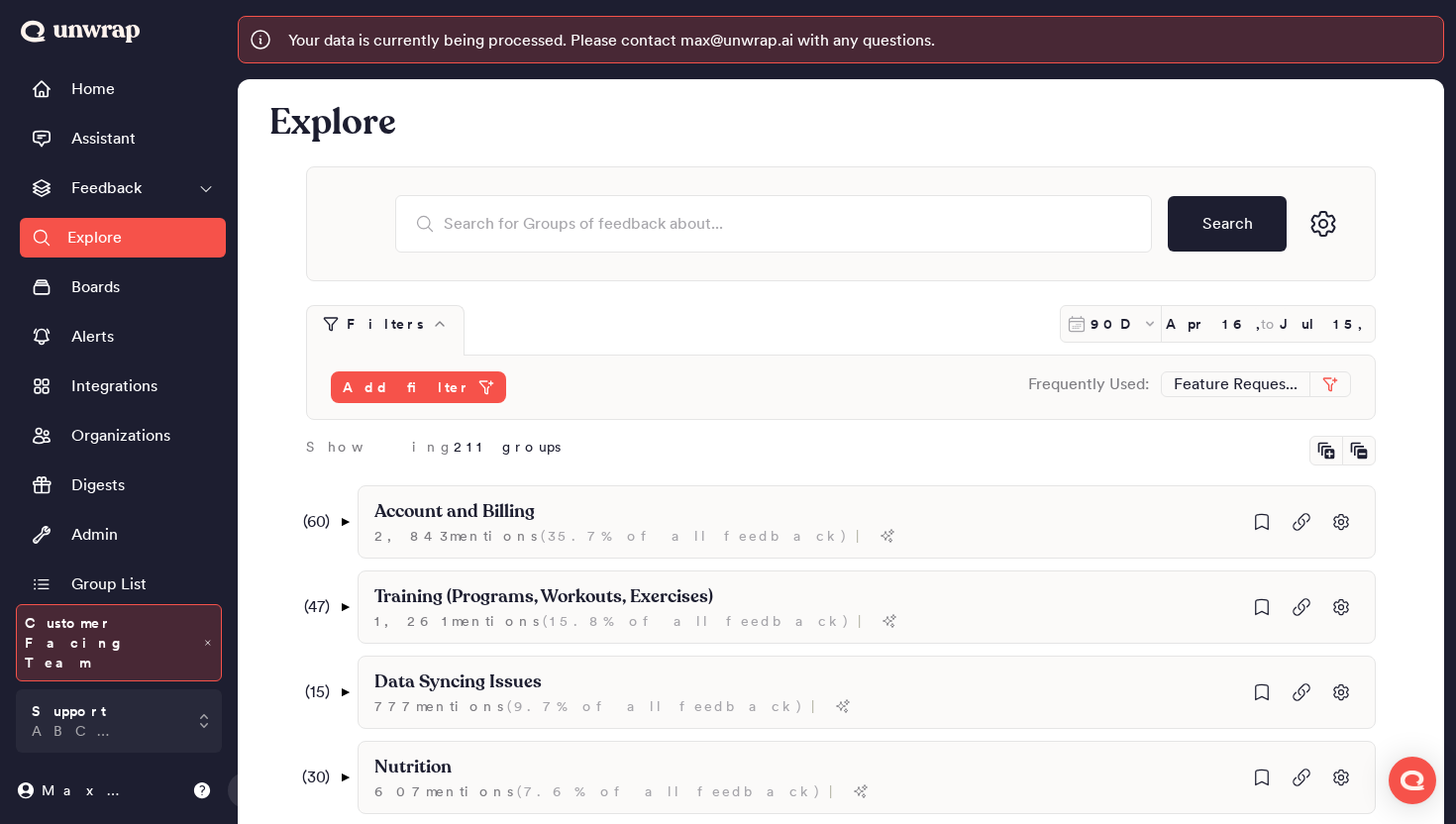 scroll, scrollTop: 529, scrollLeft: 0, axis: vertical 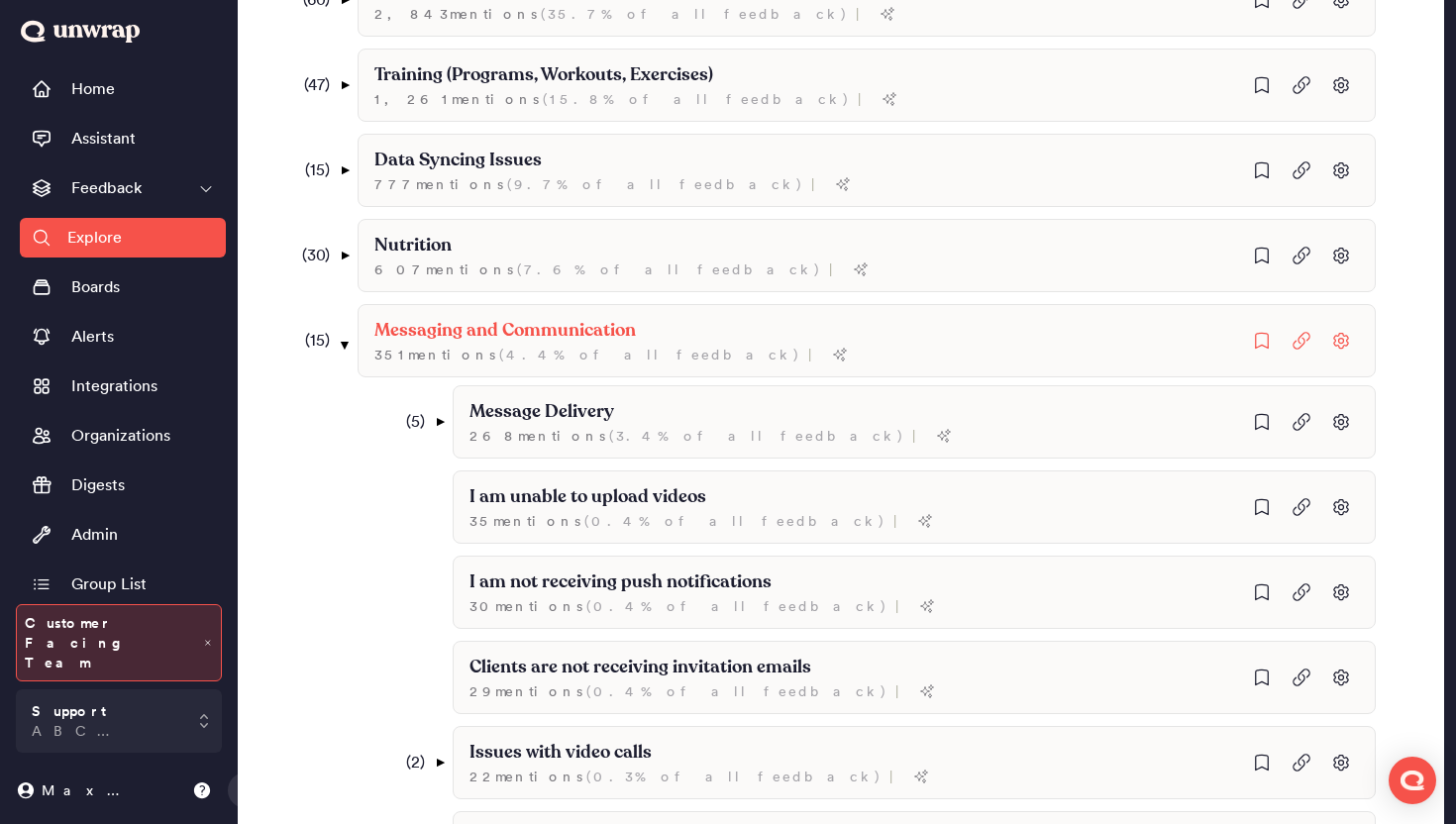 click on "( 15 ) ▼" at bounding box center (323, 341) 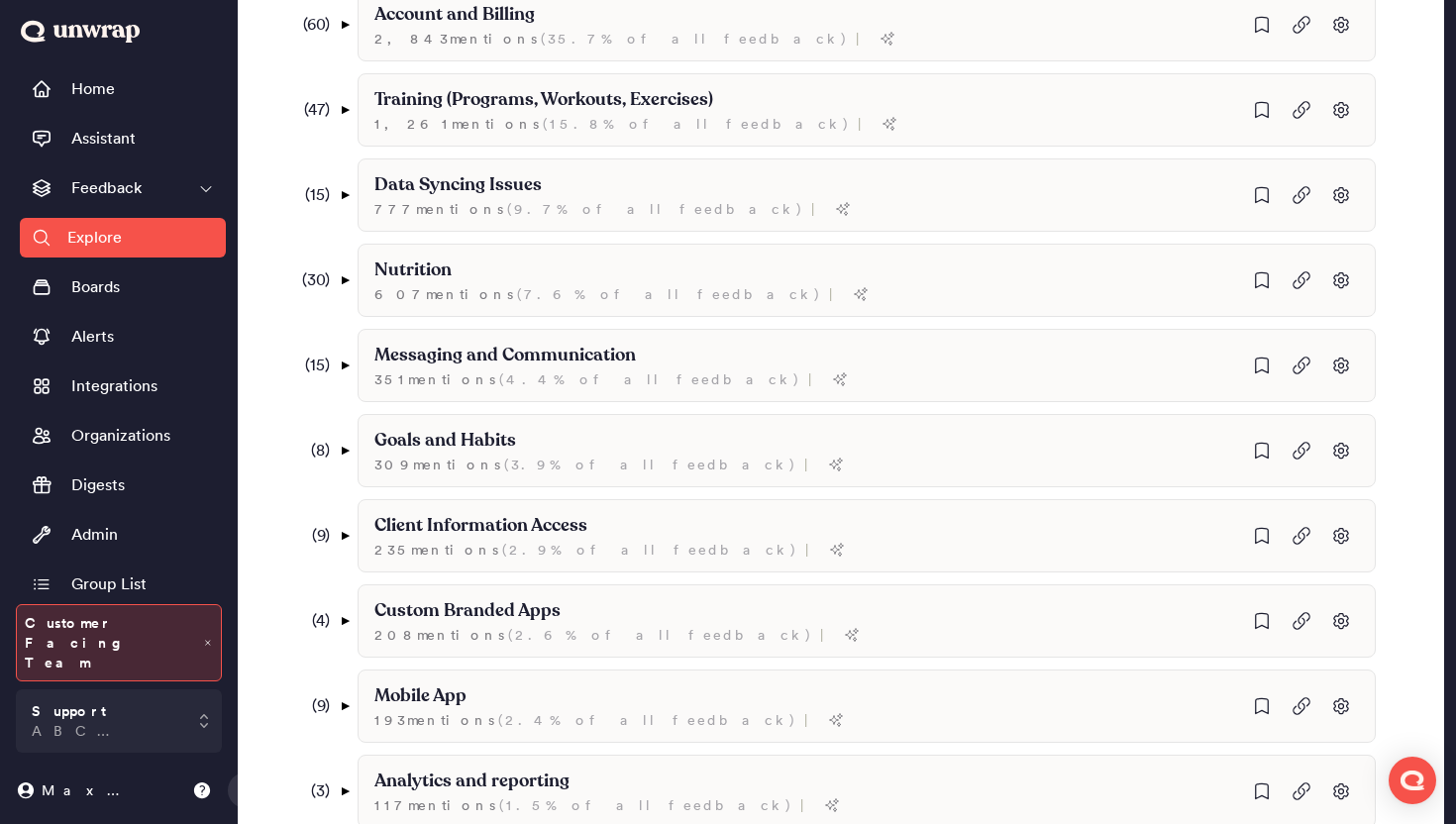 scroll, scrollTop: 476, scrollLeft: 0, axis: vertical 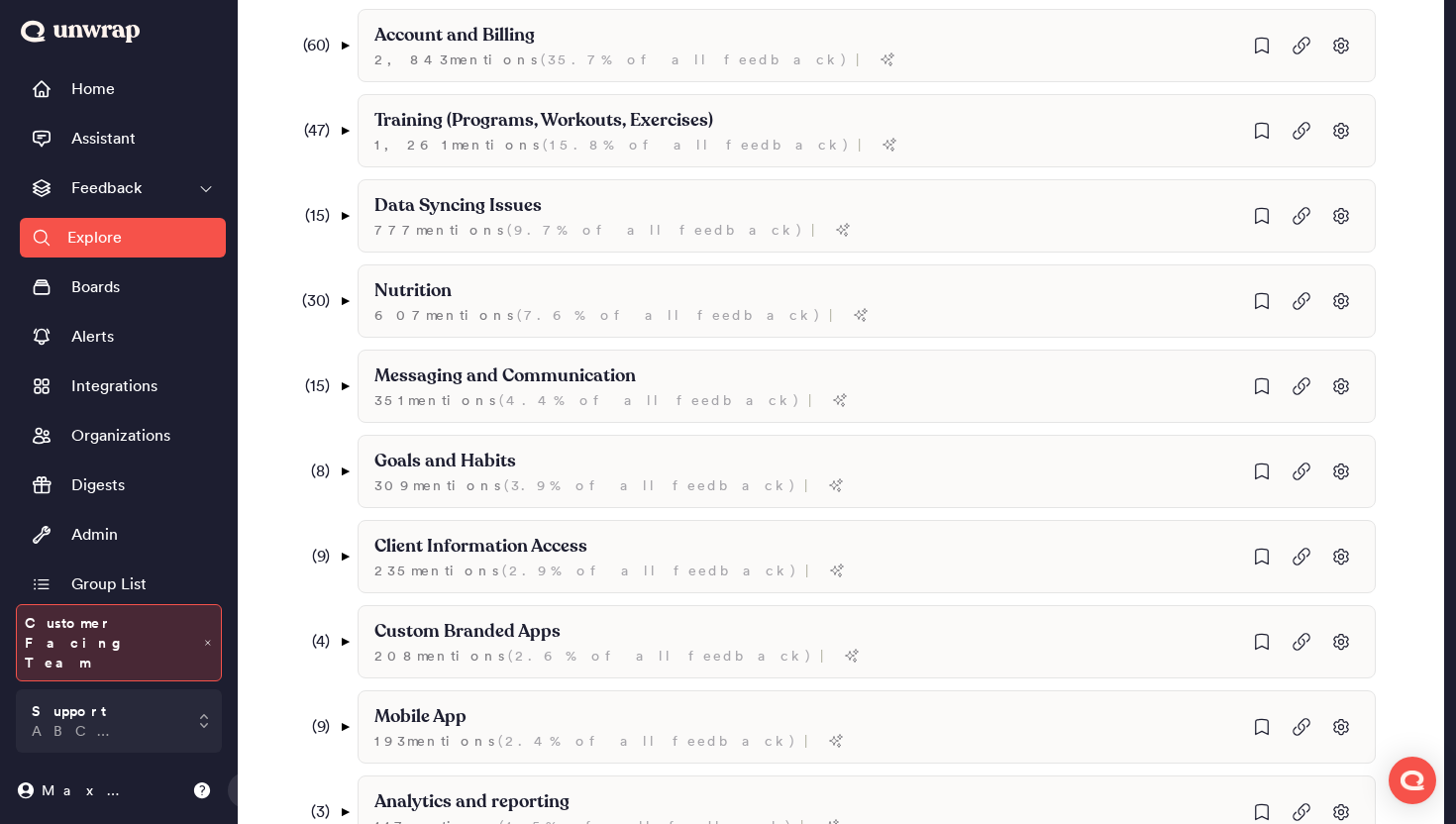 click on "( 60 ) ▼ Account and Billing 2,843  mention s   ( 35.7% of all feedback ) | ( 27 ) ▼ Billing and Payments 2,053  mention s   ( 25.8% of all feedback ) | ( 4 ) ▼ I want to cancel my account 633  mention s   ( 7.9% of all feedback ) | ( 1 ) ▼ I am having difficulty canceling my account 184  mention s   ( 2.3% of all feedback ) | I cannot find the cancellation option on the website 25  mention s   ( 0.3% of all feedback ) | I want to cancel my account because I don't use it 101  mention s   ( 1.3% of all feedback ) | I want to cancel my account before it renews 59  mention s   ( 0.7% of all feedback ) | ( 4 ) ▼ I received an unexpected charge 407  mention s   ( 5.1% of all feedback ) | I am being charged for a cancelled subscription 105  mention s   ( 1.3% of all feedback ) | I was charged more than expected for my package 89  mention s   ( 1.1% of all feedback ) | I was charged for a service I did not sign up for 66  mention s   ( 0.8% of all feedback ) | I was charged for the wrong plan 46  mention s" at bounding box center (841, 473) 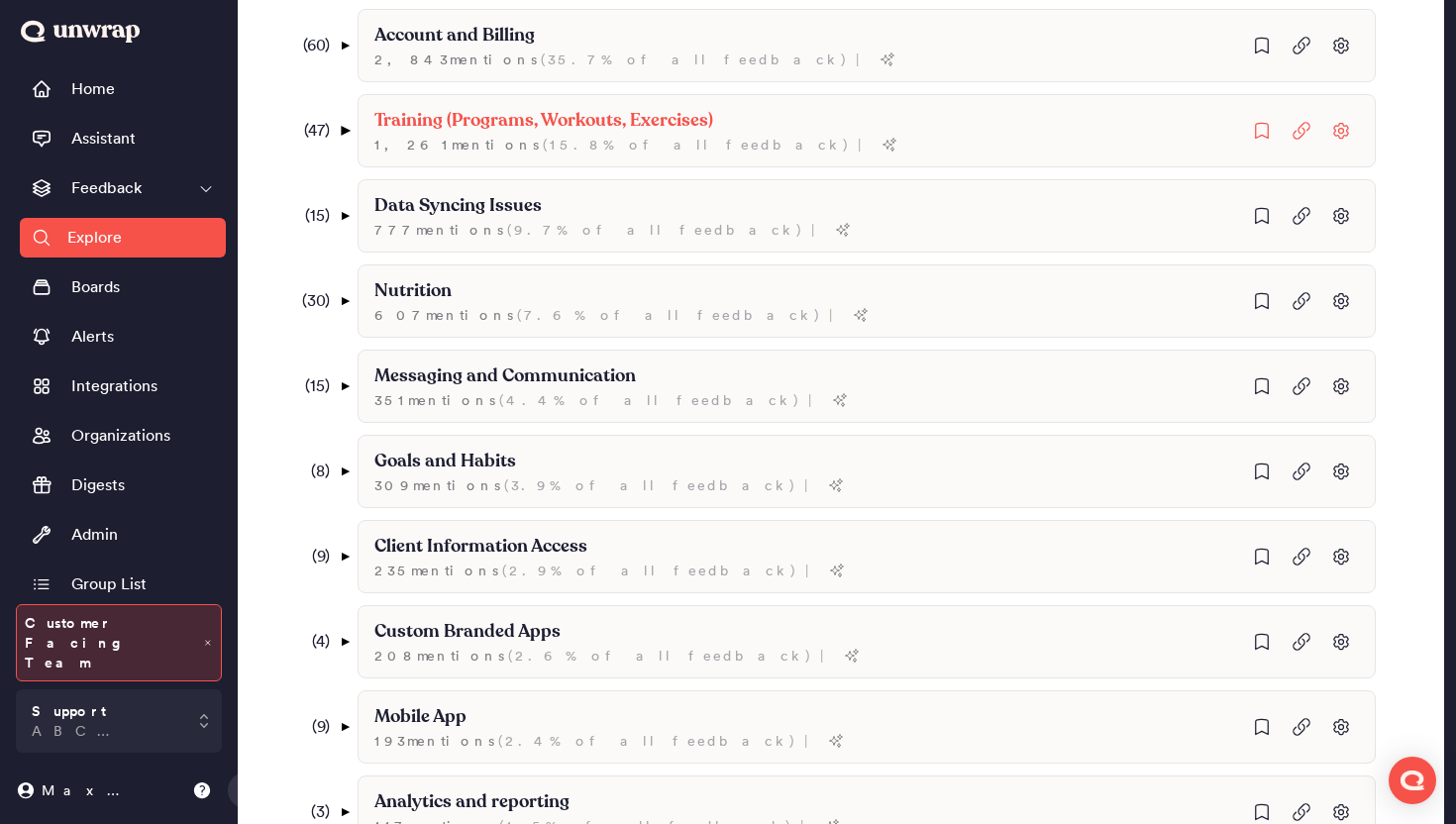 click on "▼" at bounding box center [345, 131] 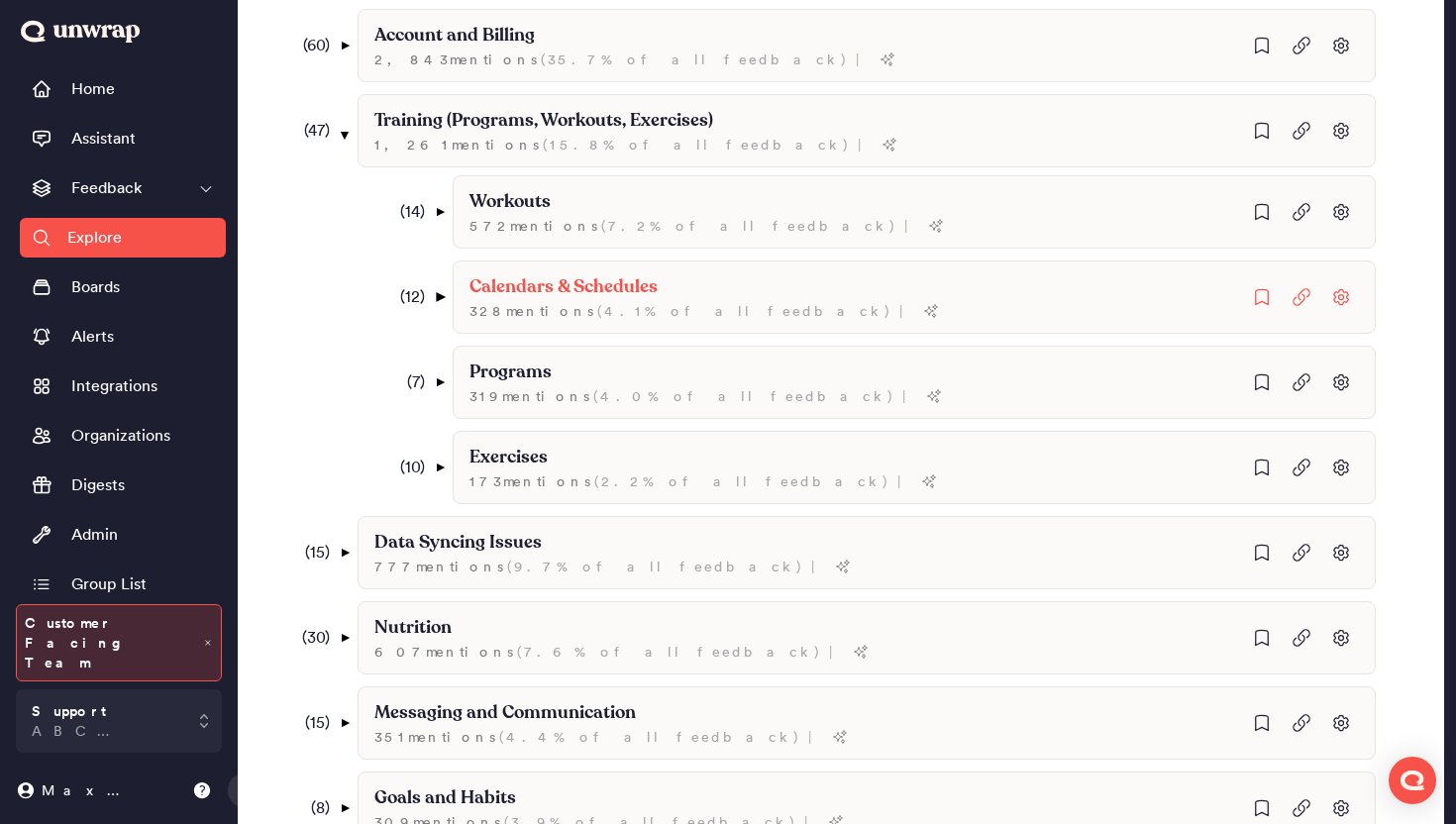 click on "▼" at bounding box center (440, 297) 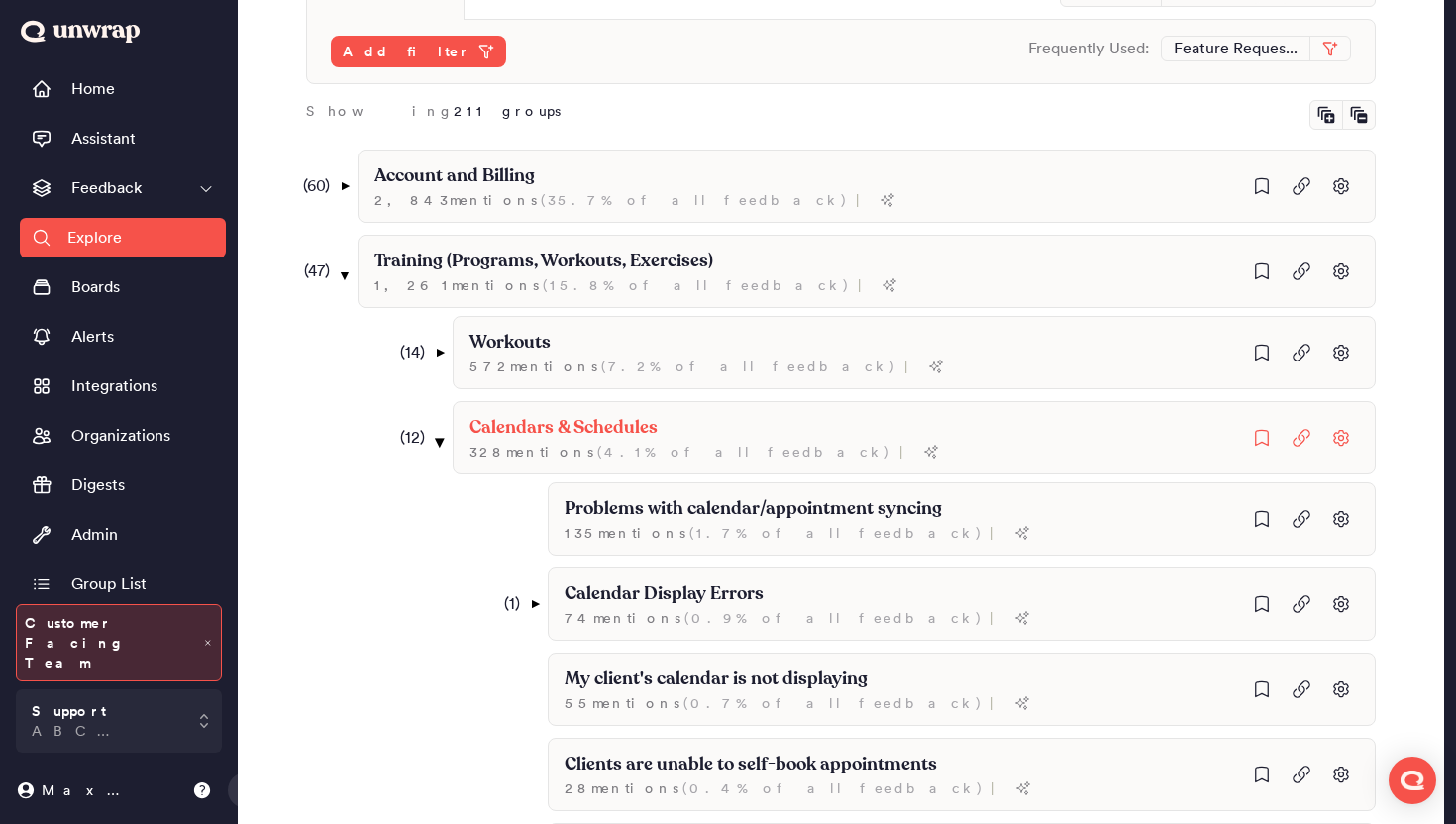 scroll, scrollTop: 0, scrollLeft: 0, axis: both 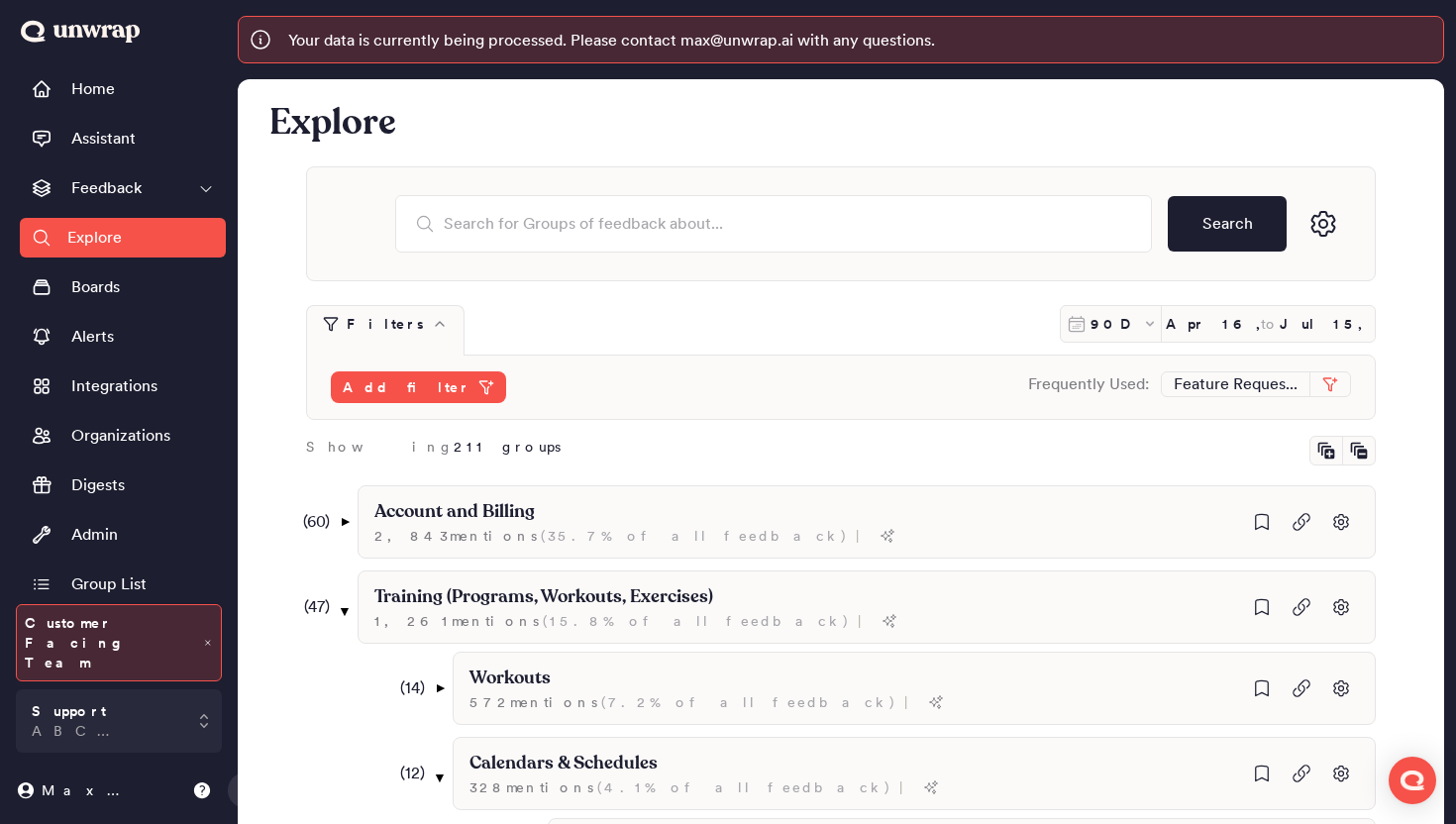 click on "Search" at bounding box center [841, 224] 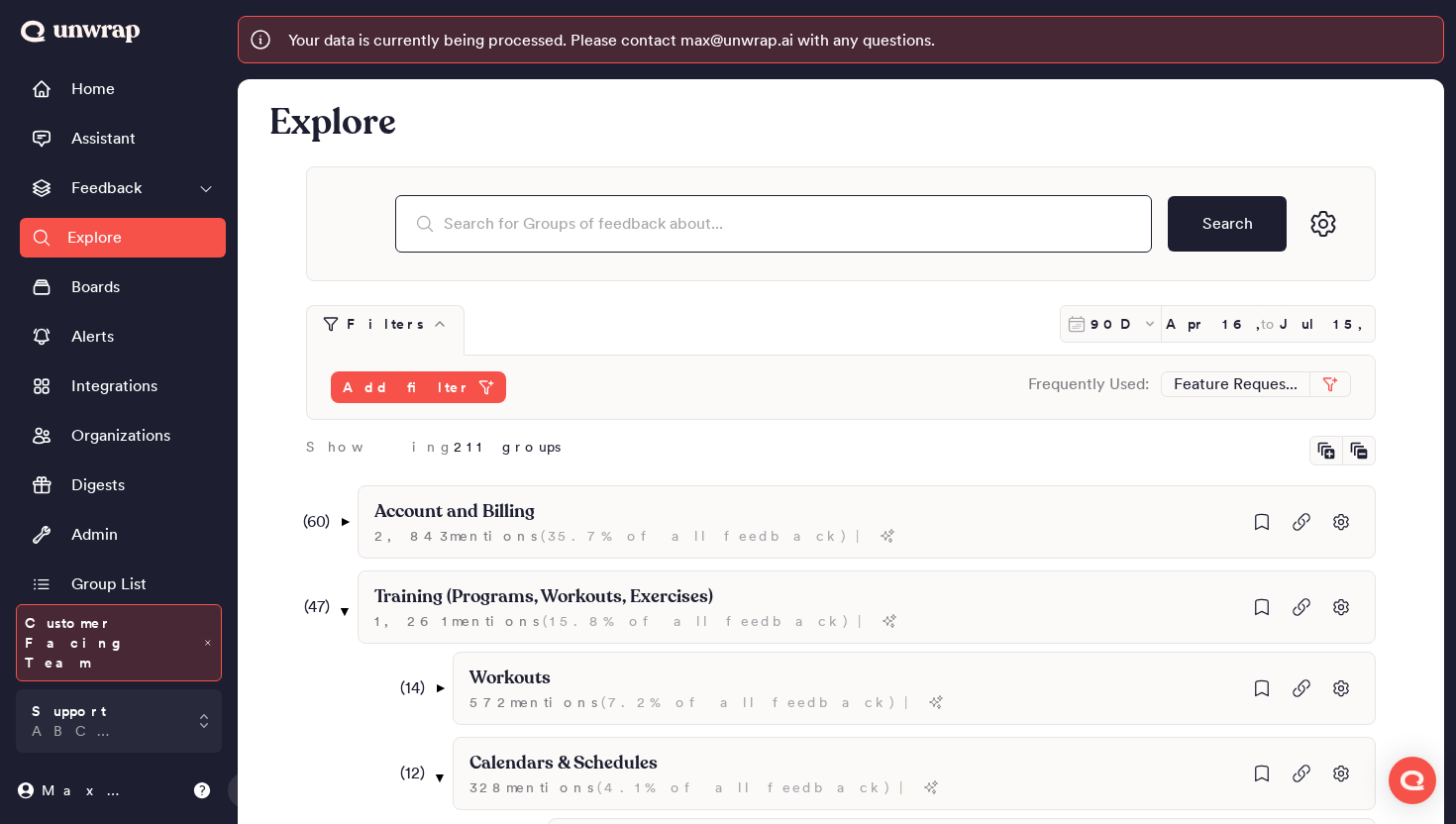 click at bounding box center (774, 224) 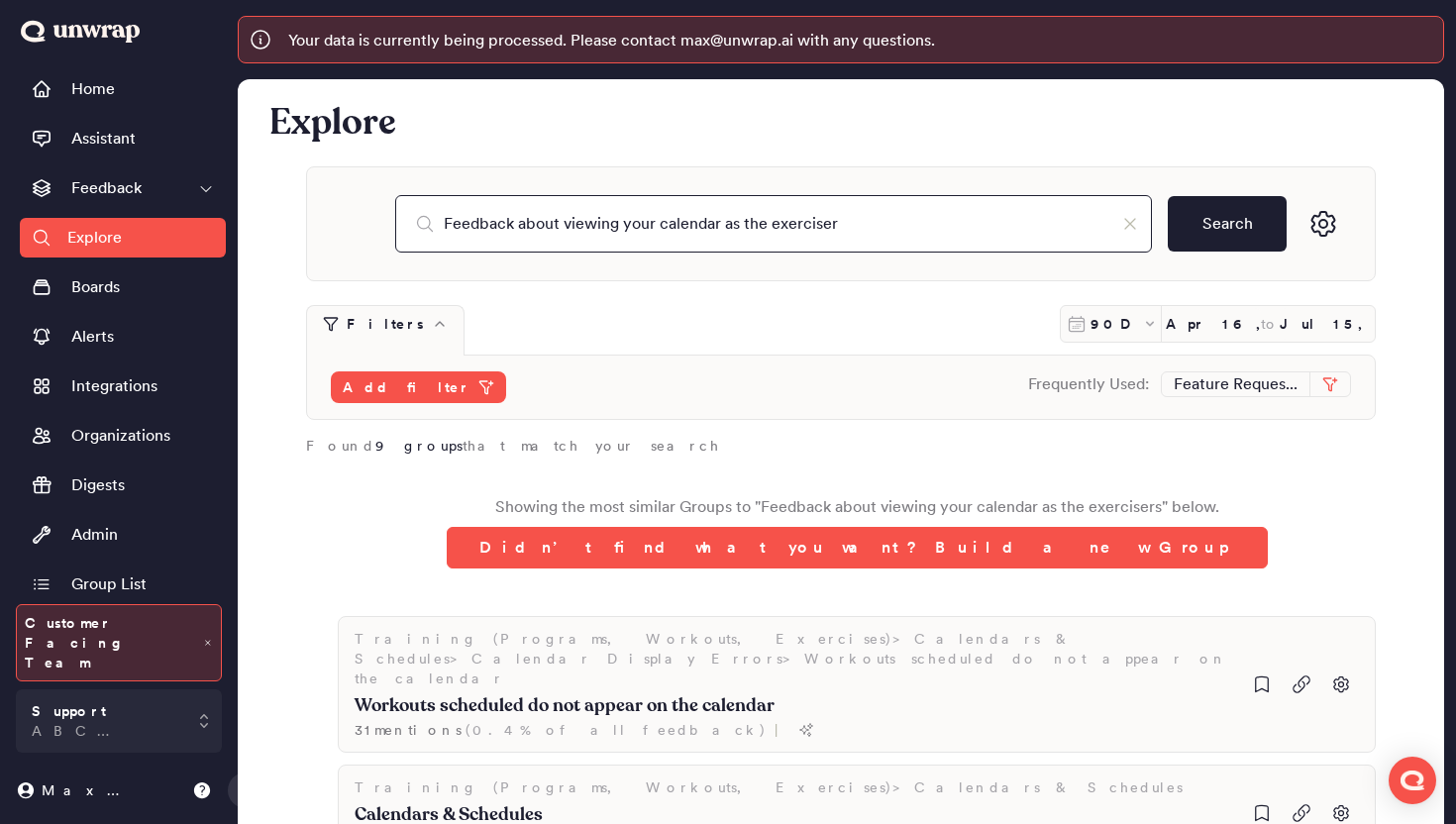 type on "Feedback about viewing your calendar as the exerciser" 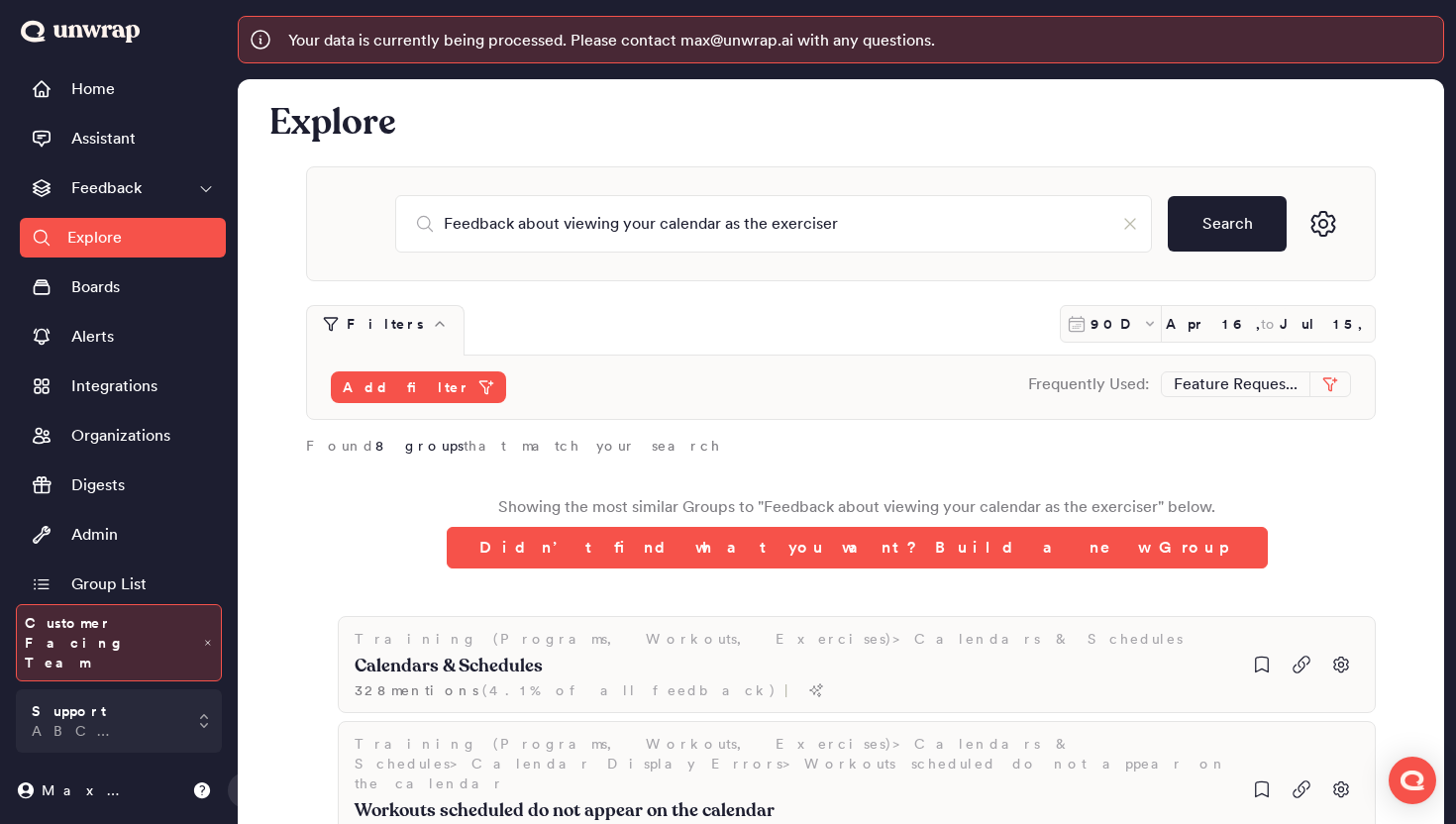 click on "Showing the most similar Groups to " Feedback about viewing your calendar as the exerciser " below.  Didn’t find what you want? Build a new Group" at bounding box center [857, 532] 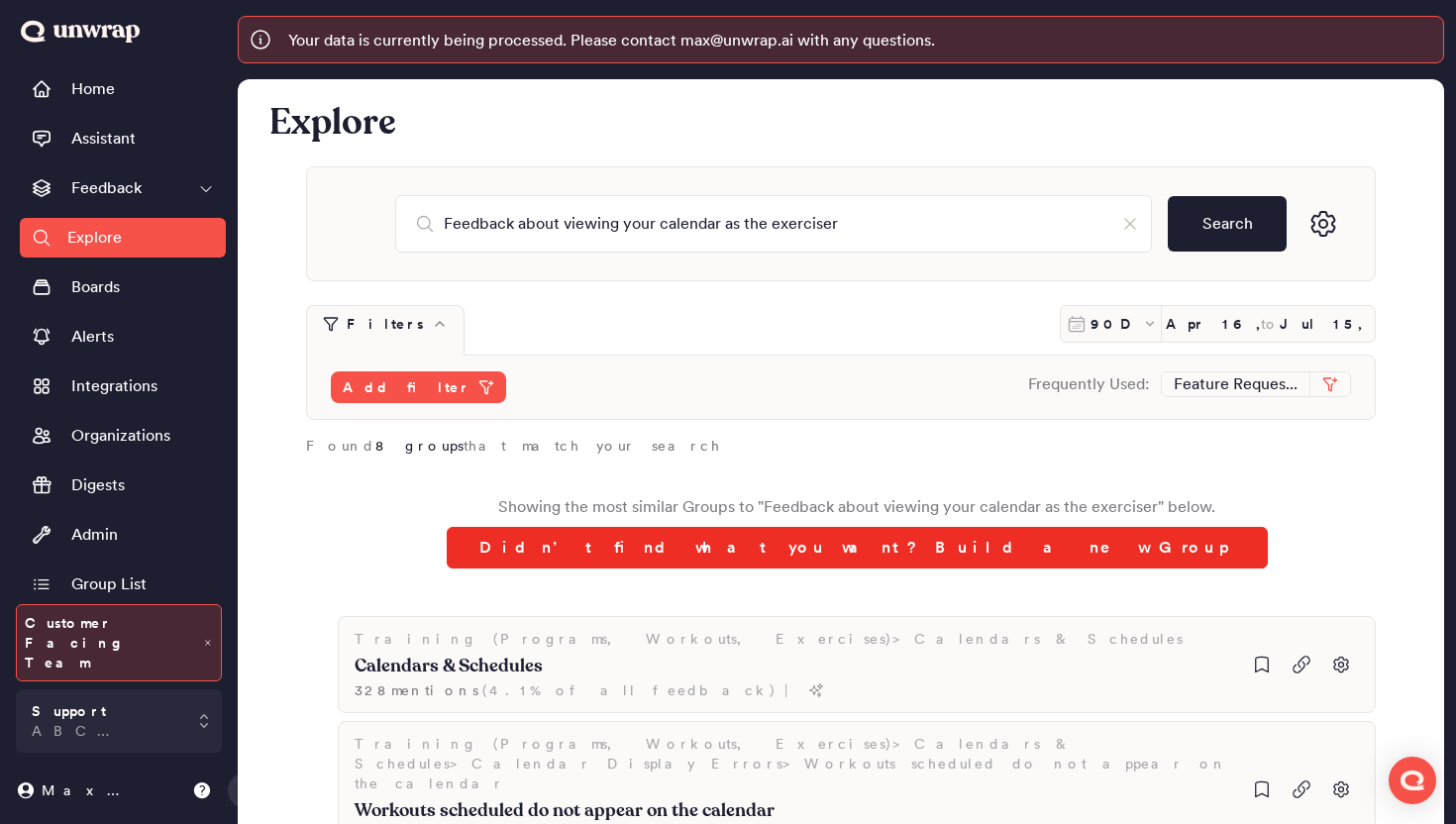 click on "Didn’t find what you want? Build a new Group" at bounding box center [857, 548] 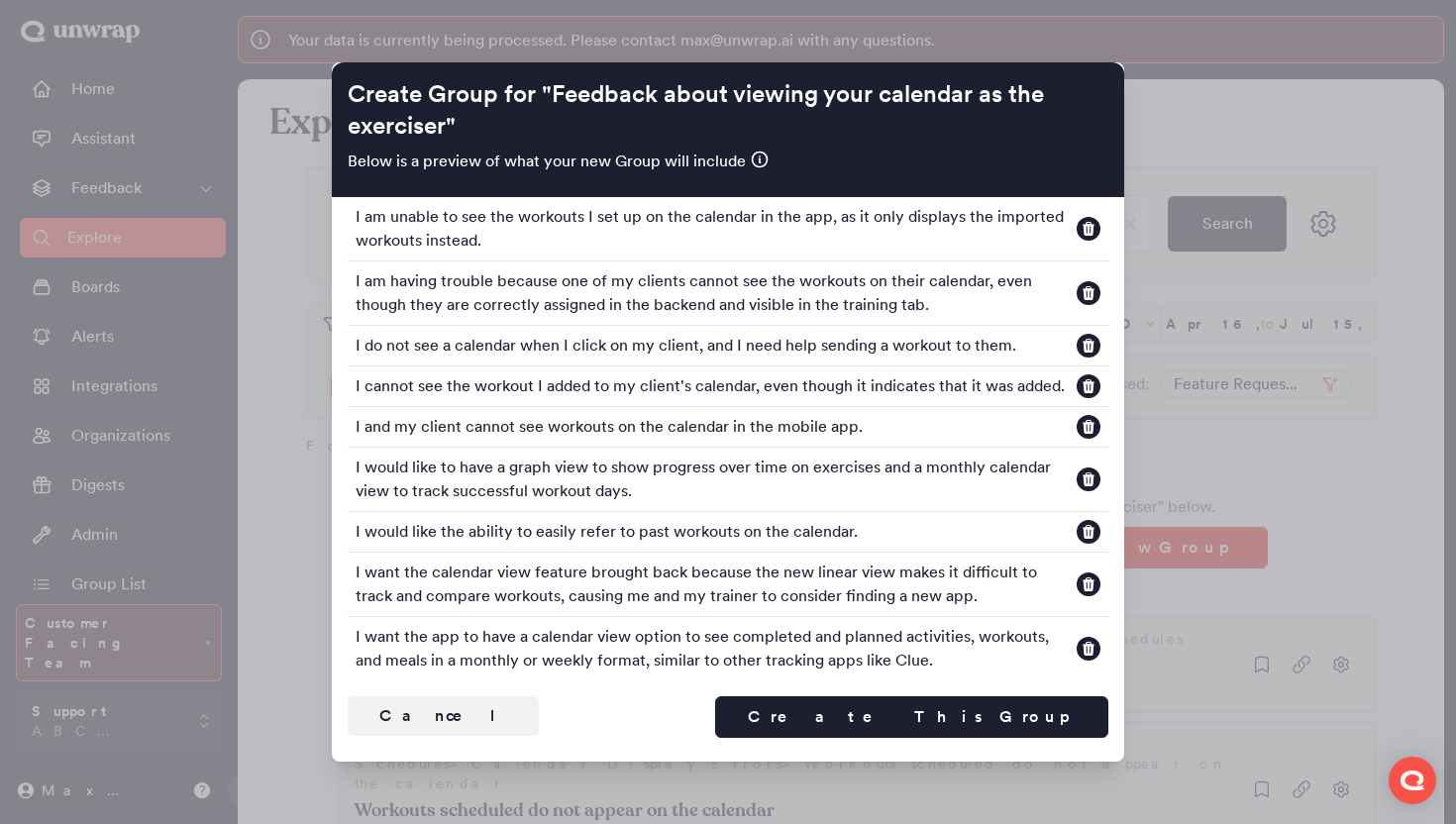 type 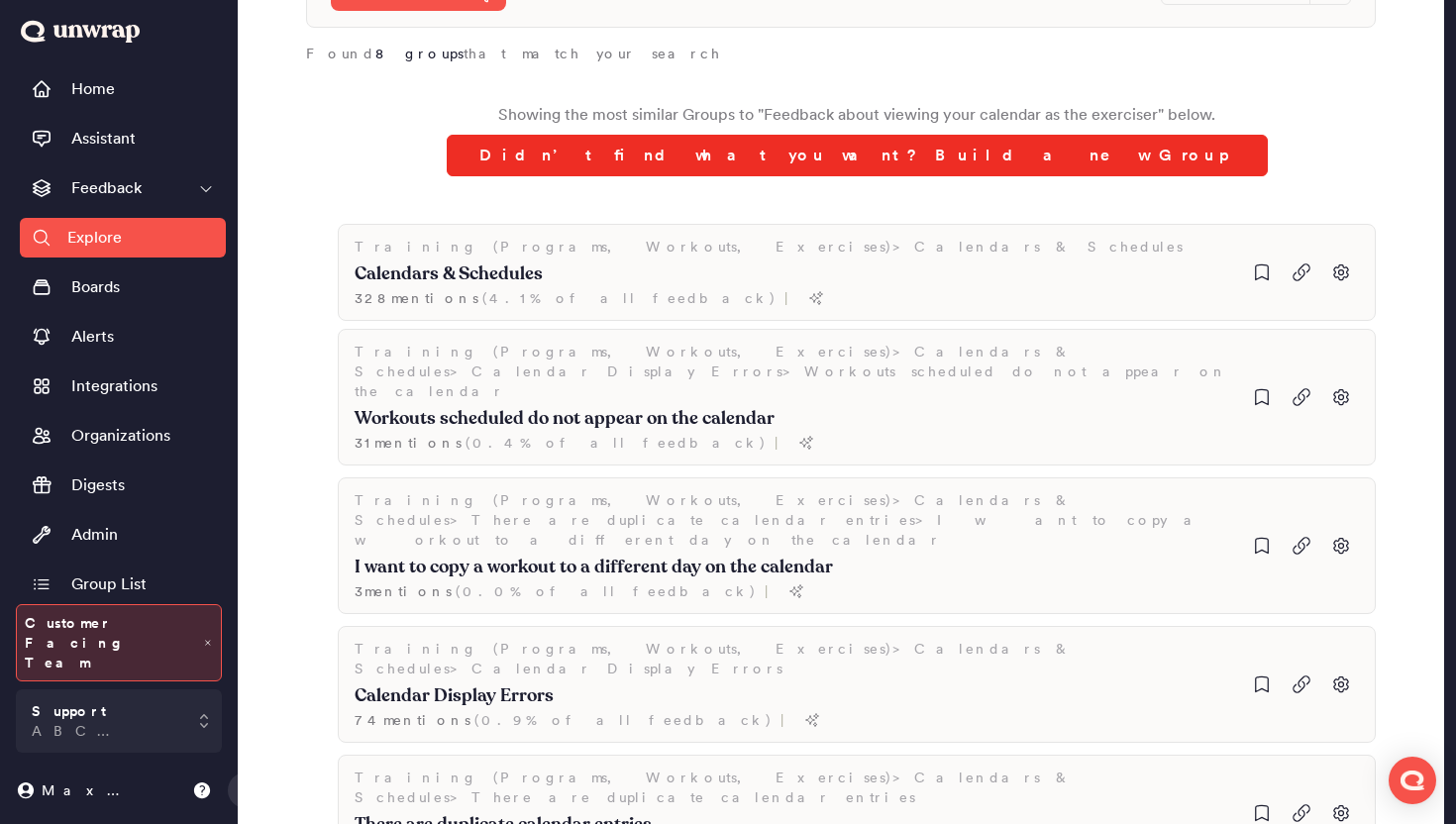 scroll, scrollTop: 0, scrollLeft: 0, axis: both 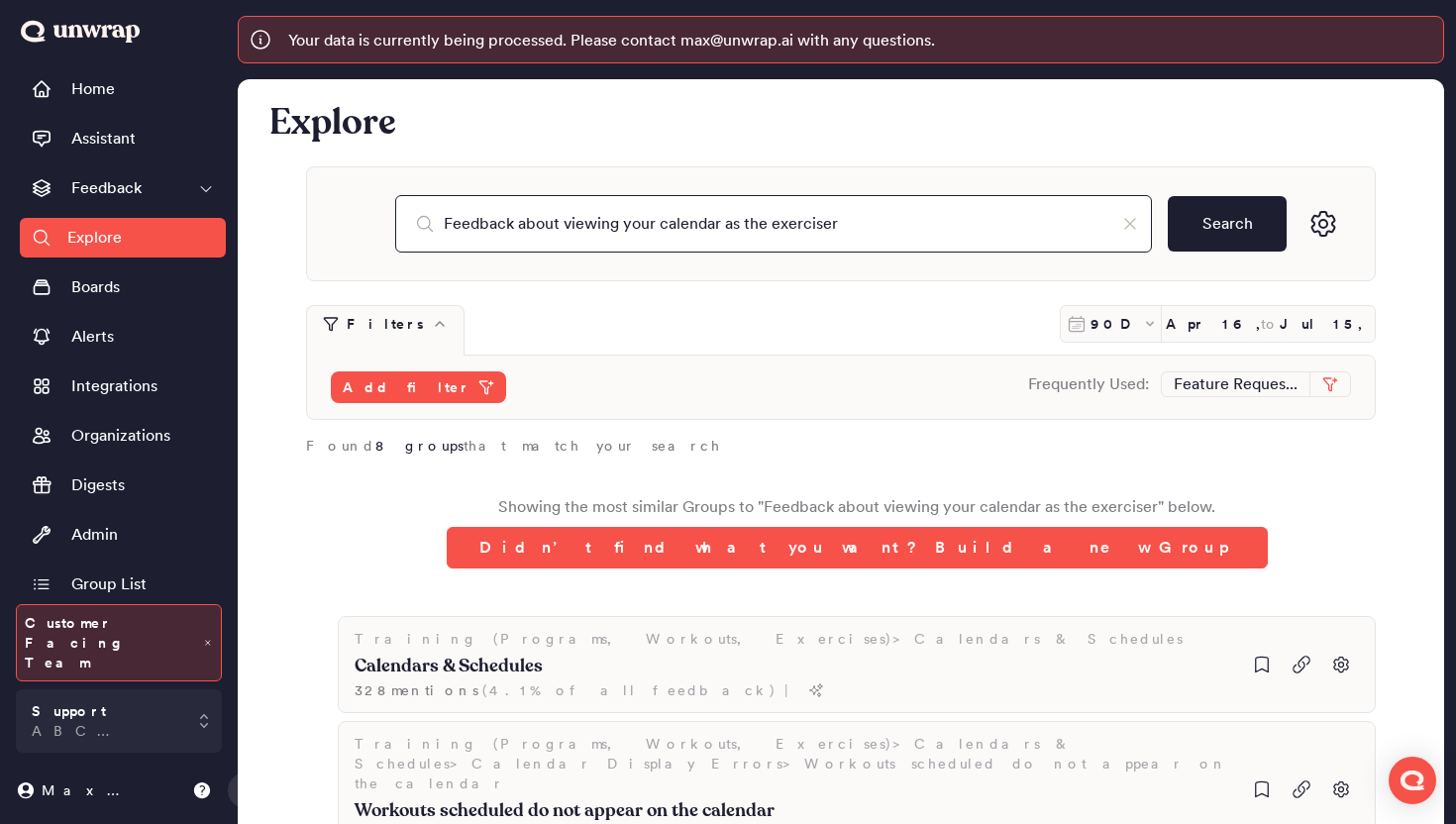 click on "Feedback about viewing your calendar as the exerciser" at bounding box center [774, 224] 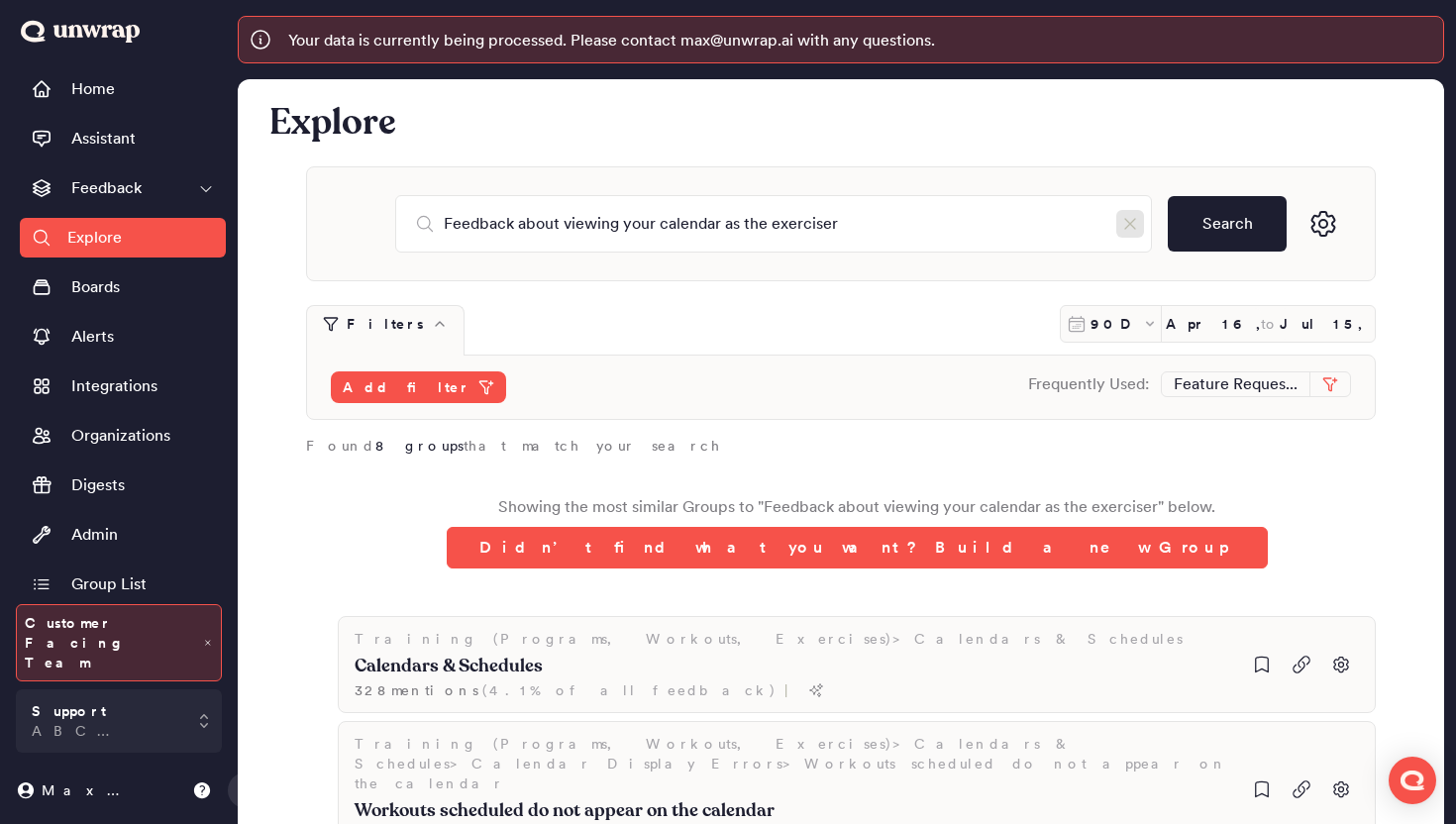 click 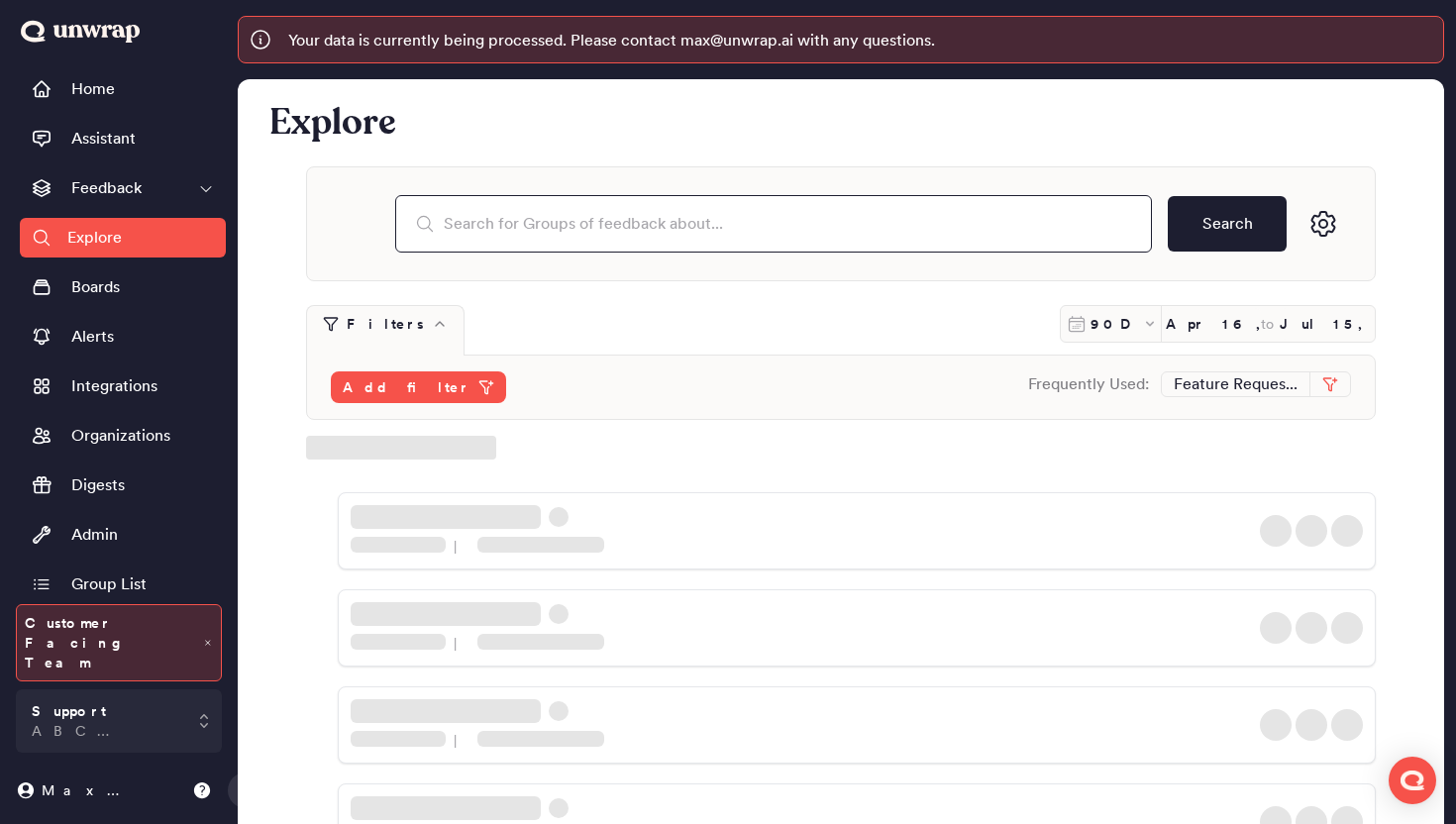 click at bounding box center [774, 224] 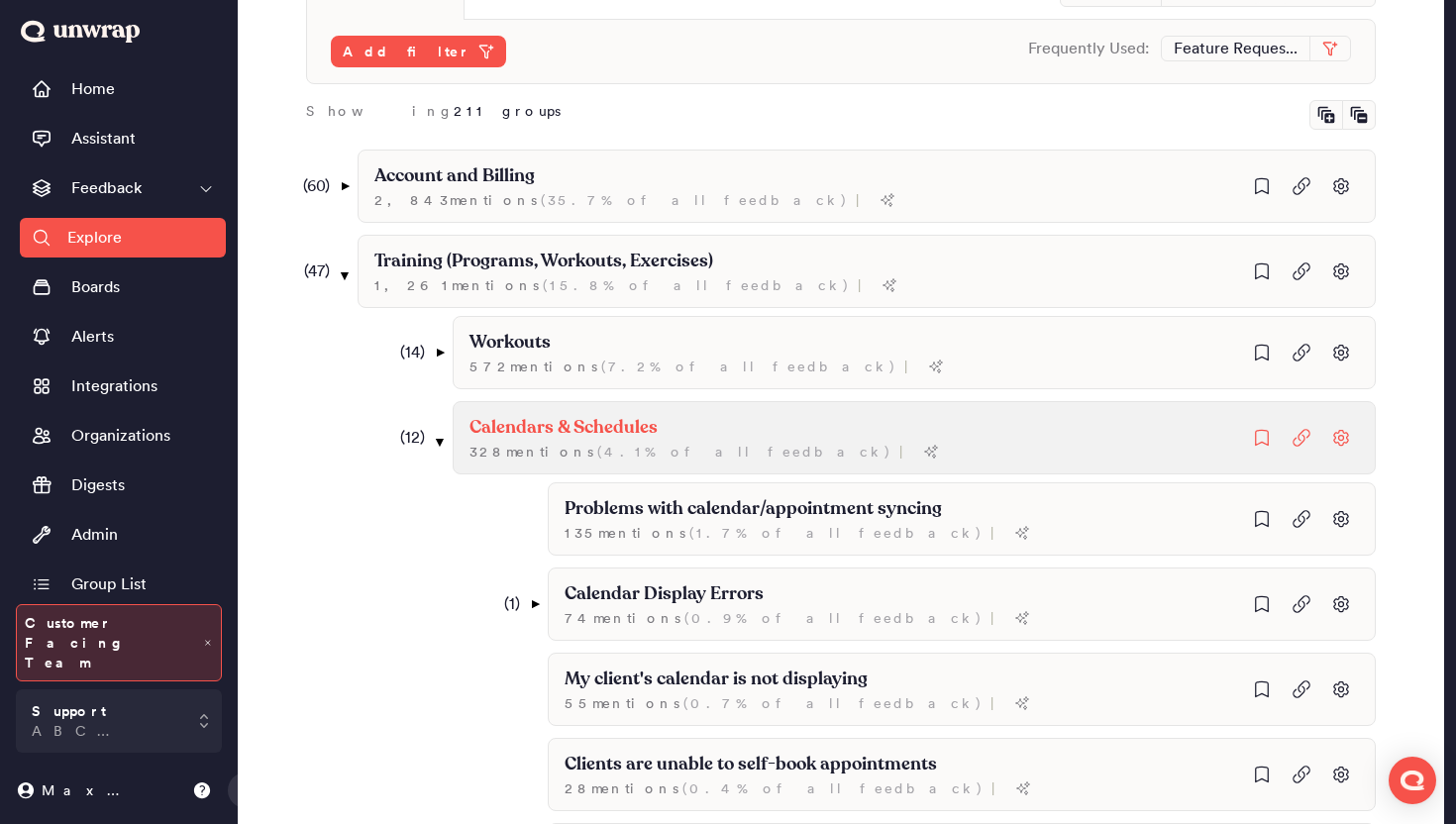 scroll, scrollTop: 416, scrollLeft: 0, axis: vertical 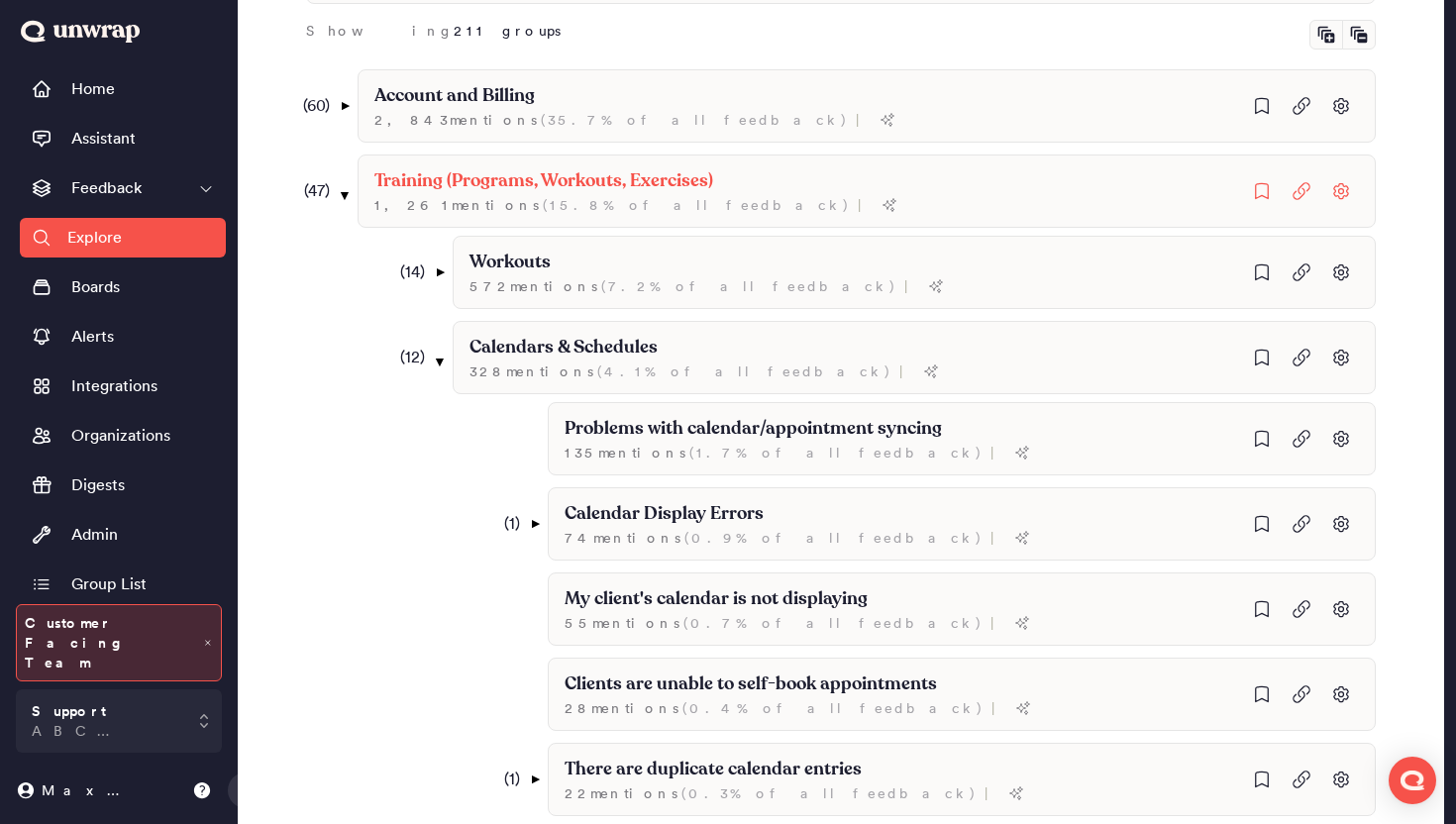 click on "( 47 ) ▼" at bounding box center (323, 191) 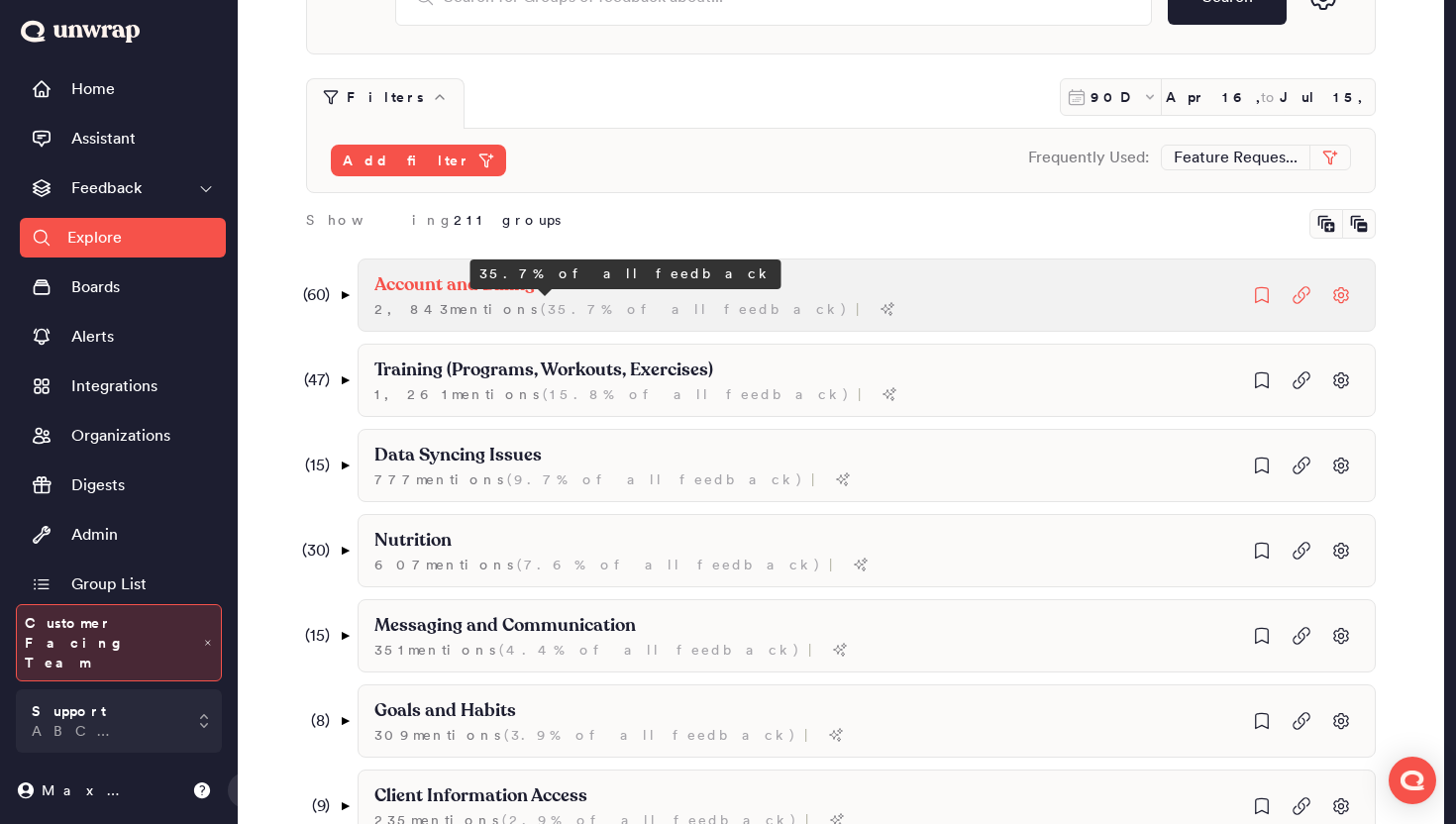 scroll, scrollTop: 427, scrollLeft: 0, axis: vertical 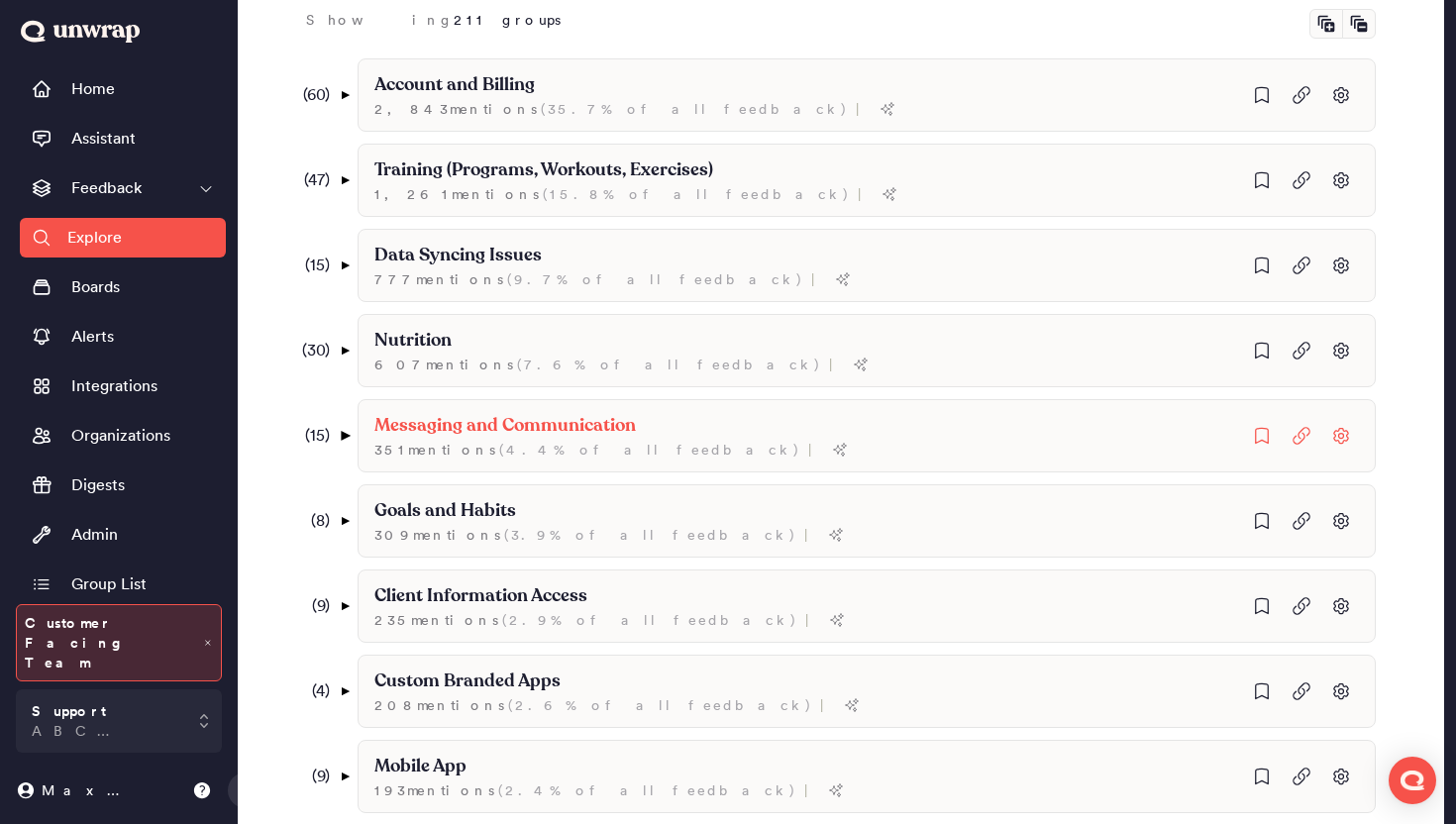 click on "▼" at bounding box center [345, 436] 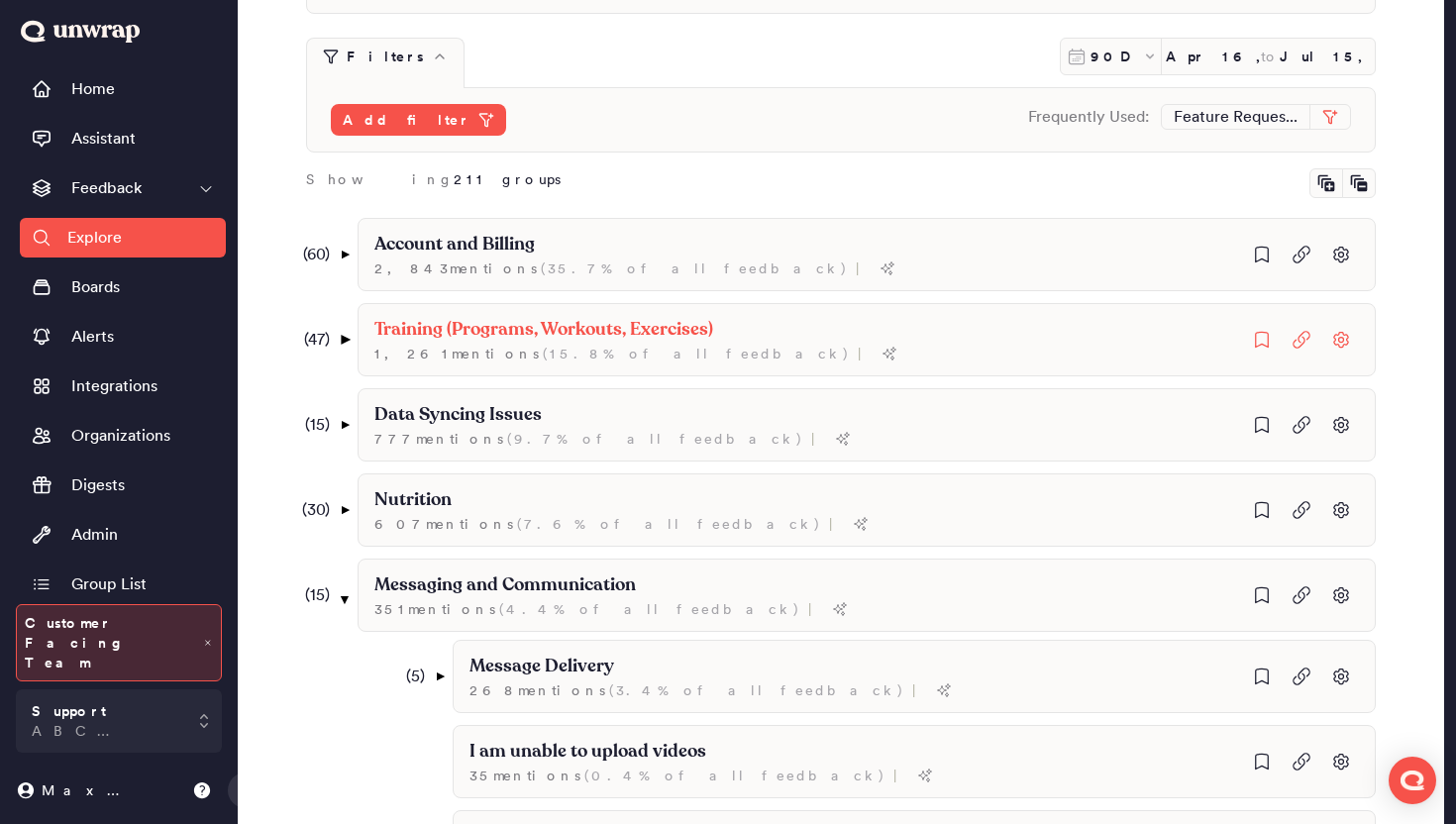 click on "▼" at bounding box center [345, 340] 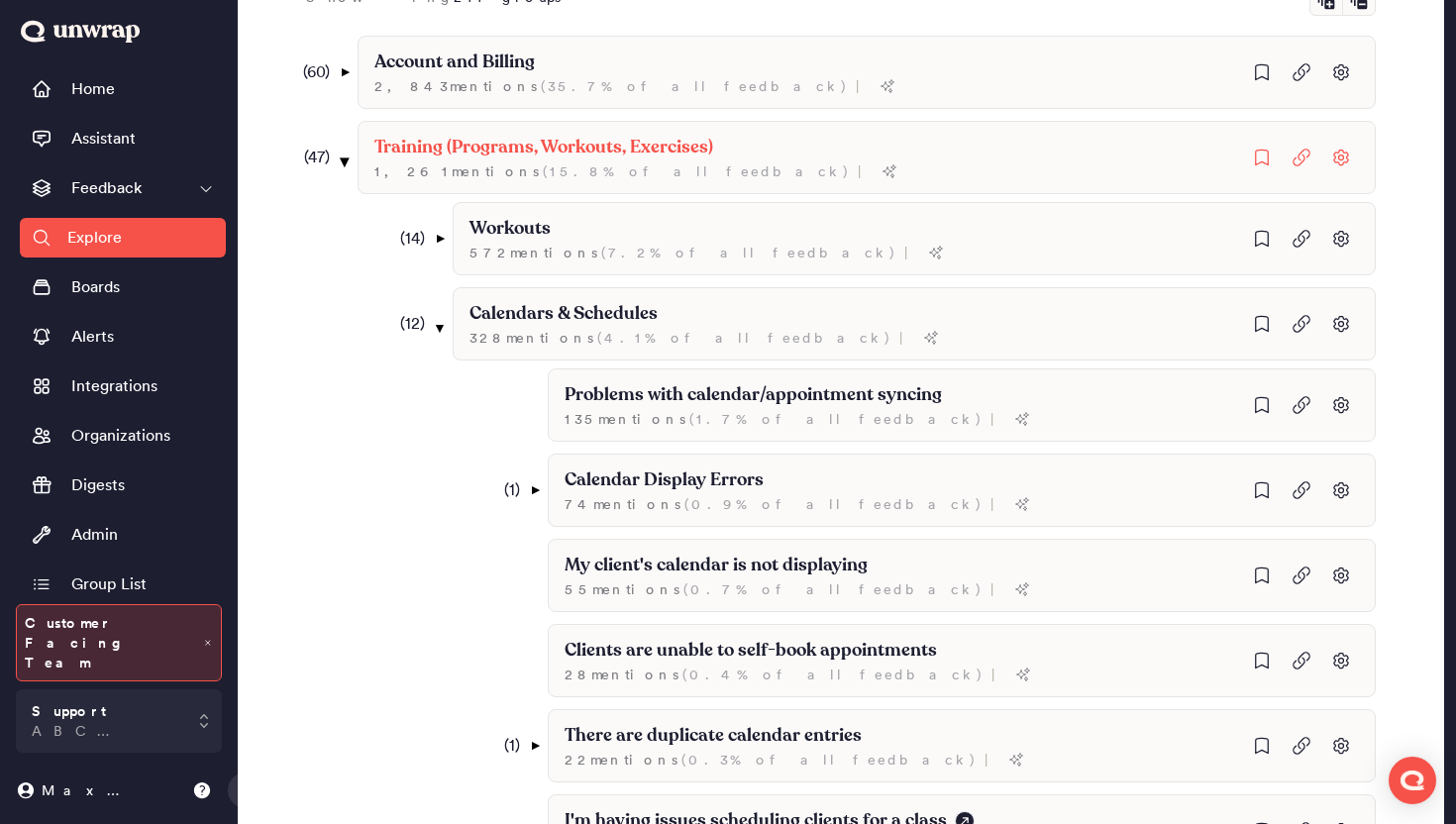 scroll, scrollTop: 482, scrollLeft: 0, axis: vertical 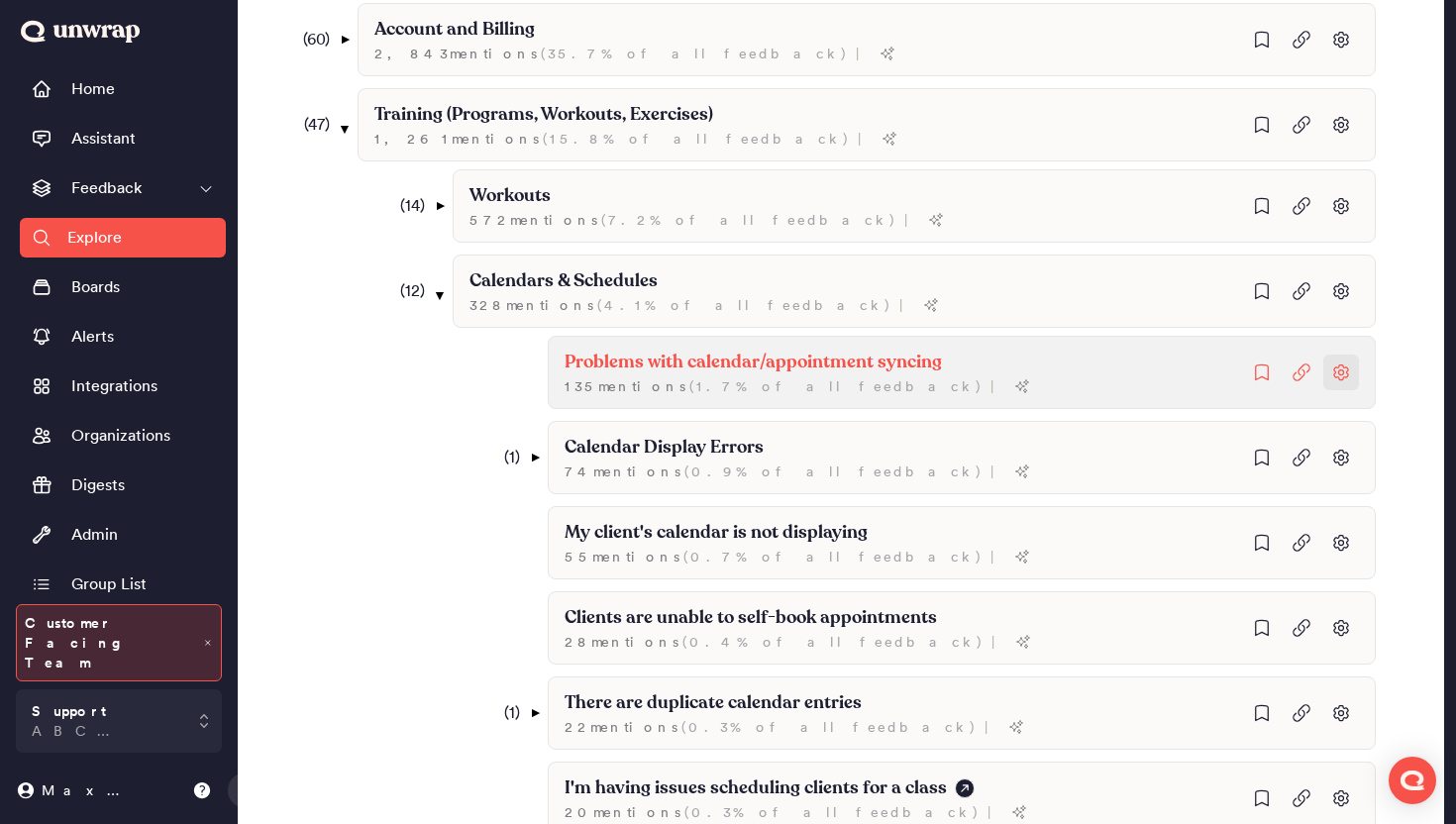 click 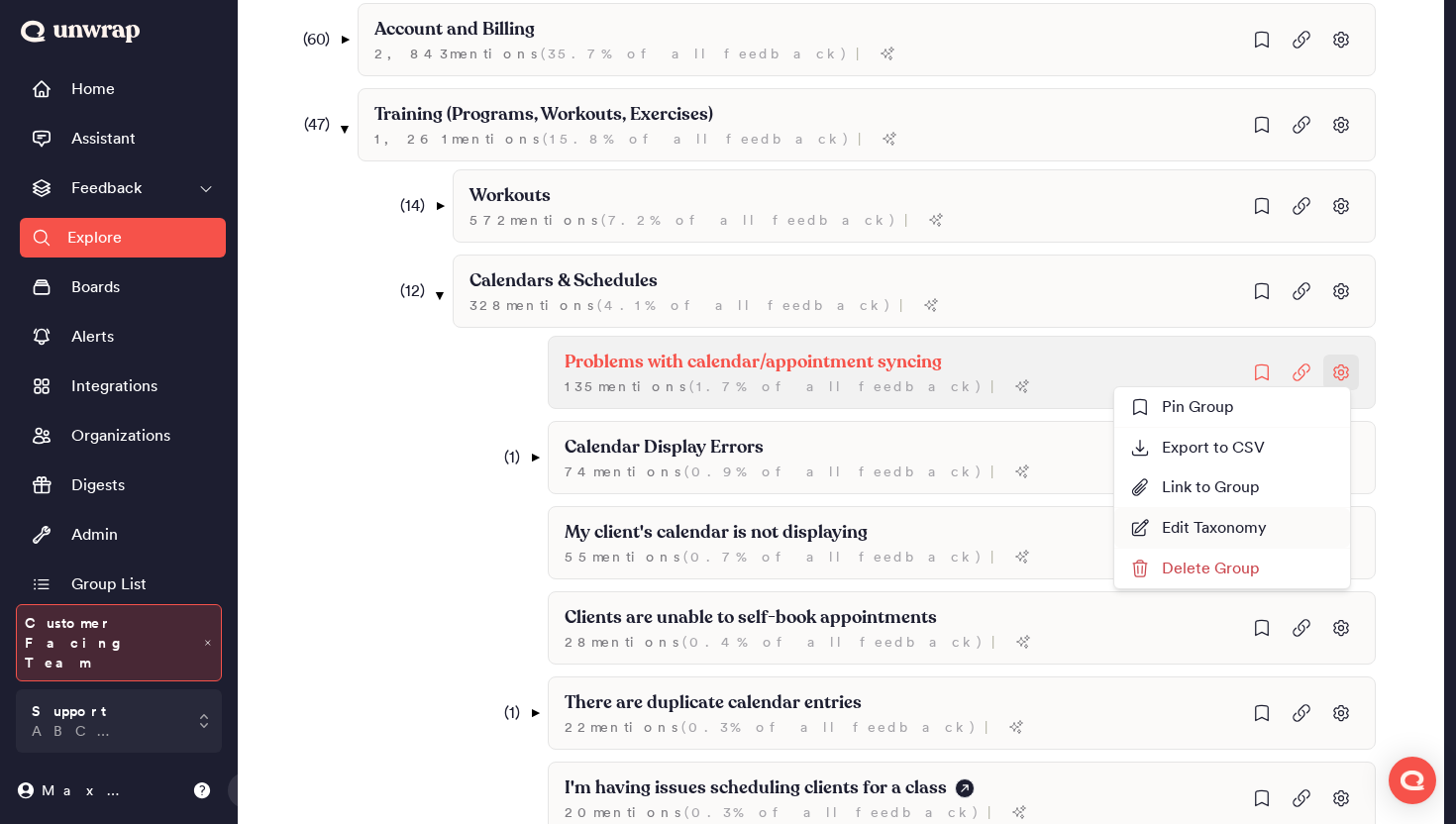 click on "Edit Taxonomy" at bounding box center [1198, 528] 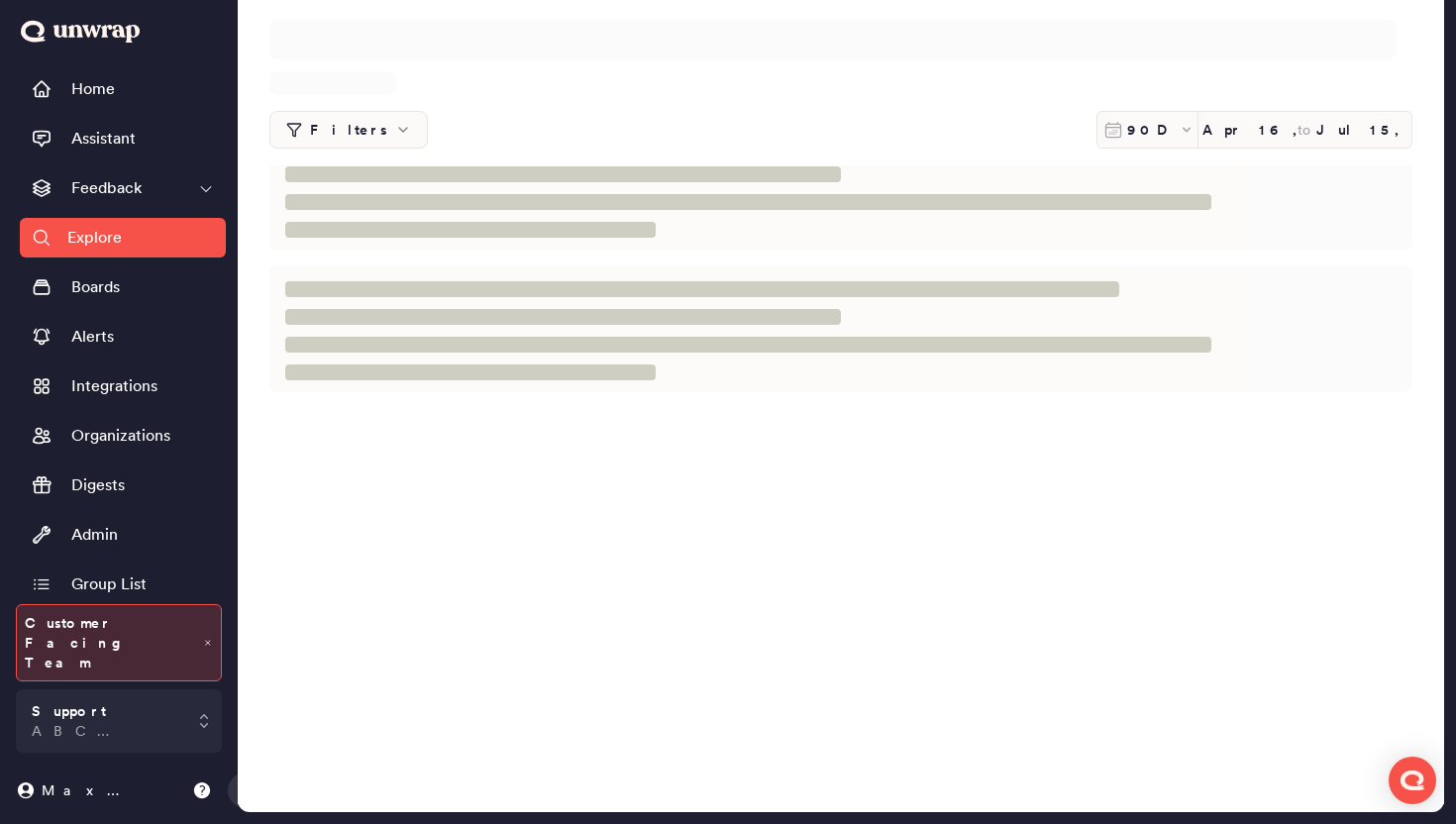 scroll, scrollTop: 0, scrollLeft: 0, axis: both 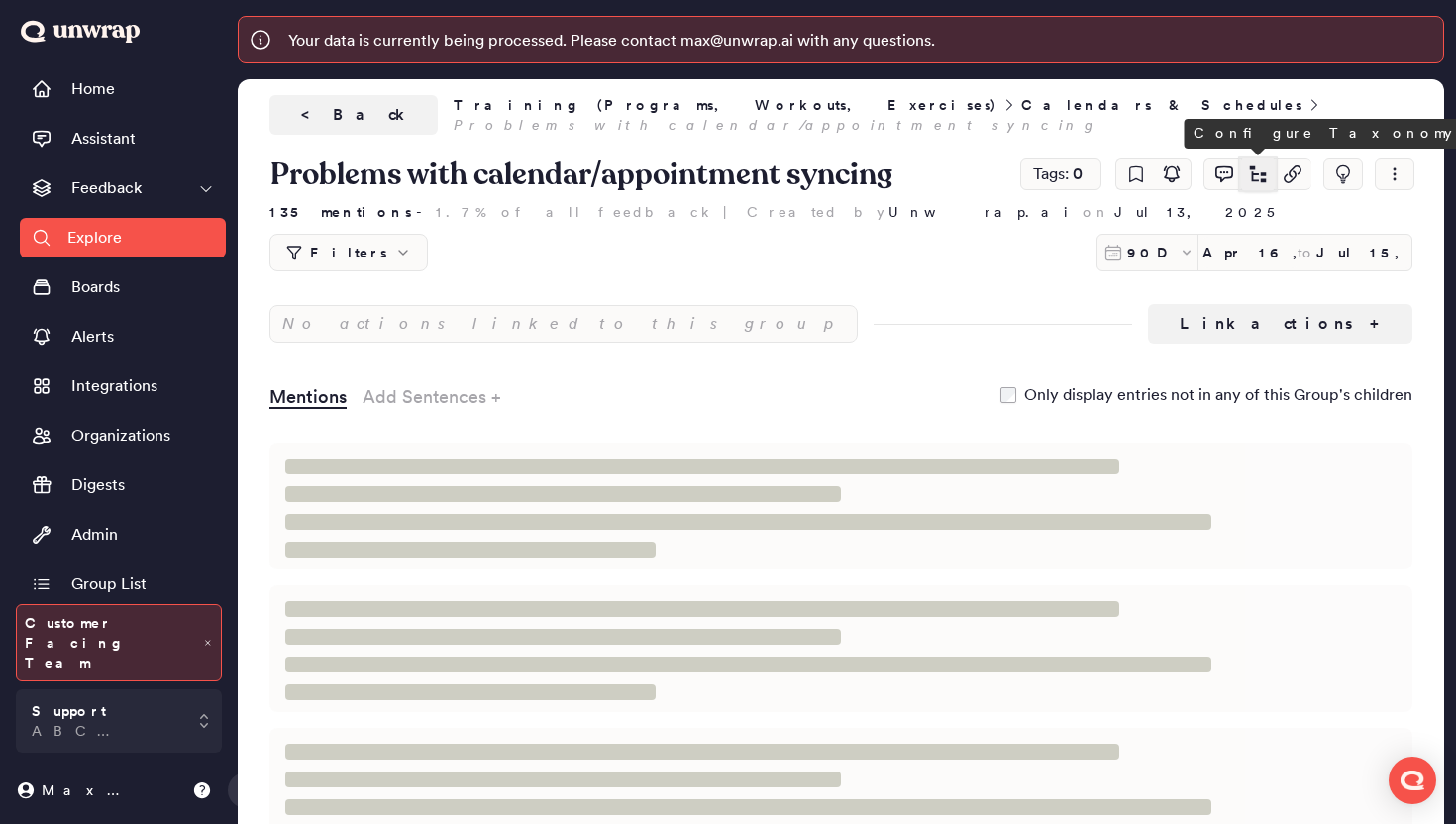 click at bounding box center (1258, 173) 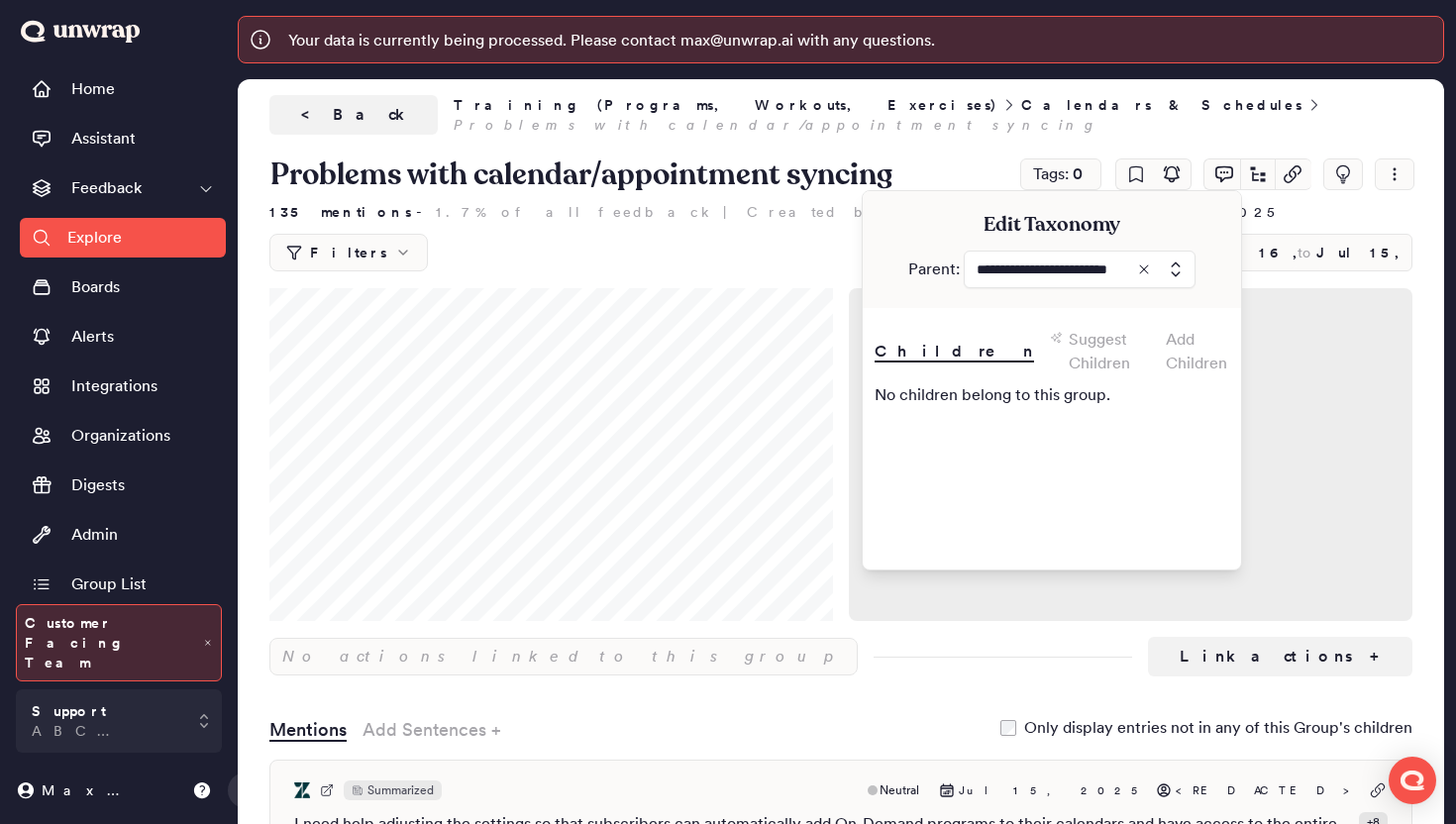 click at bounding box center (1080, 269) 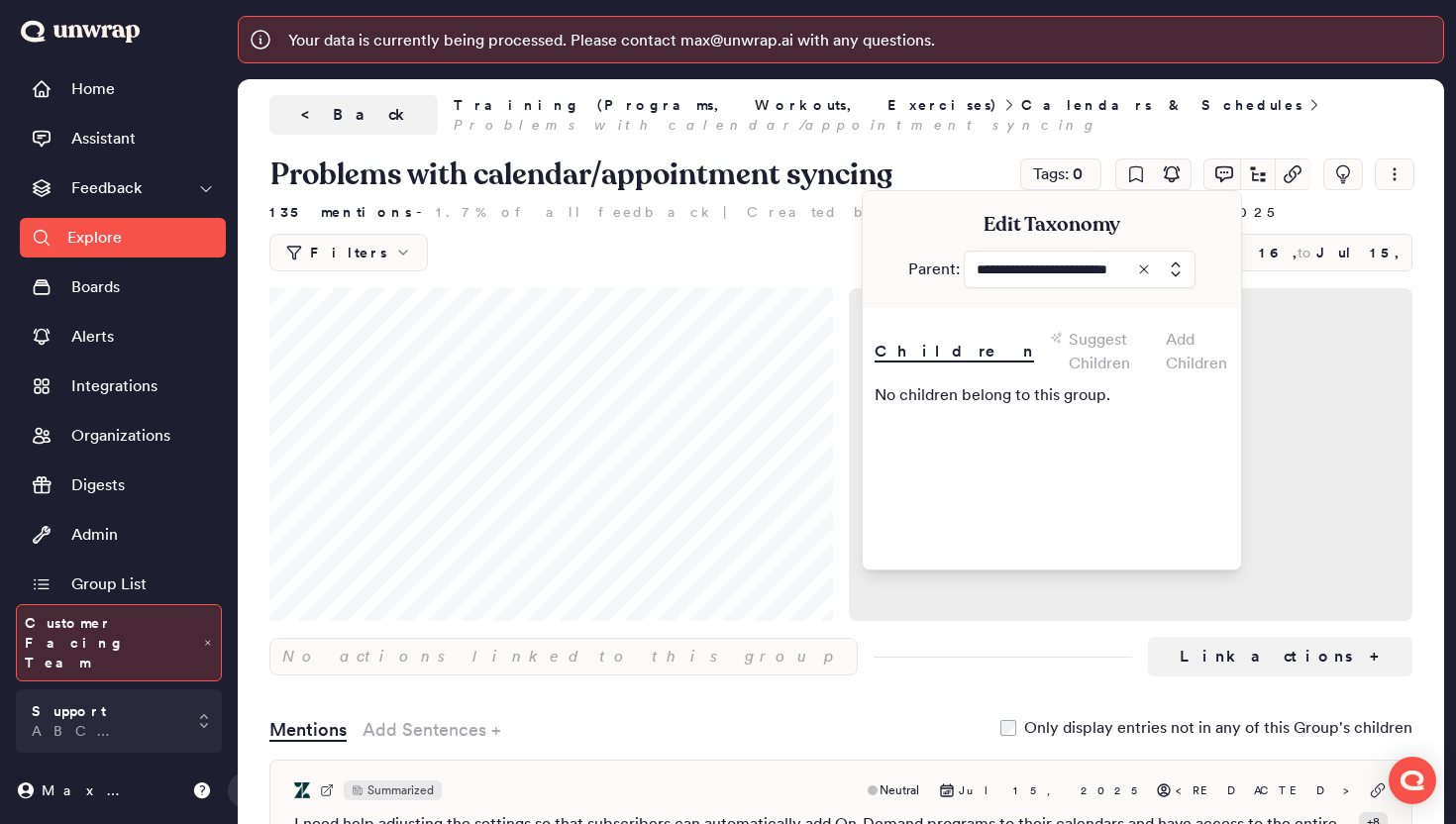 type on "**********" 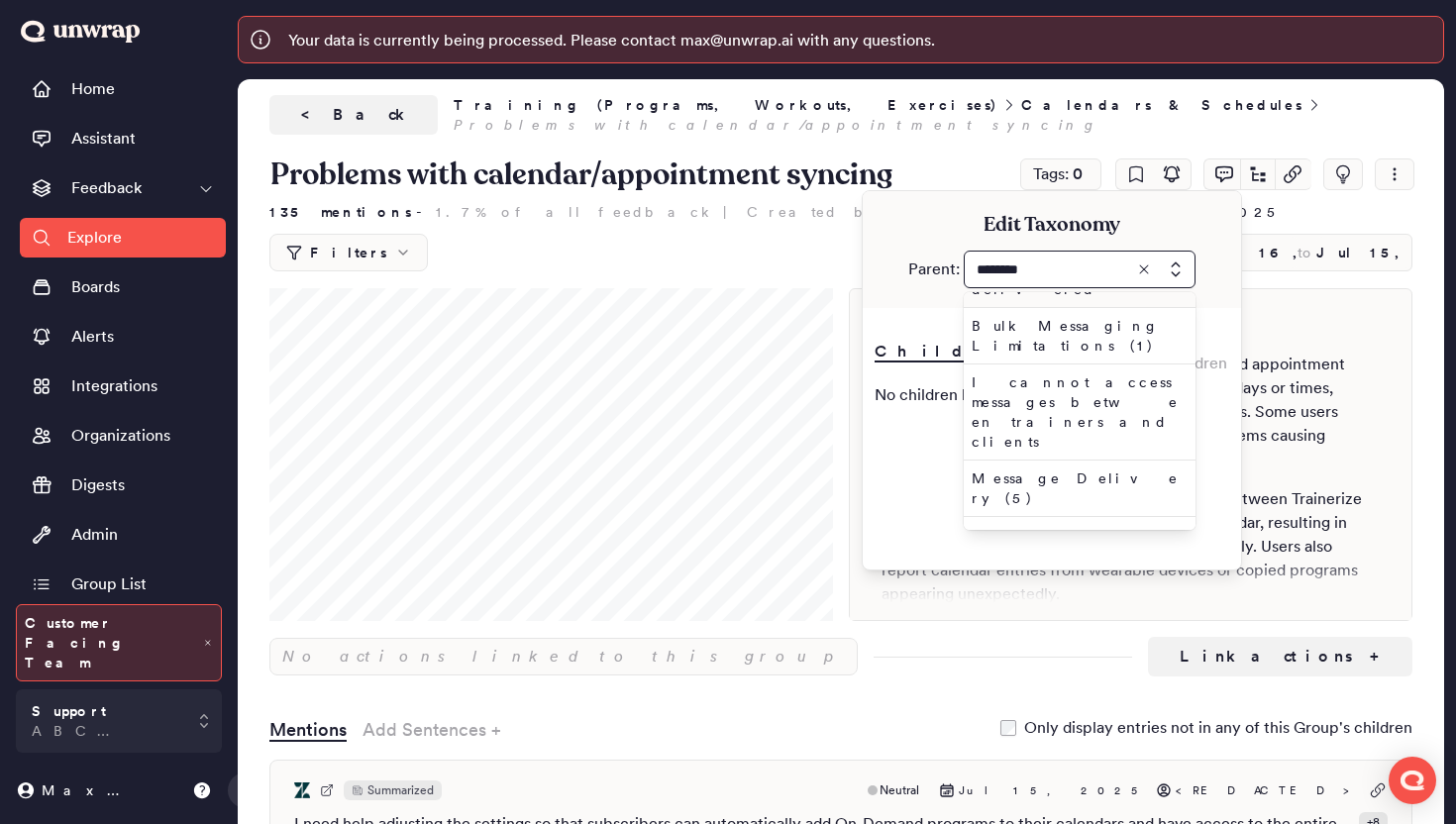 scroll, scrollTop: 0, scrollLeft: 0, axis: both 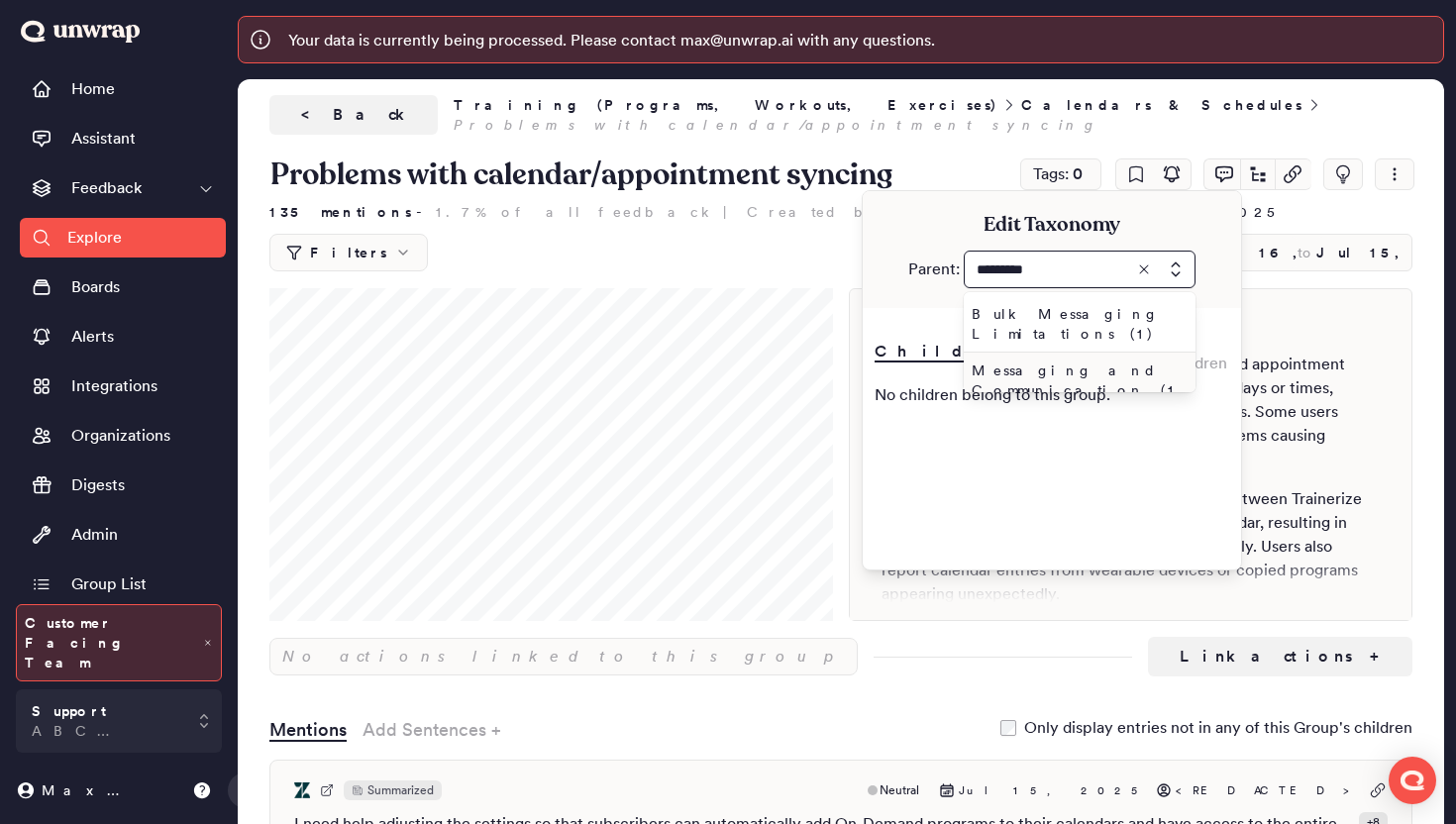 type on "*********" 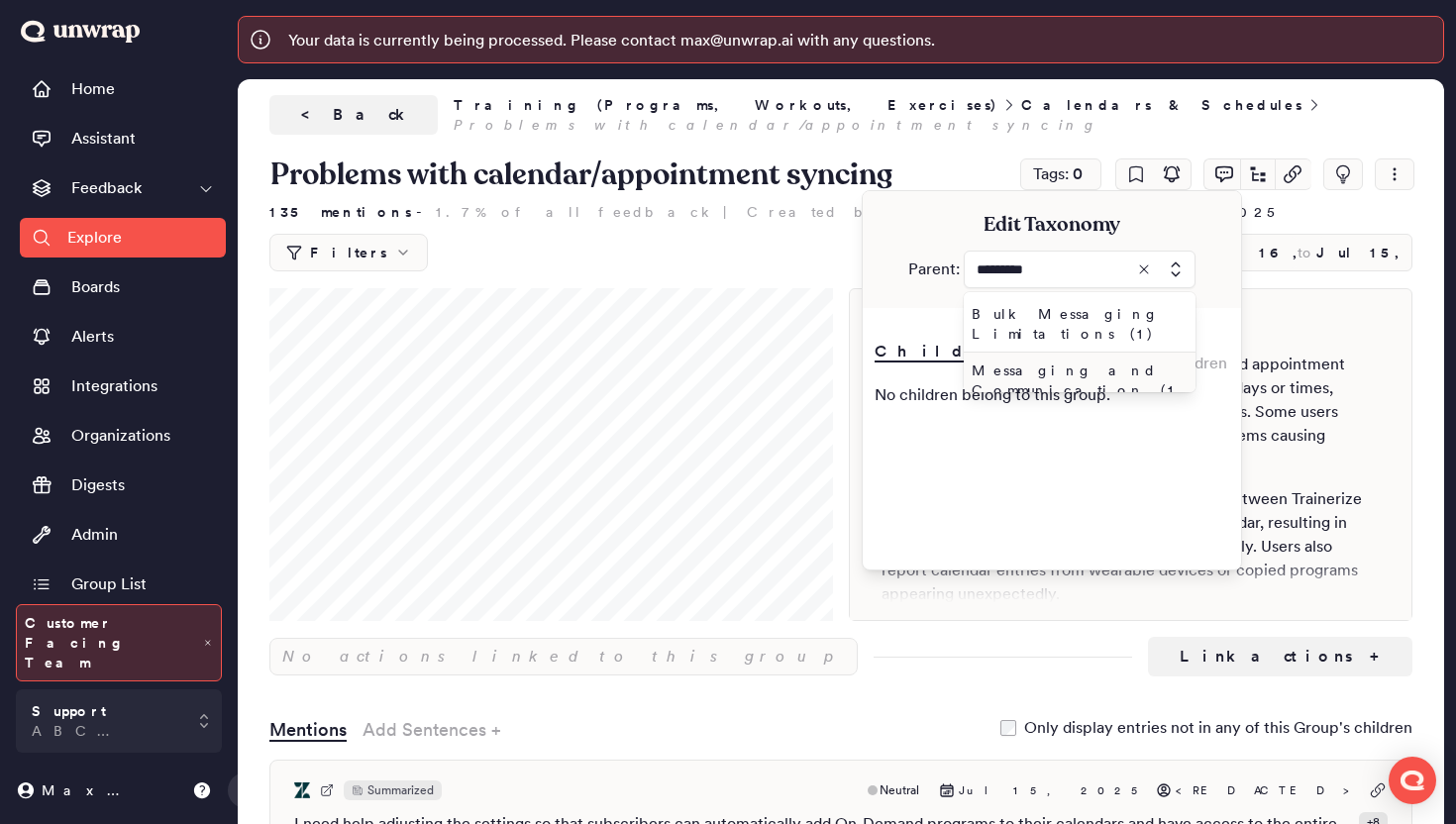 click on "Messaging and Communication (15)" at bounding box center (1076, 390) 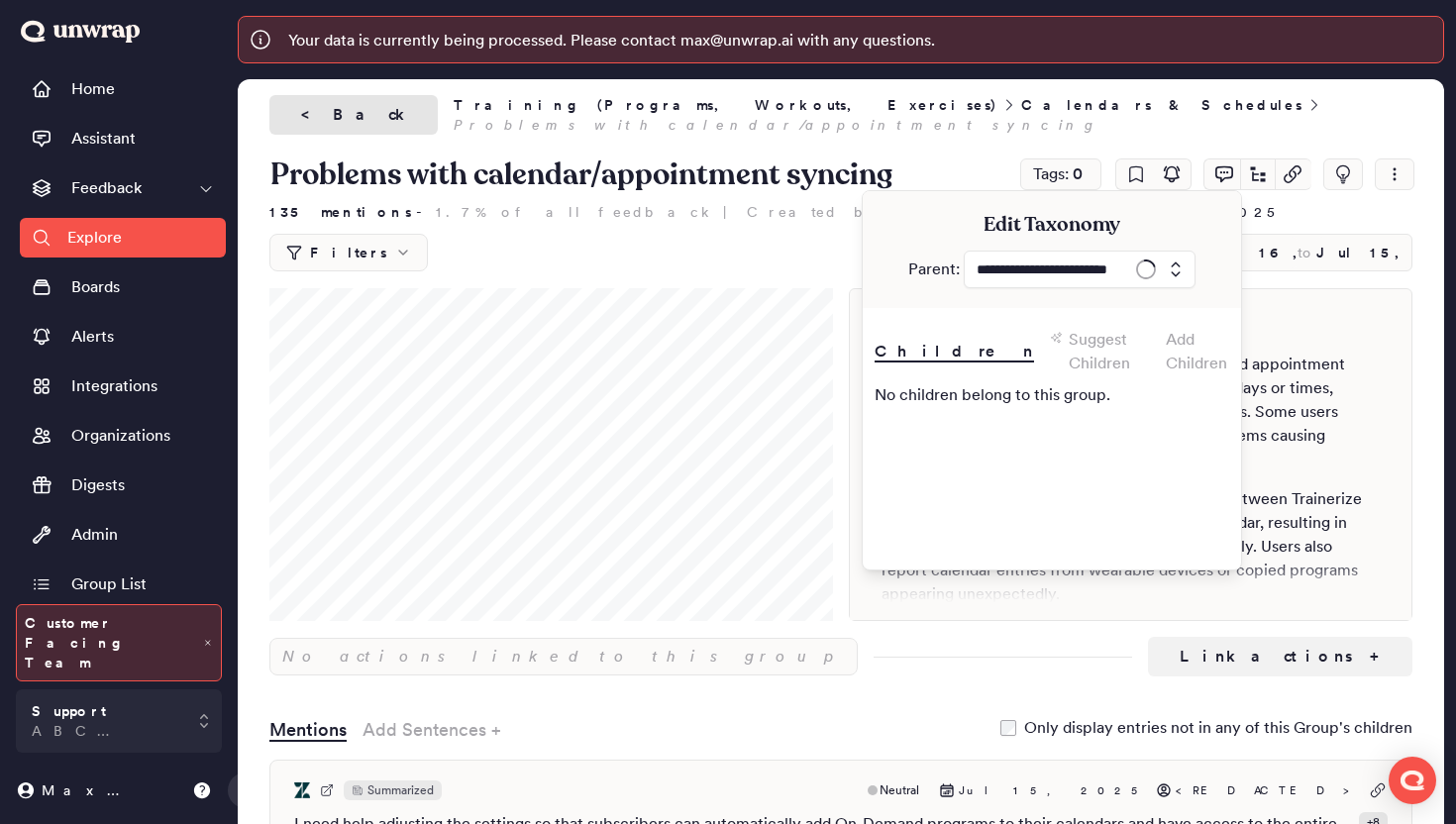type on "**********" 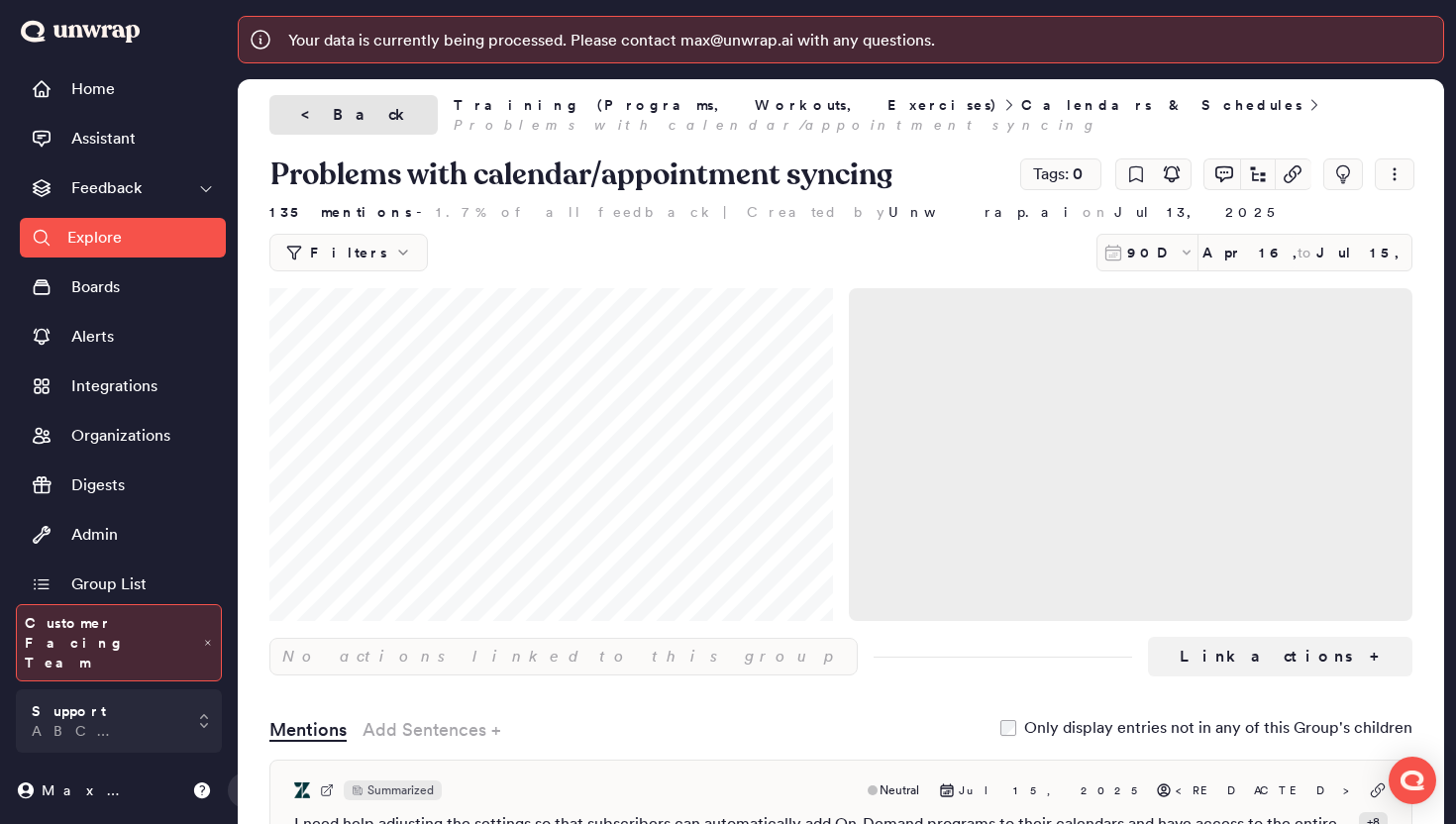 click on "< Back" at bounding box center (354, 115) 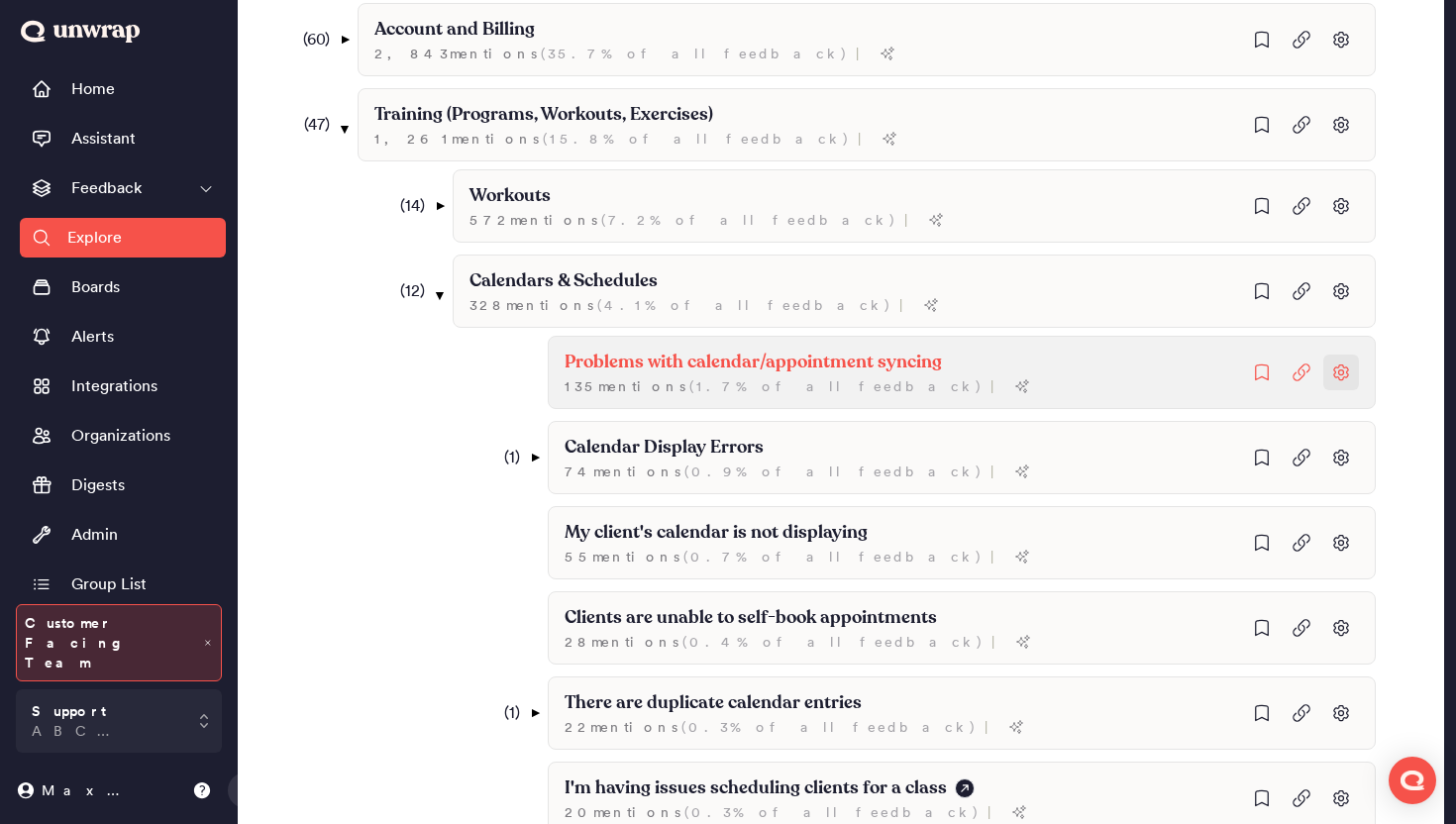 scroll, scrollTop: 566, scrollLeft: 0, axis: vertical 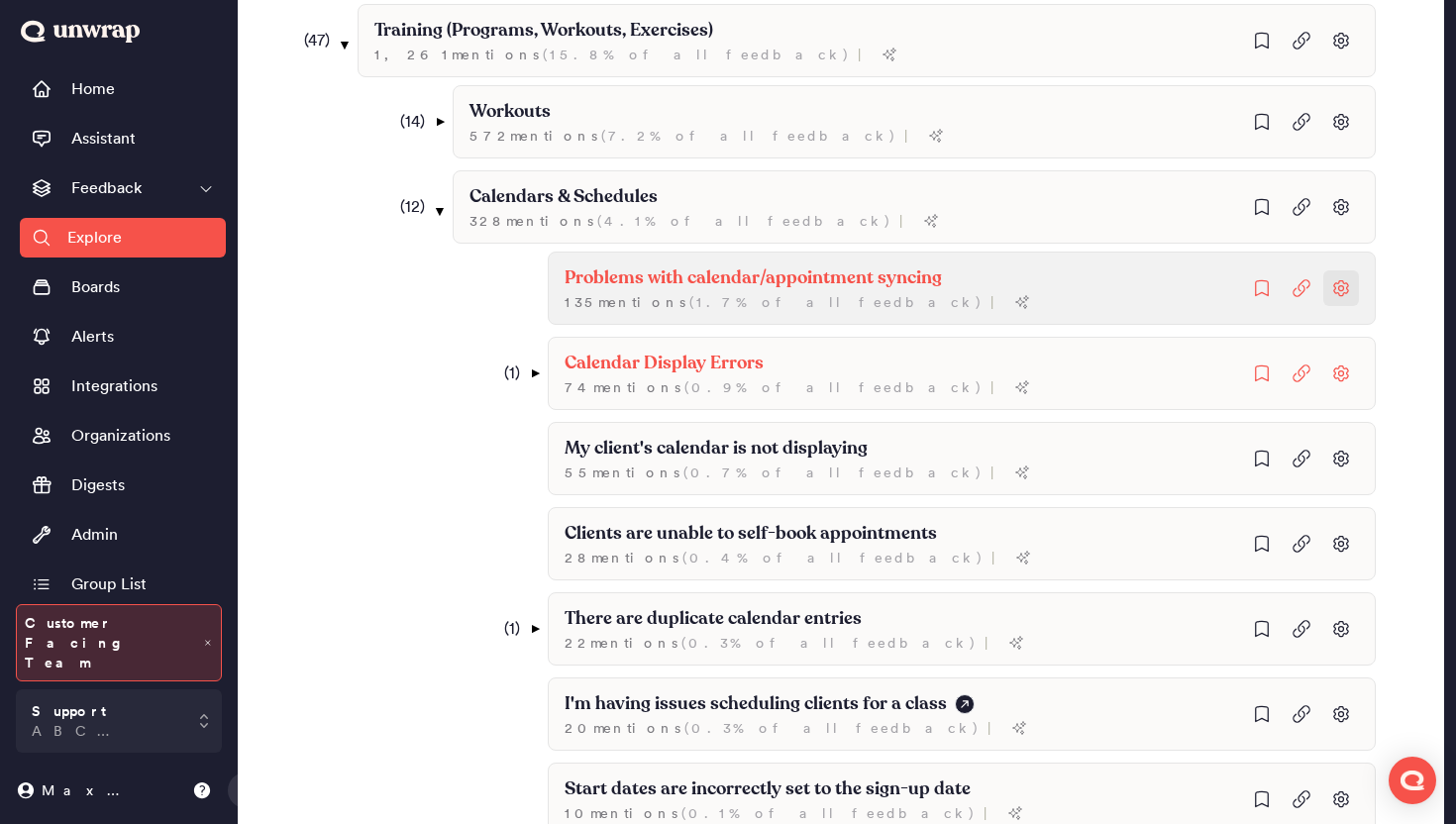 click on "( 1 ) ▼" at bounding box center (513, 373) 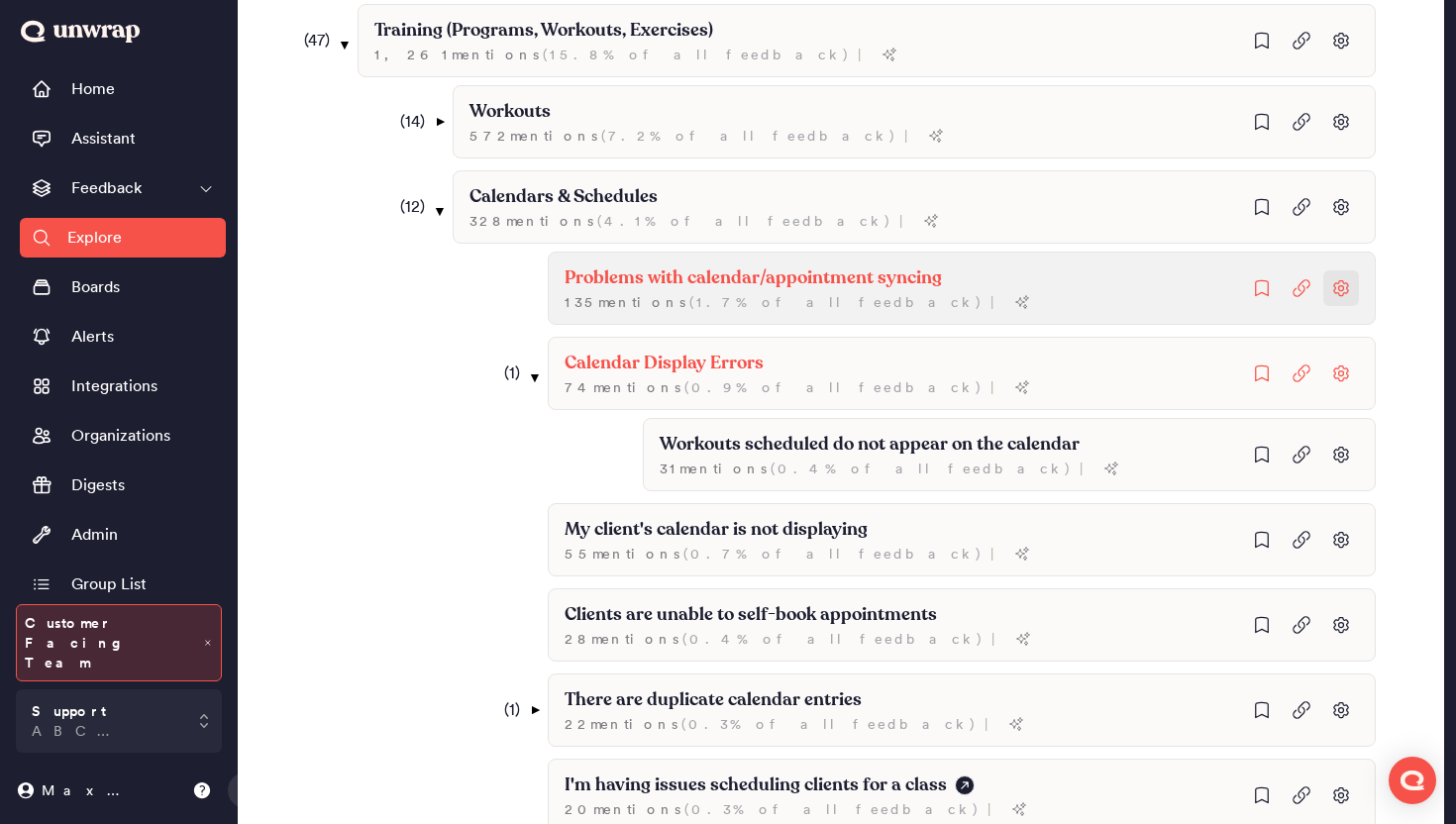 click on "( 1 ) ▼" at bounding box center [513, 373] 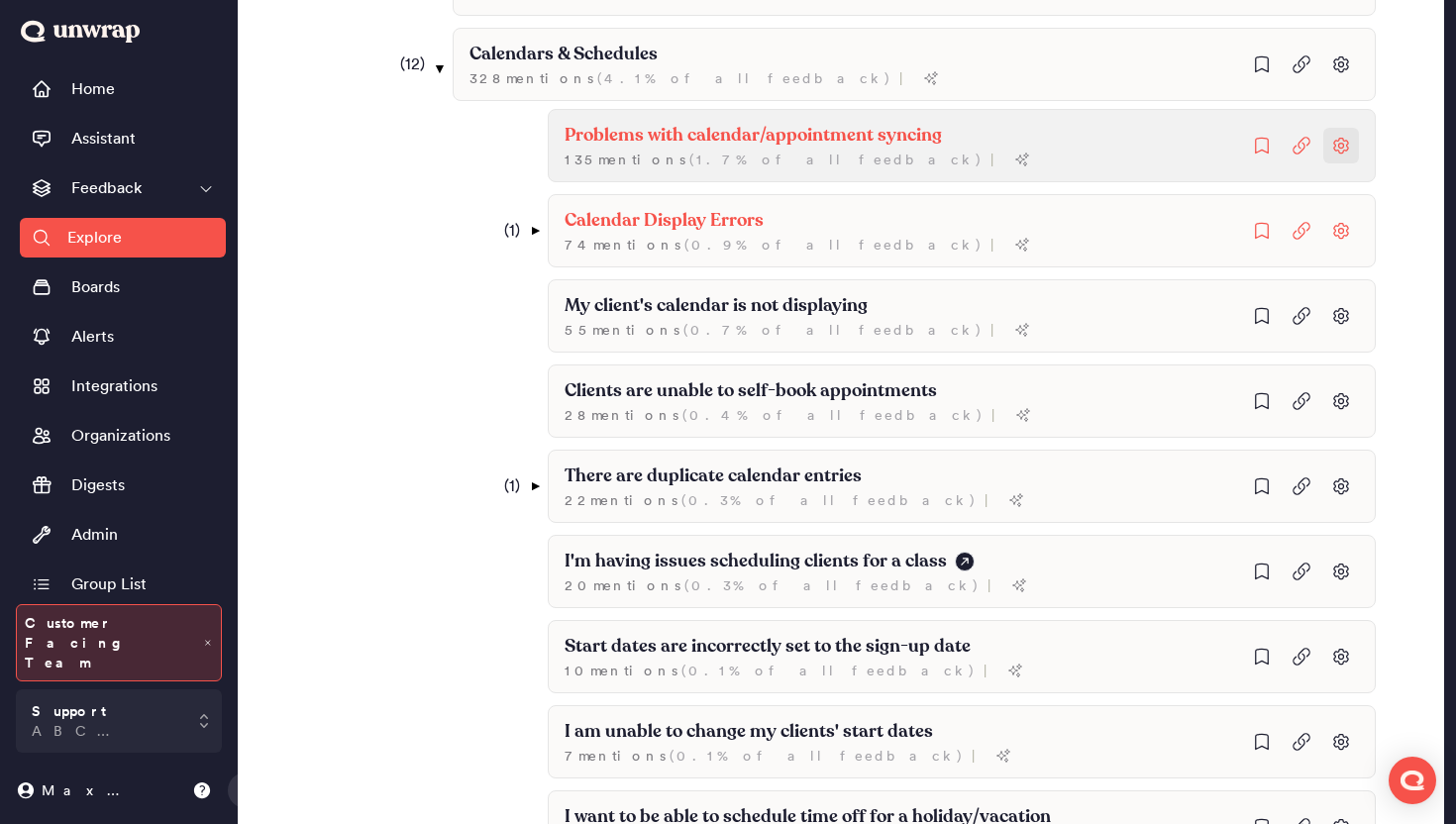 scroll, scrollTop: 721, scrollLeft: 0, axis: vertical 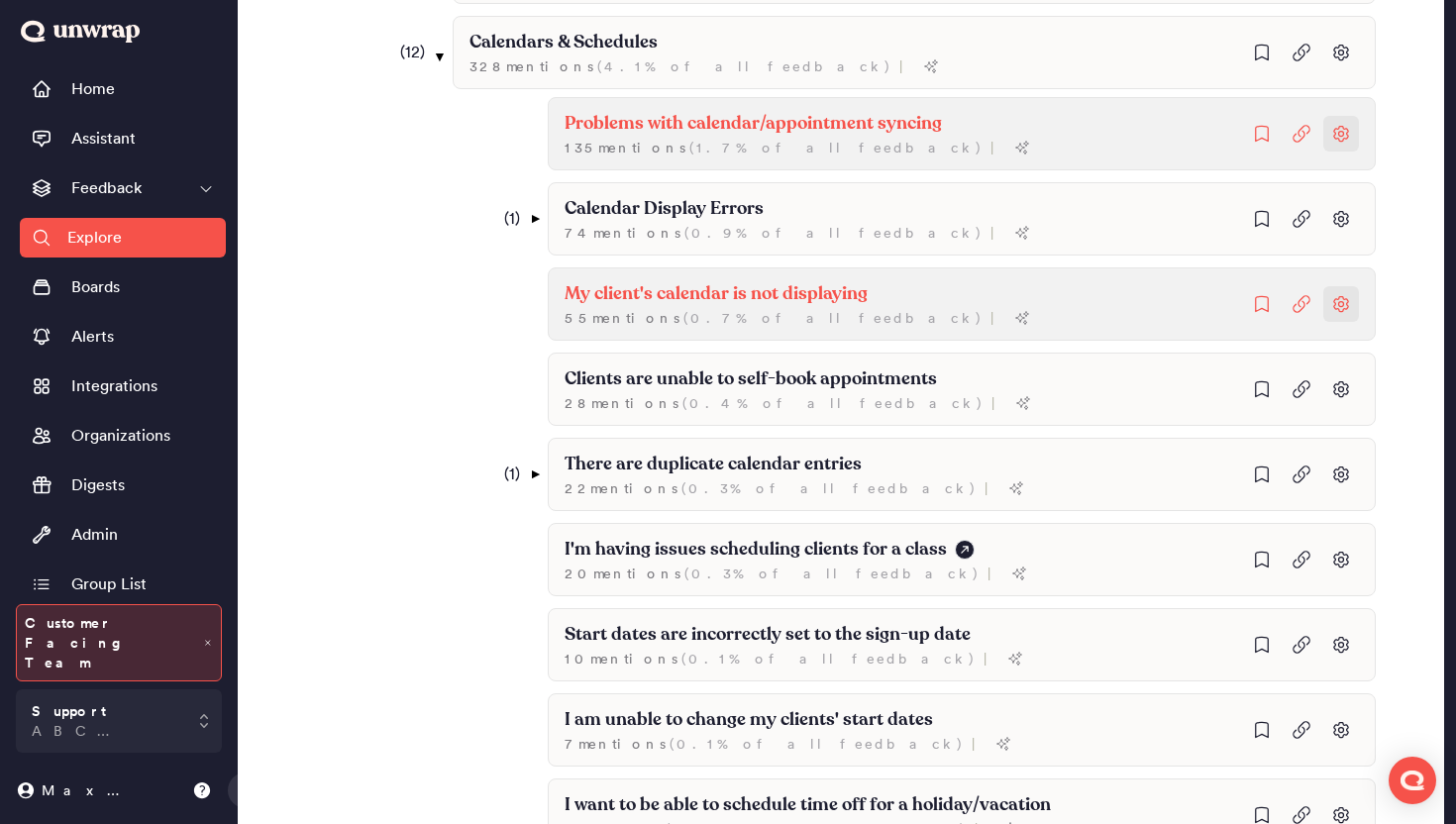 click 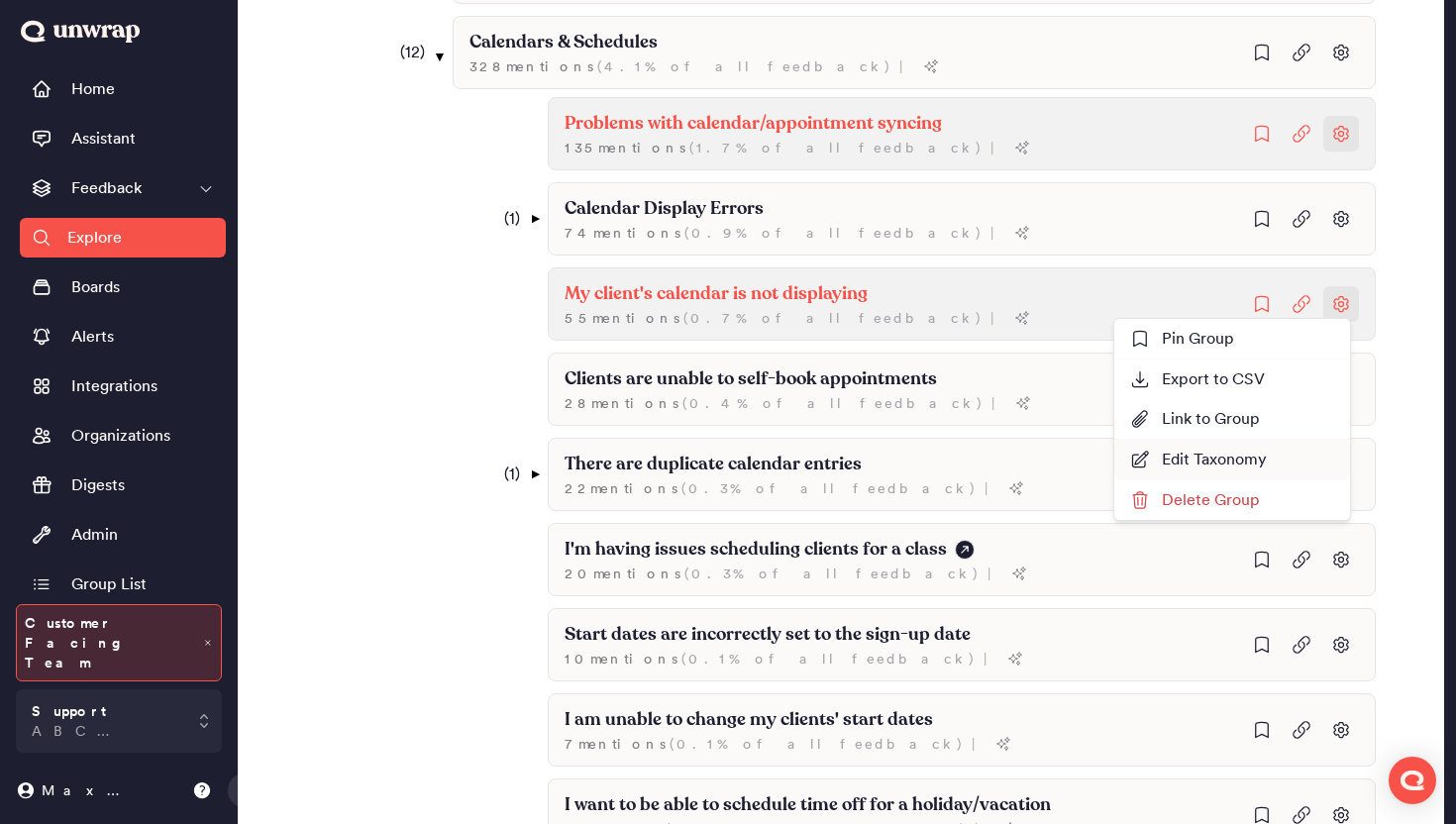 click on "Edit Taxonomy" at bounding box center [1198, 460] 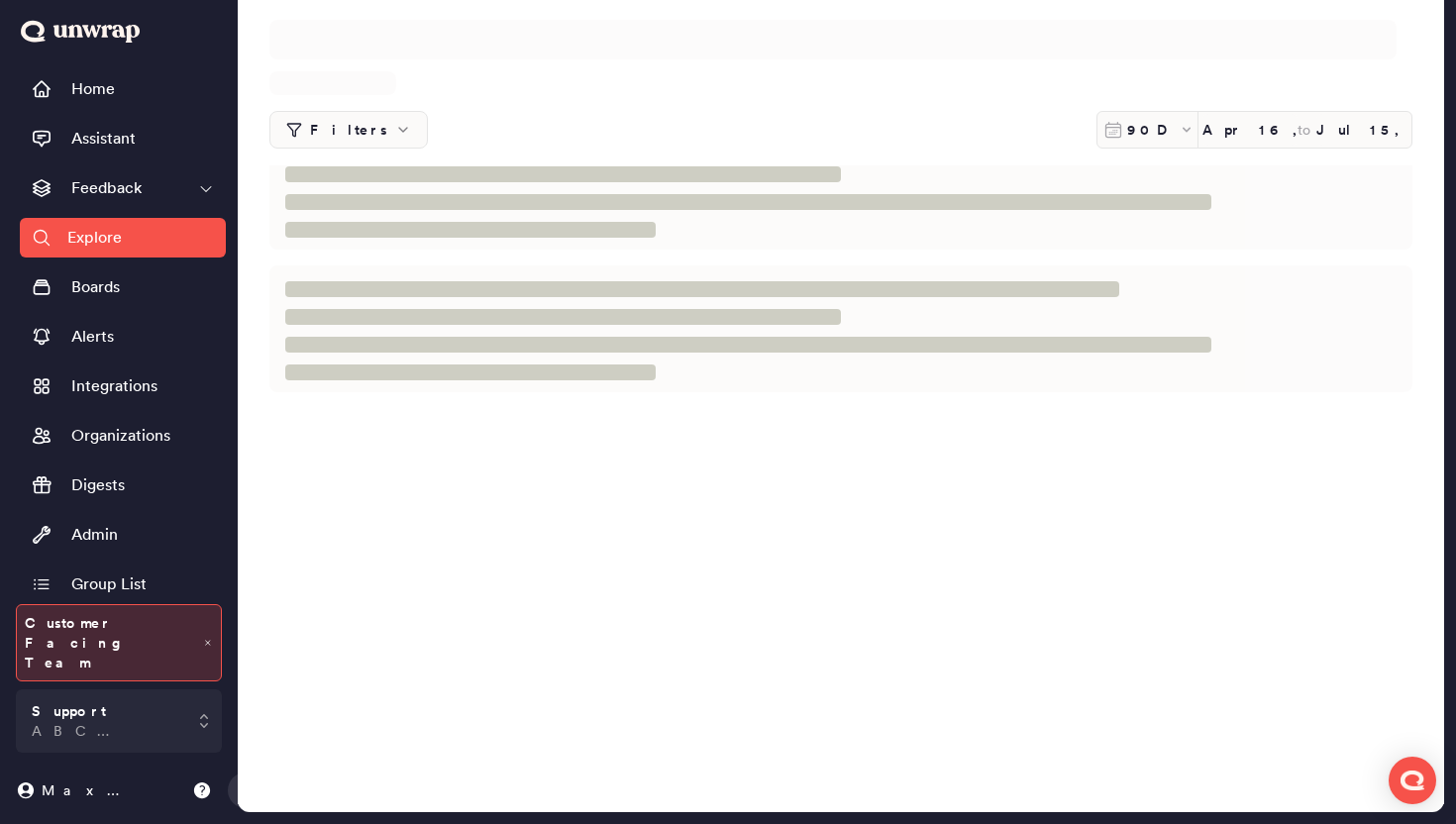 scroll, scrollTop: 0, scrollLeft: 0, axis: both 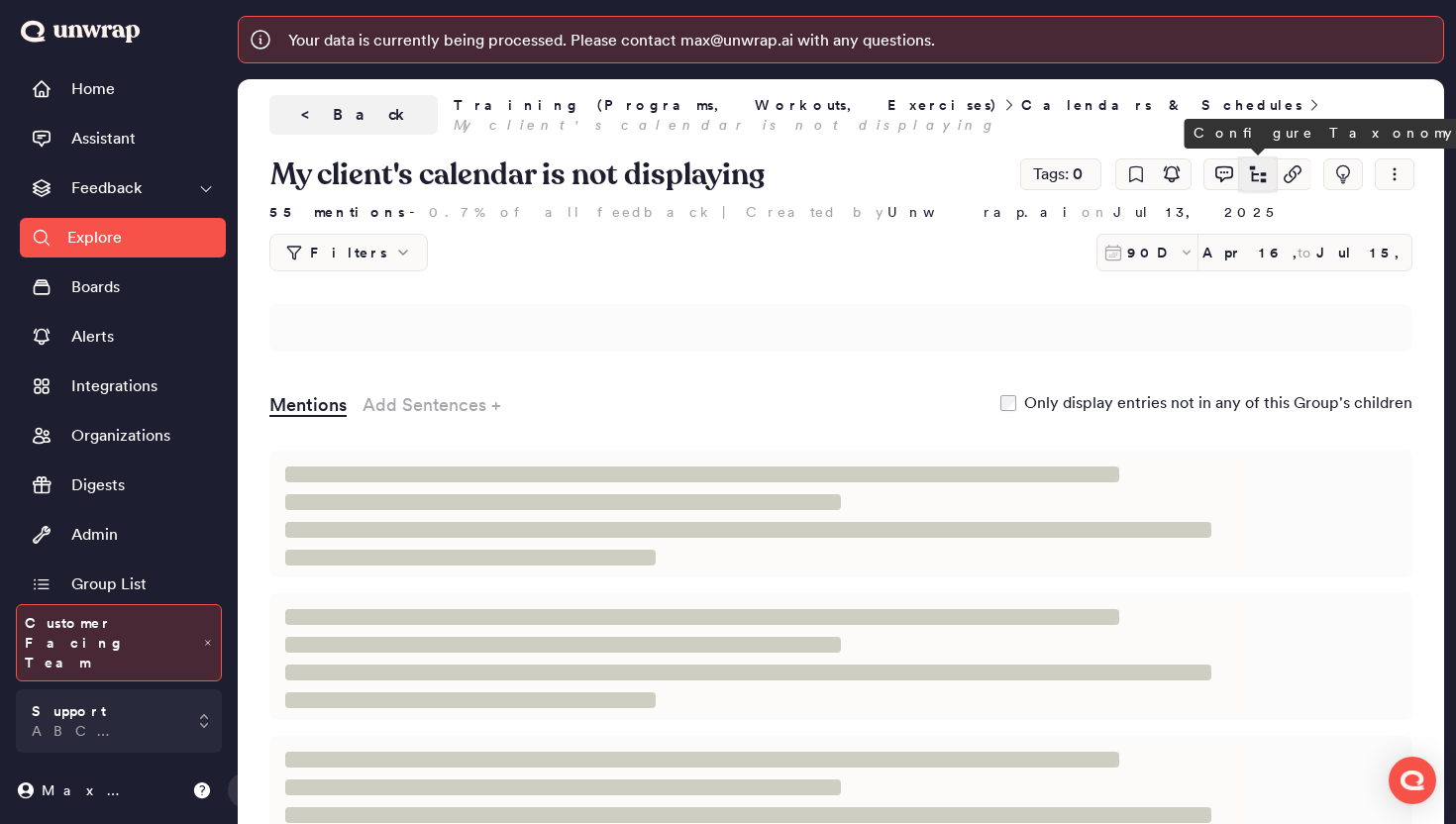 click 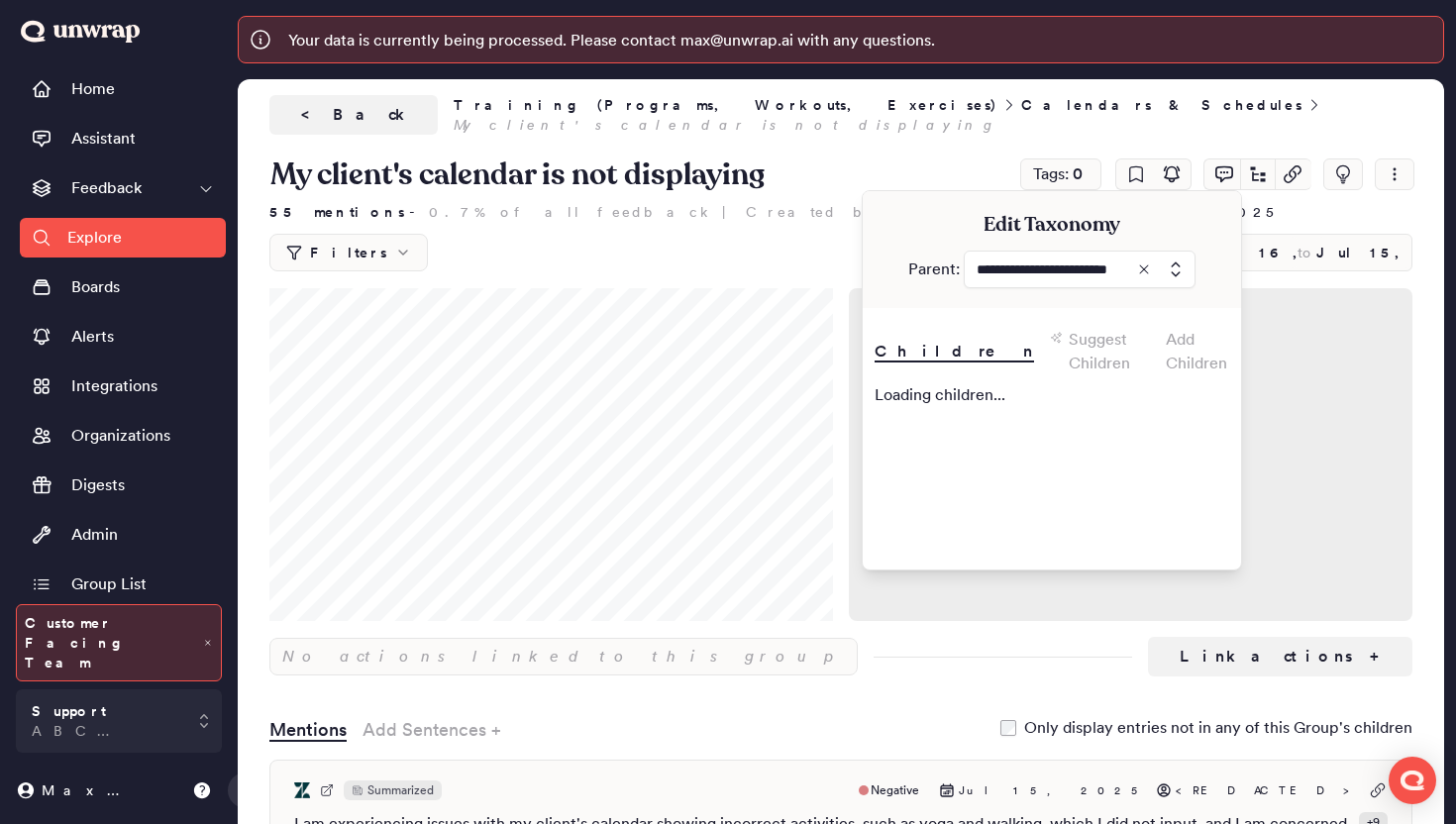 click at bounding box center [1080, 269] 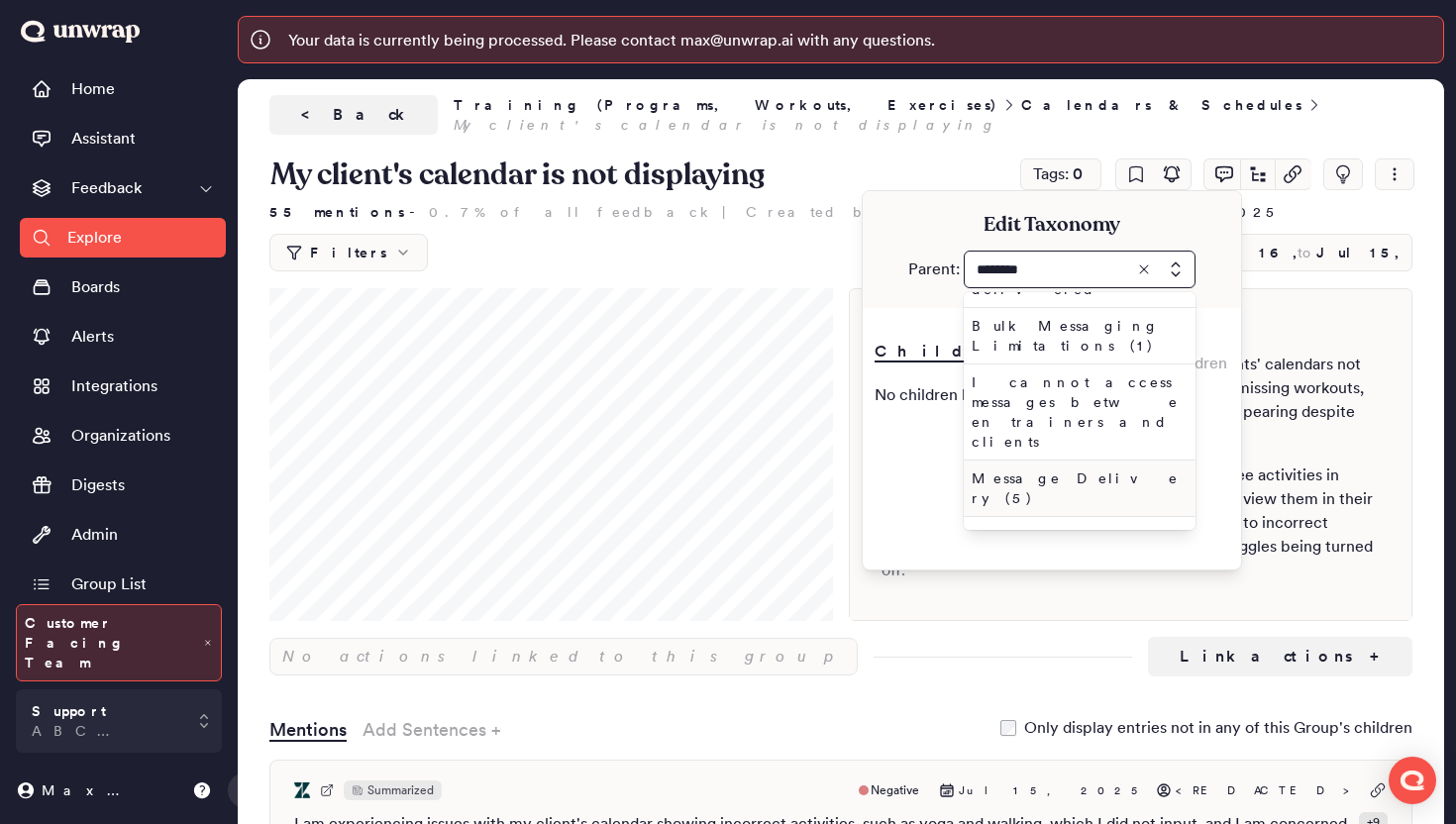 scroll, scrollTop: 0, scrollLeft: 0, axis: both 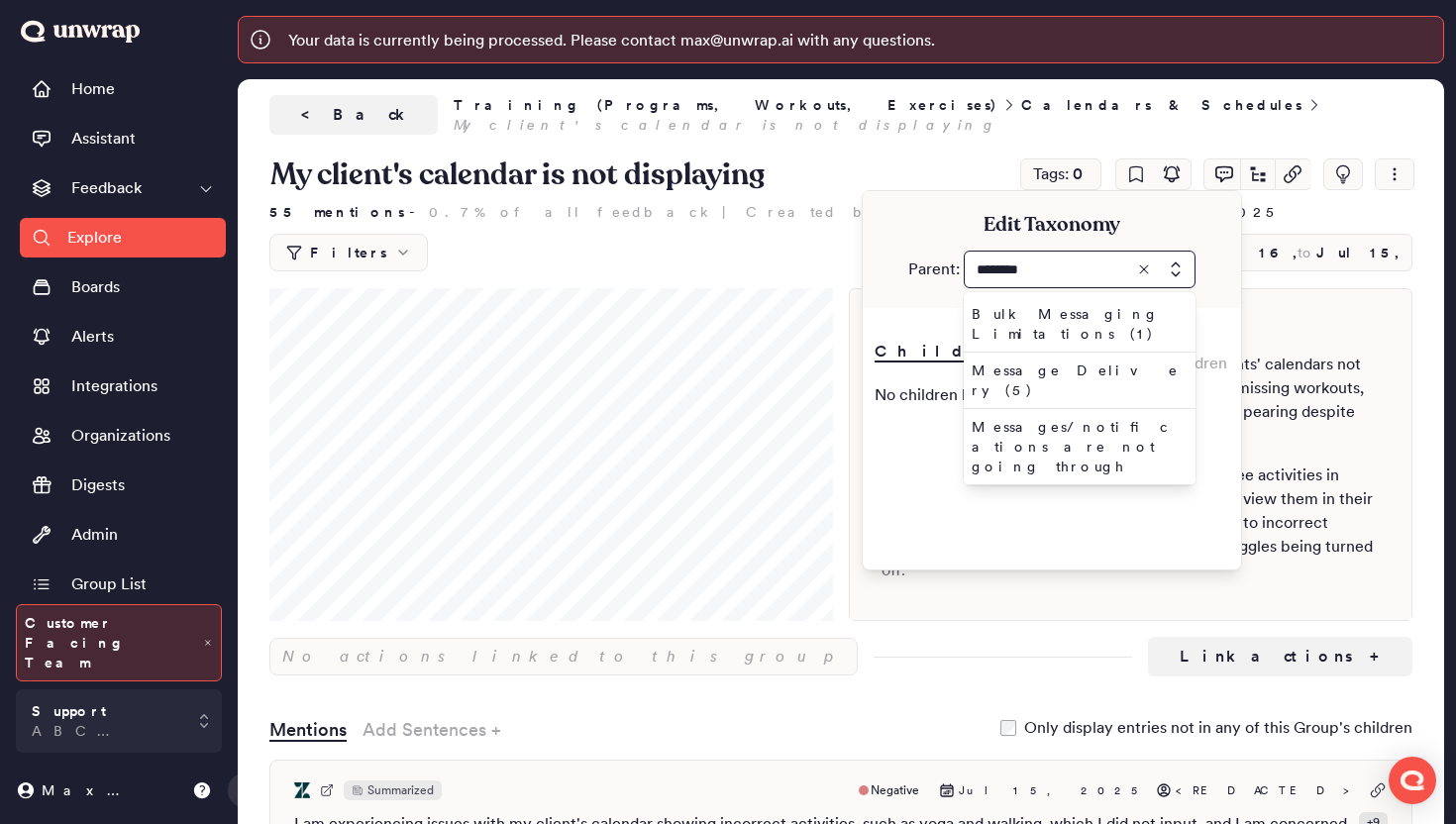 type on "********" 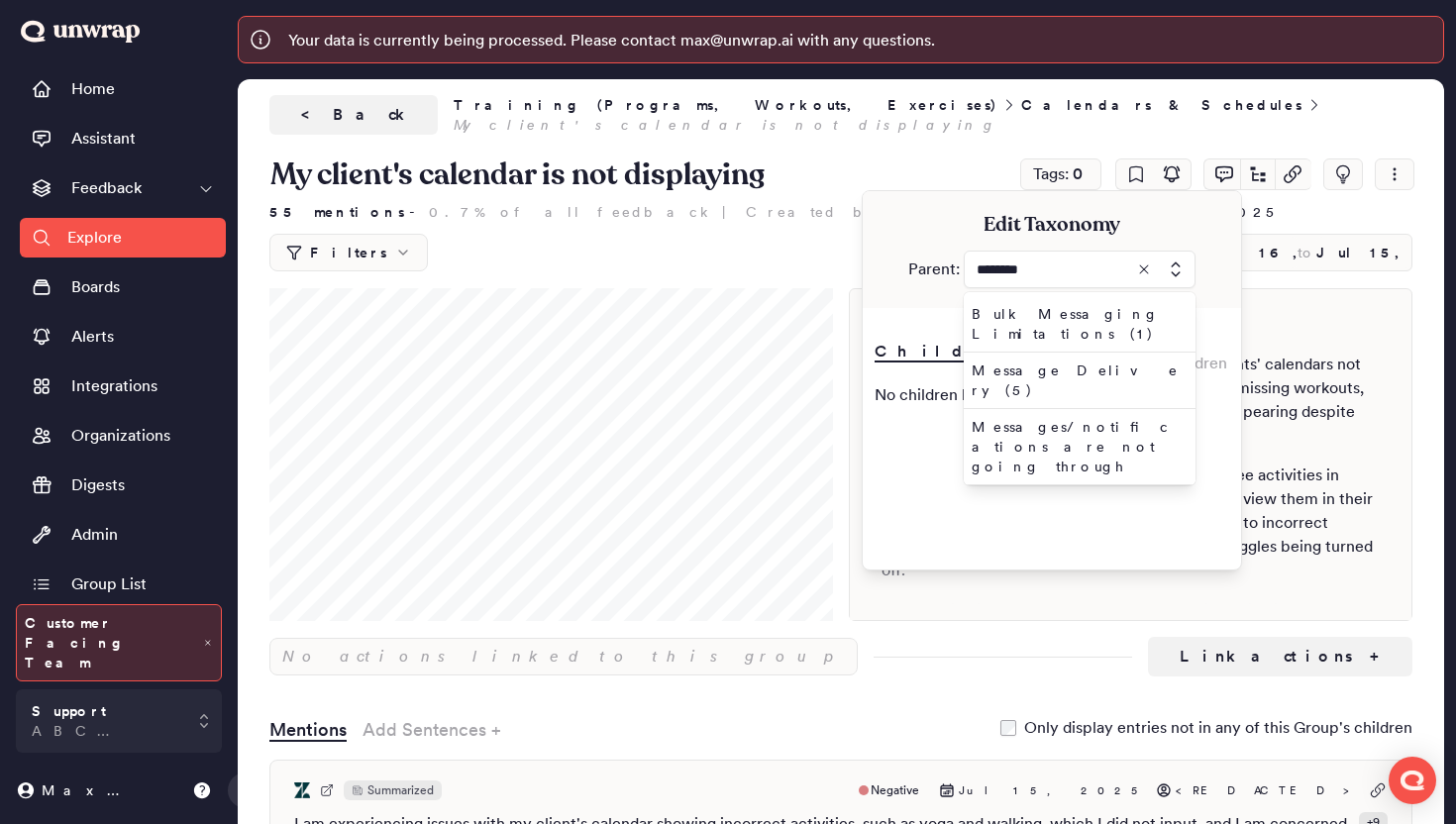 click on "Messaging and Communication (15)" at bounding box center [1076, 523] 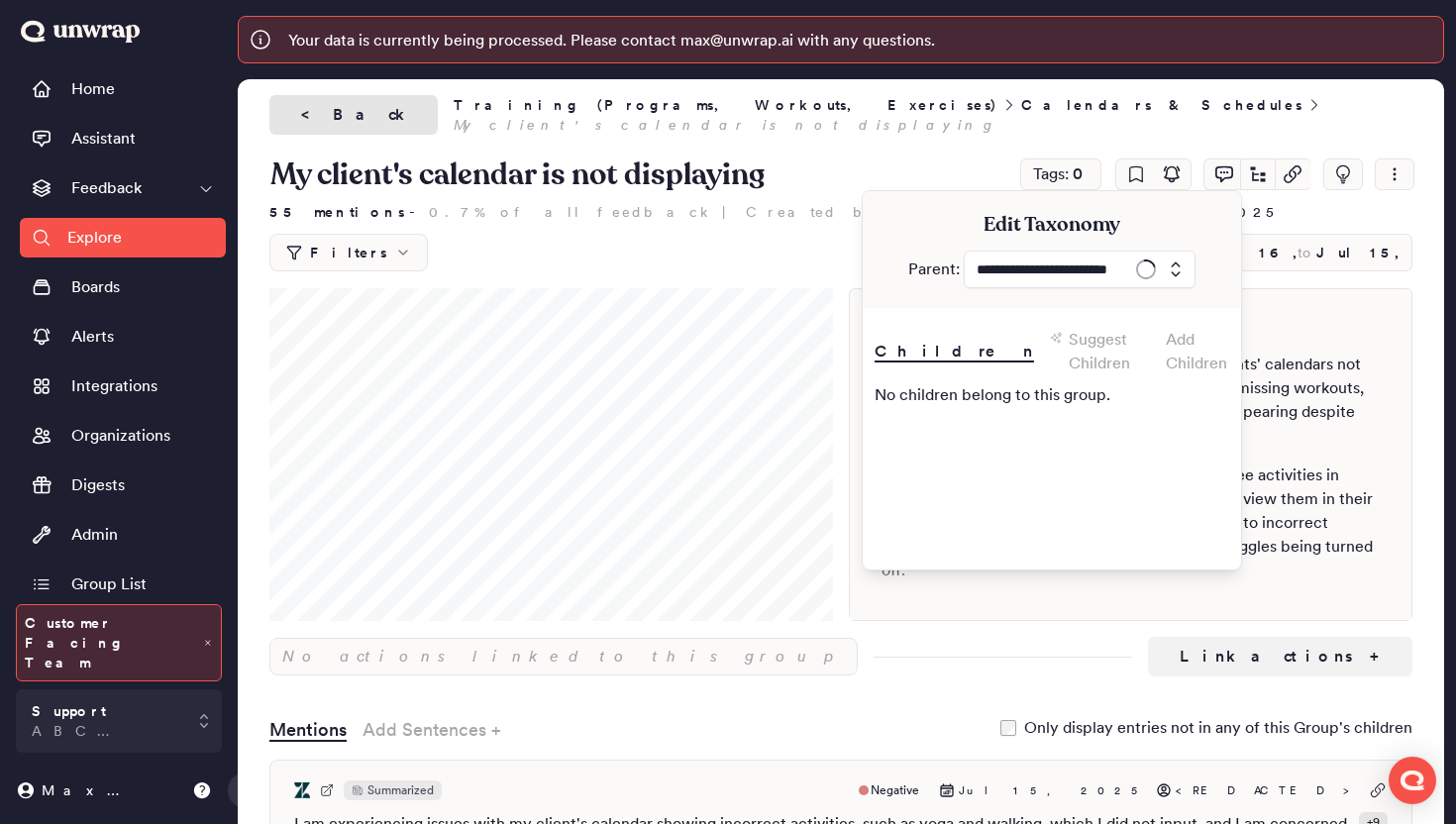 type on "**********" 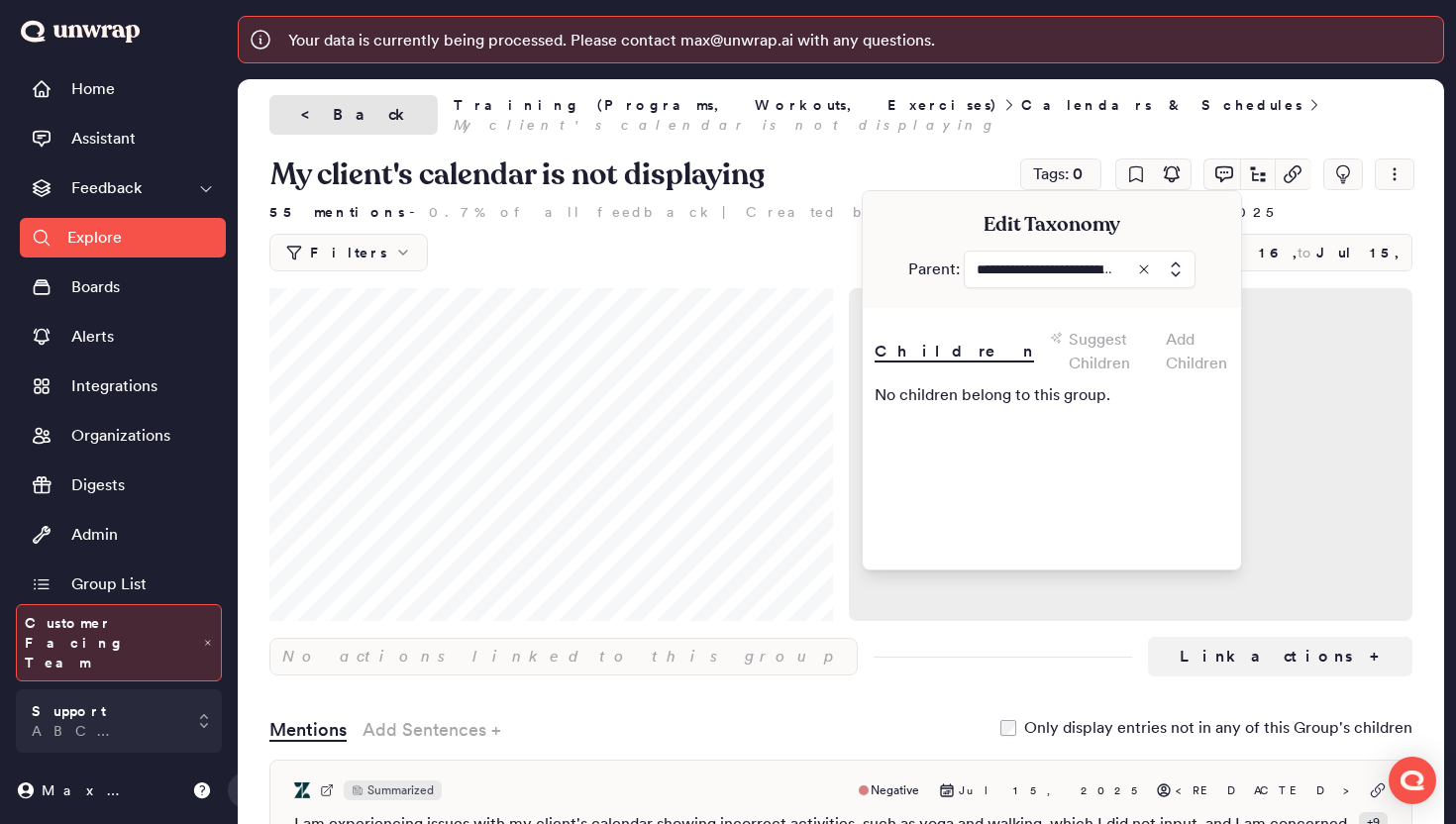 click on "< Back" at bounding box center (354, 115) 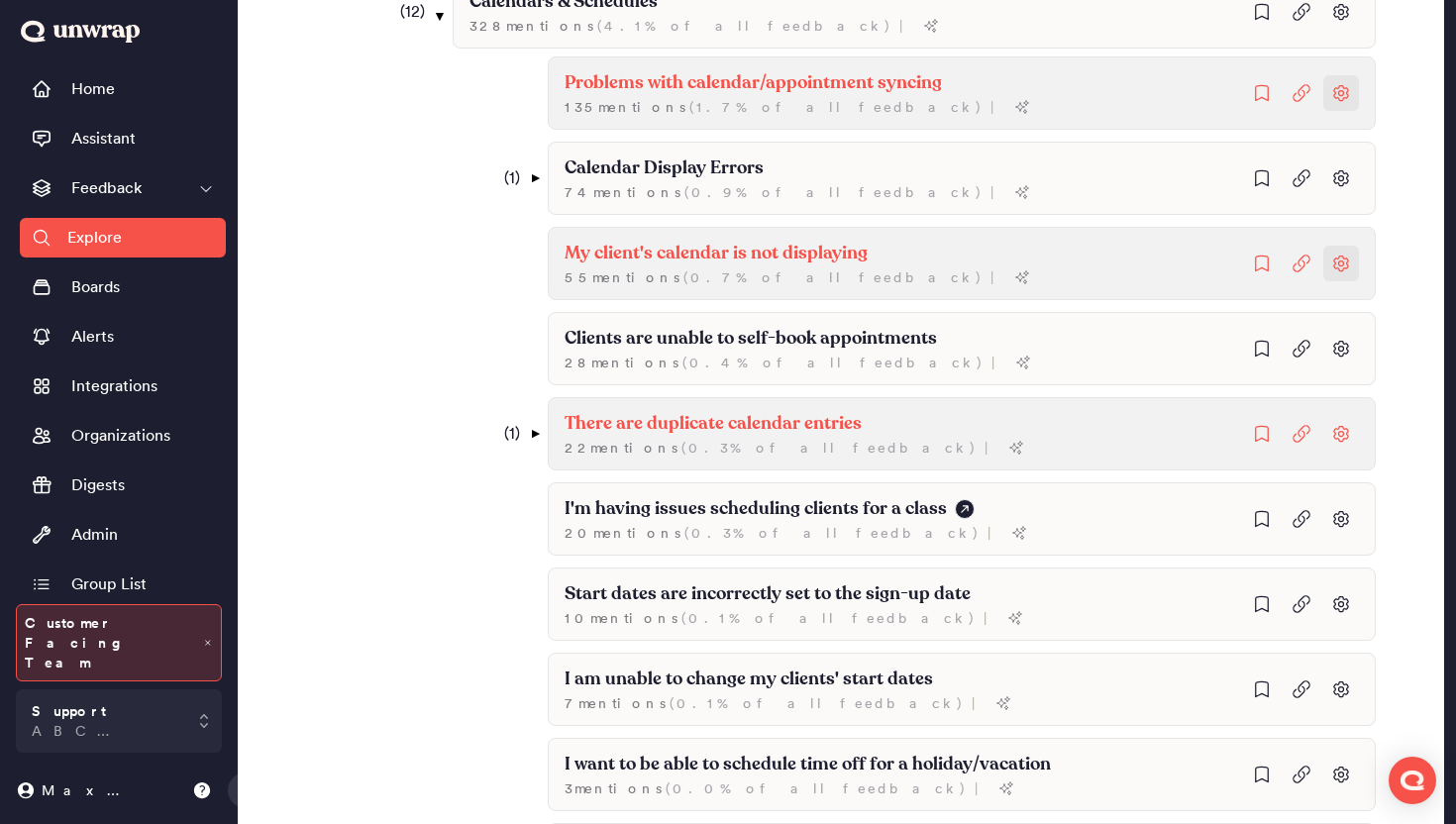 scroll, scrollTop: 797, scrollLeft: 0, axis: vertical 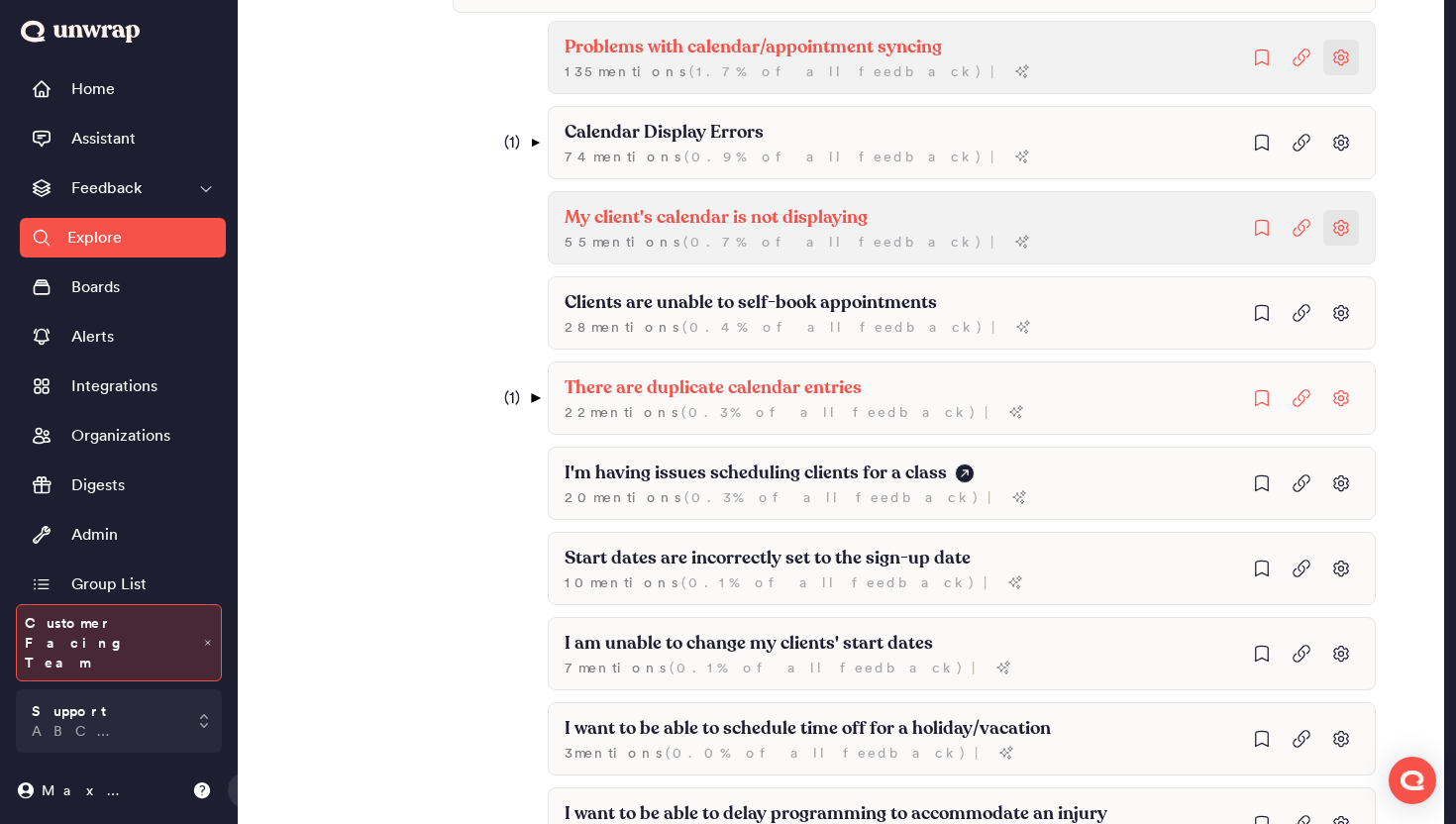 click on "▼" at bounding box center [535, 398] 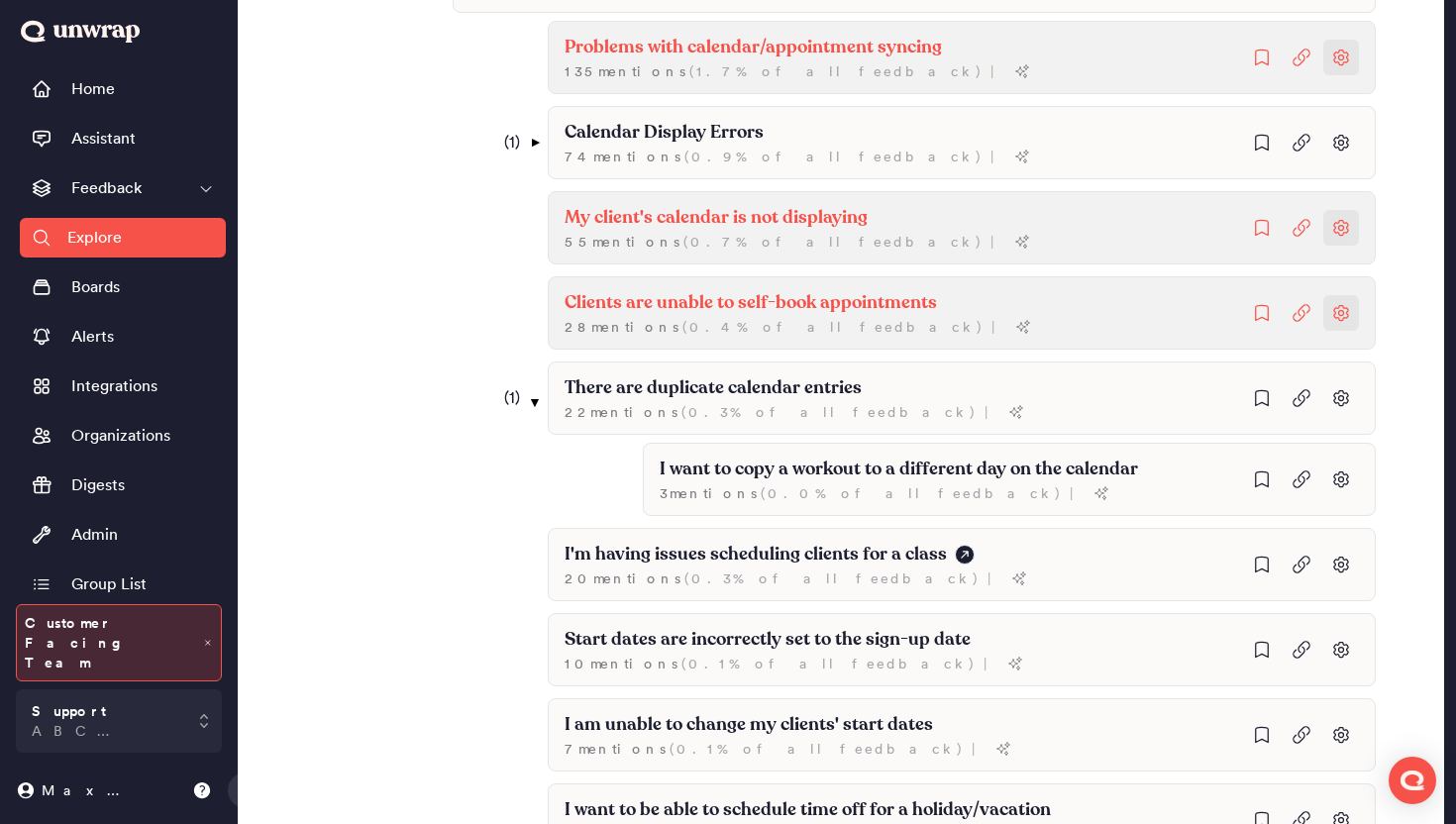click 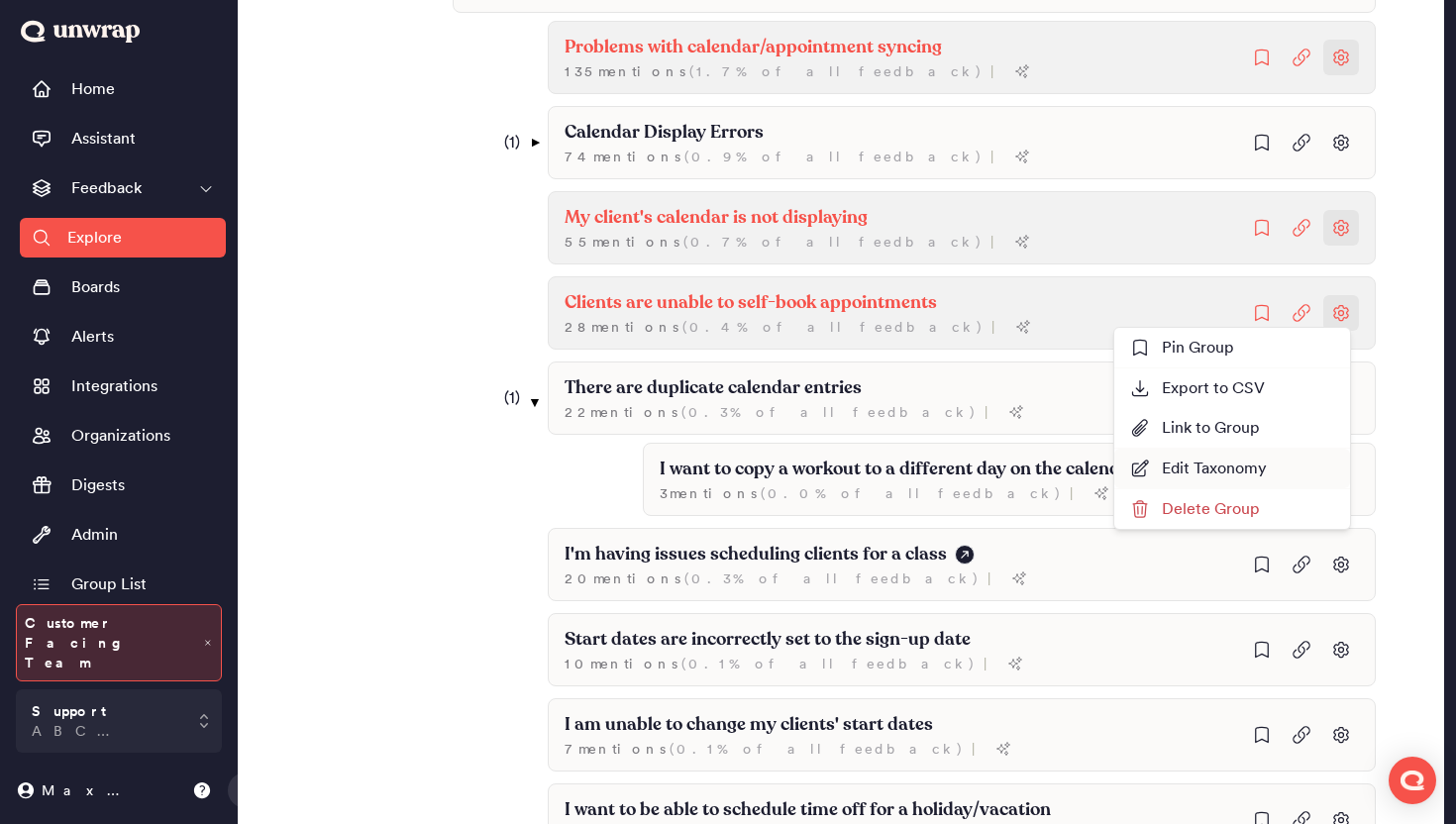 click on "Edit Taxonomy" at bounding box center [1198, 468] 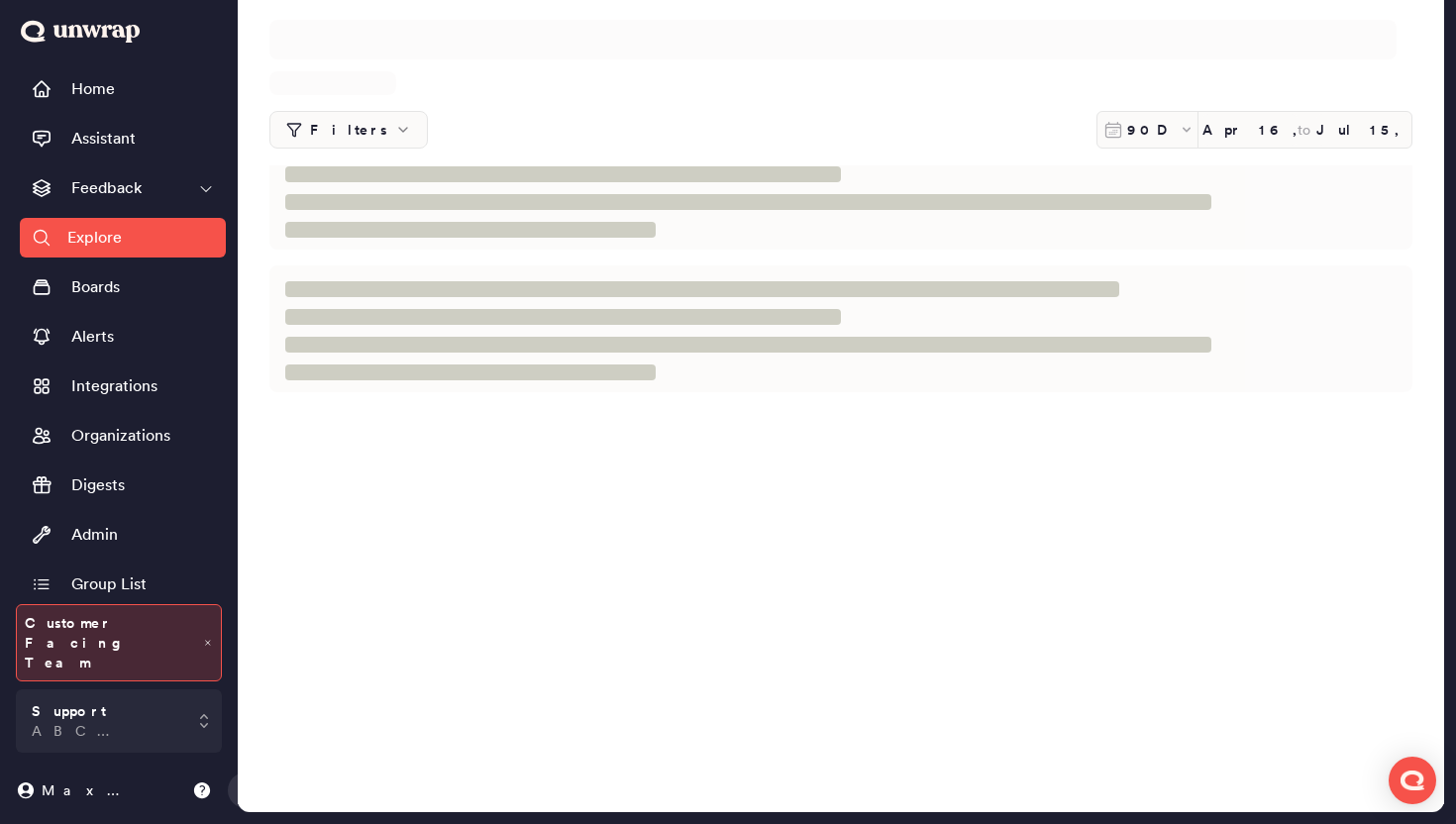 scroll, scrollTop: 0, scrollLeft: 0, axis: both 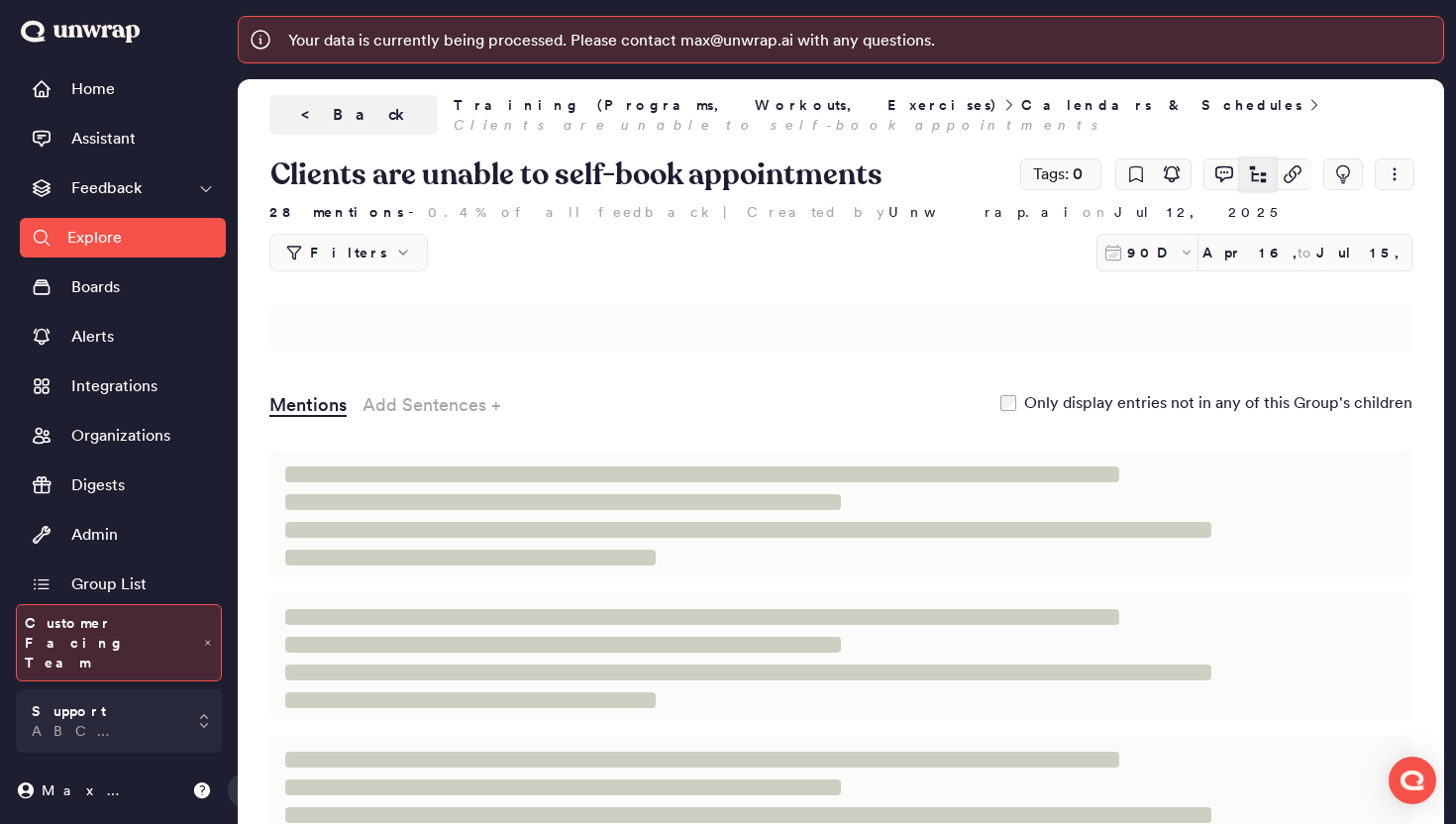 click 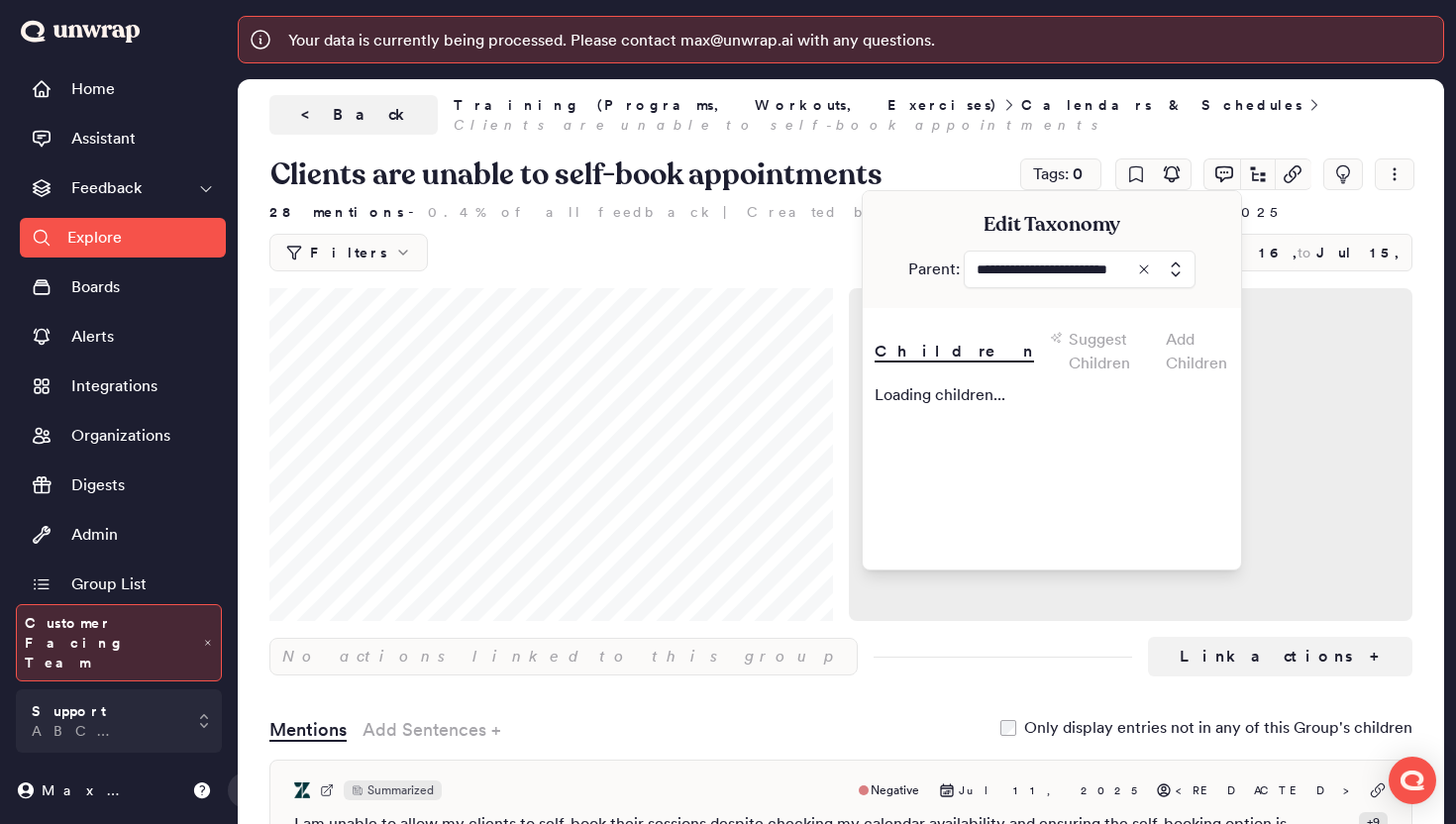 click at bounding box center (1080, 269) 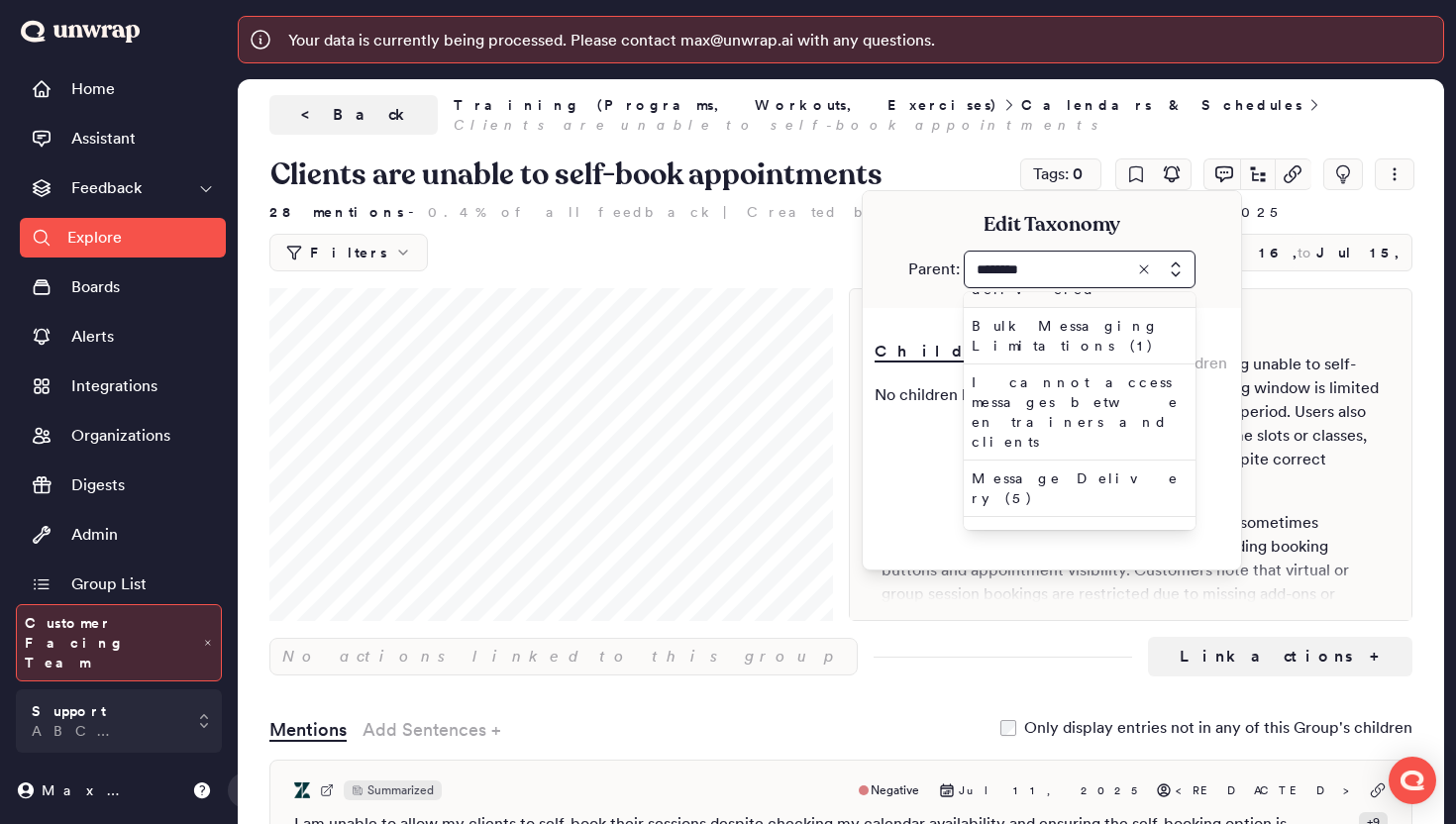 scroll, scrollTop: 0, scrollLeft: 0, axis: both 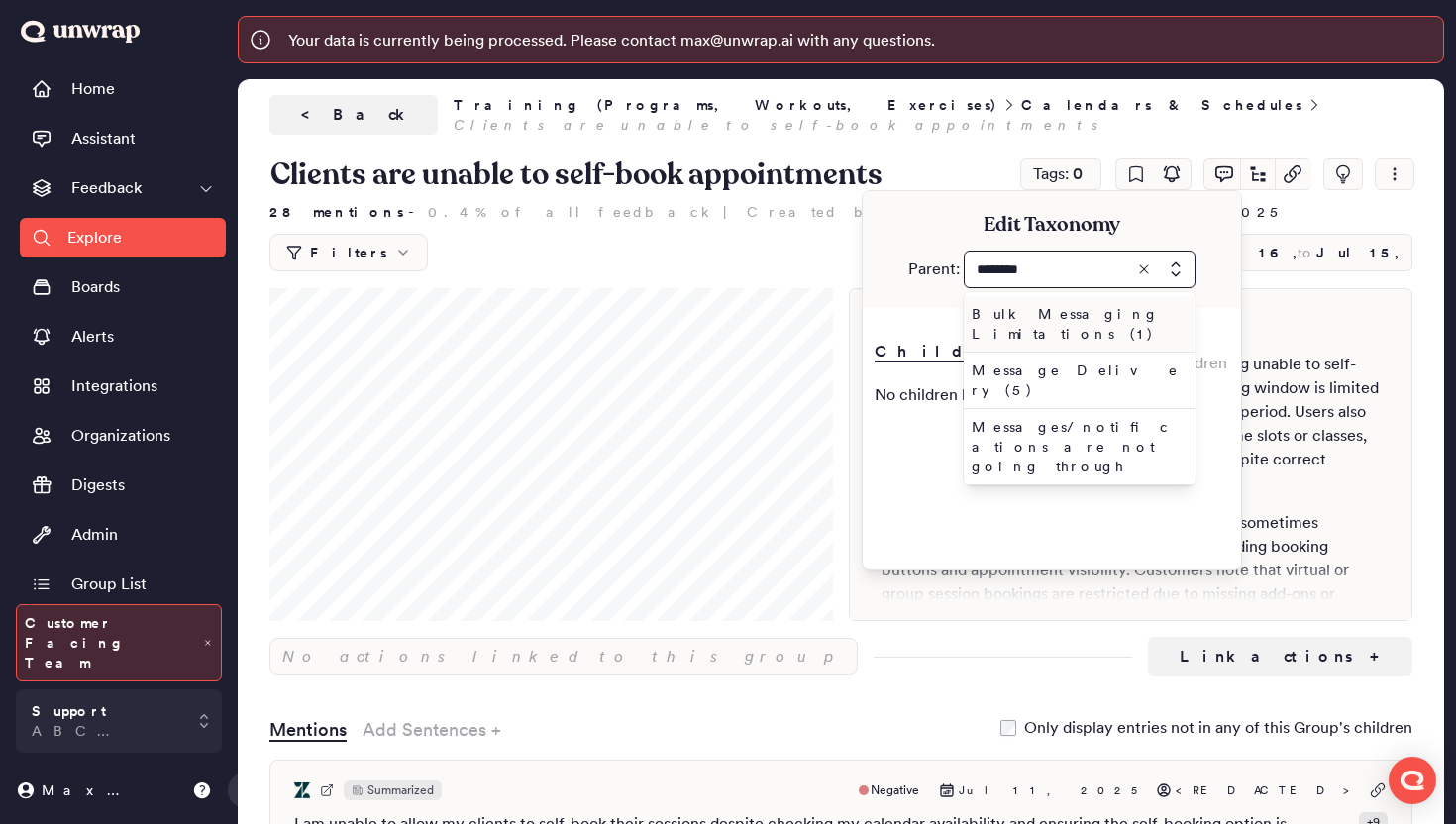 type on "********" 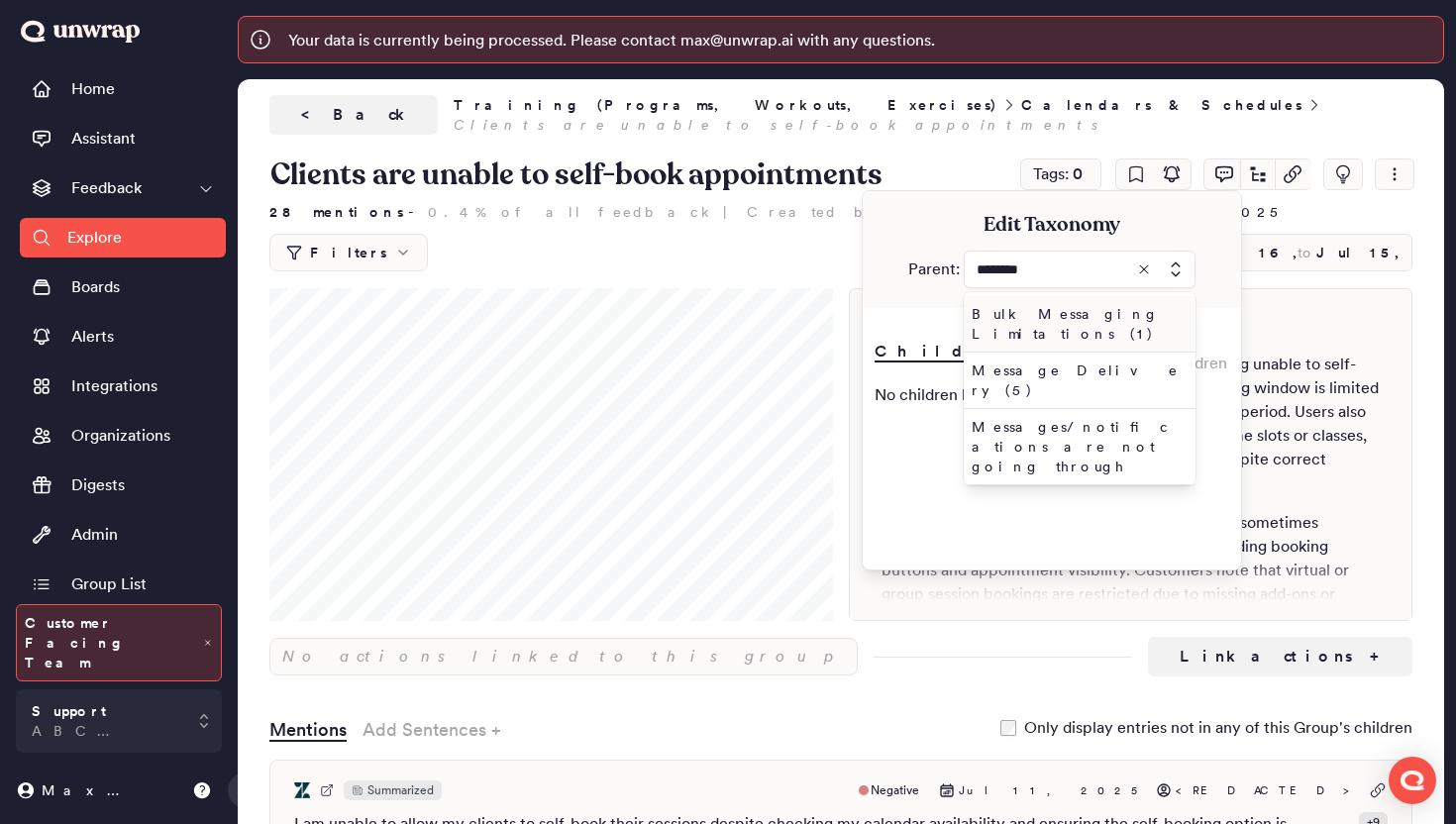 click on "Bulk Messaging Limitations (1)" at bounding box center (1076, 324) 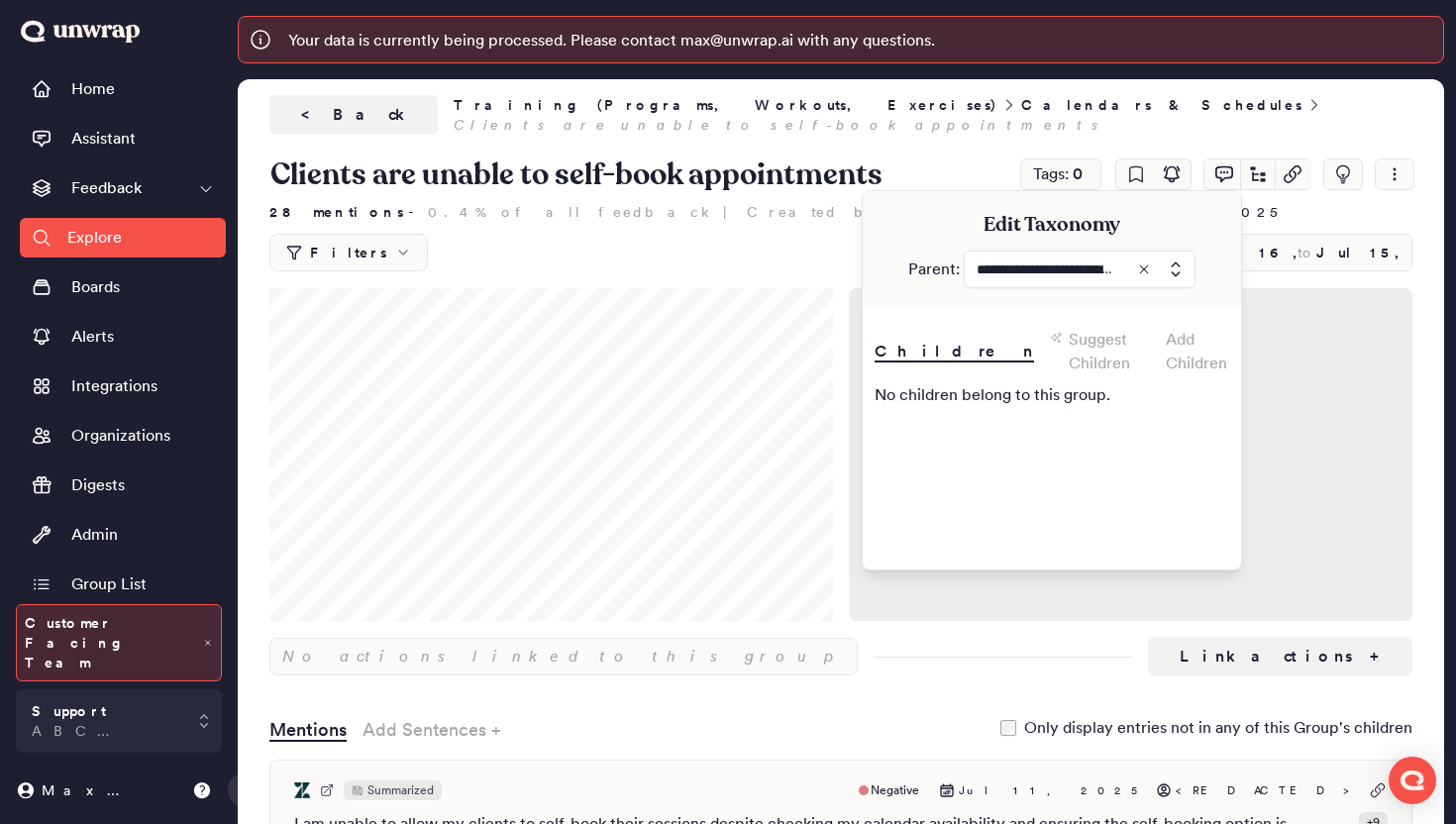click at bounding box center [1080, 269] 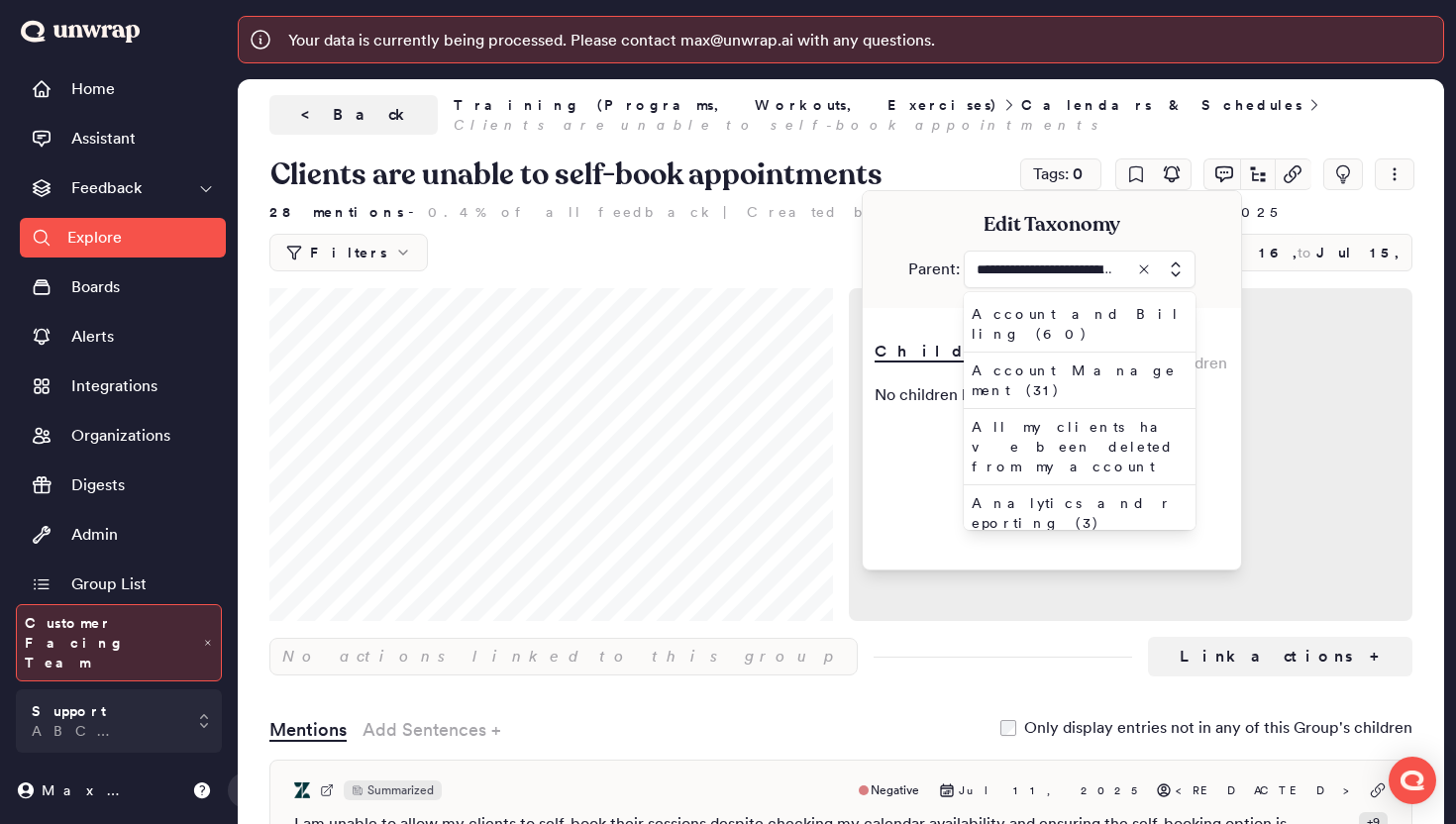 type on "**********" 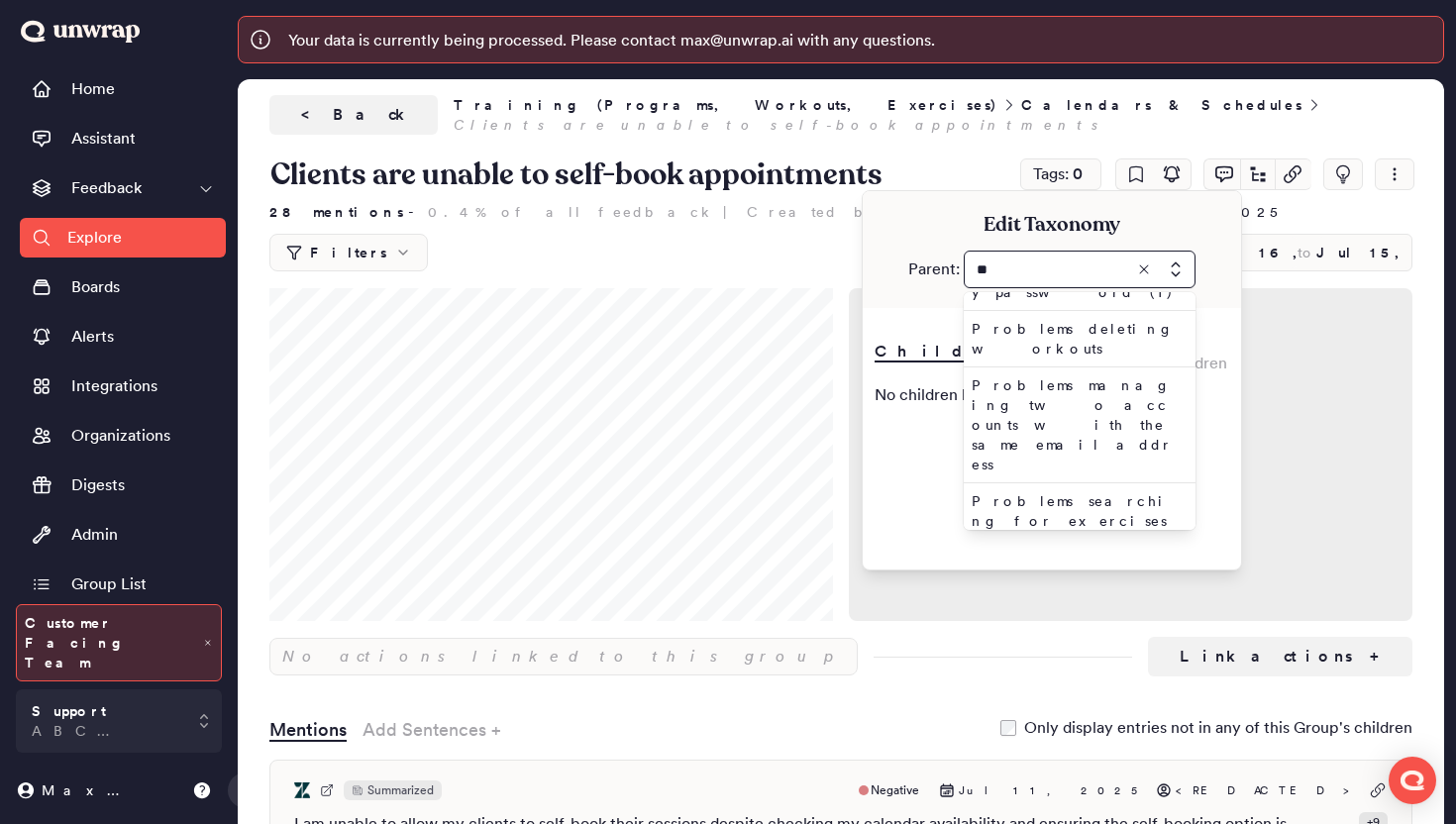 scroll, scrollTop: 98, scrollLeft: 0, axis: vertical 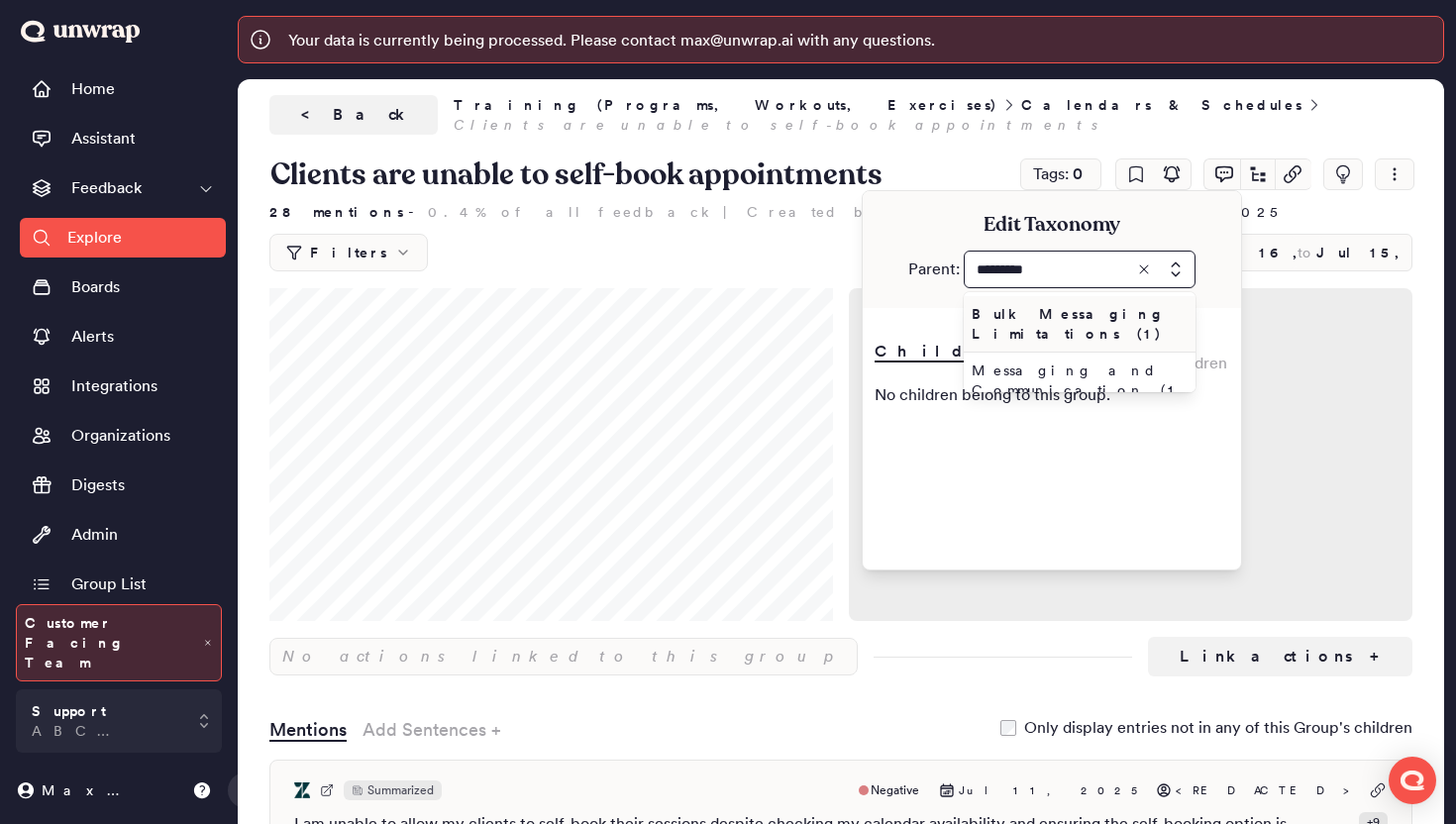 type on "*********" 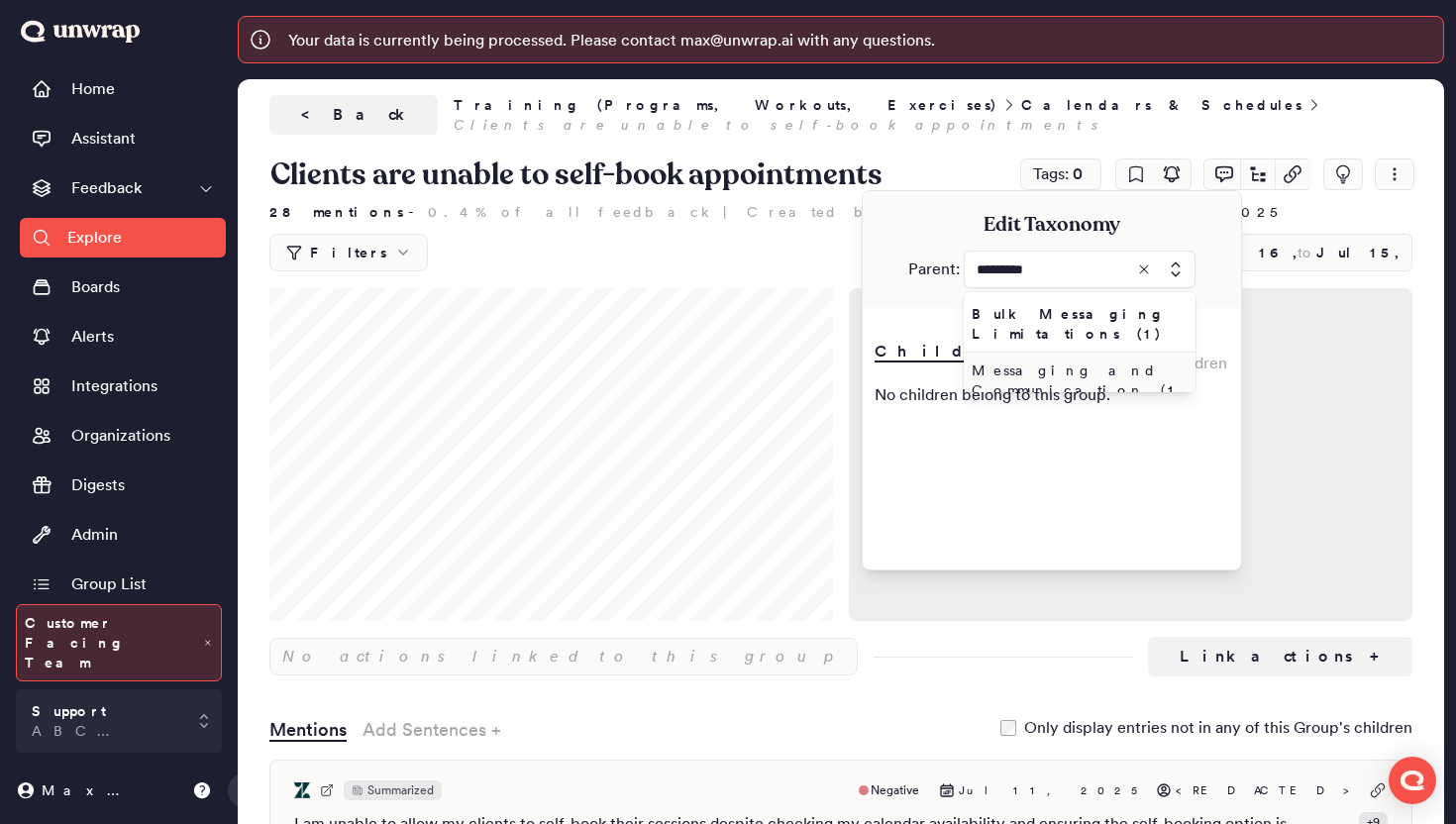 click on "Messaging and Communication (15)" at bounding box center [1076, 390] 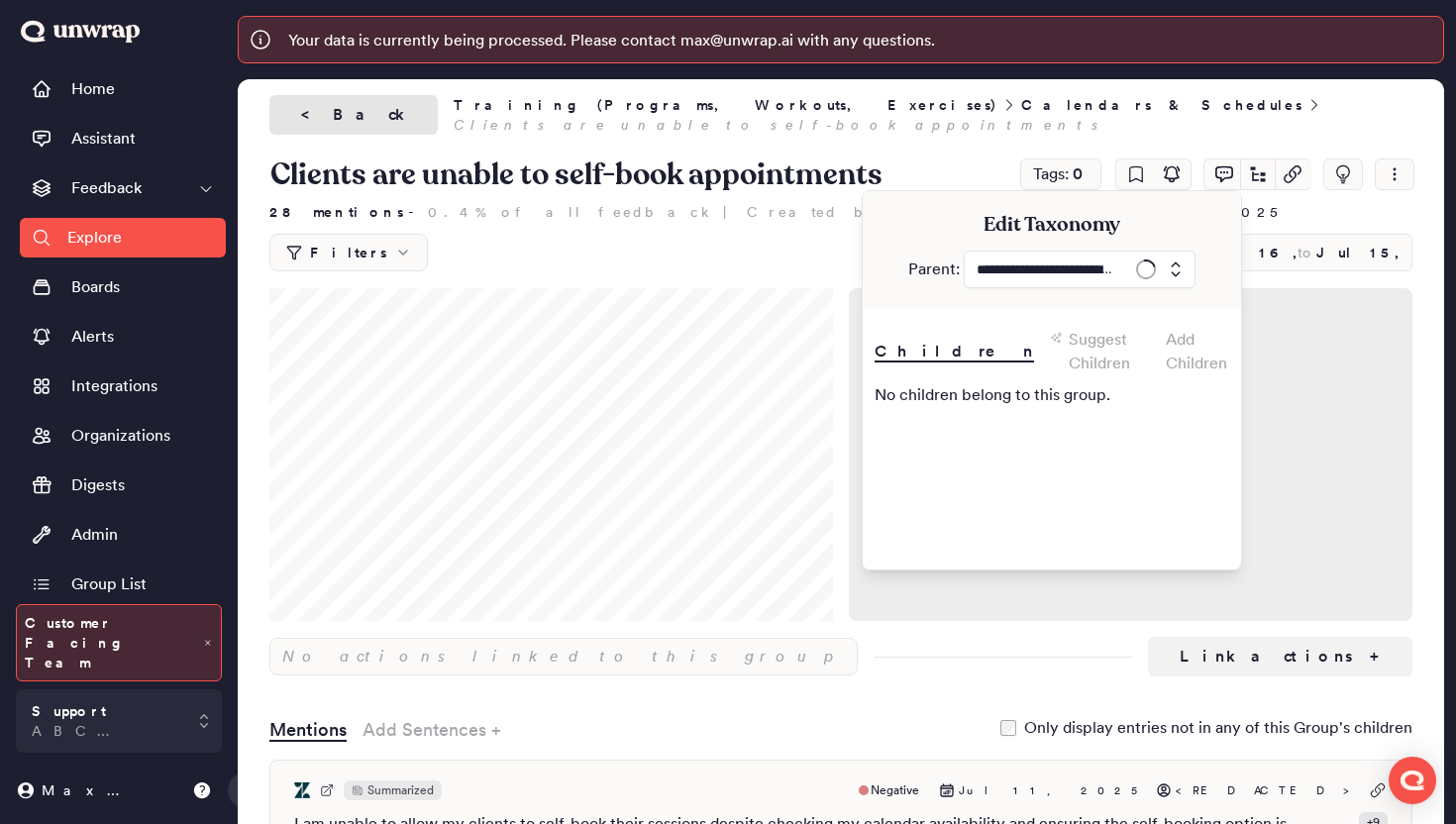 type on "**********" 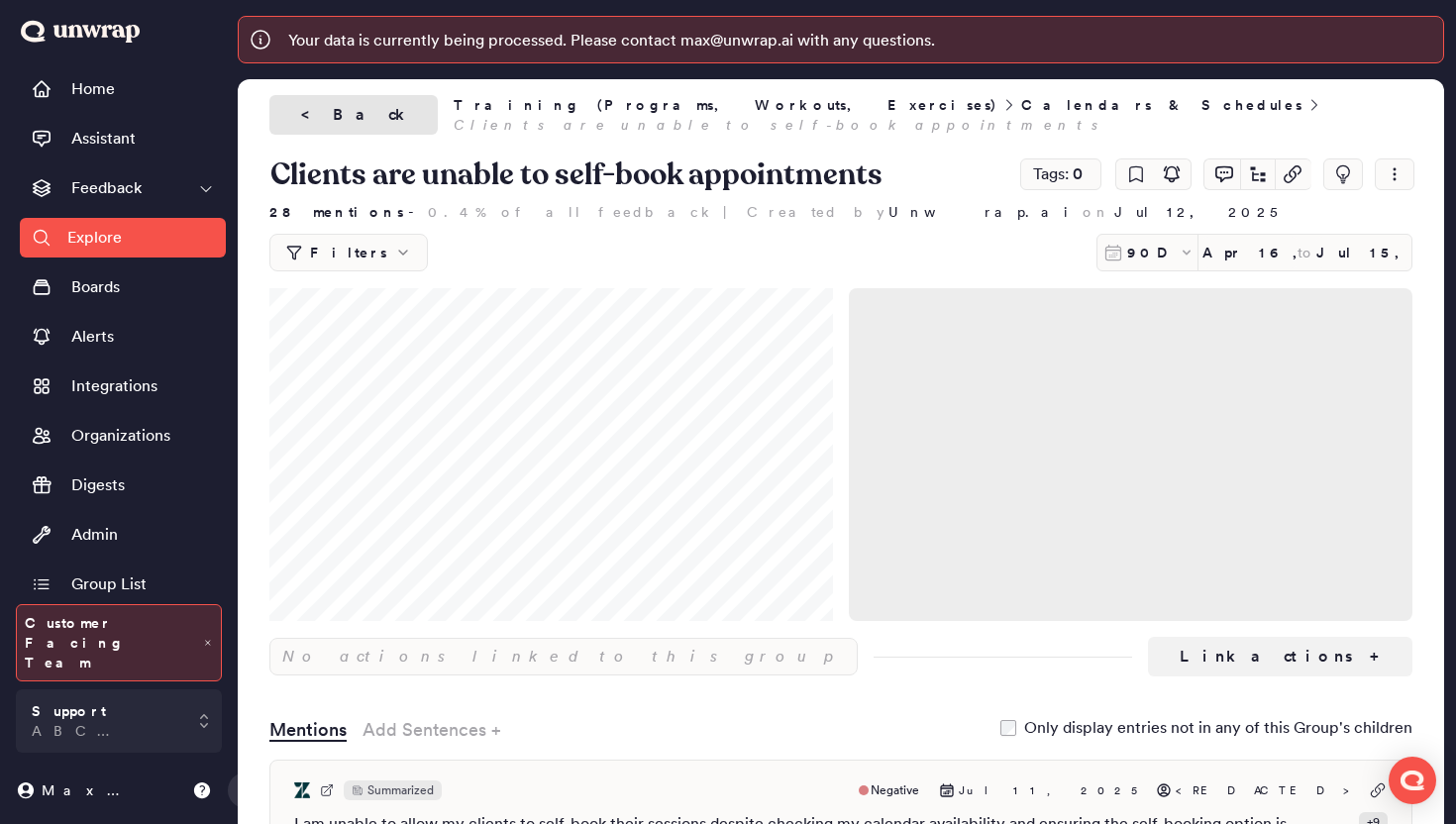 click on "< Back" at bounding box center [354, 115] 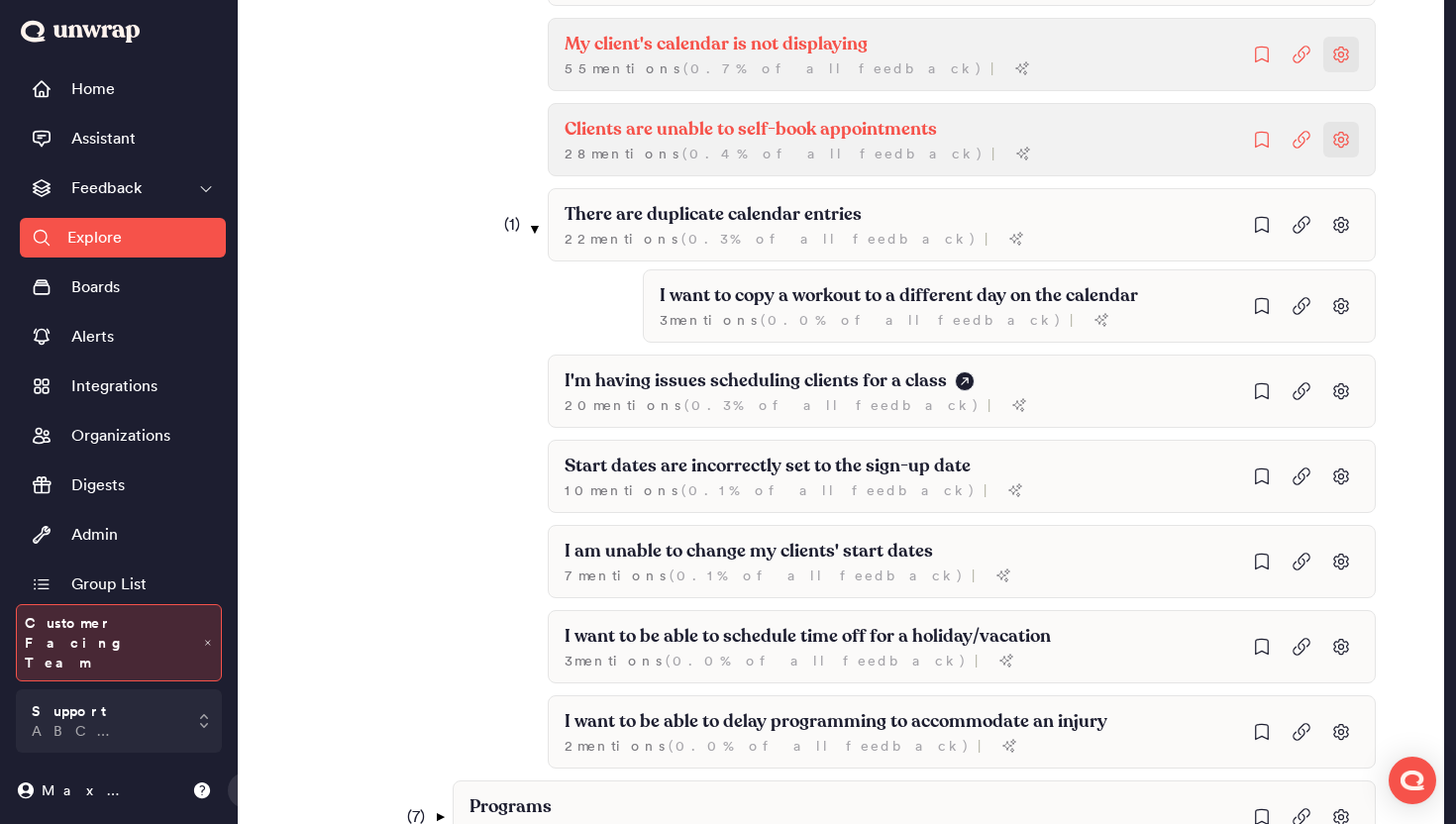 scroll, scrollTop: 996, scrollLeft: 0, axis: vertical 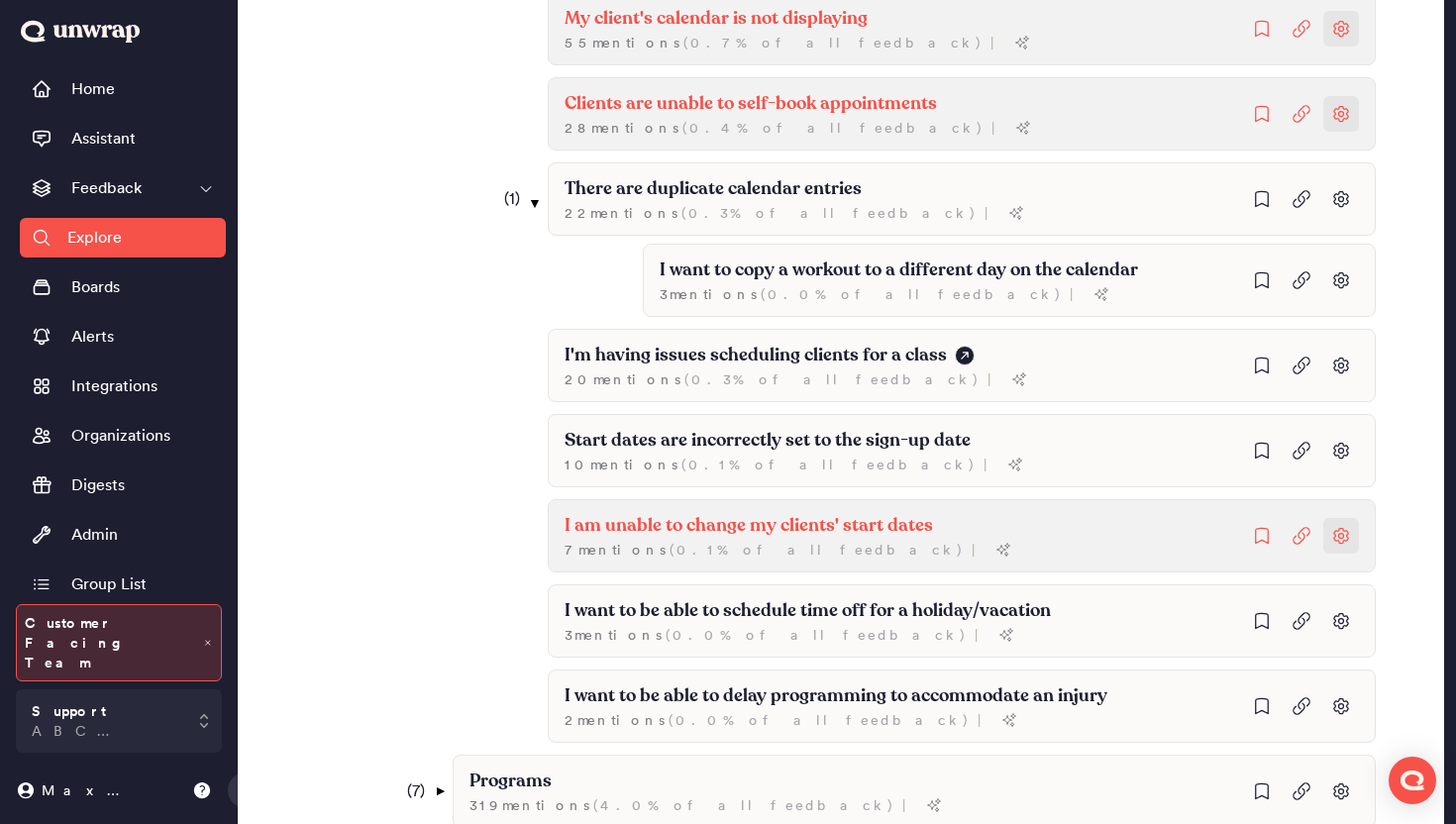 click 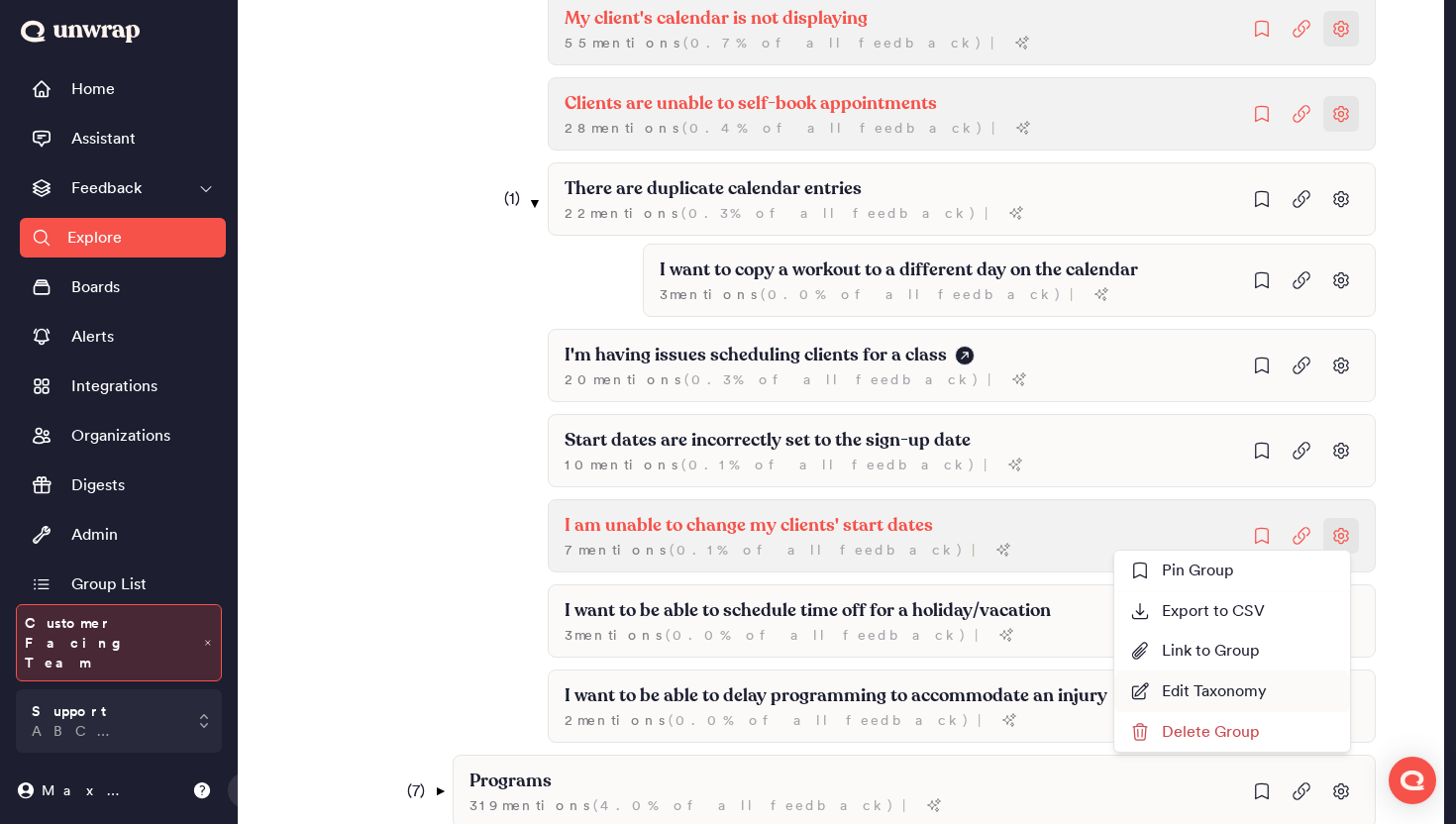click on "Edit Taxonomy" at bounding box center [1198, 691] 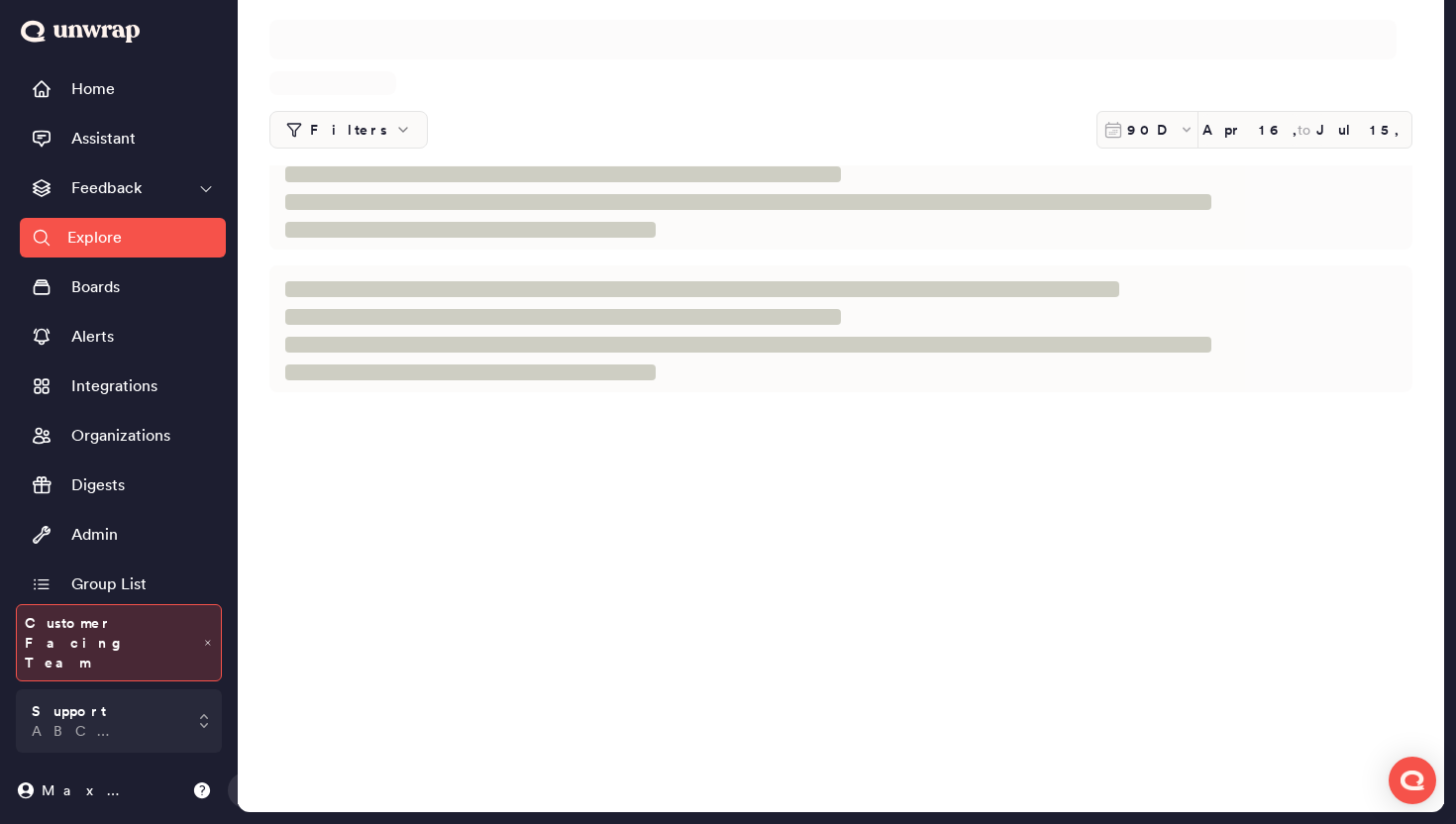 scroll, scrollTop: 0, scrollLeft: 0, axis: both 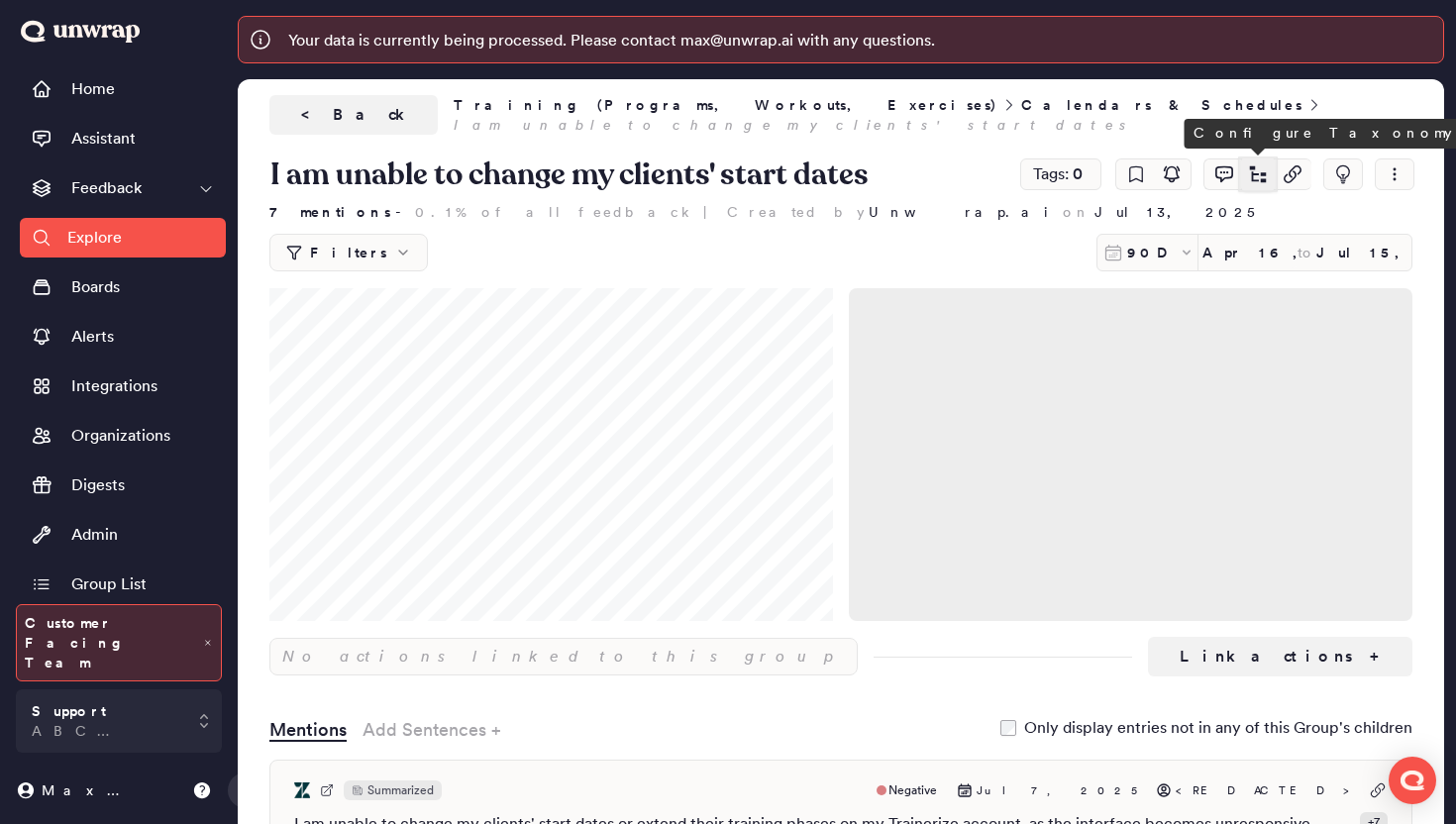 click 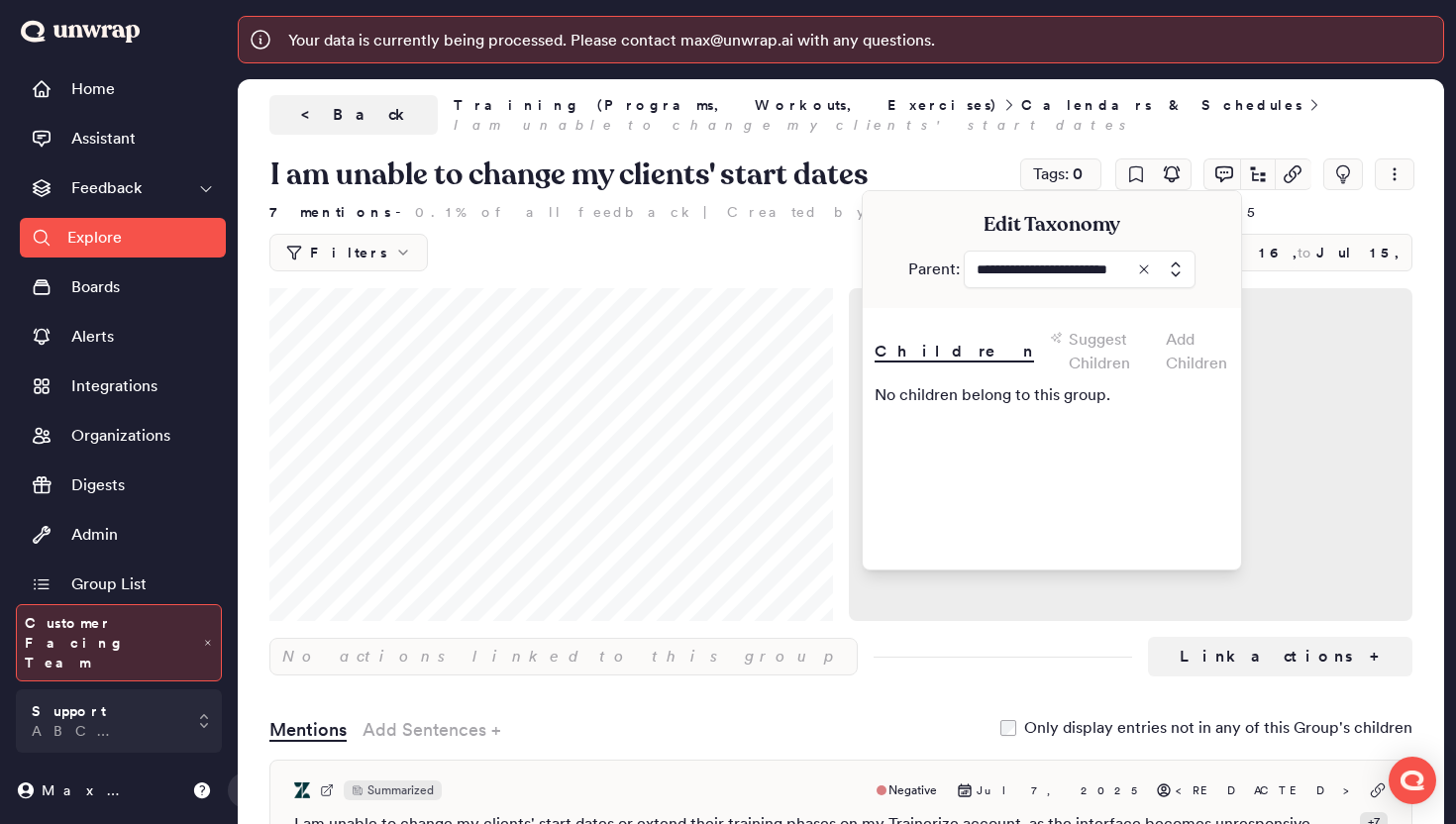 click at bounding box center [1080, 269] 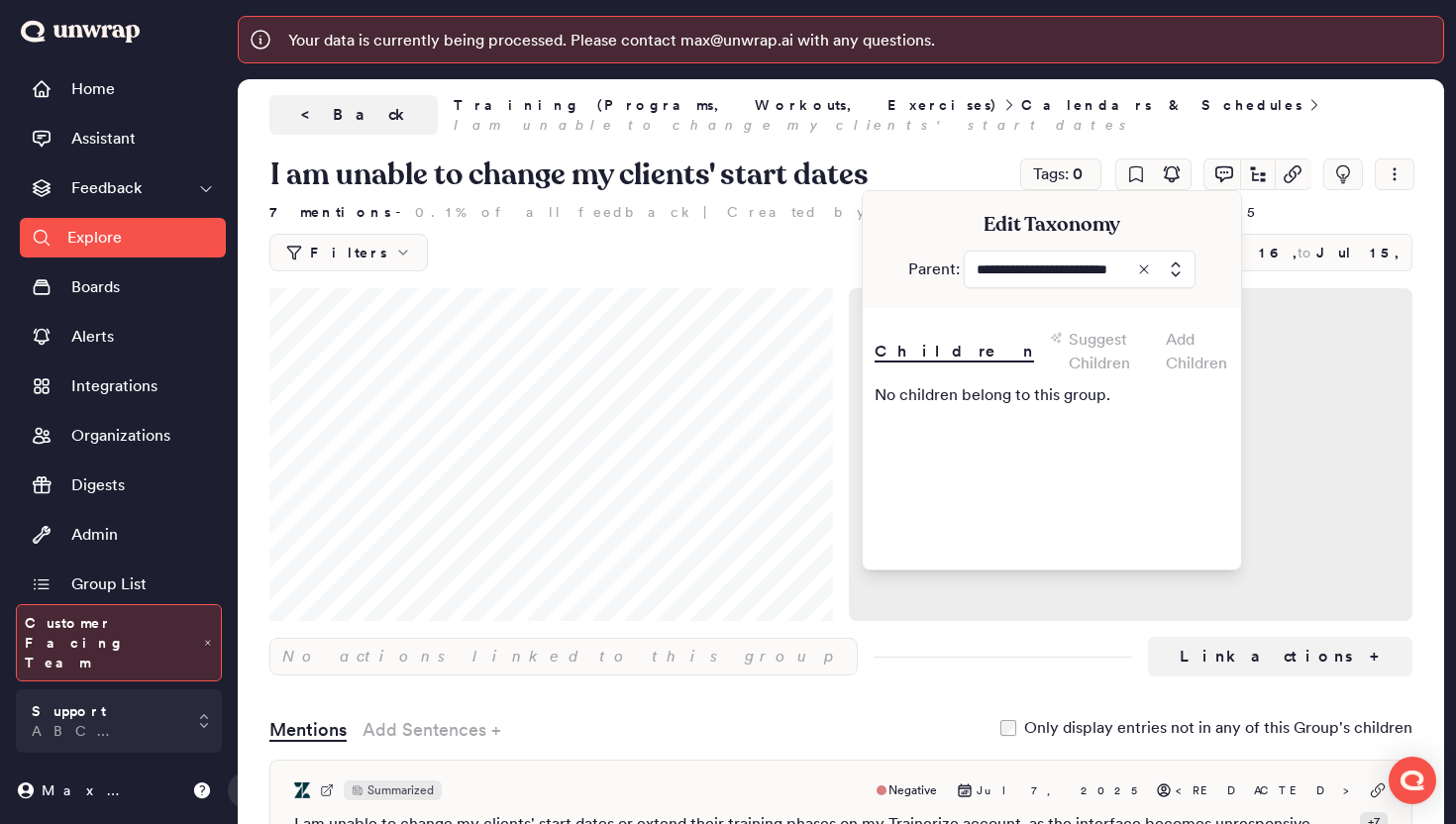 type on "**********" 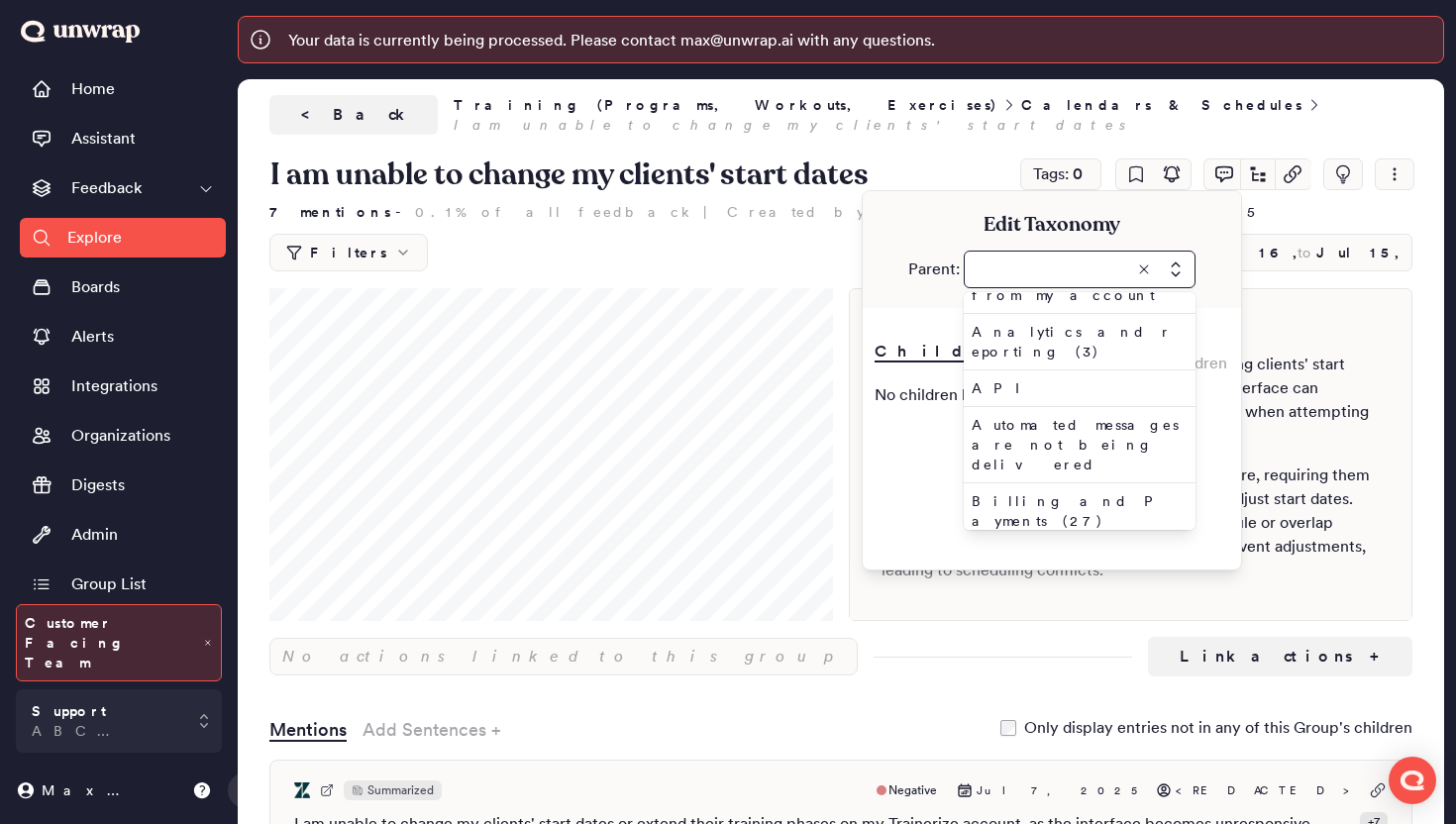 type on "*" 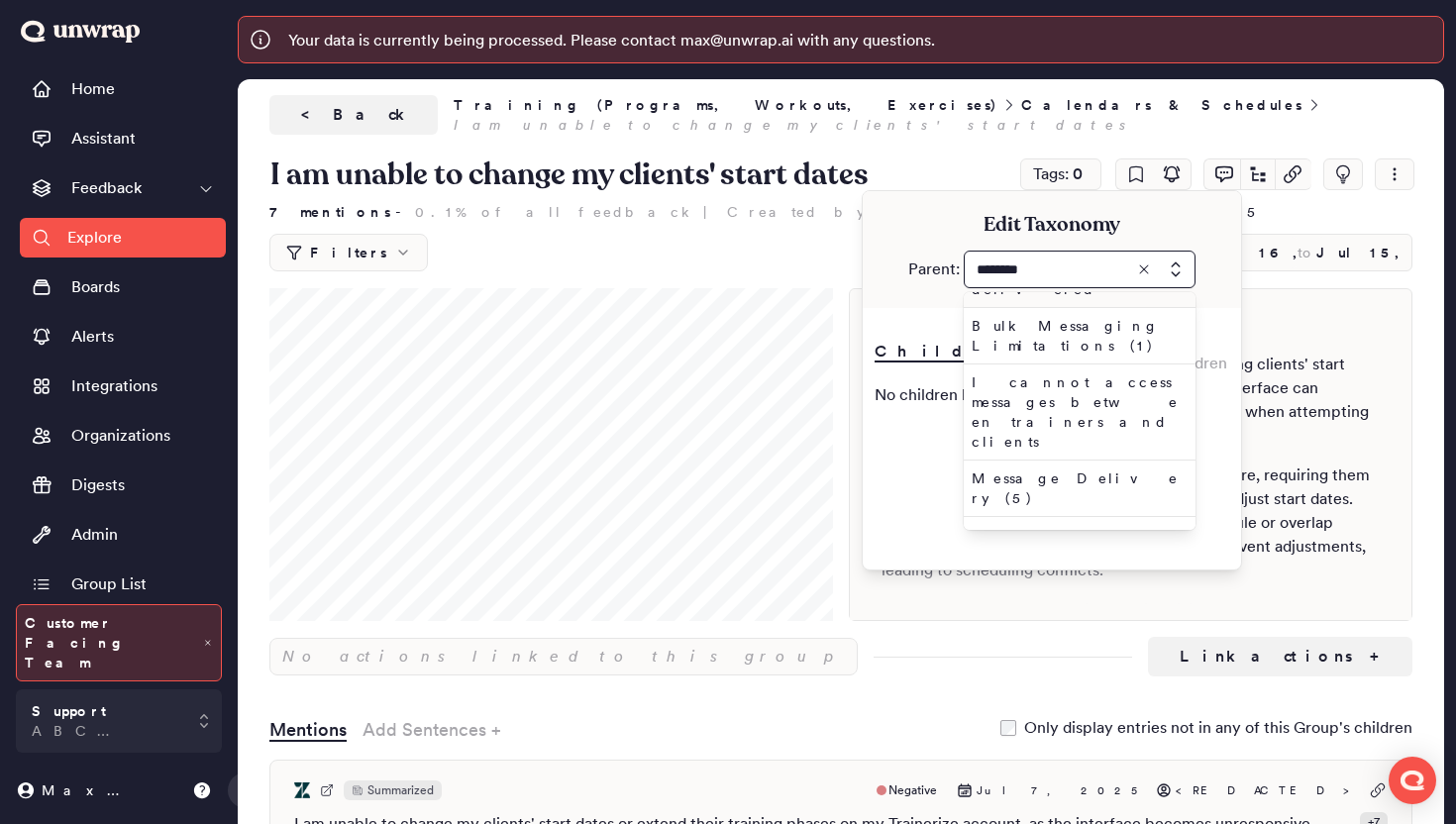 scroll, scrollTop: 0, scrollLeft: 0, axis: both 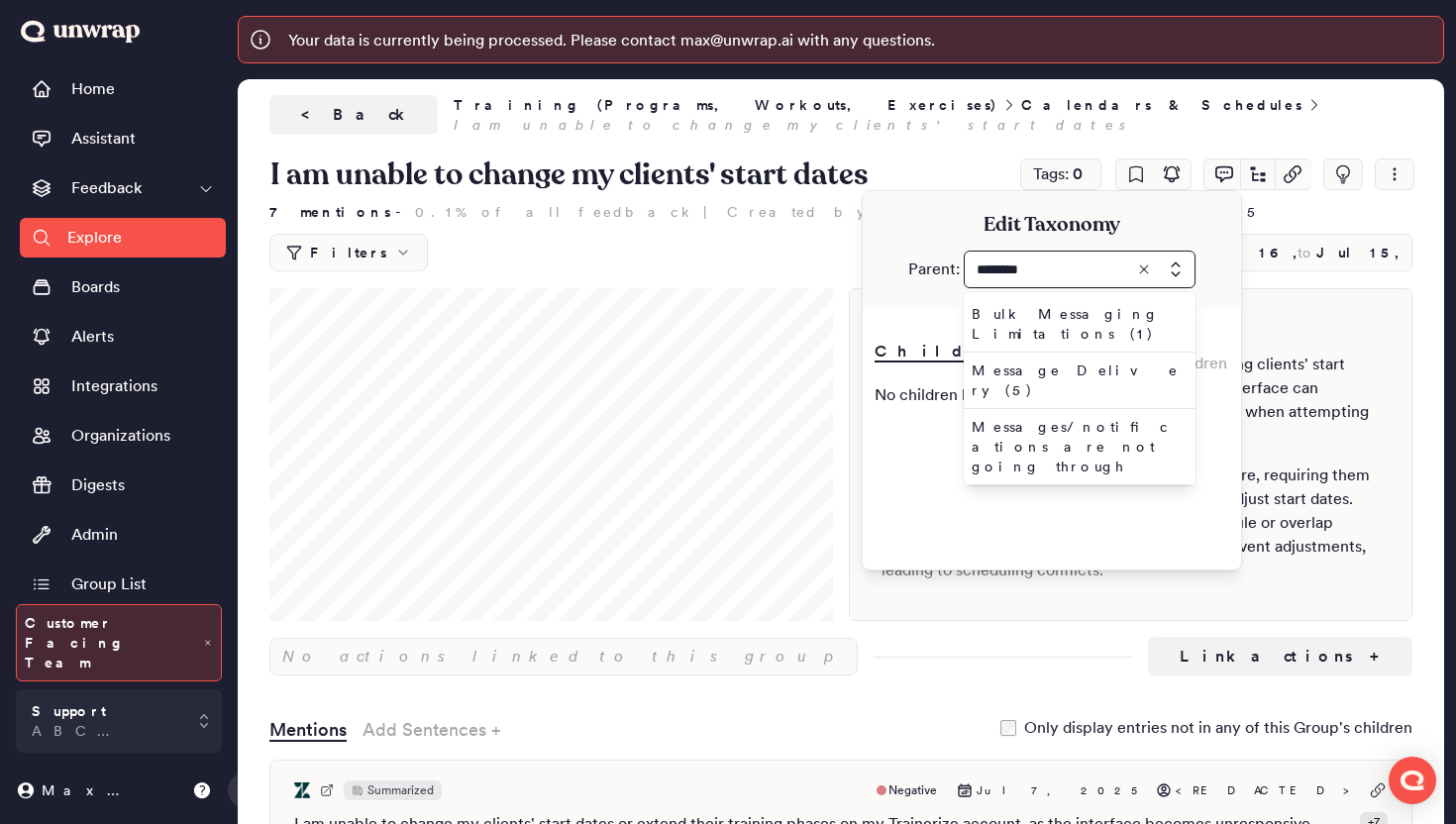 type on "********" 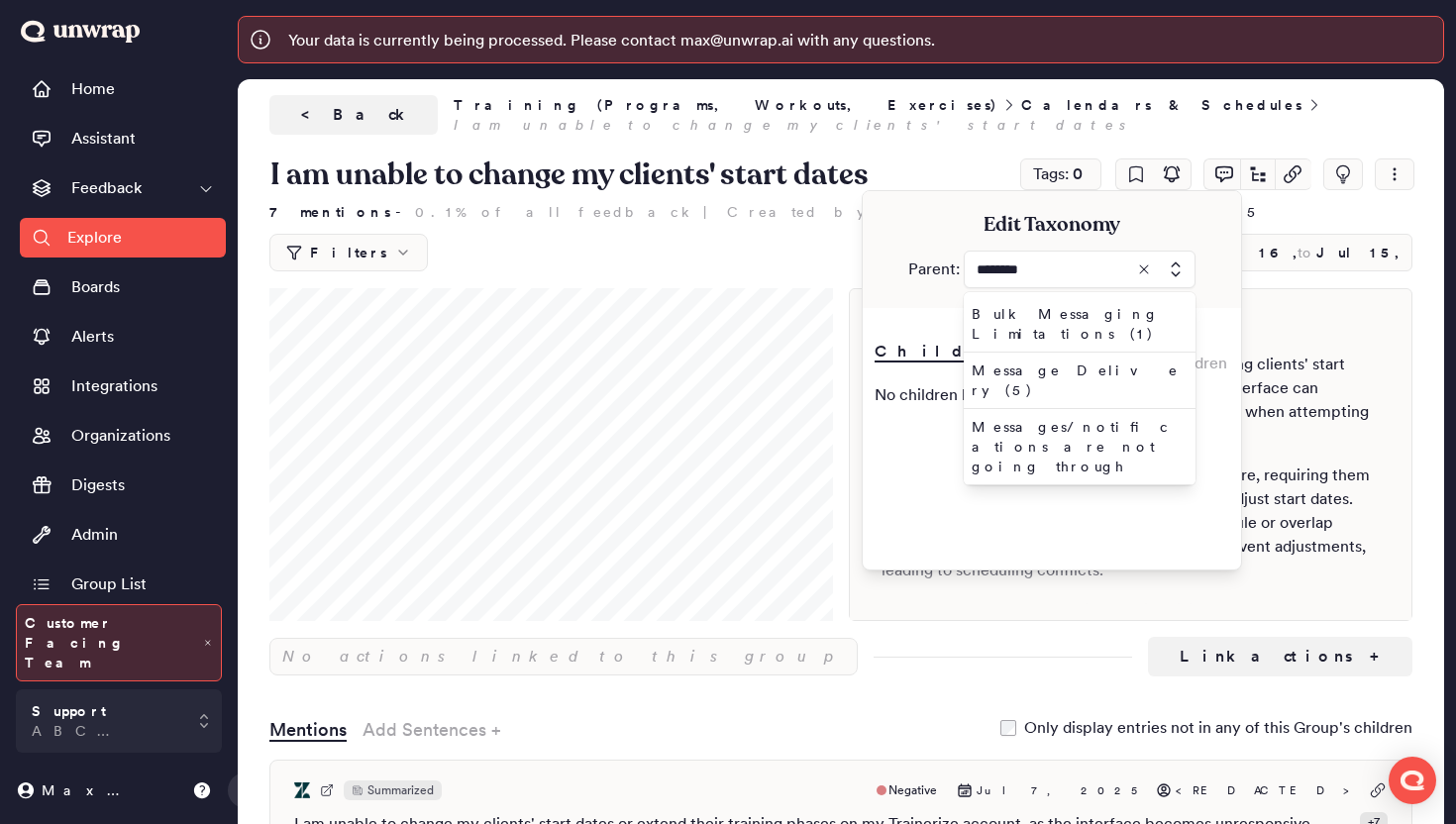 click on "Messaging and Communication (15)" at bounding box center [1076, 523] 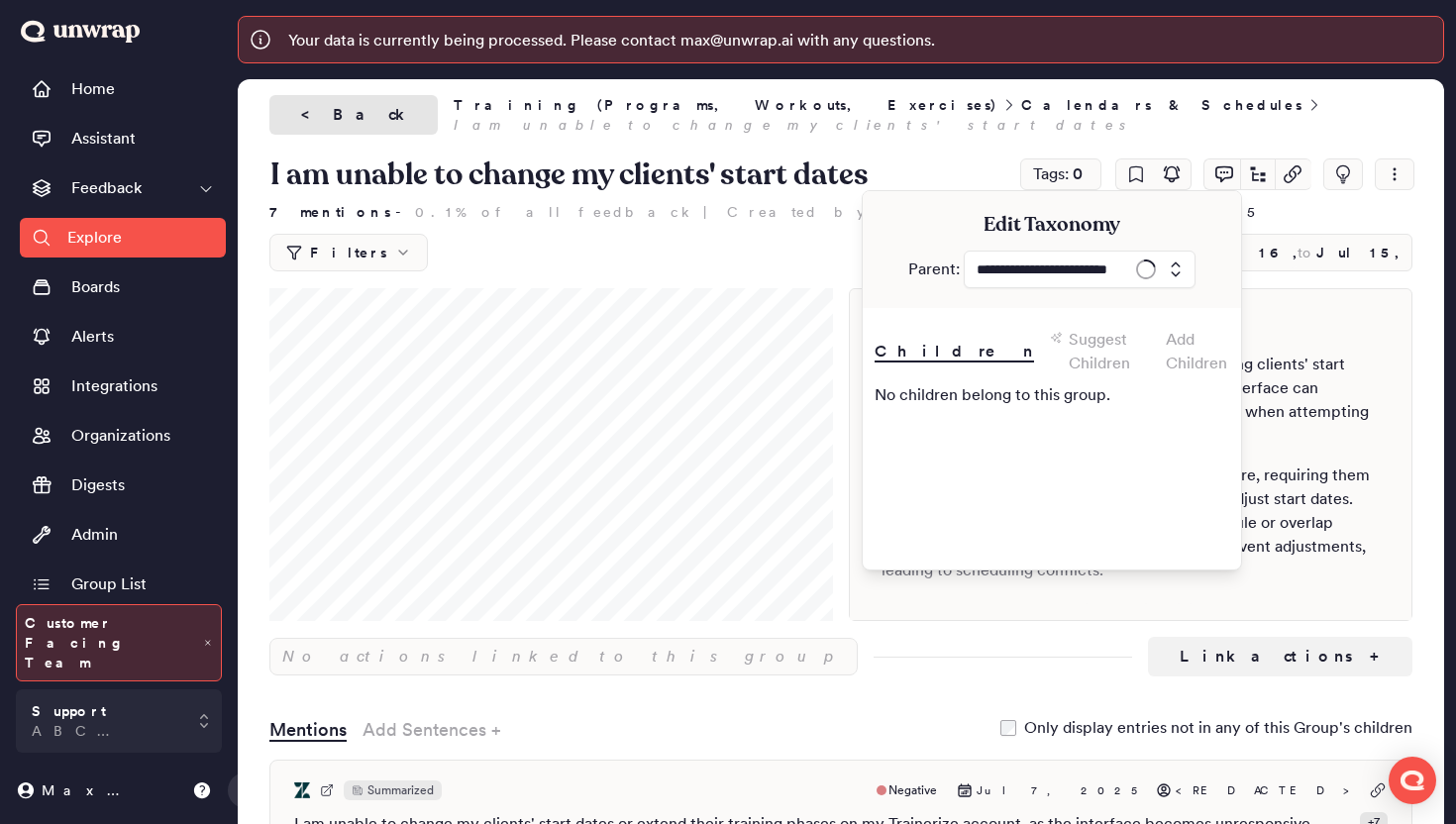 type on "**********" 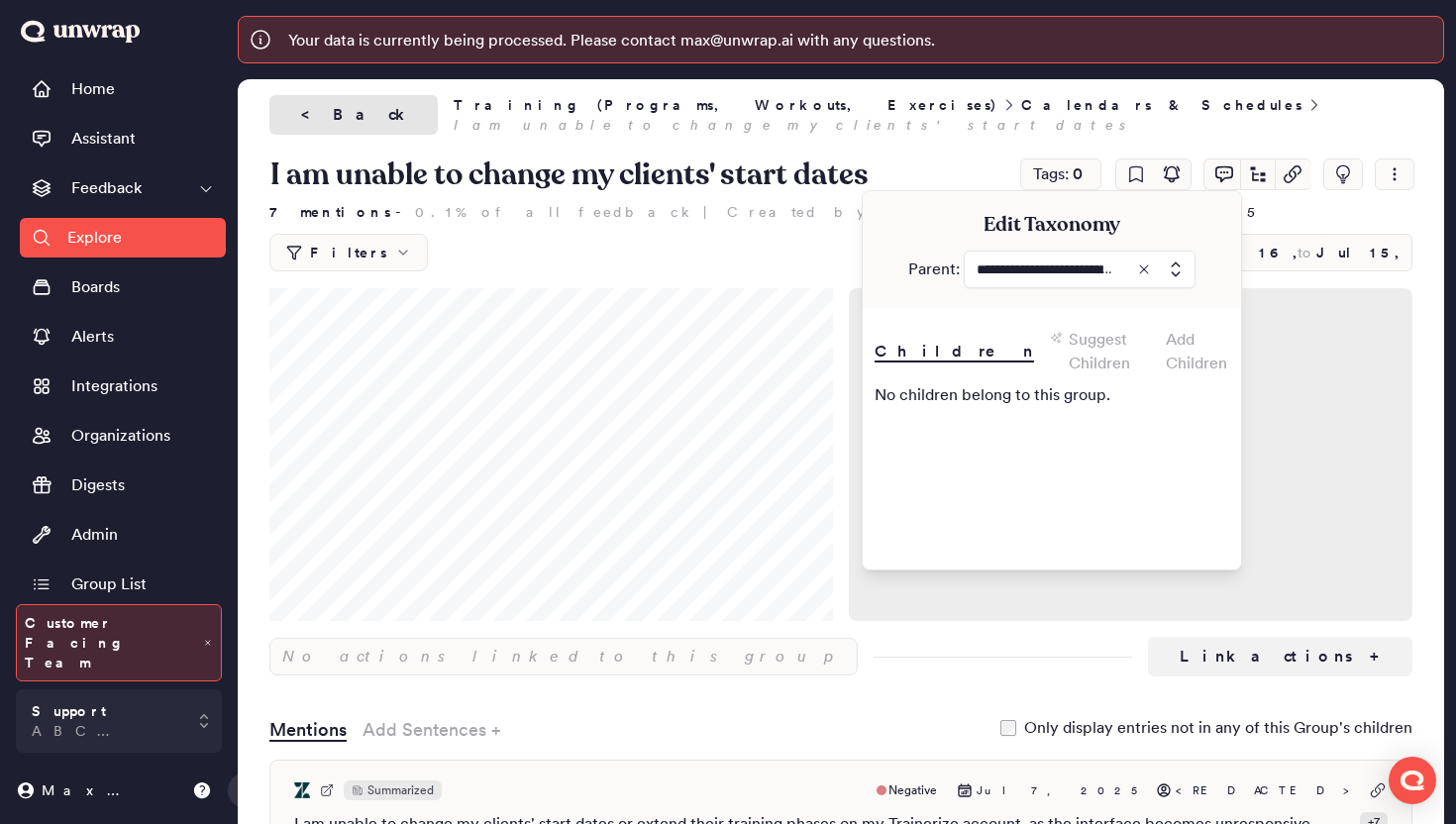 click on "< Back" at bounding box center (354, 115) 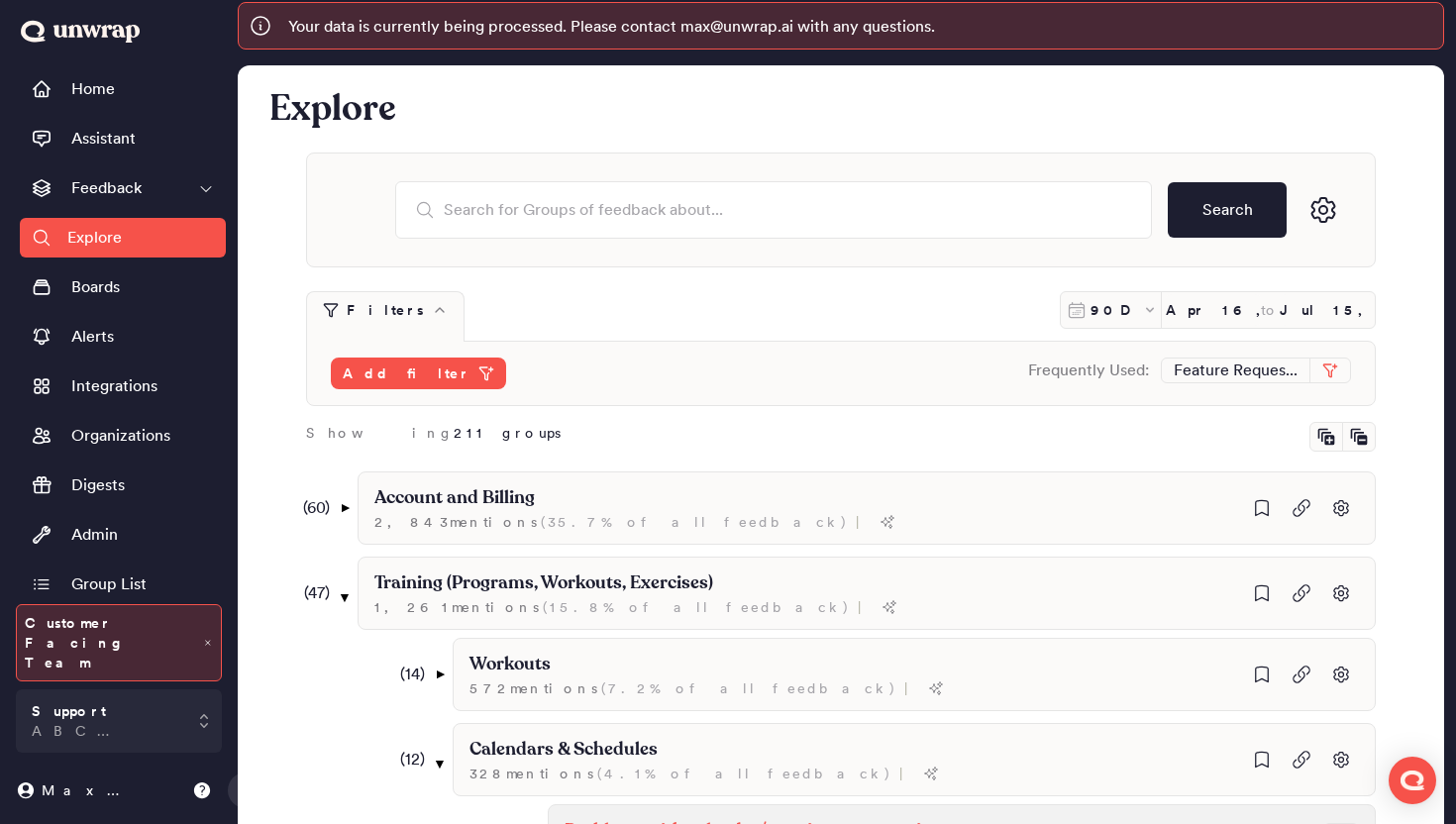 scroll, scrollTop: 0, scrollLeft: 0, axis: both 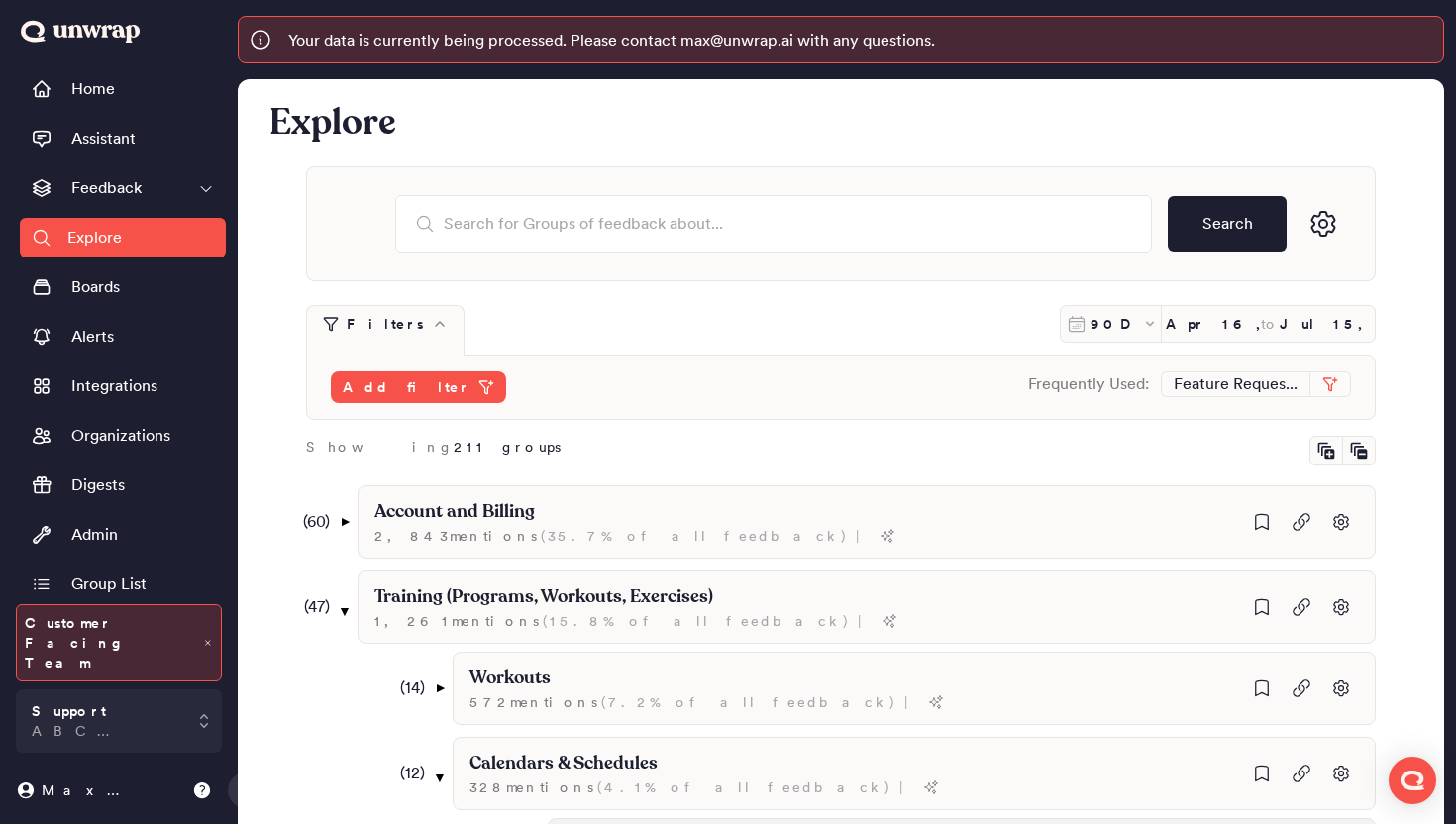 click on "Search" at bounding box center (841, 224) 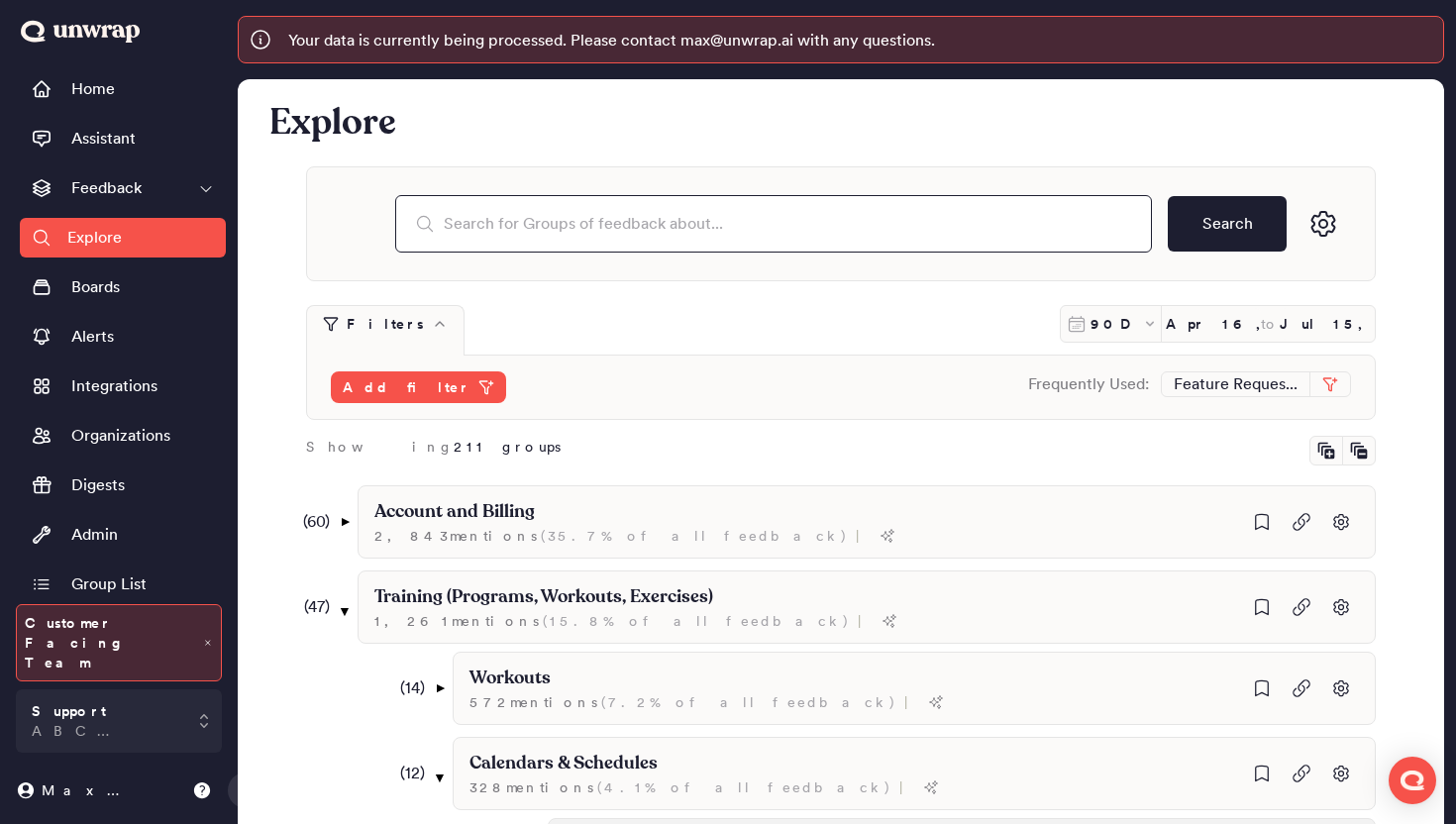 click at bounding box center (774, 224) 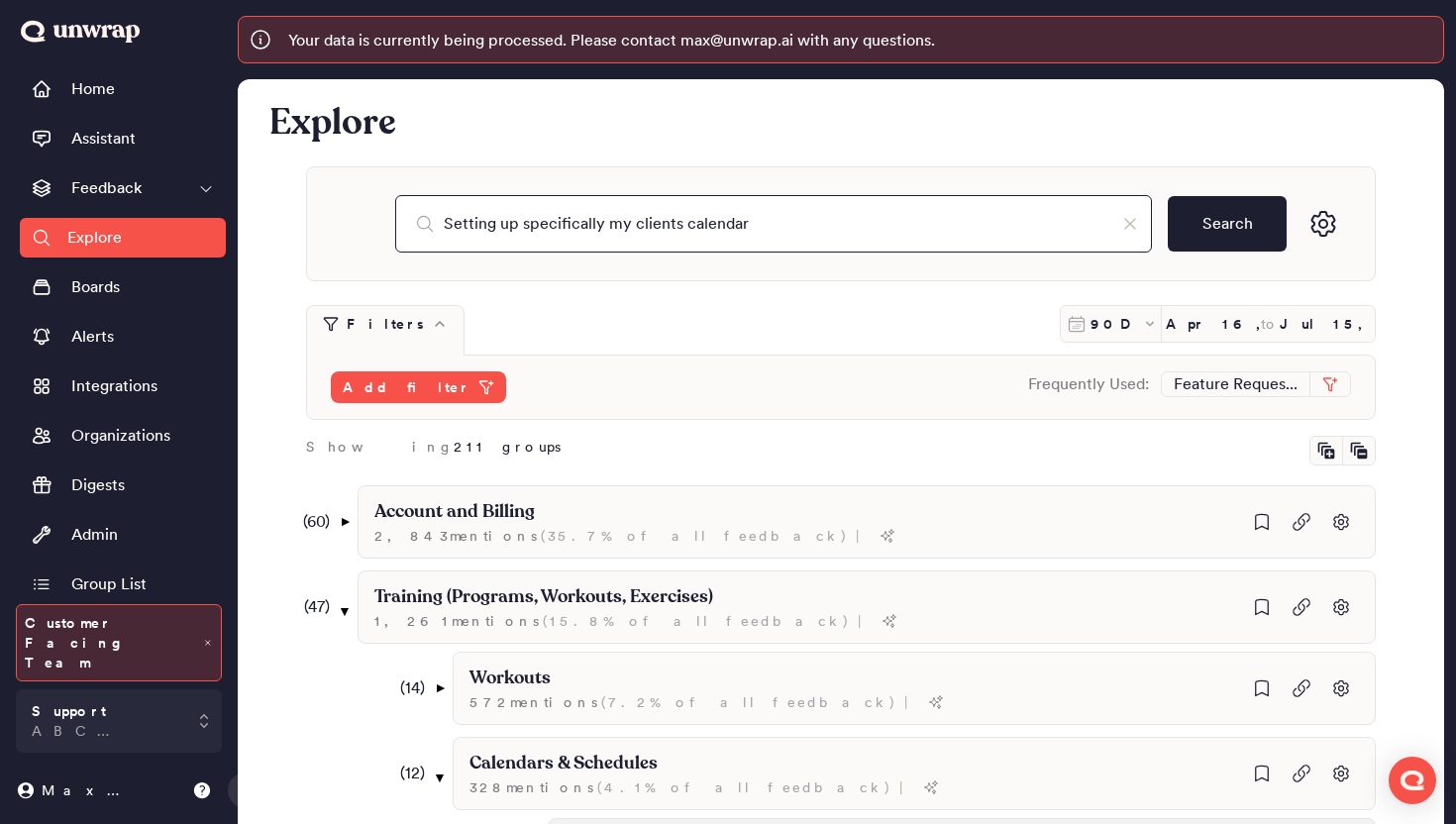 type on "Setting up specifically my clients calendar" 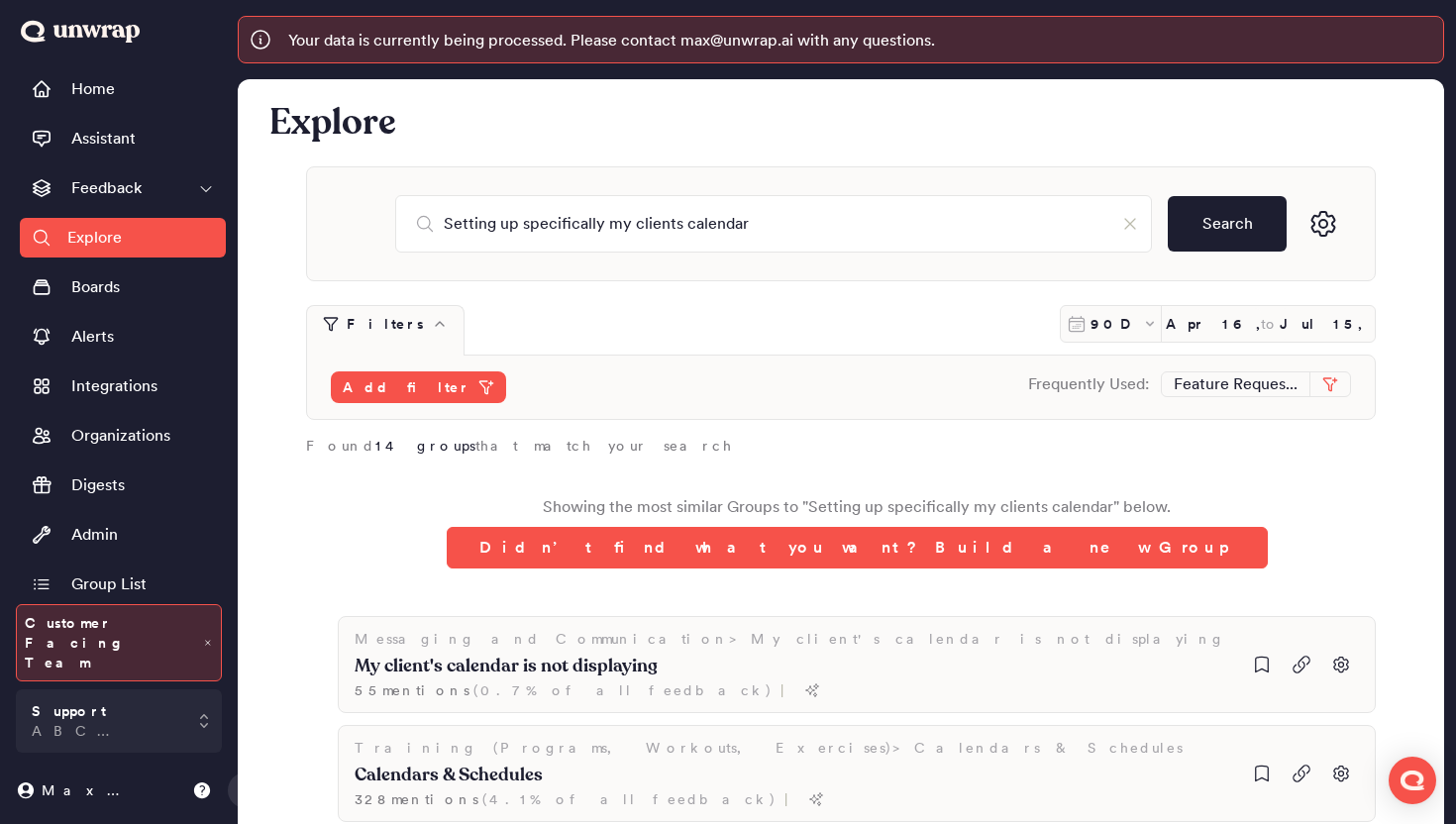 click on "Showing the most similar Groups to " Setting up specifically my clients calendar " below.  Didn’t find what you want? Build a new Group" at bounding box center [857, 532] 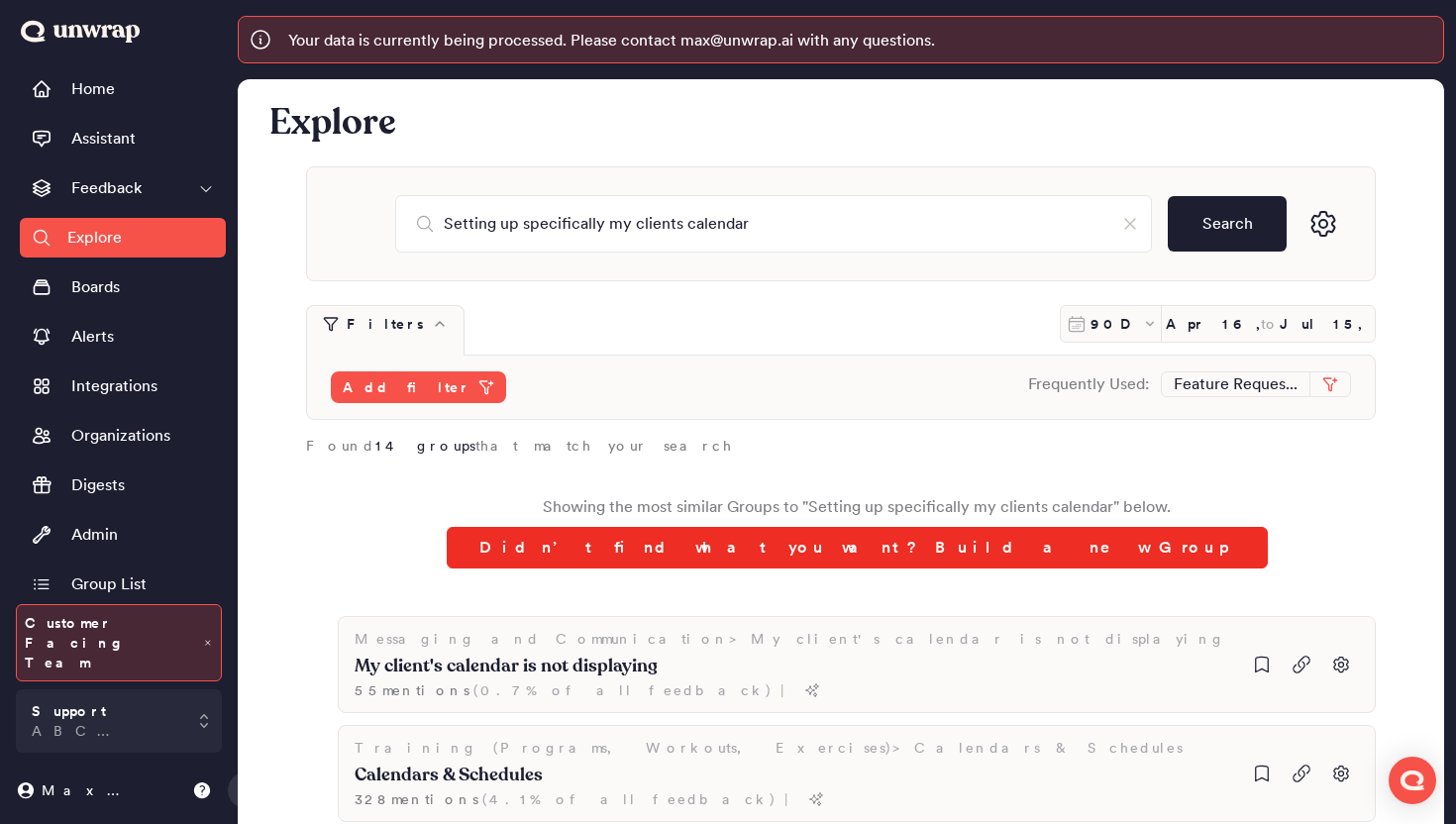 click on "Didn’t find what you want? Build a new Group" at bounding box center (857, 548) 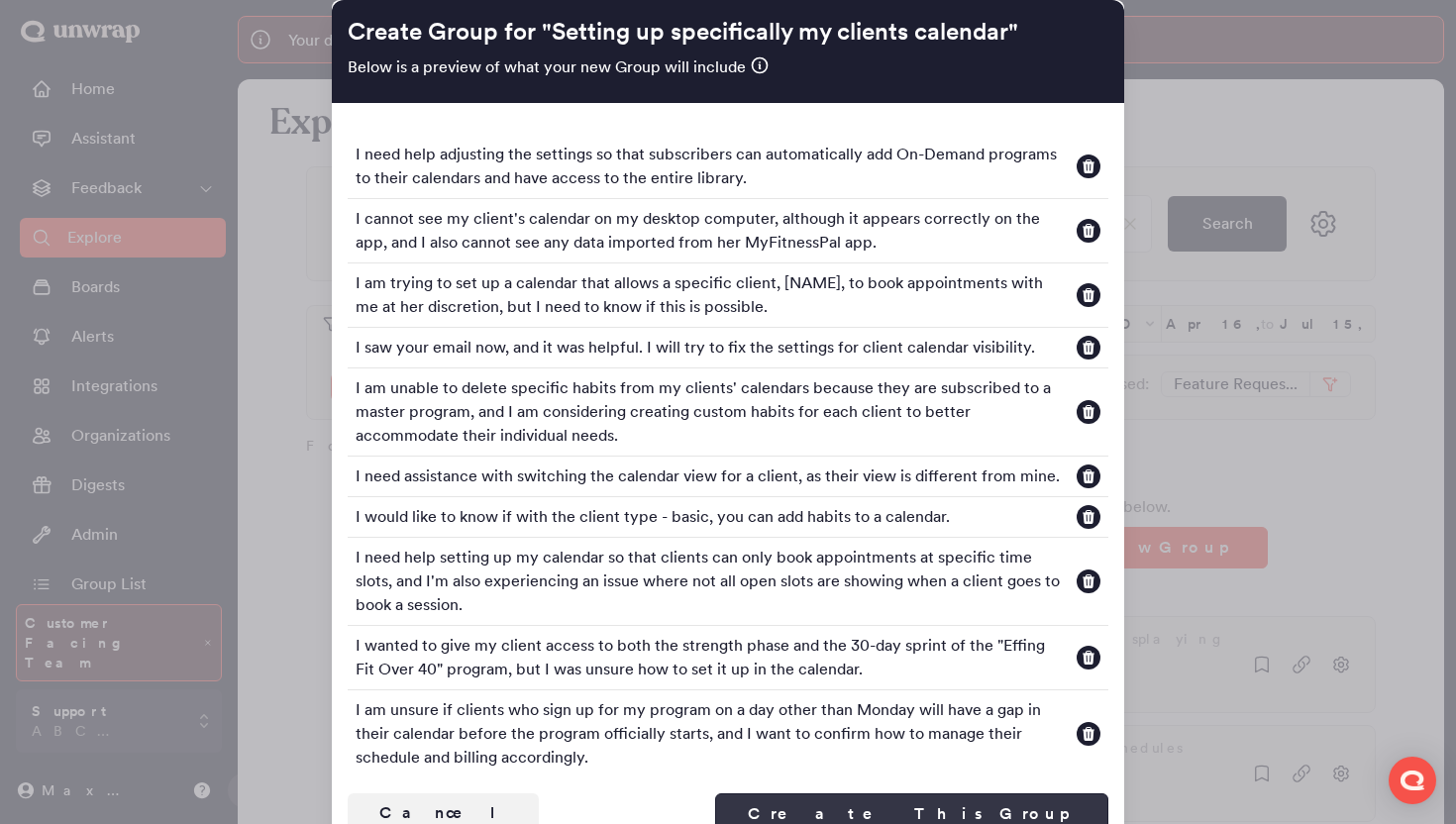 click on "Create This Group" at bounding box center (911, 814) 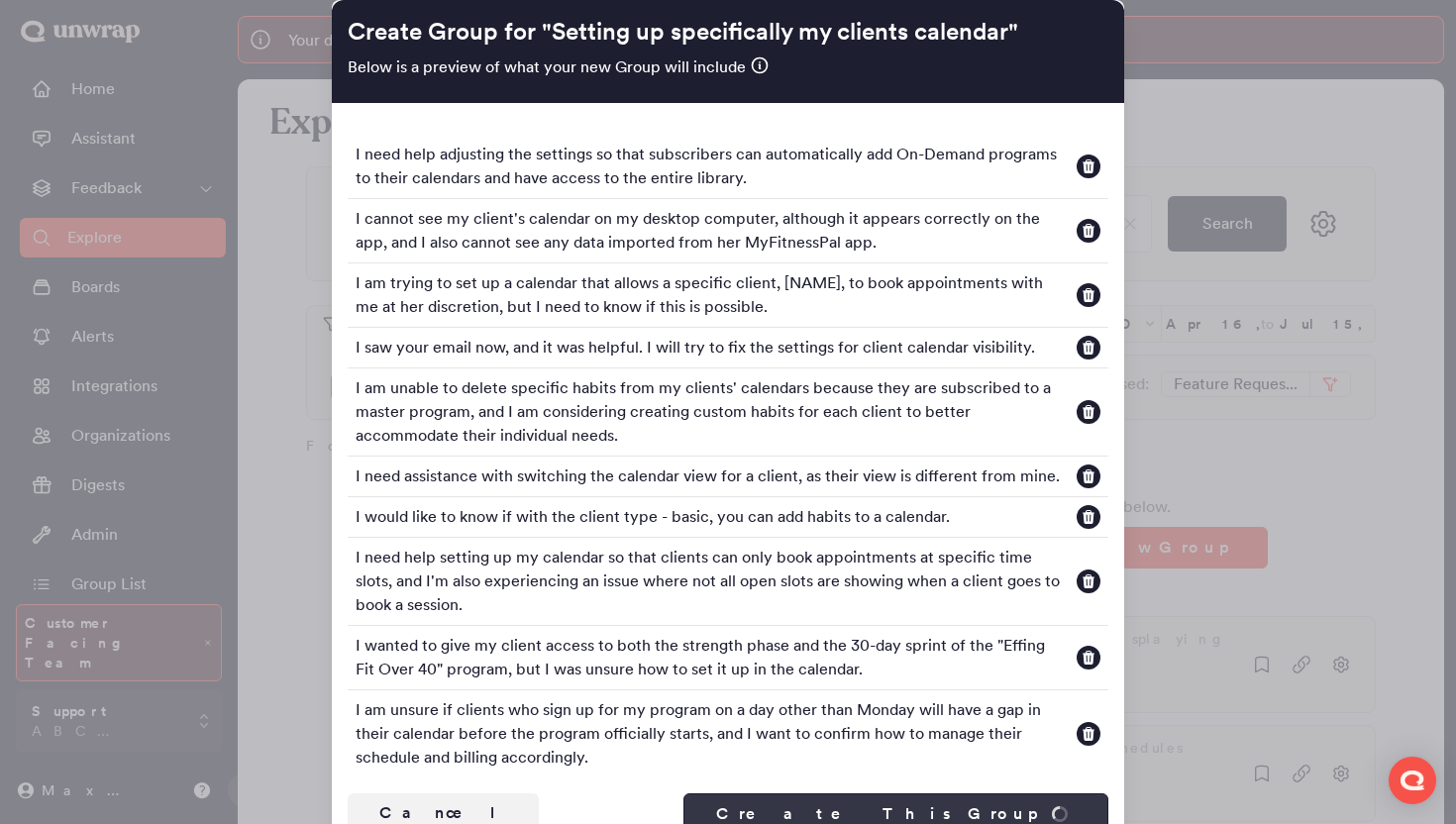 type 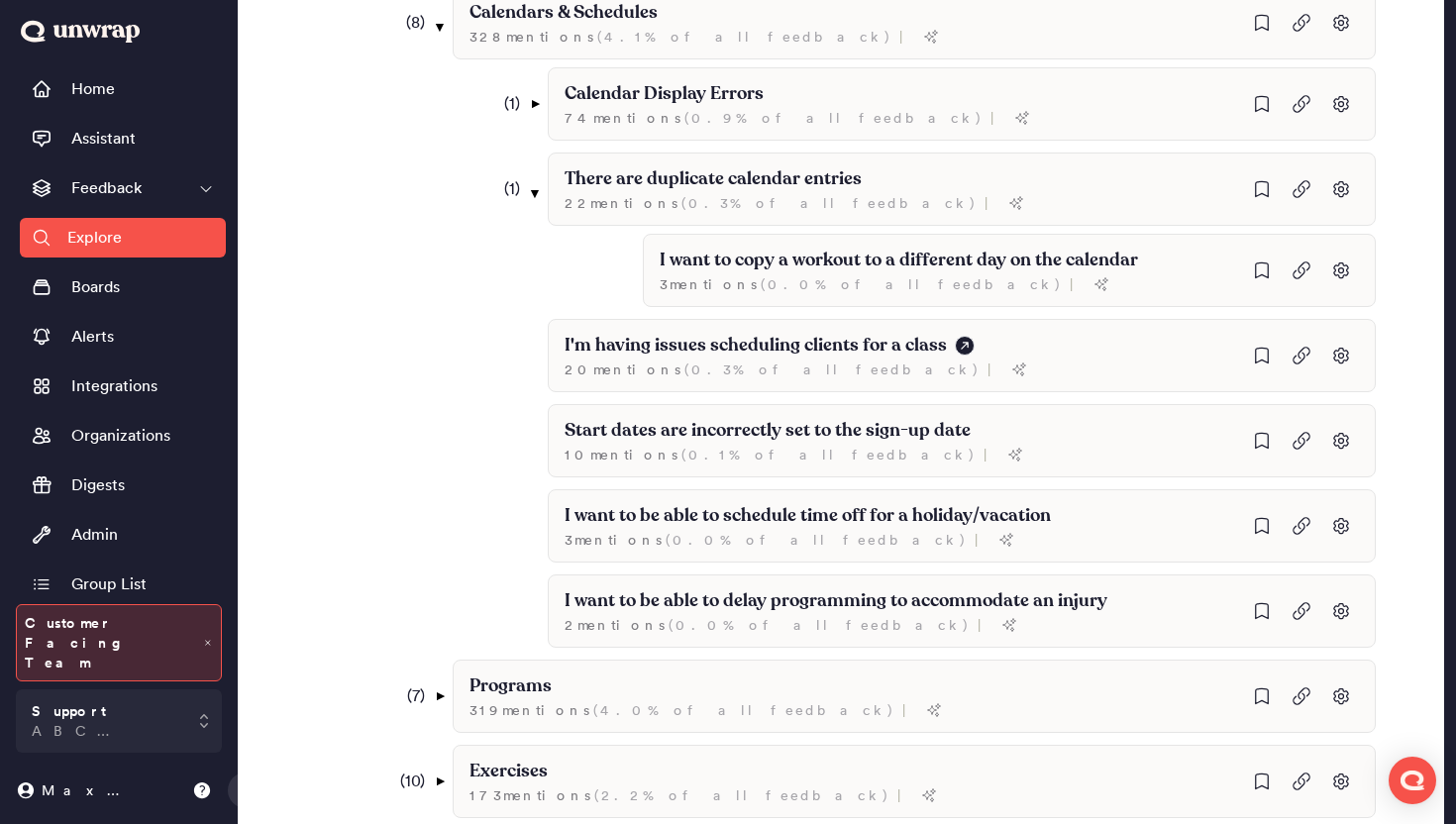 scroll, scrollTop: 821, scrollLeft: 0, axis: vertical 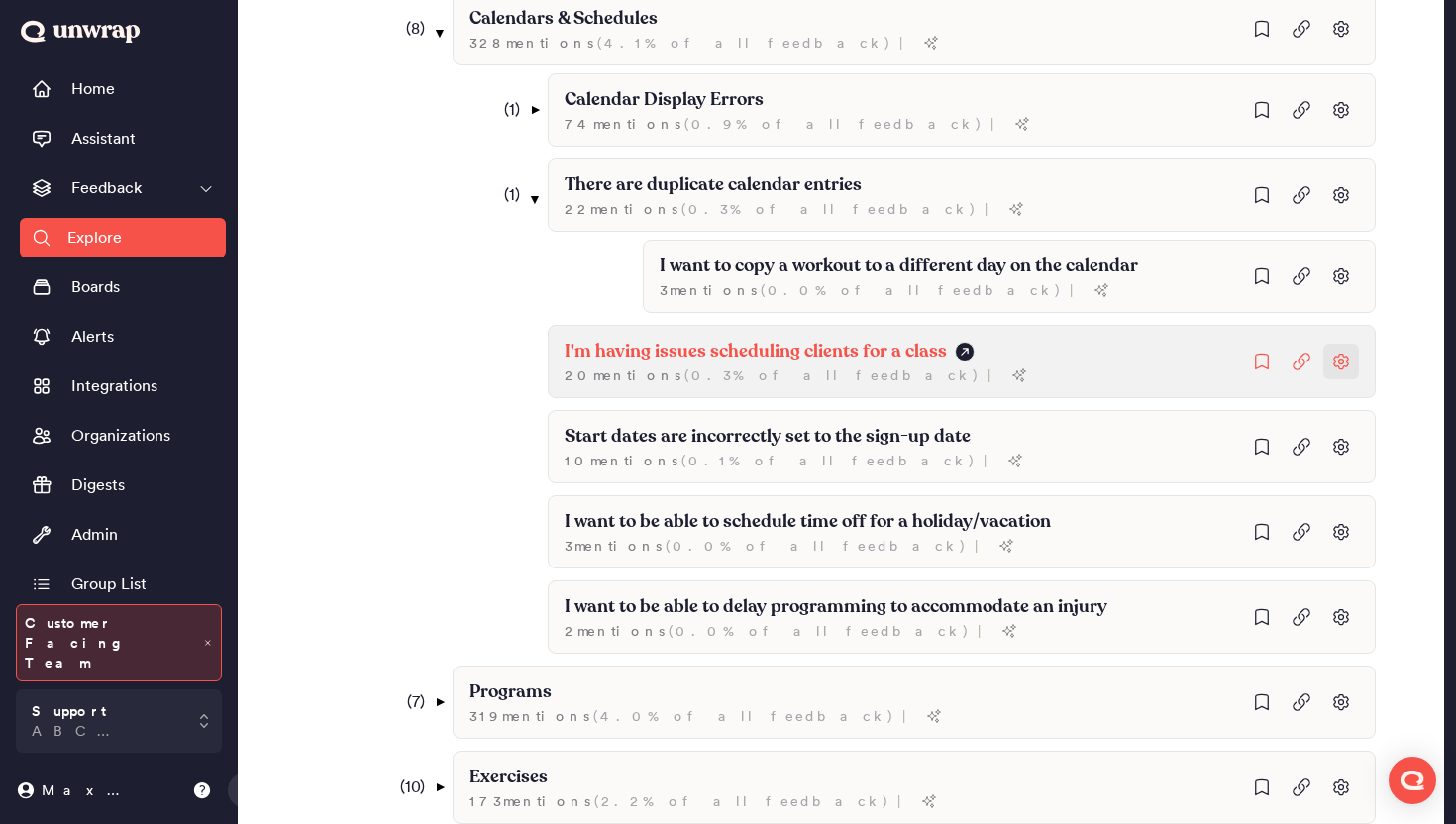 click at bounding box center [1341, 110] 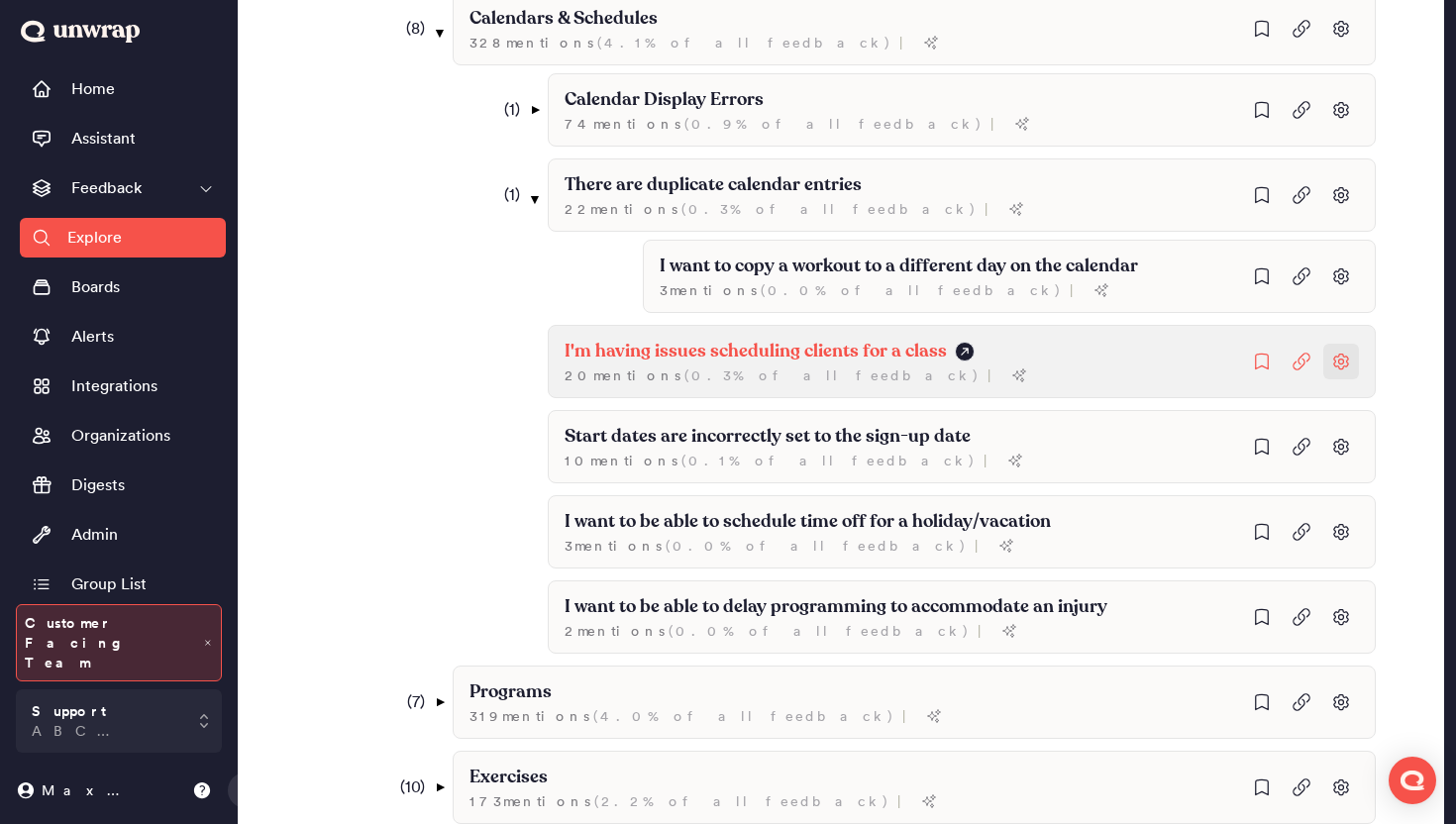 click 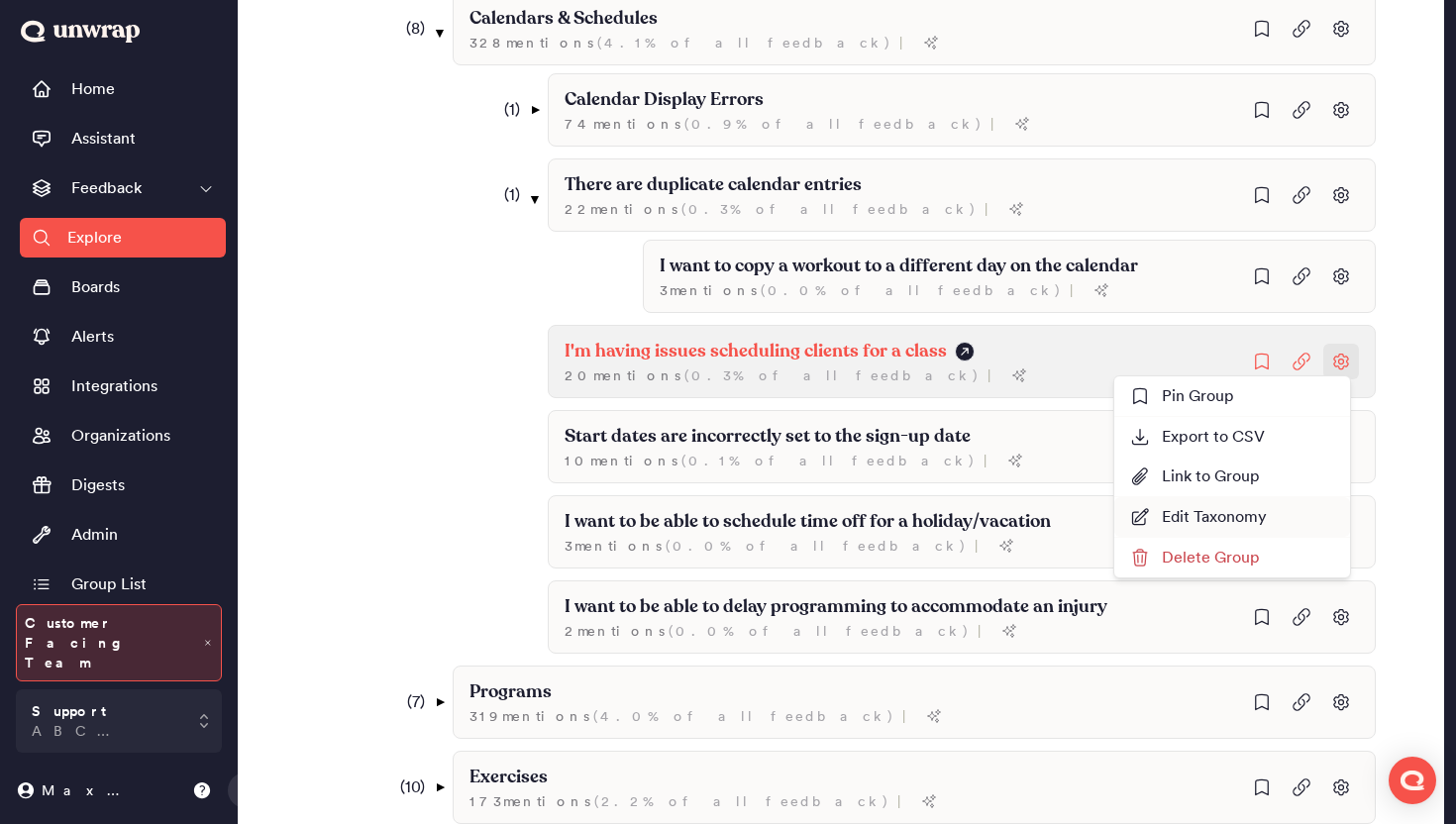 click on "Edit Taxonomy" at bounding box center [1232, 517] 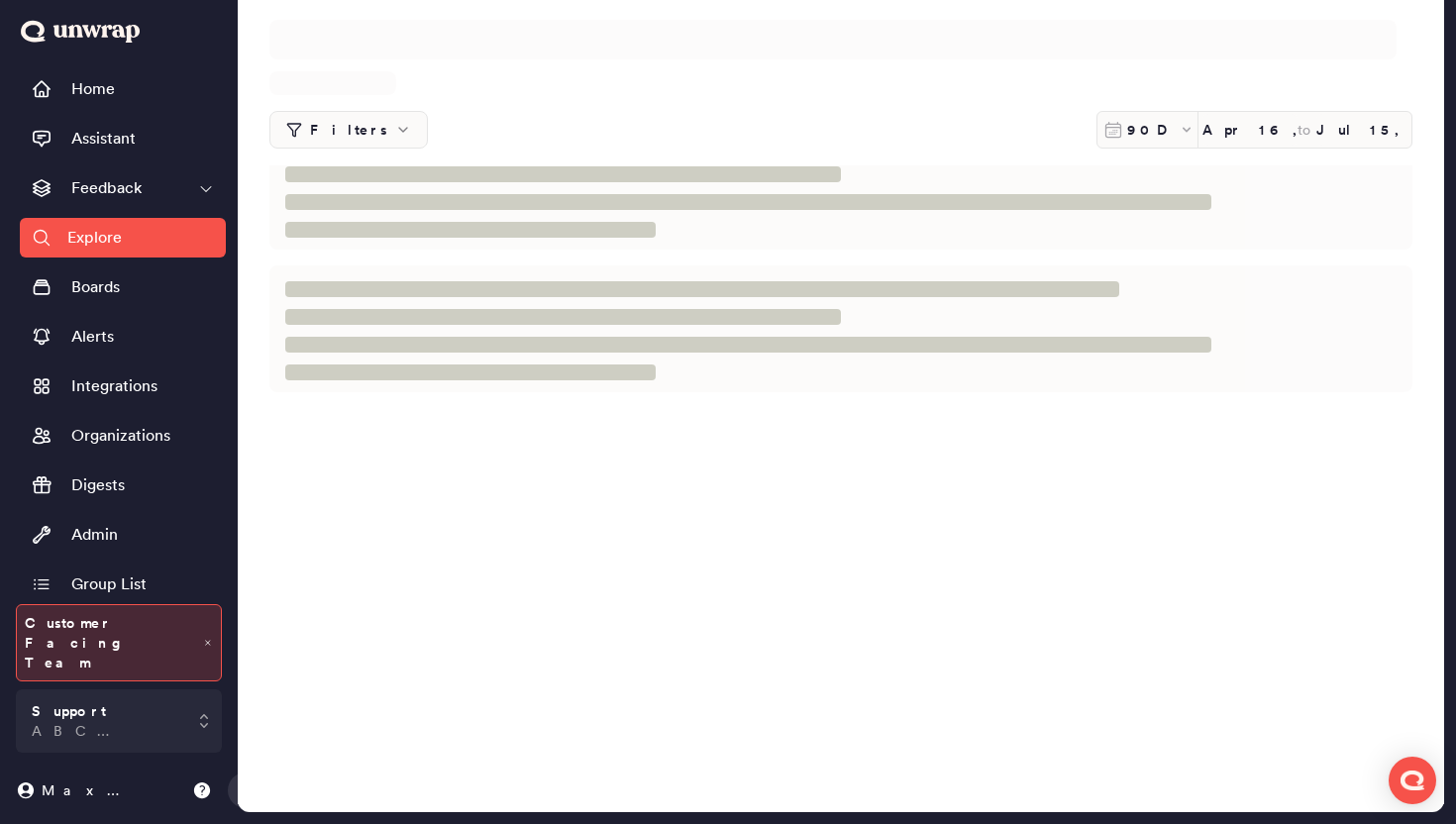 scroll, scrollTop: 0, scrollLeft: 0, axis: both 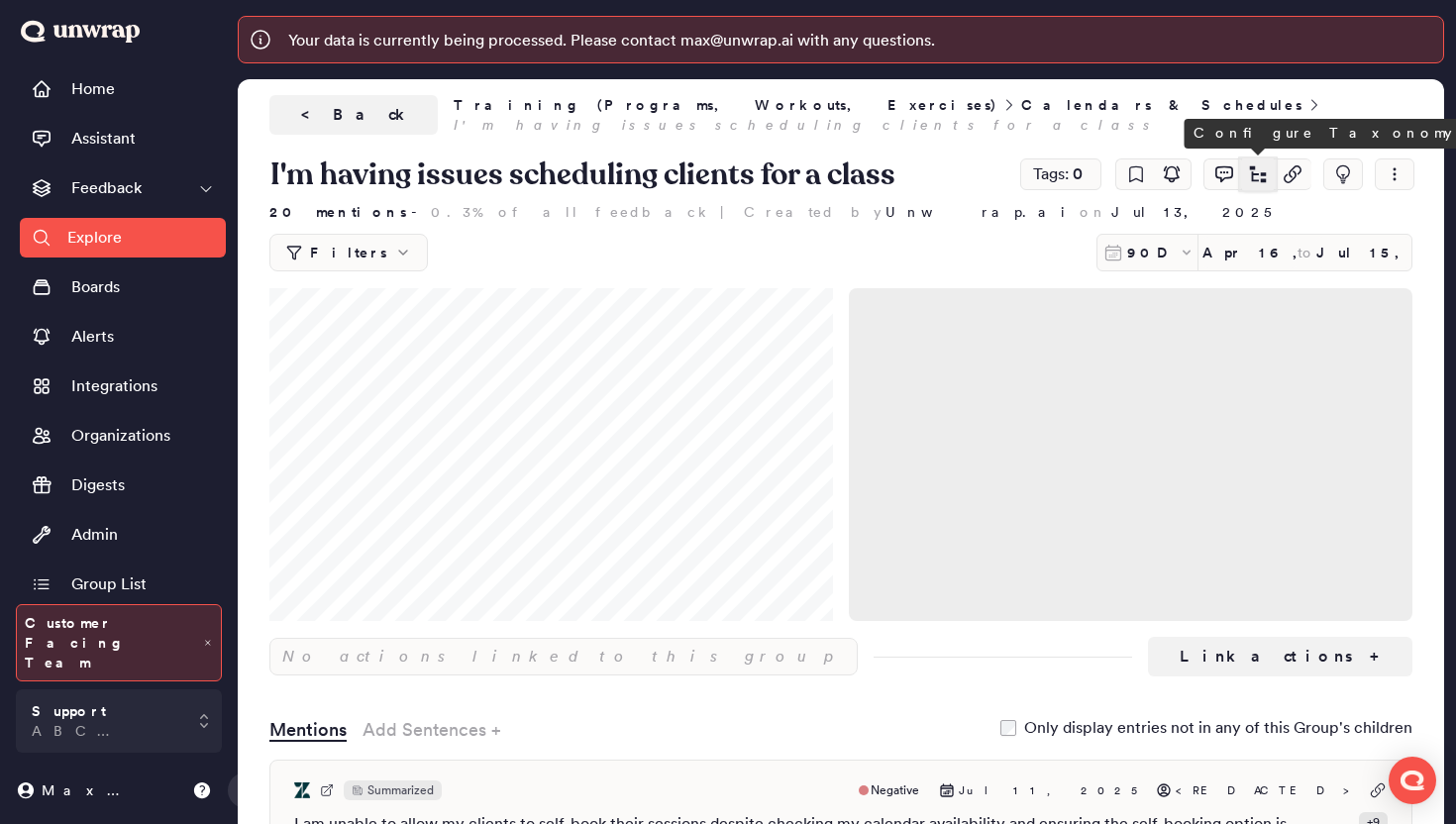 click at bounding box center (1258, 173) 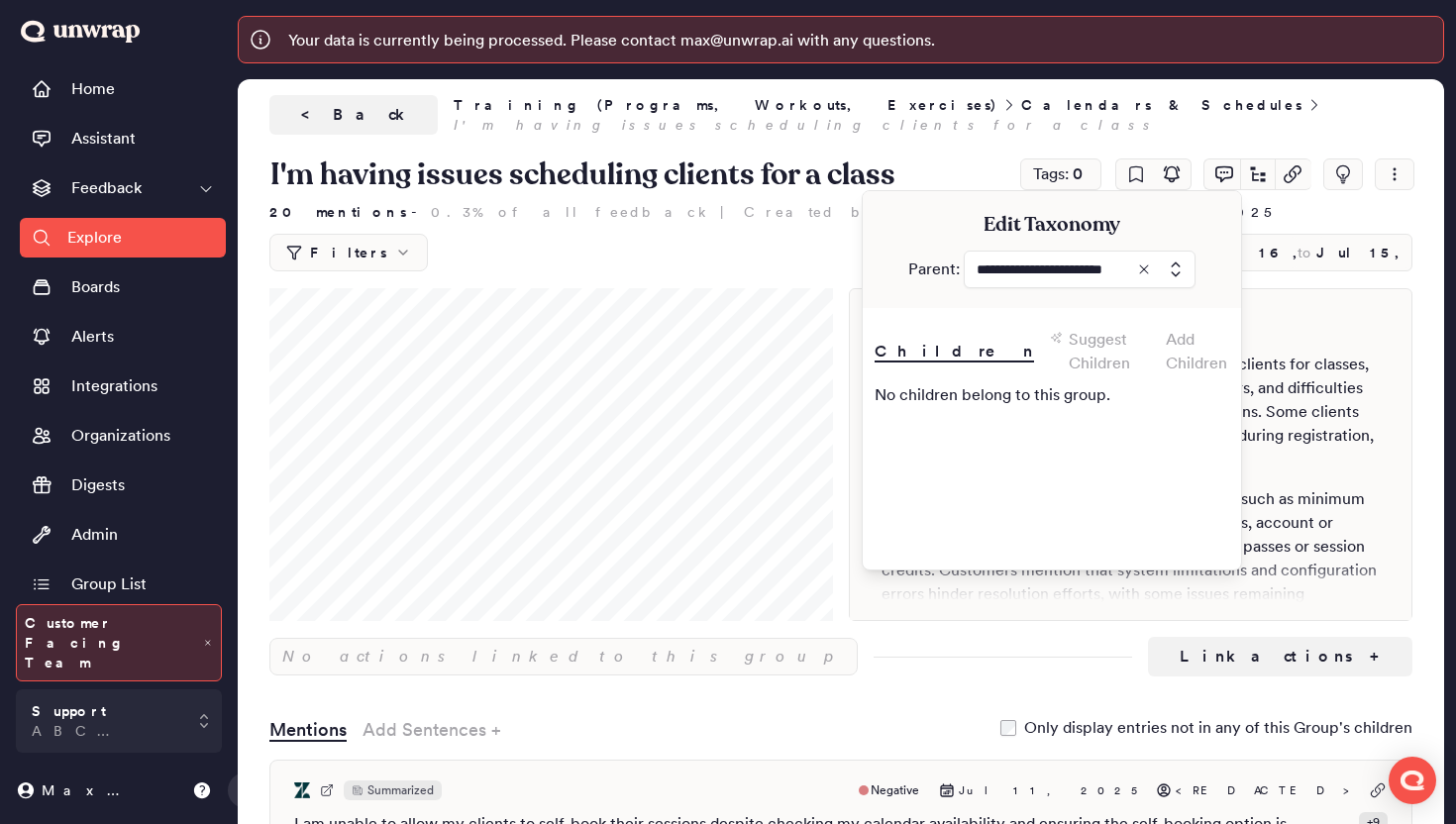 click at bounding box center [1080, 269] 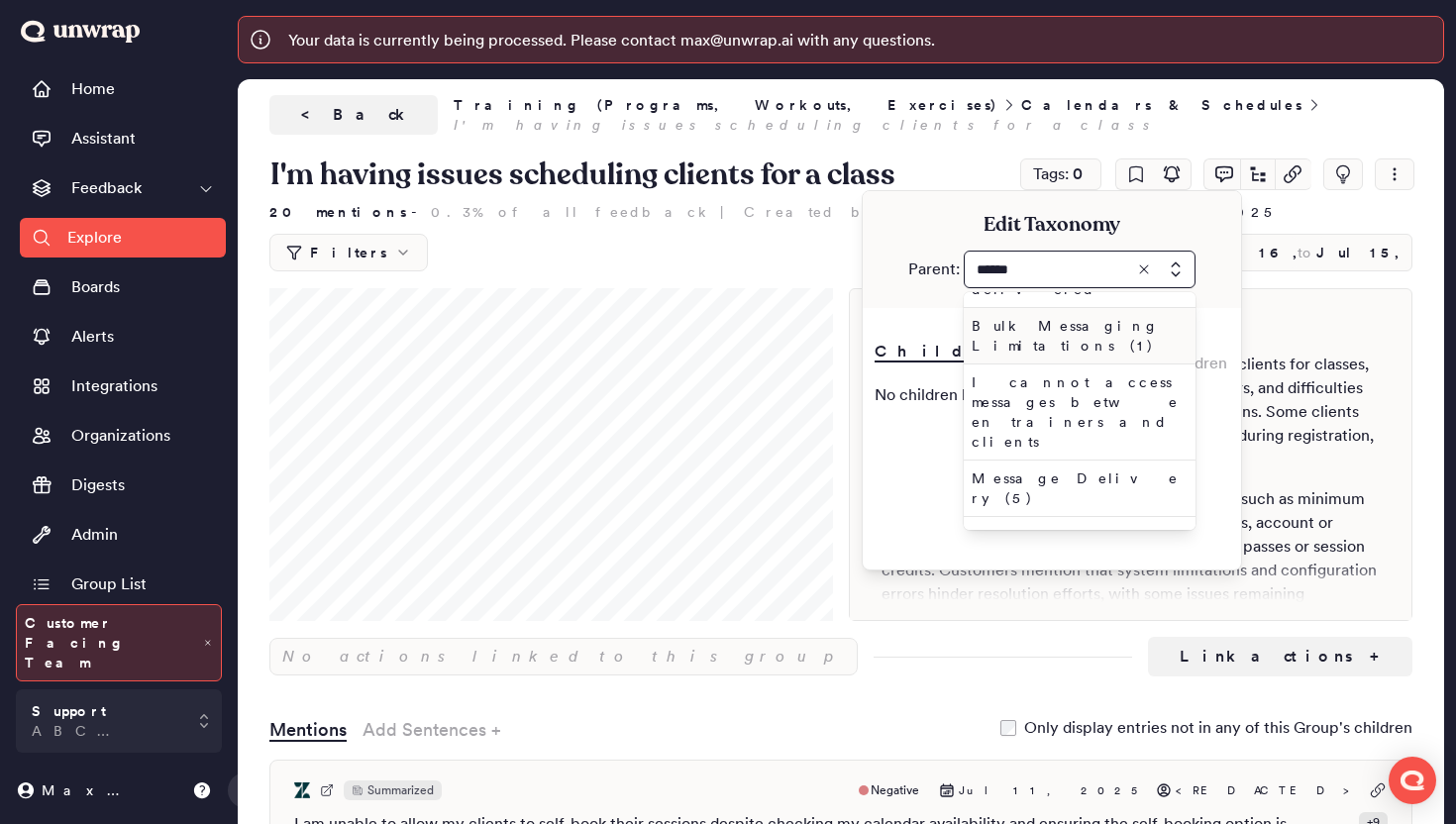 scroll, scrollTop: 60, scrollLeft: 0, axis: vertical 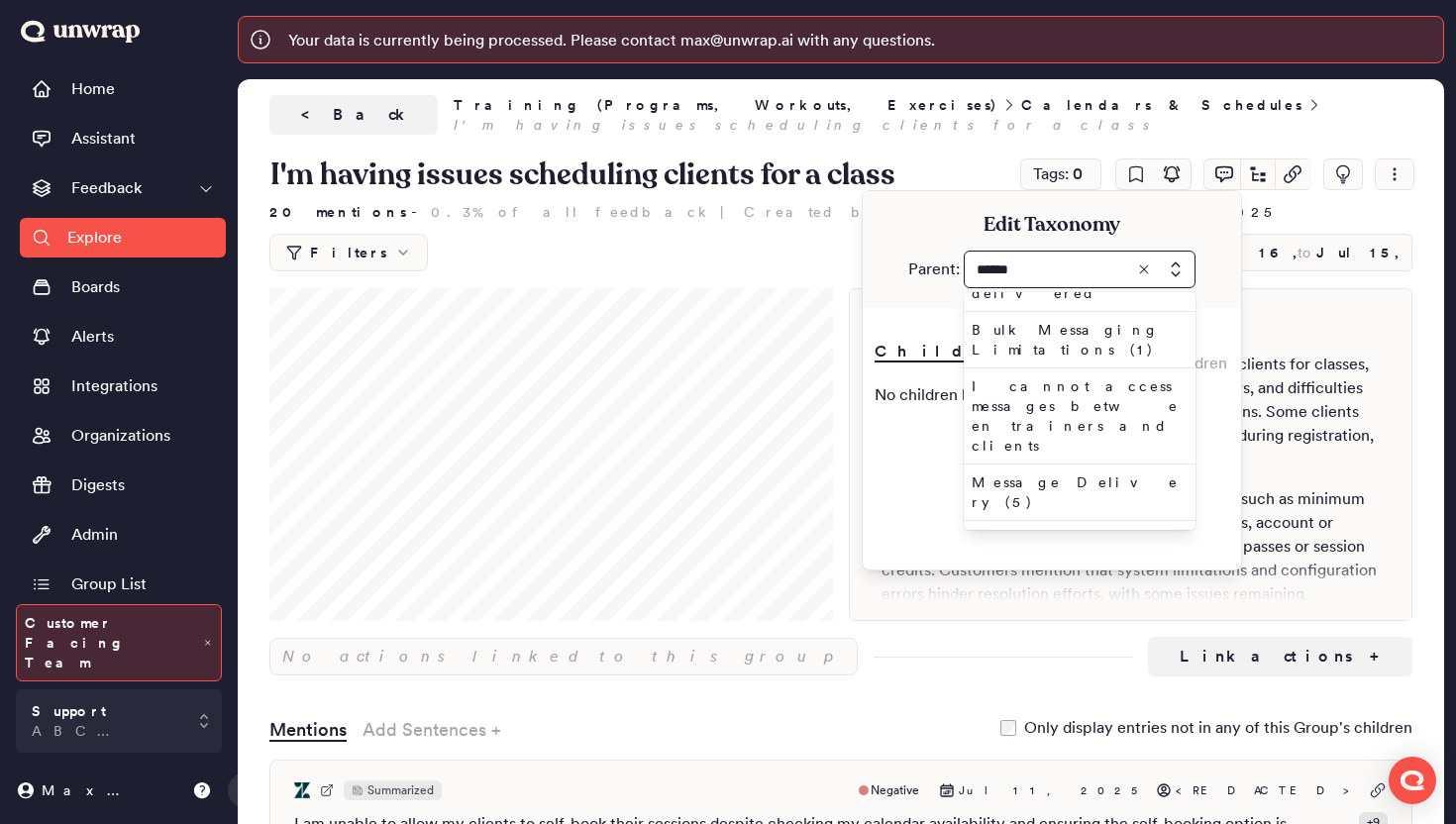 type on "******" 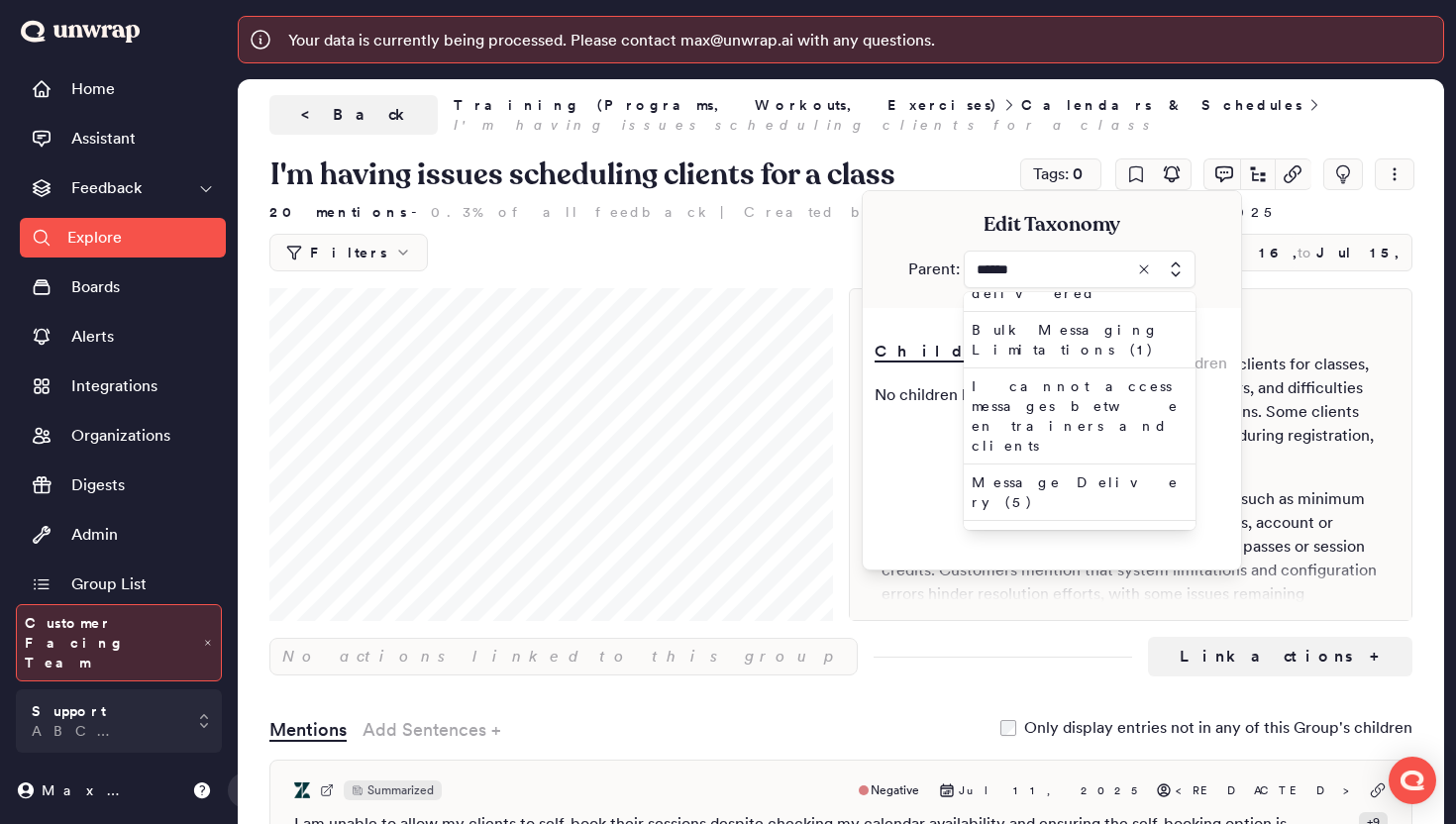 click on "Messaging and Communication (19)" at bounding box center [1076, 635] 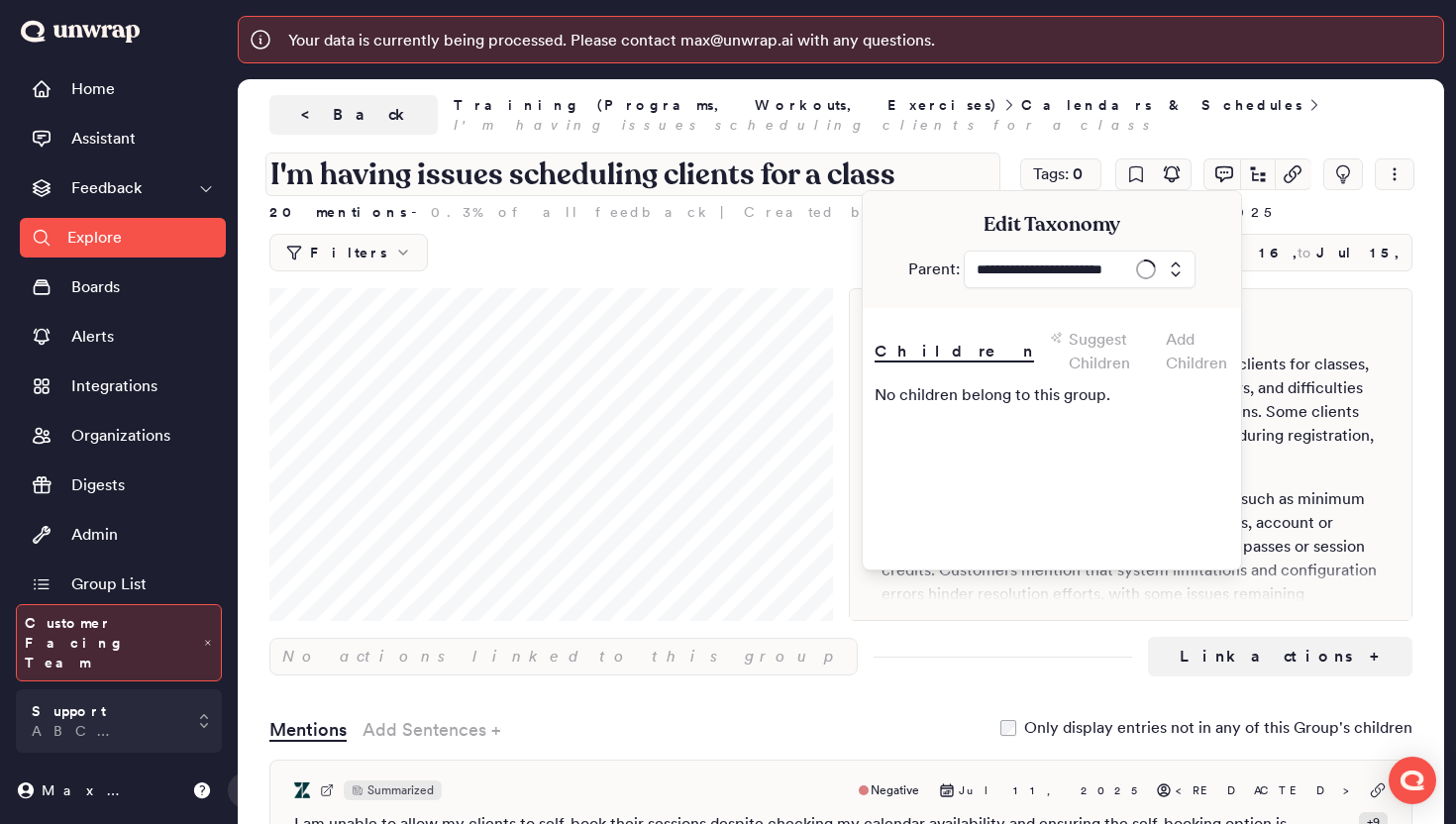 type on "**********" 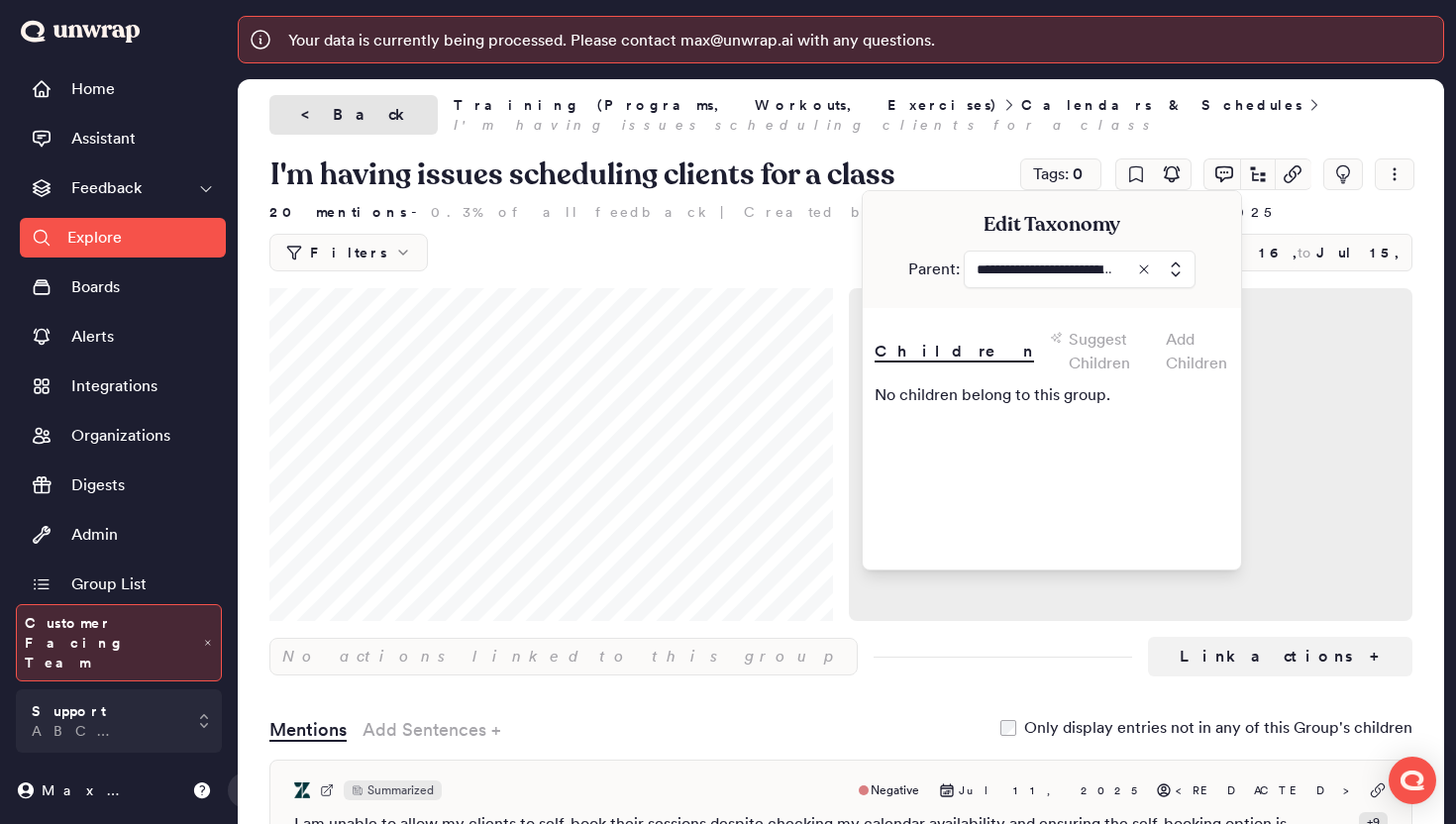 click on "< Back" at bounding box center [354, 115] 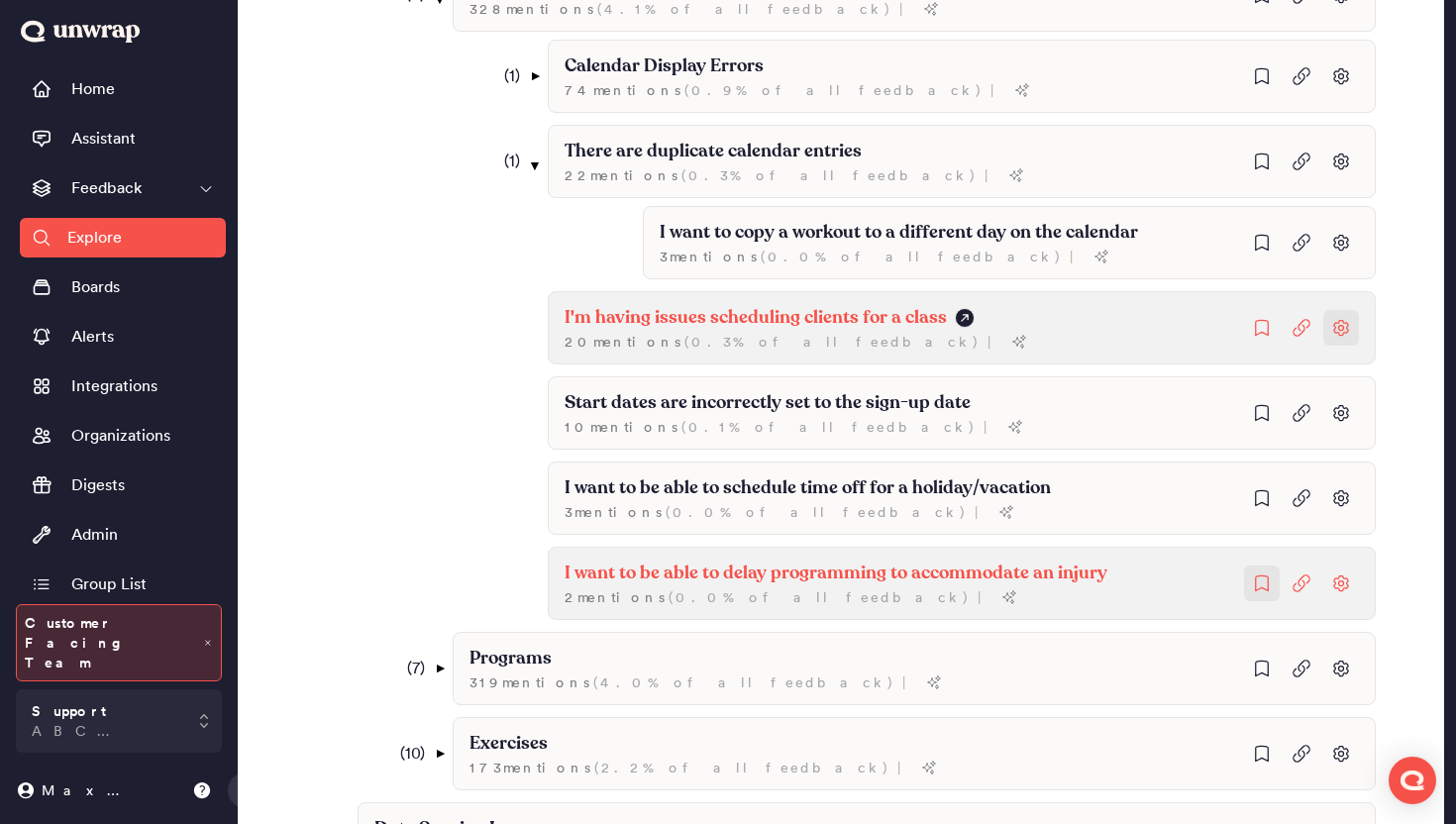 scroll, scrollTop: 853, scrollLeft: 0, axis: vertical 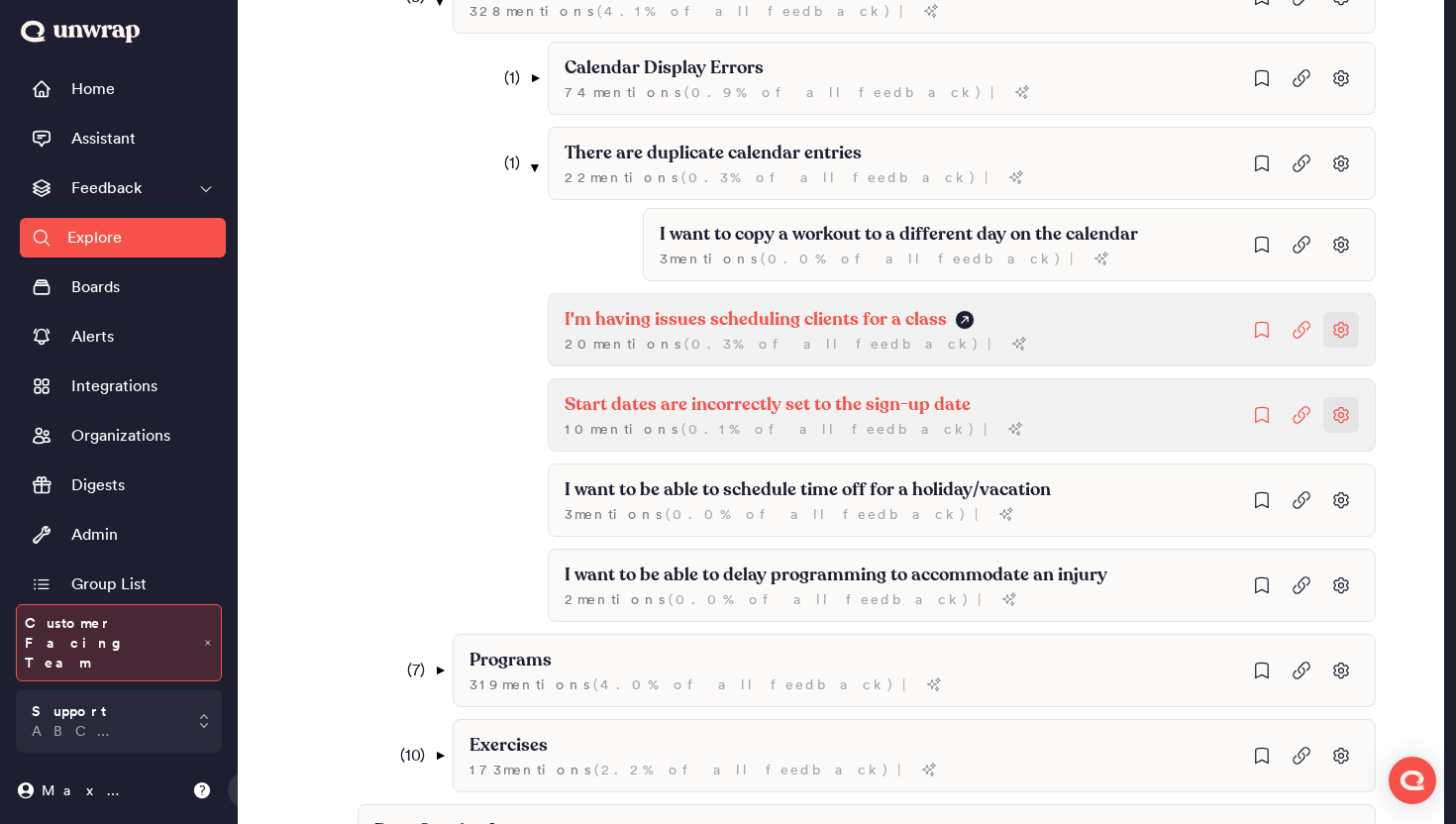 click 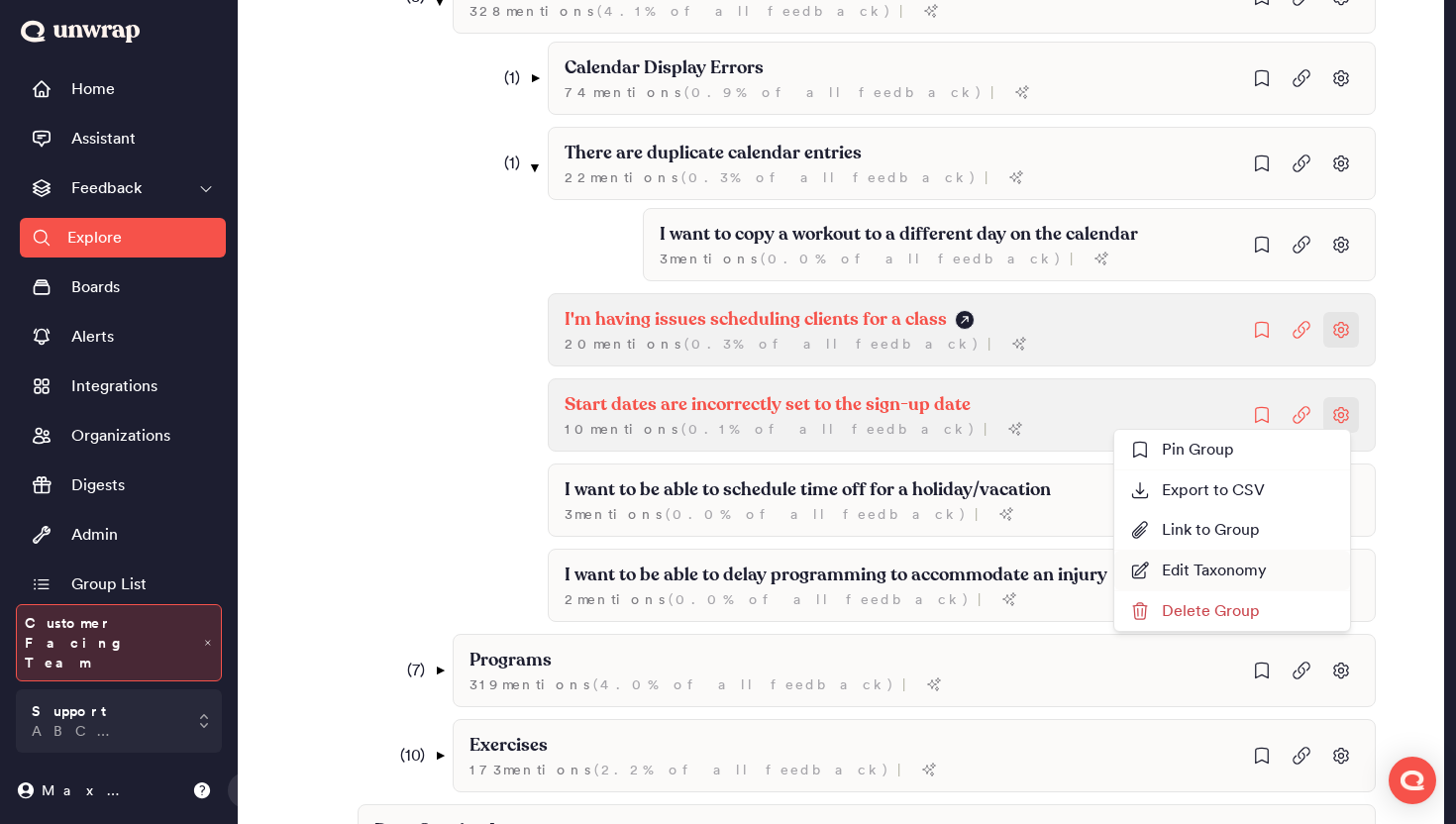 click on "Edit Taxonomy" at bounding box center (1198, 570) 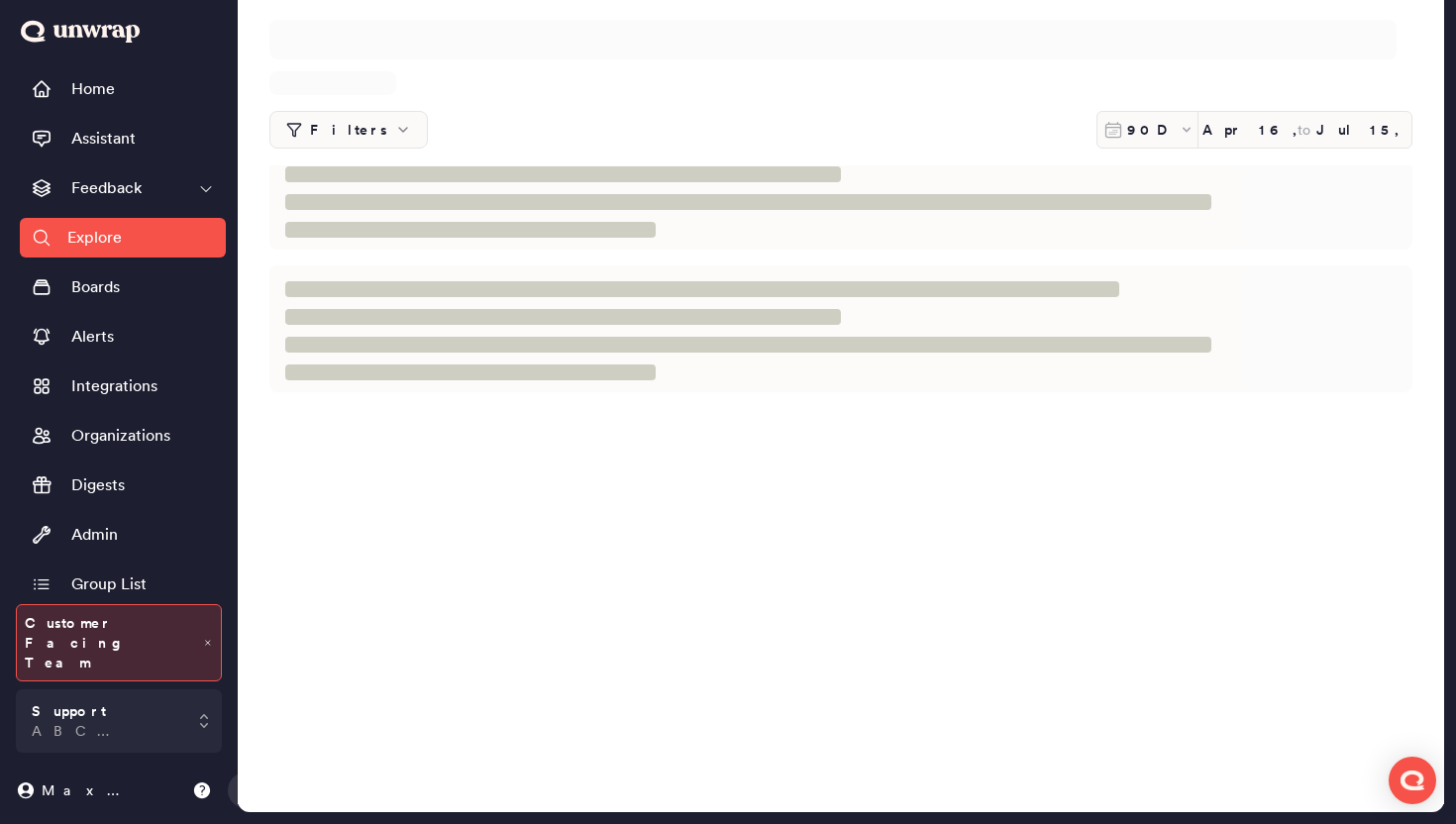 scroll, scrollTop: 0, scrollLeft: 0, axis: both 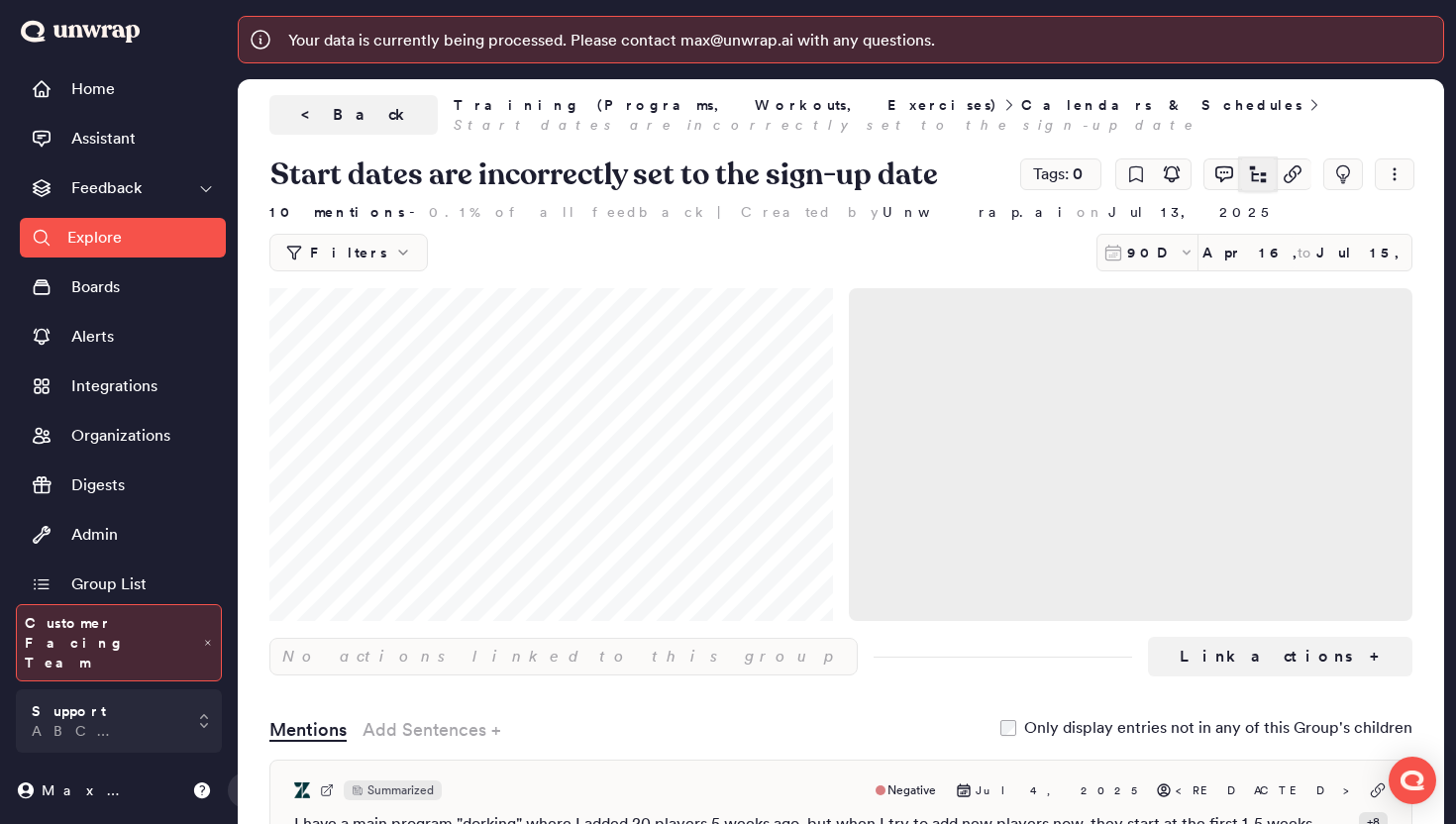 click 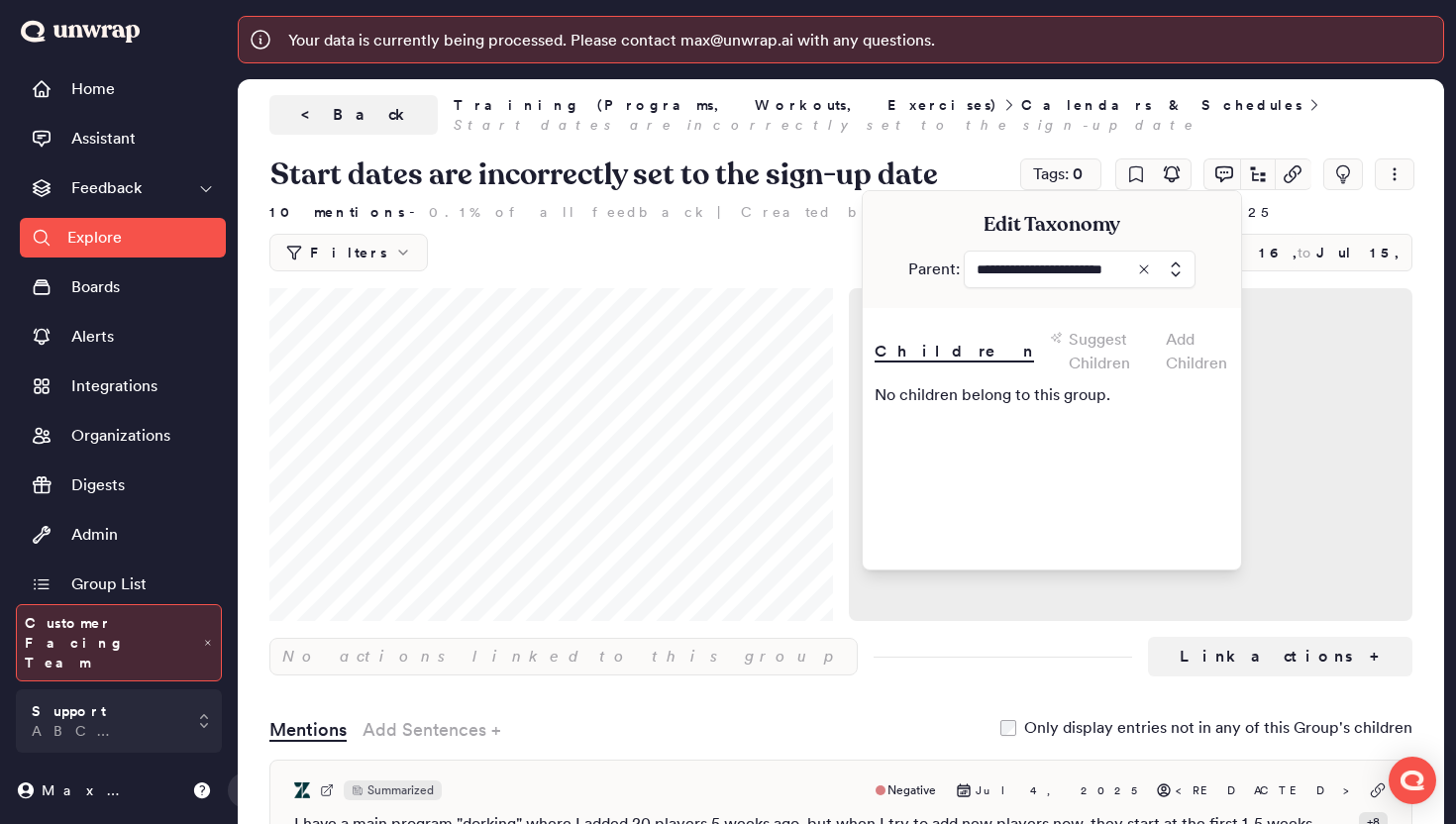 click at bounding box center (1080, 269) 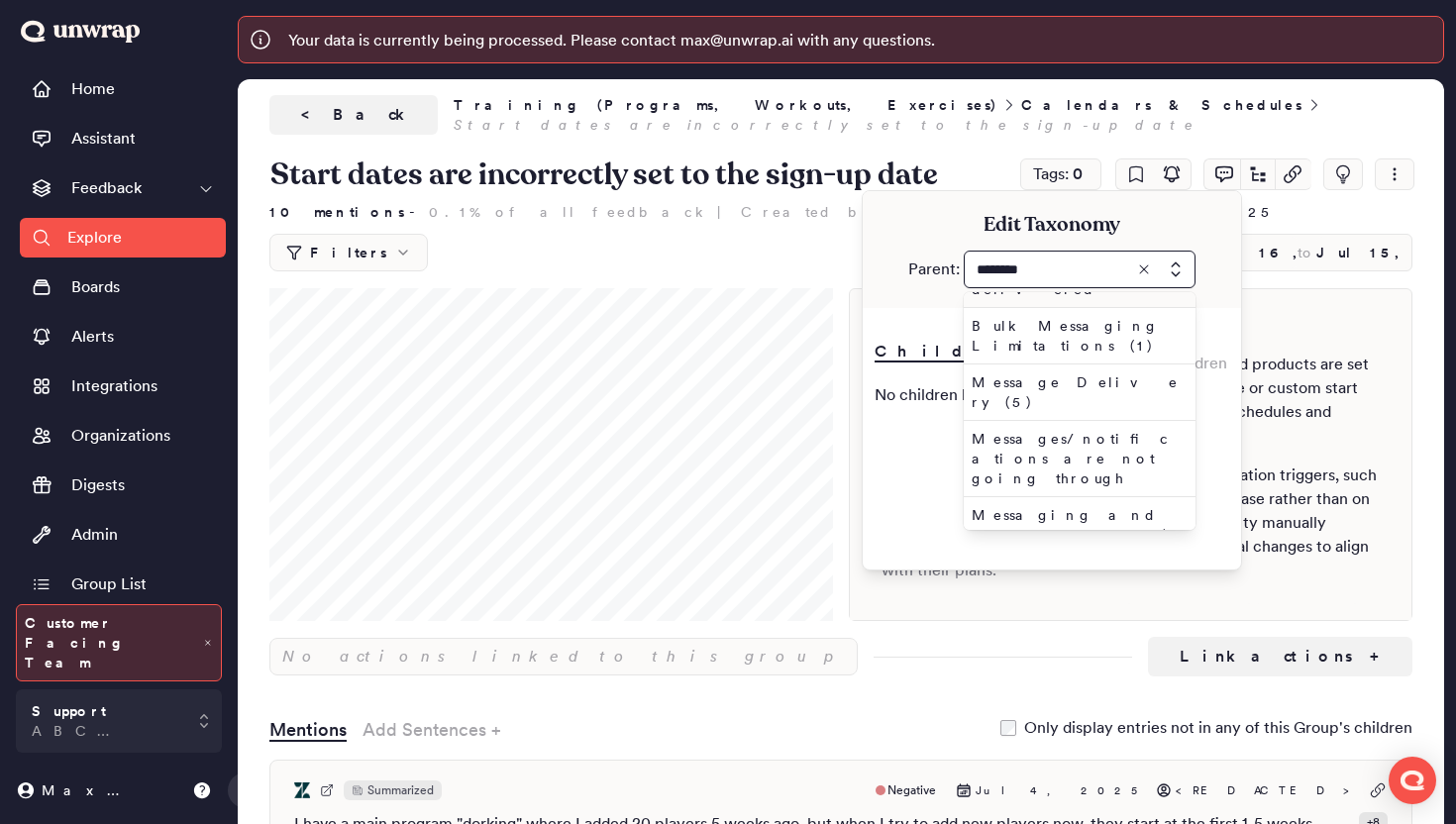 scroll, scrollTop: 0, scrollLeft: 0, axis: both 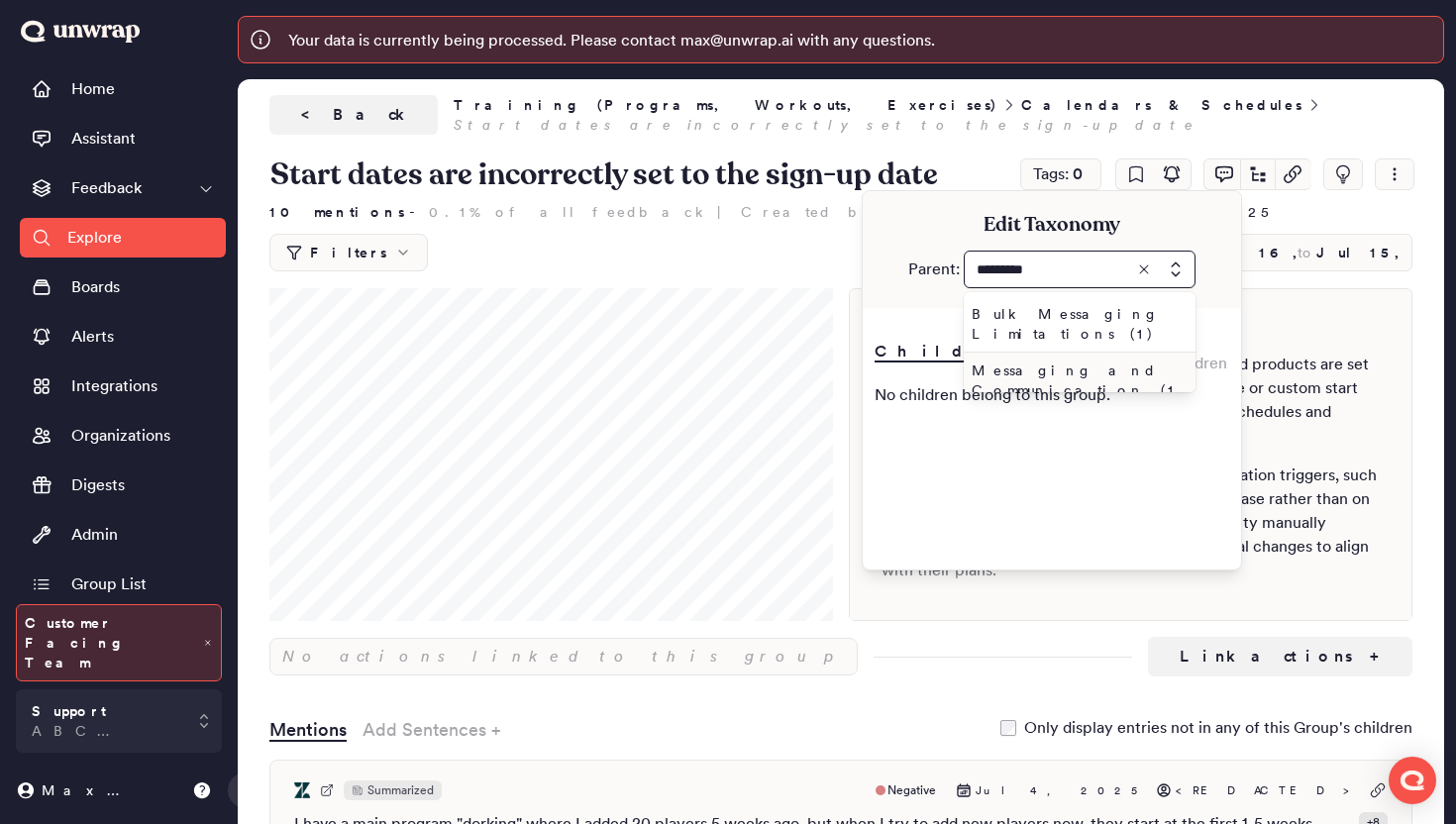type on "*********" 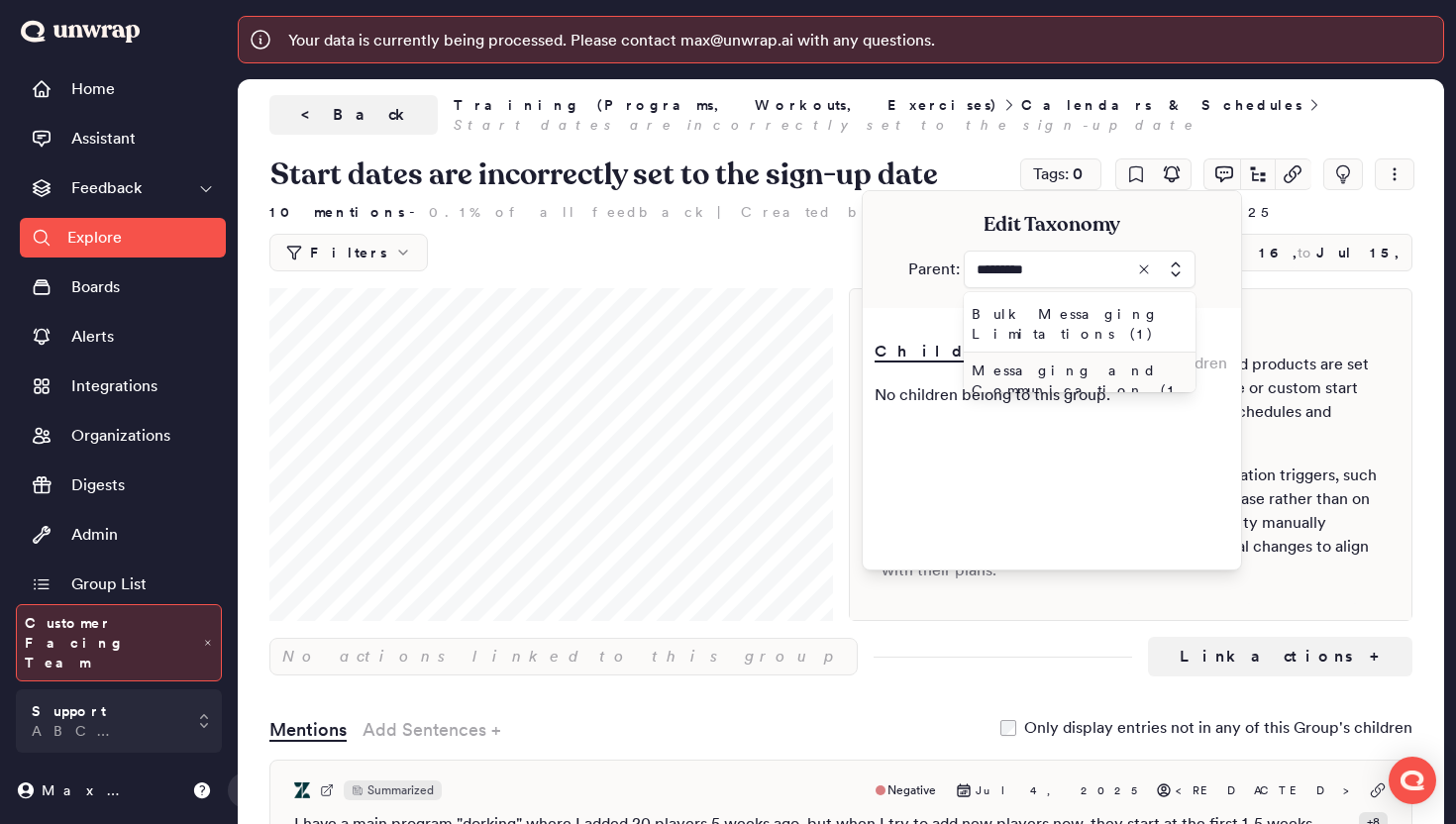 click on "Messaging and Communication (19)" at bounding box center [1076, 390] 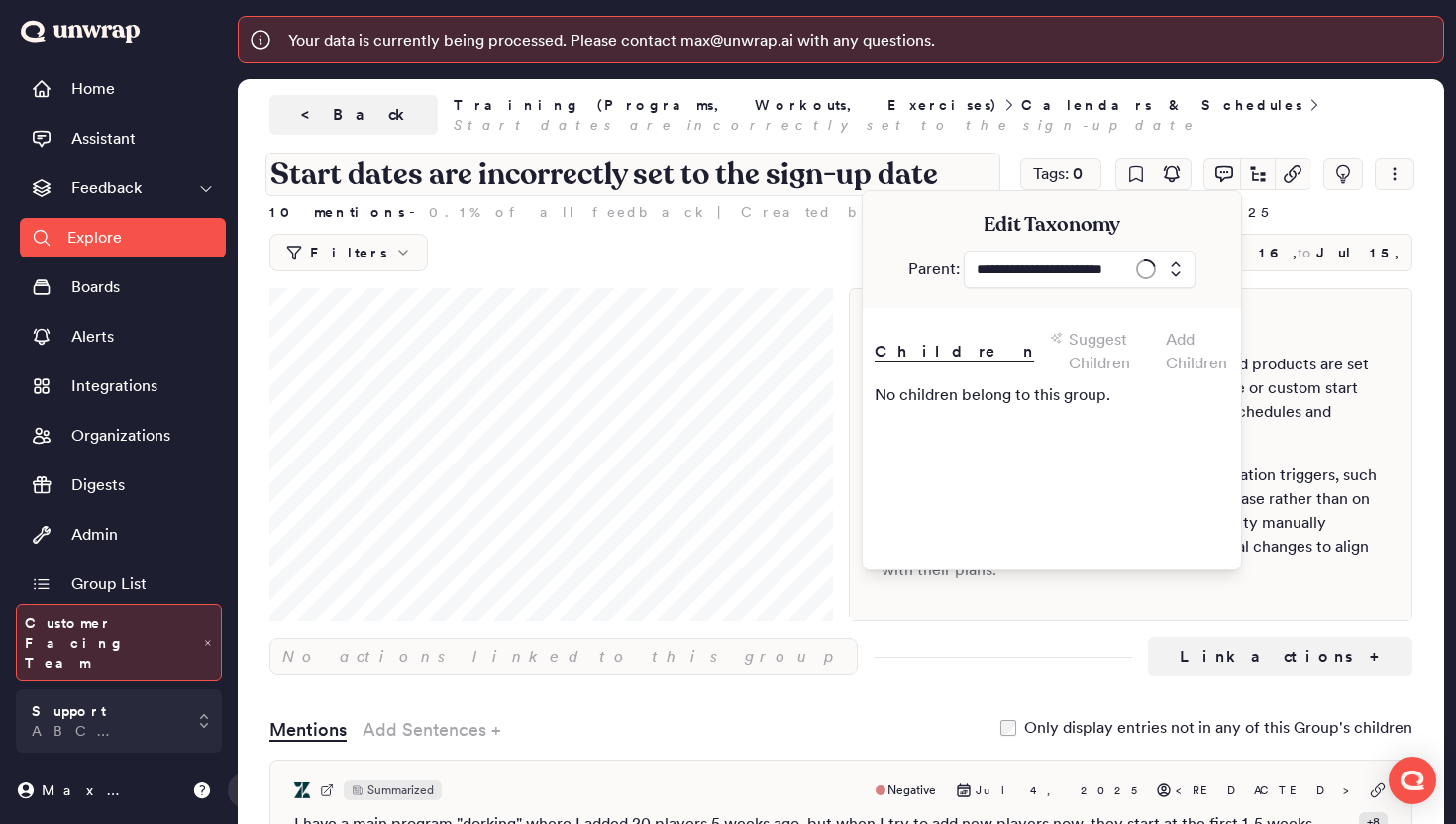 type on "**********" 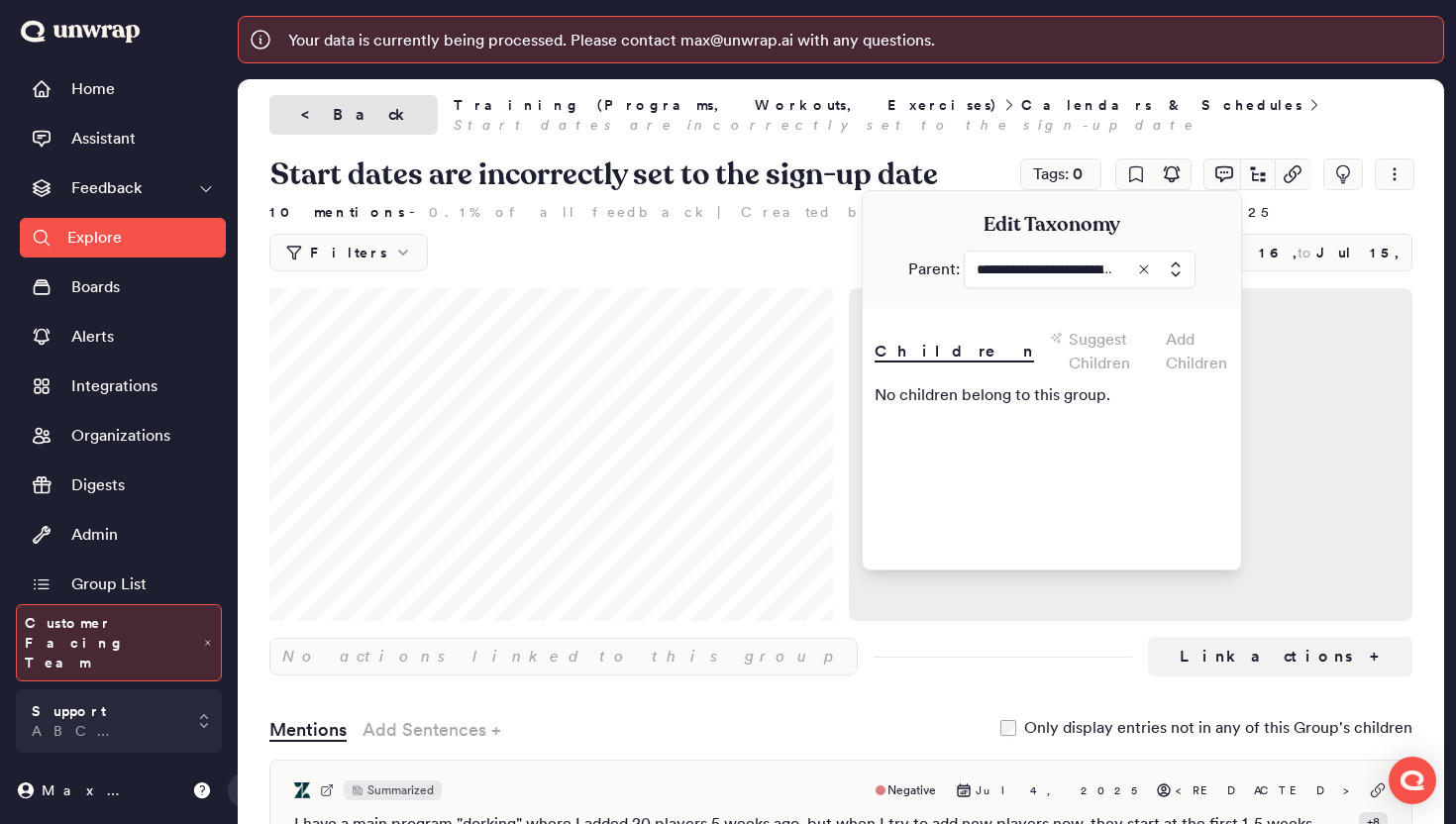 click on "< Back" at bounding box center [354, 115] 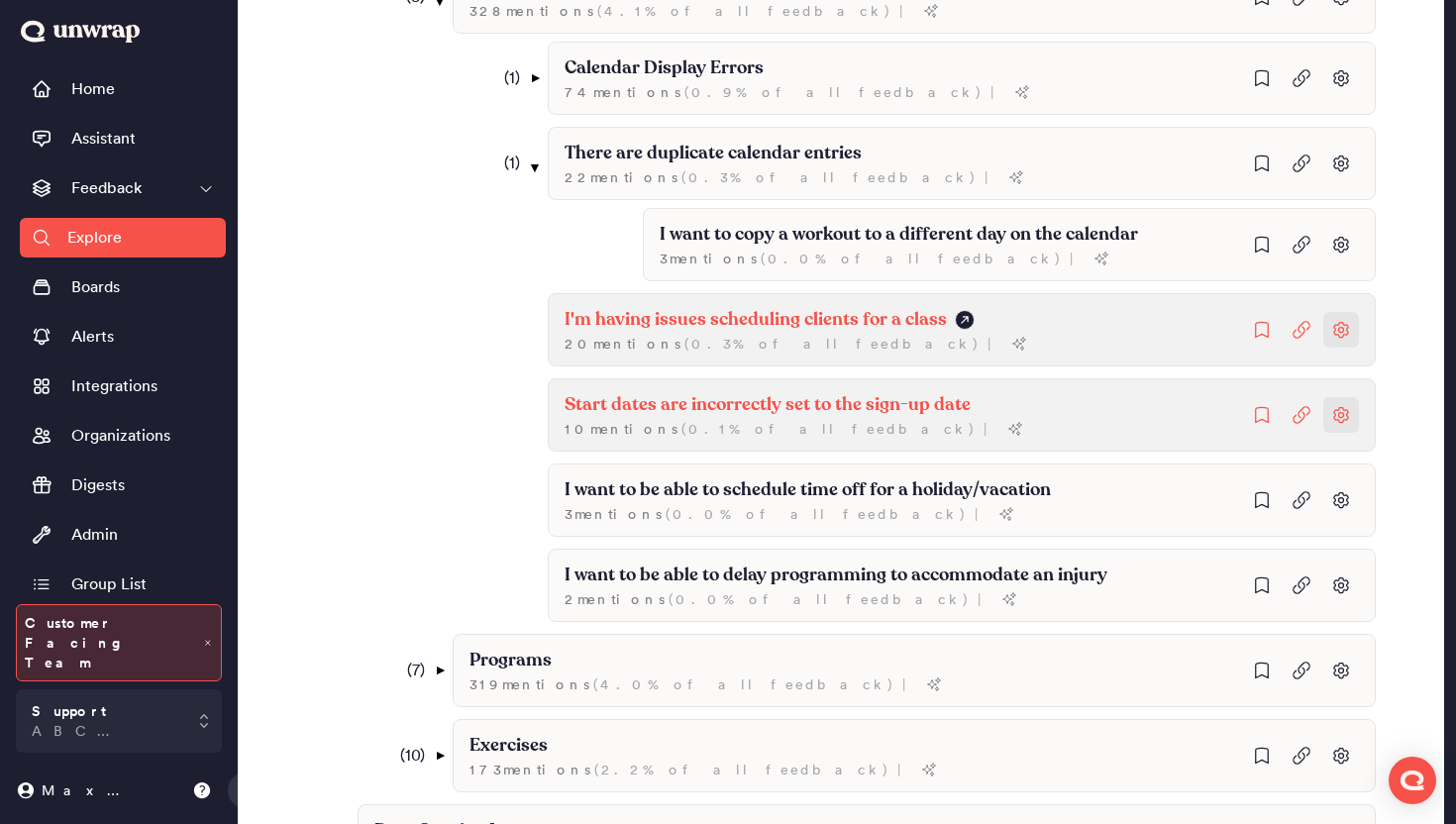 scroll, scrollTop: 779, scrollLeft: 0, axis: vertical 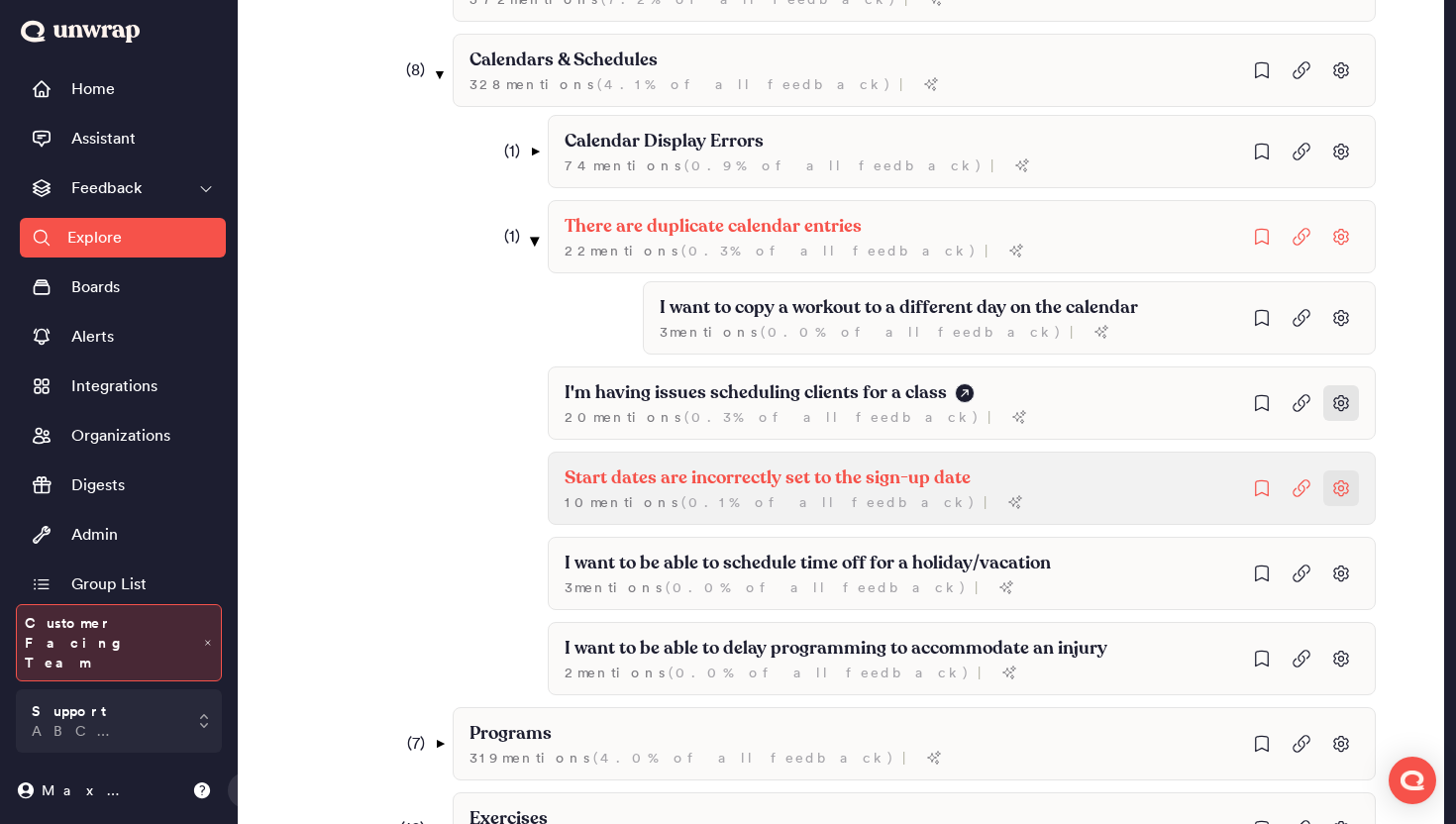 click on "▼" at bounding box center [535, 241] 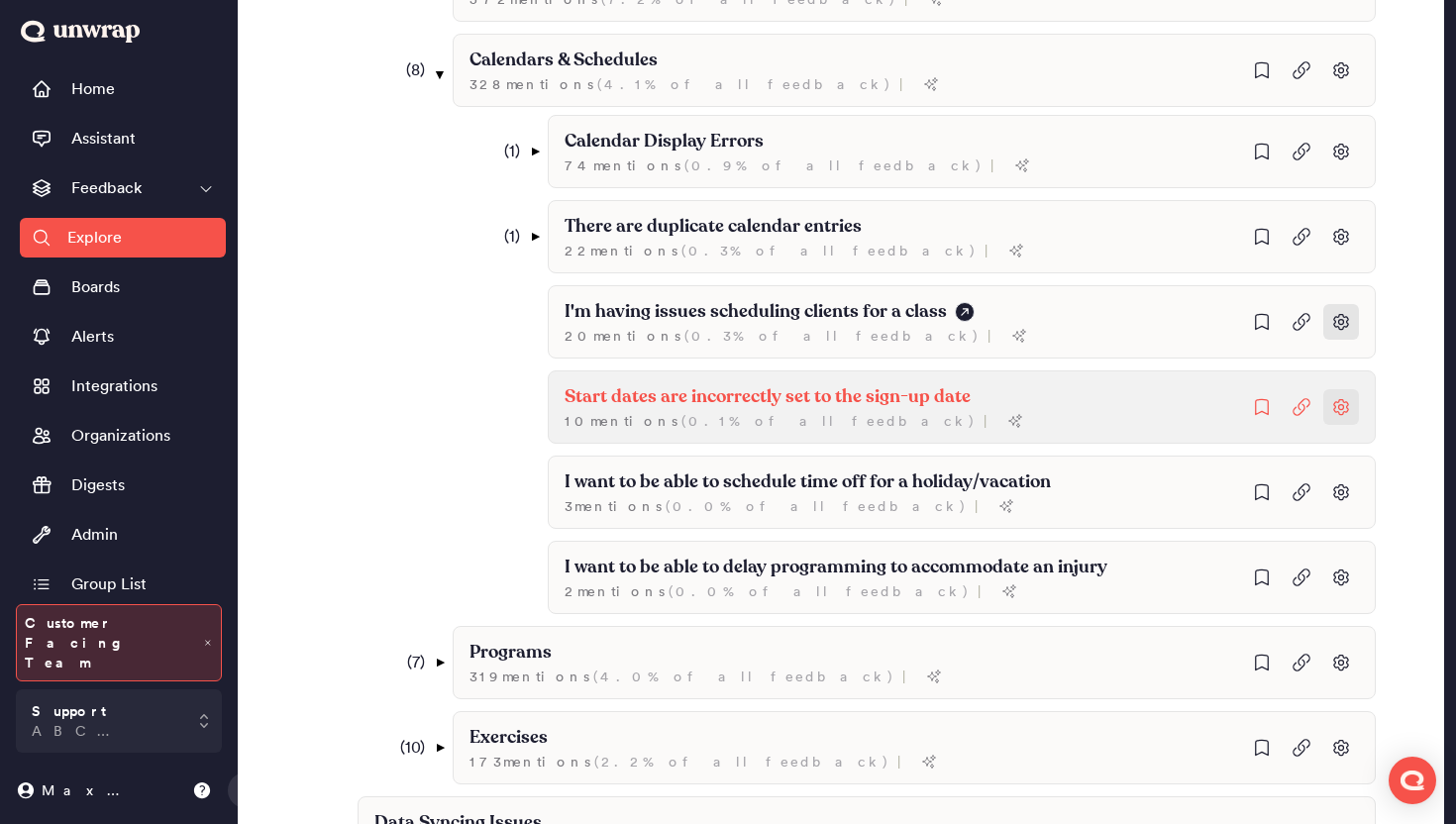 click 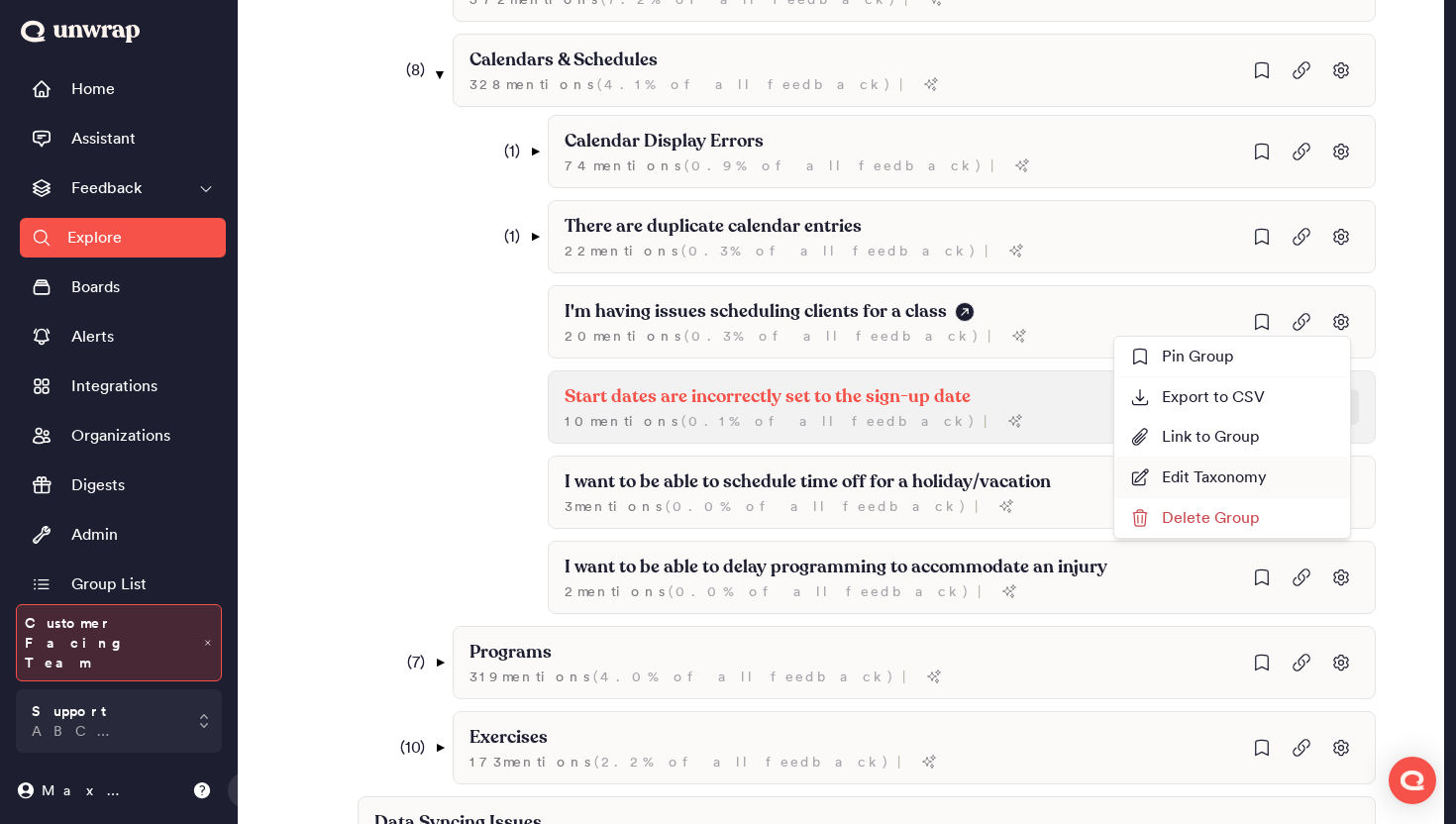 click on "Edit Taxonomy" at bounding box center (1198, 477) 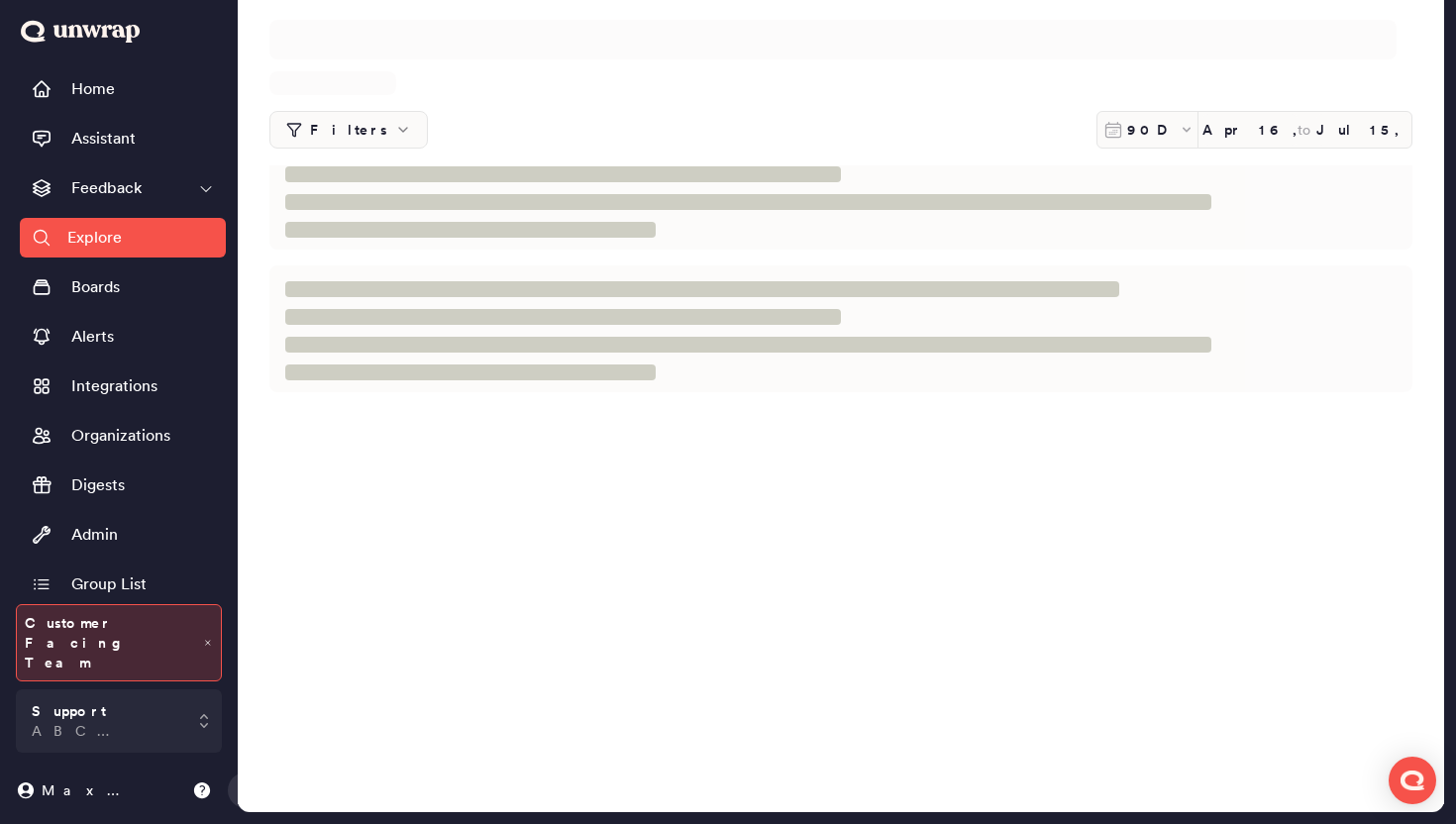 scroll, scrollTop: 0, scrollLeft: 0, axis: both 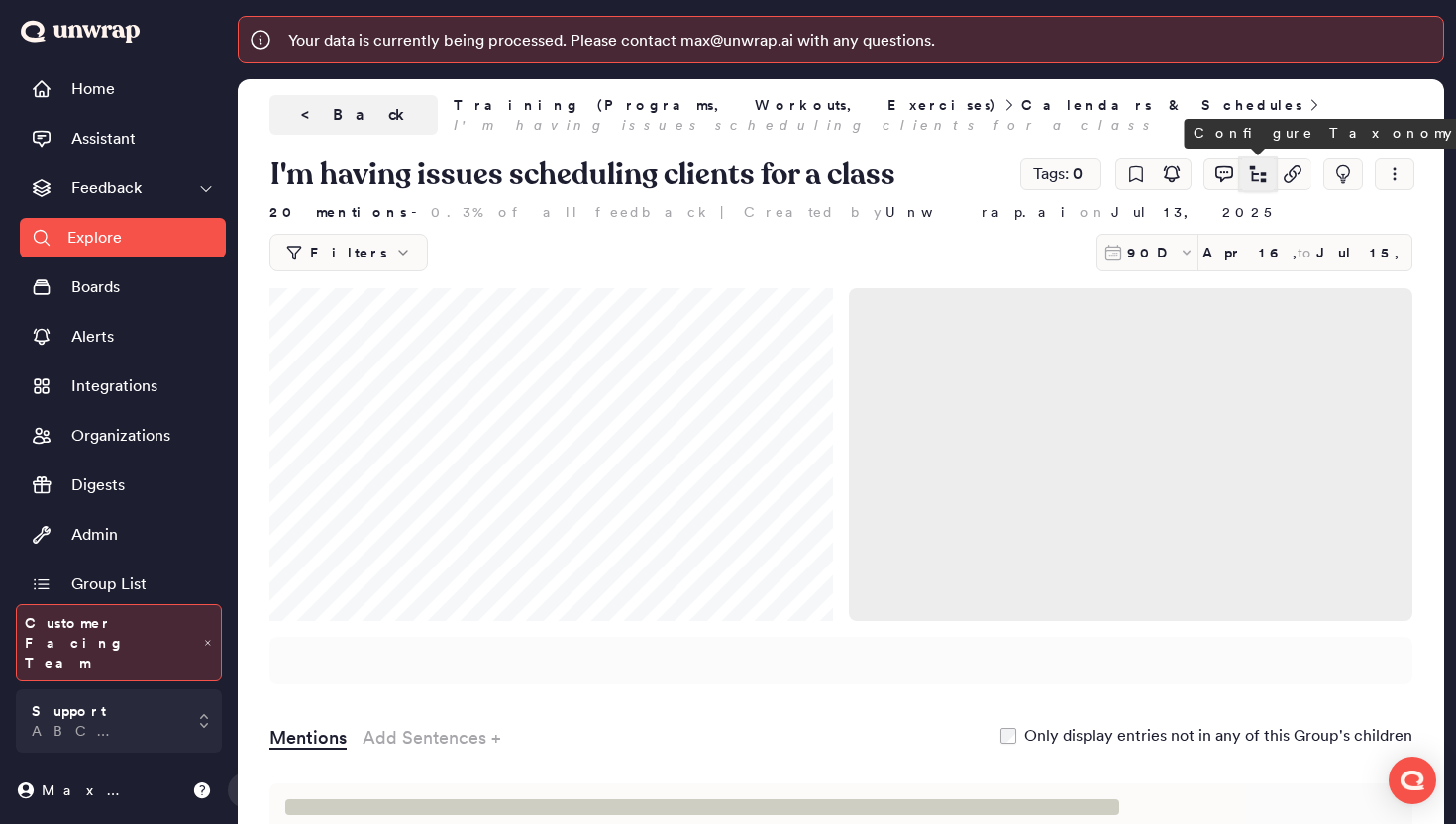 click 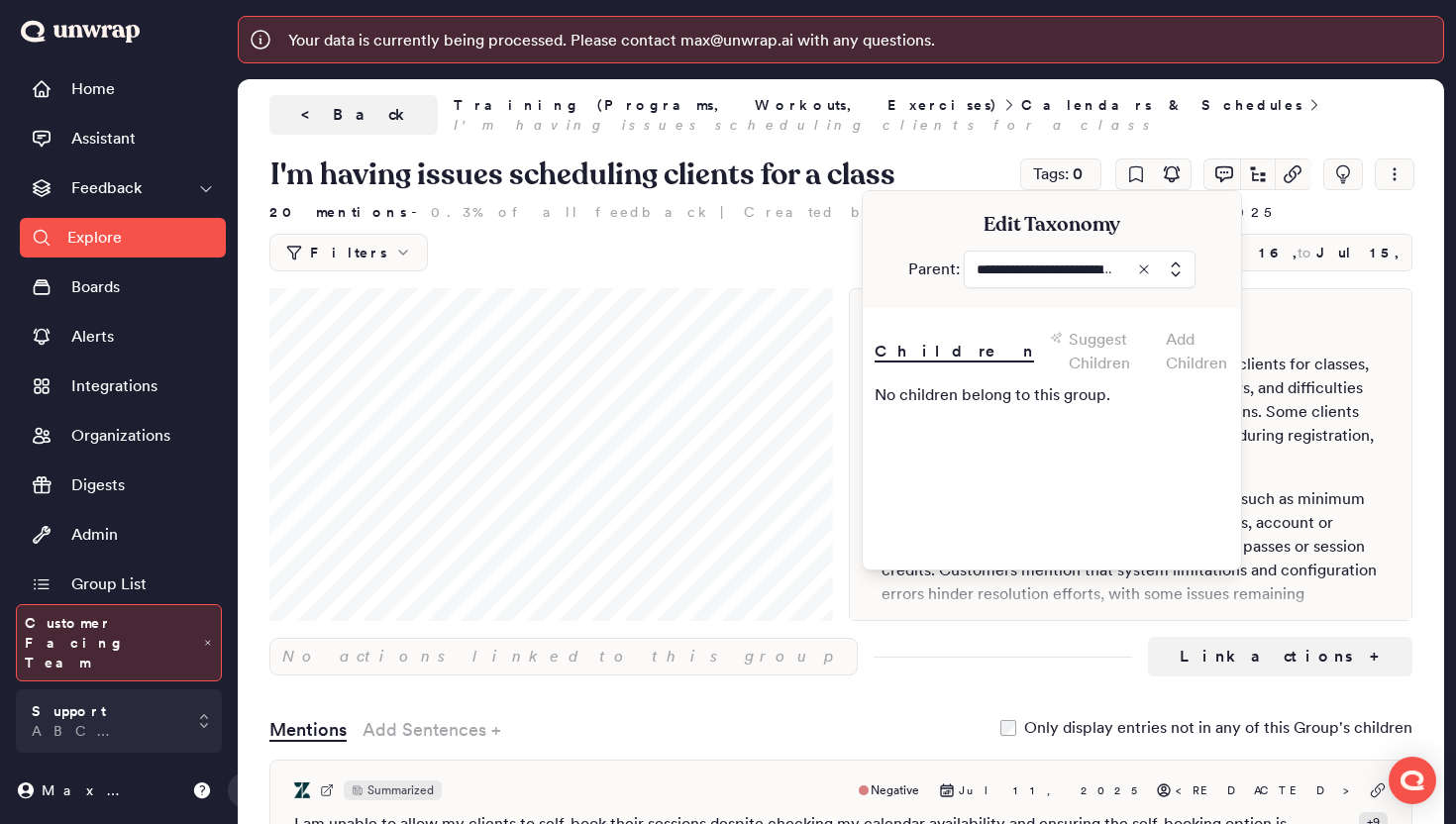 click at bounding box center [1080, 269] 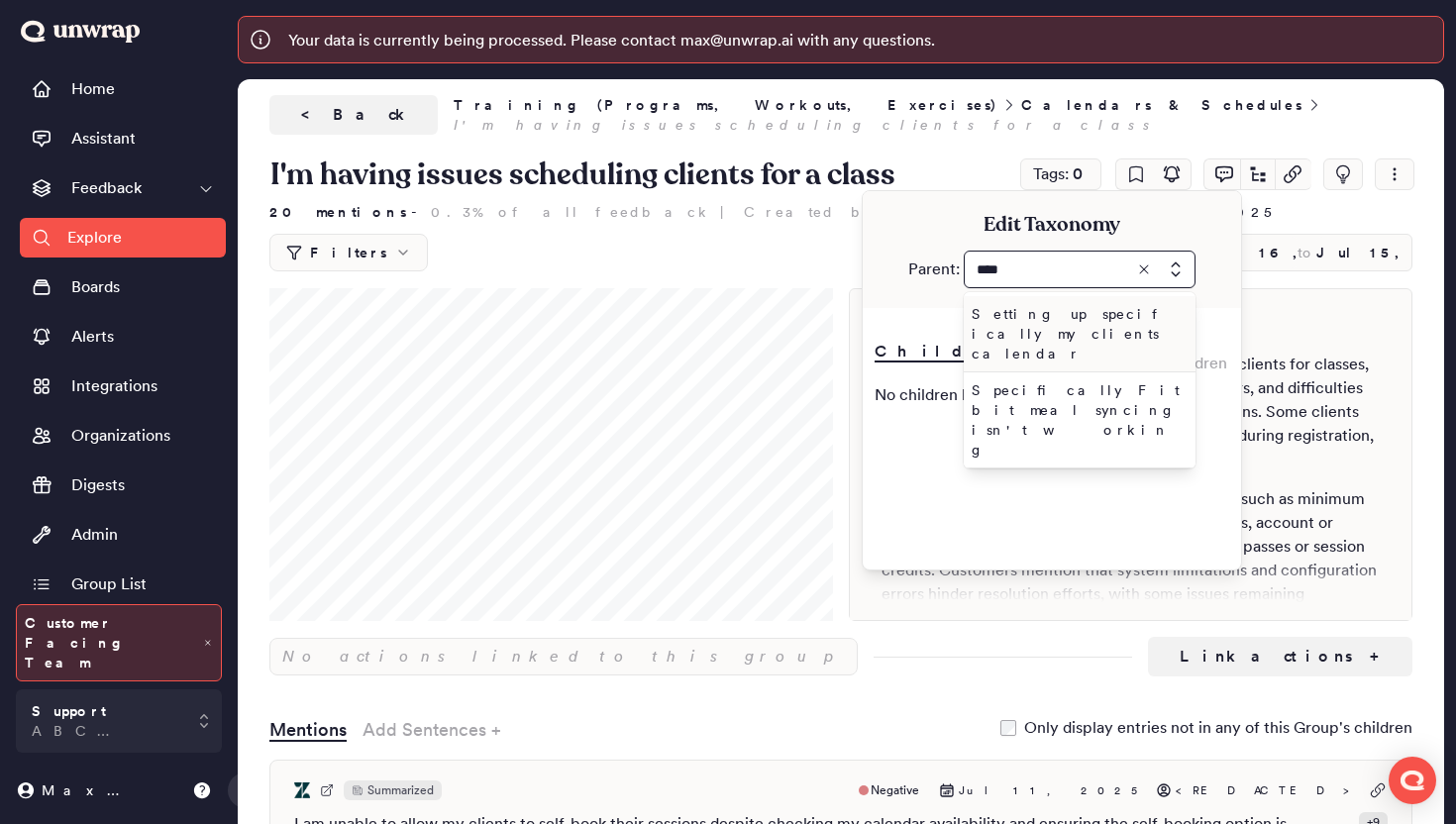 type on "****" 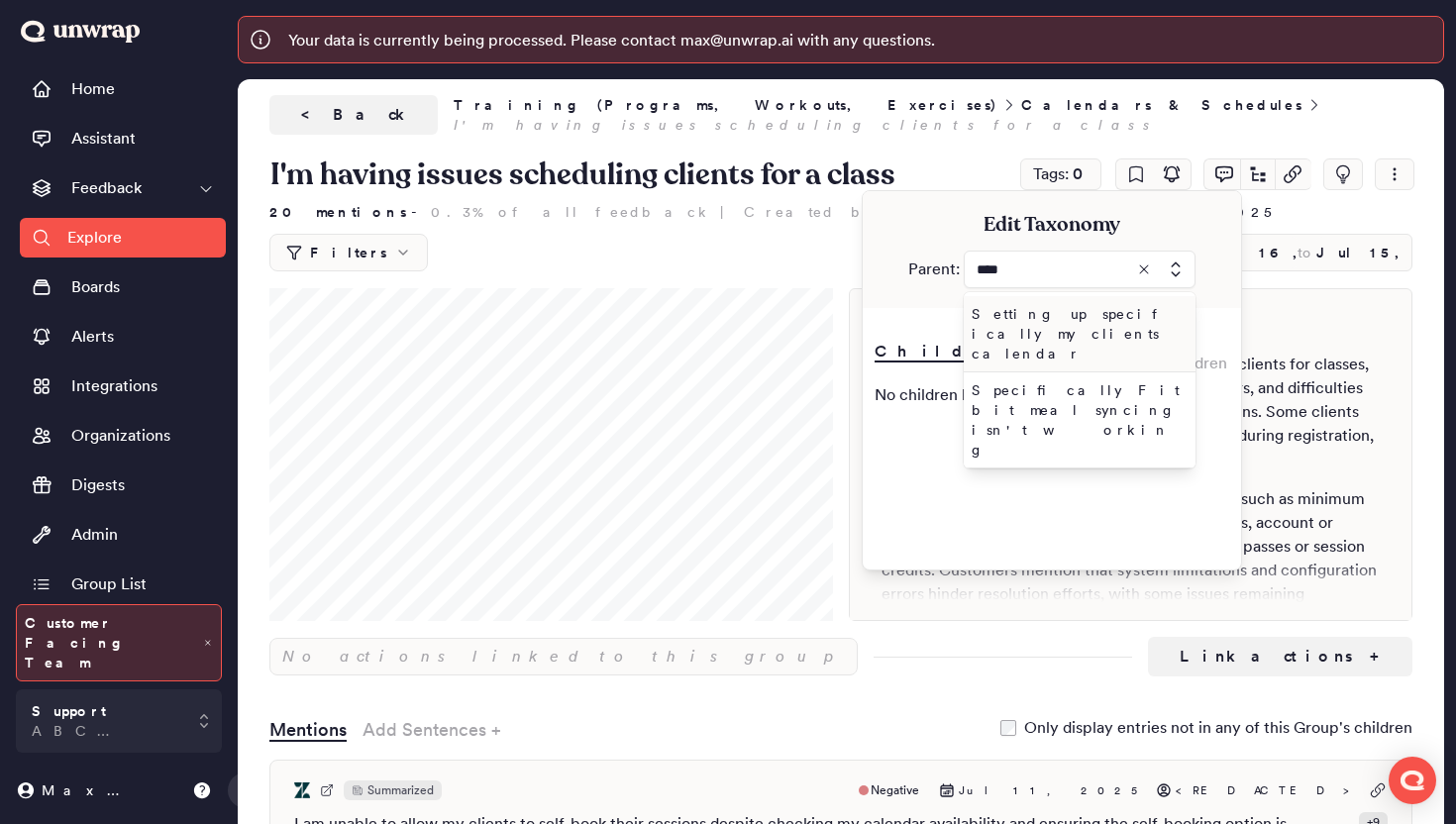 click on "Setting up specifically my clients calendar" at bounding box center (1076, 334) 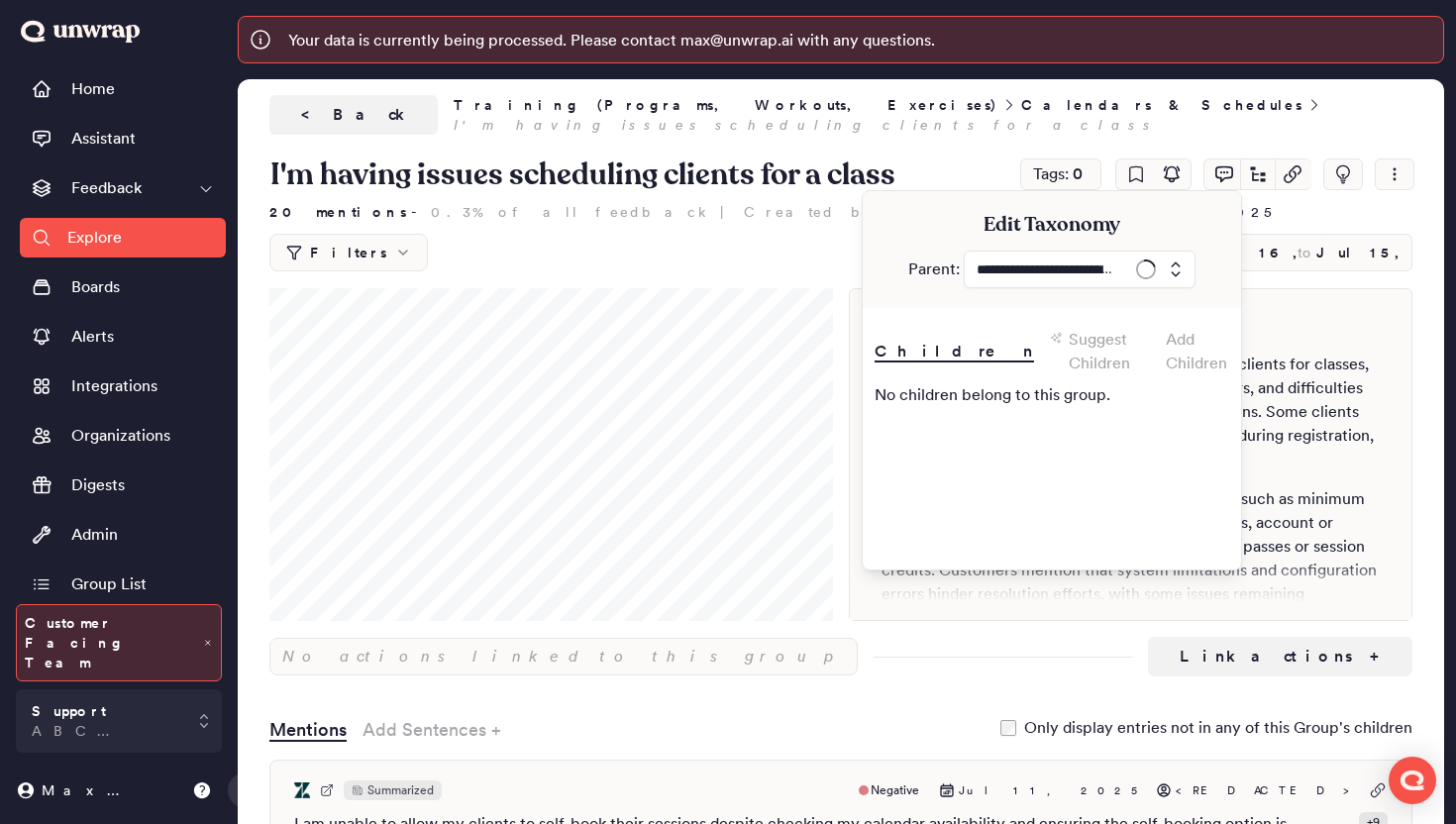 type on "**********" 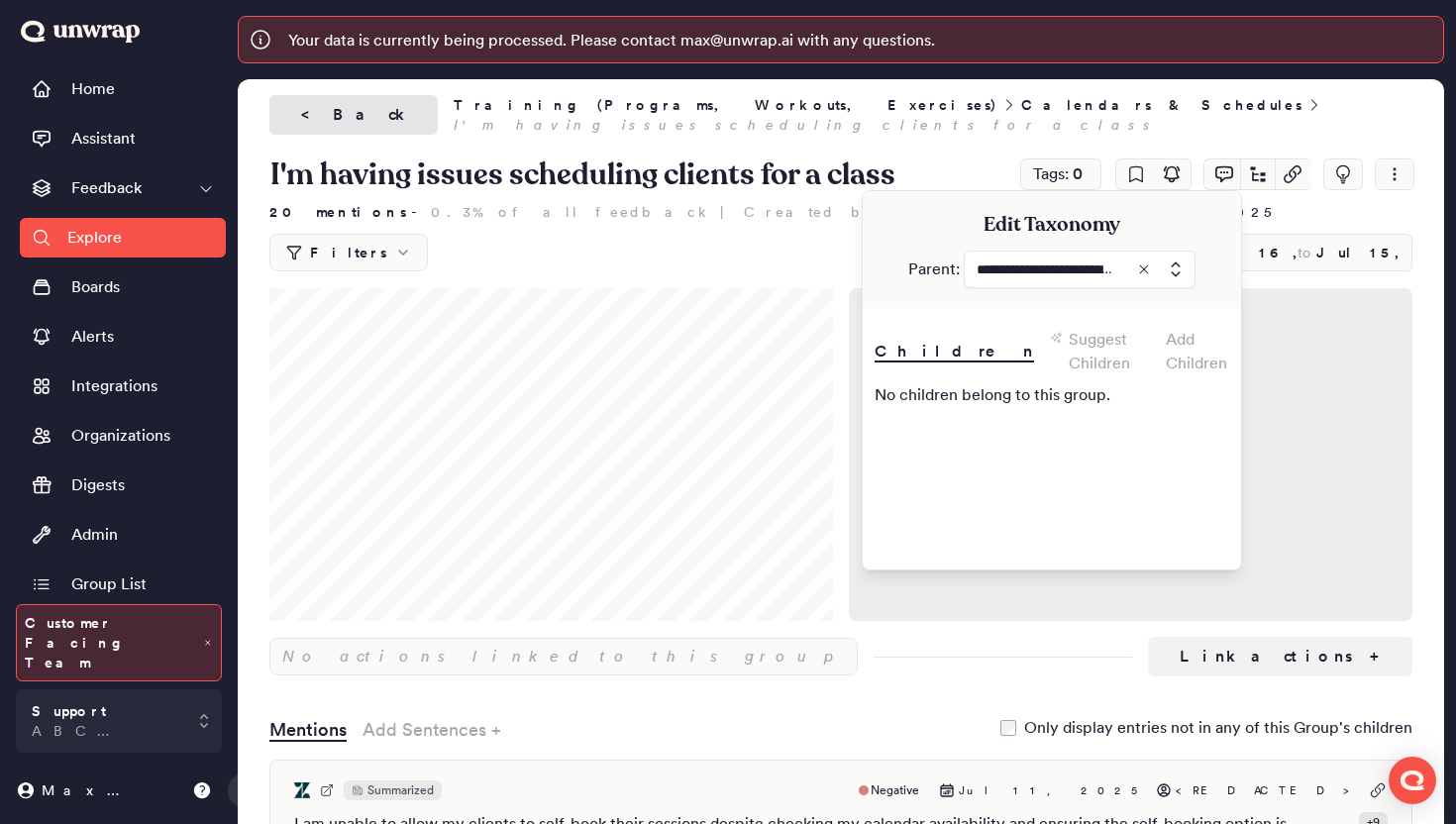 click on "< Back" at bounding box center (354, 115) 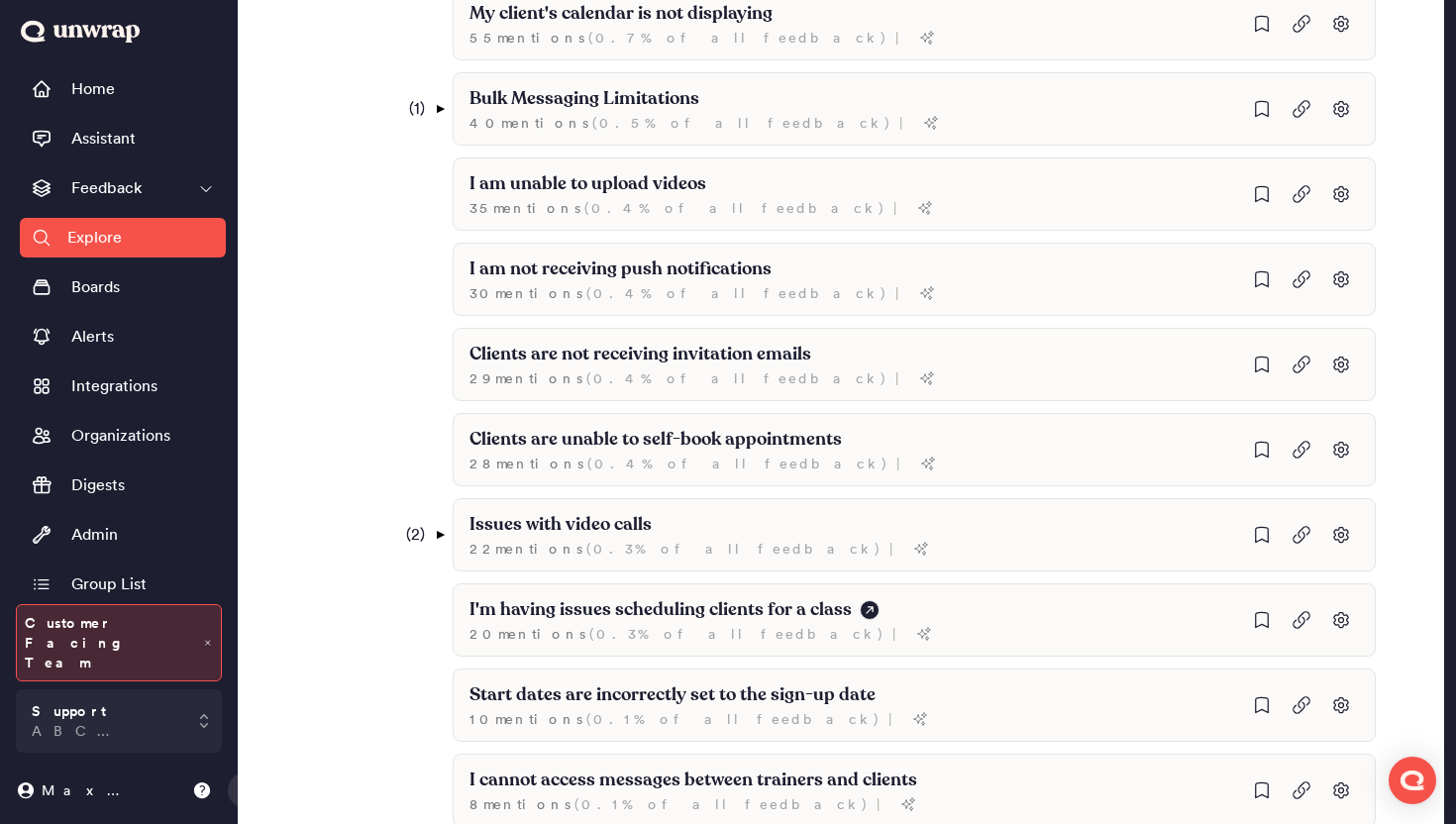 scroll, scrollTop: 1666, scrollLeft: 0, axis: vertical 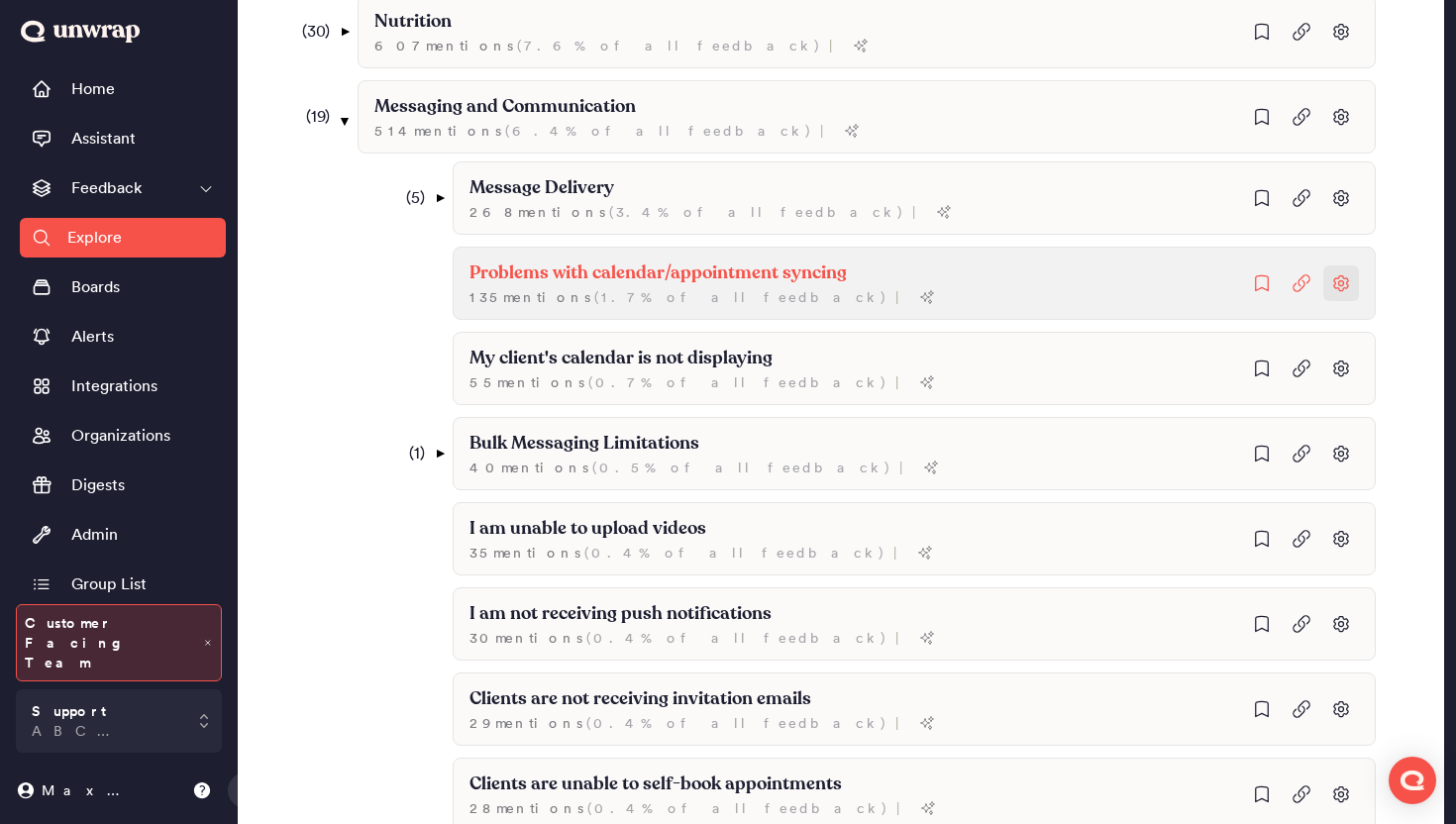 click 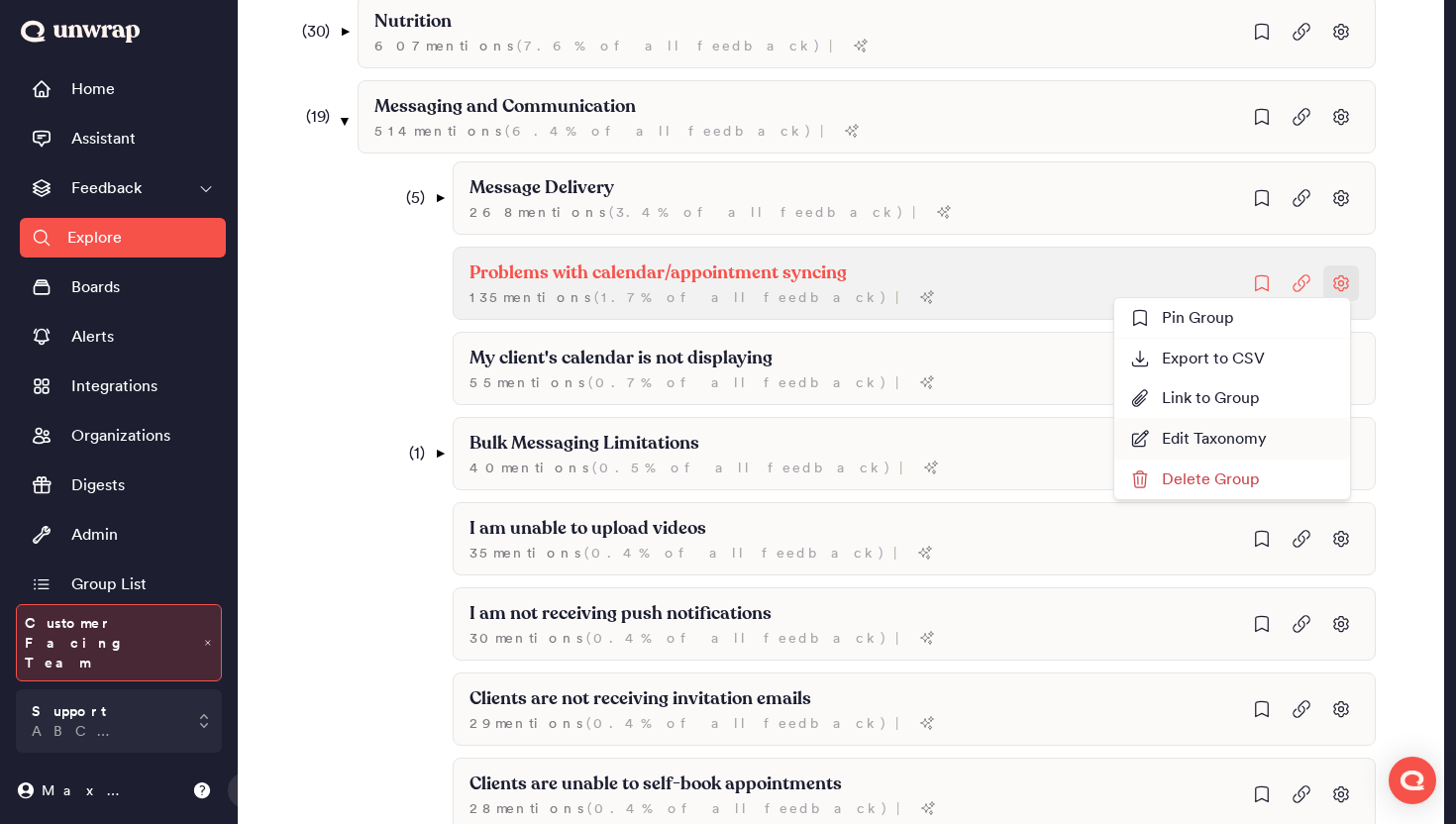 click on "Edit Taxonomy" at bounding box center [1232, 439] 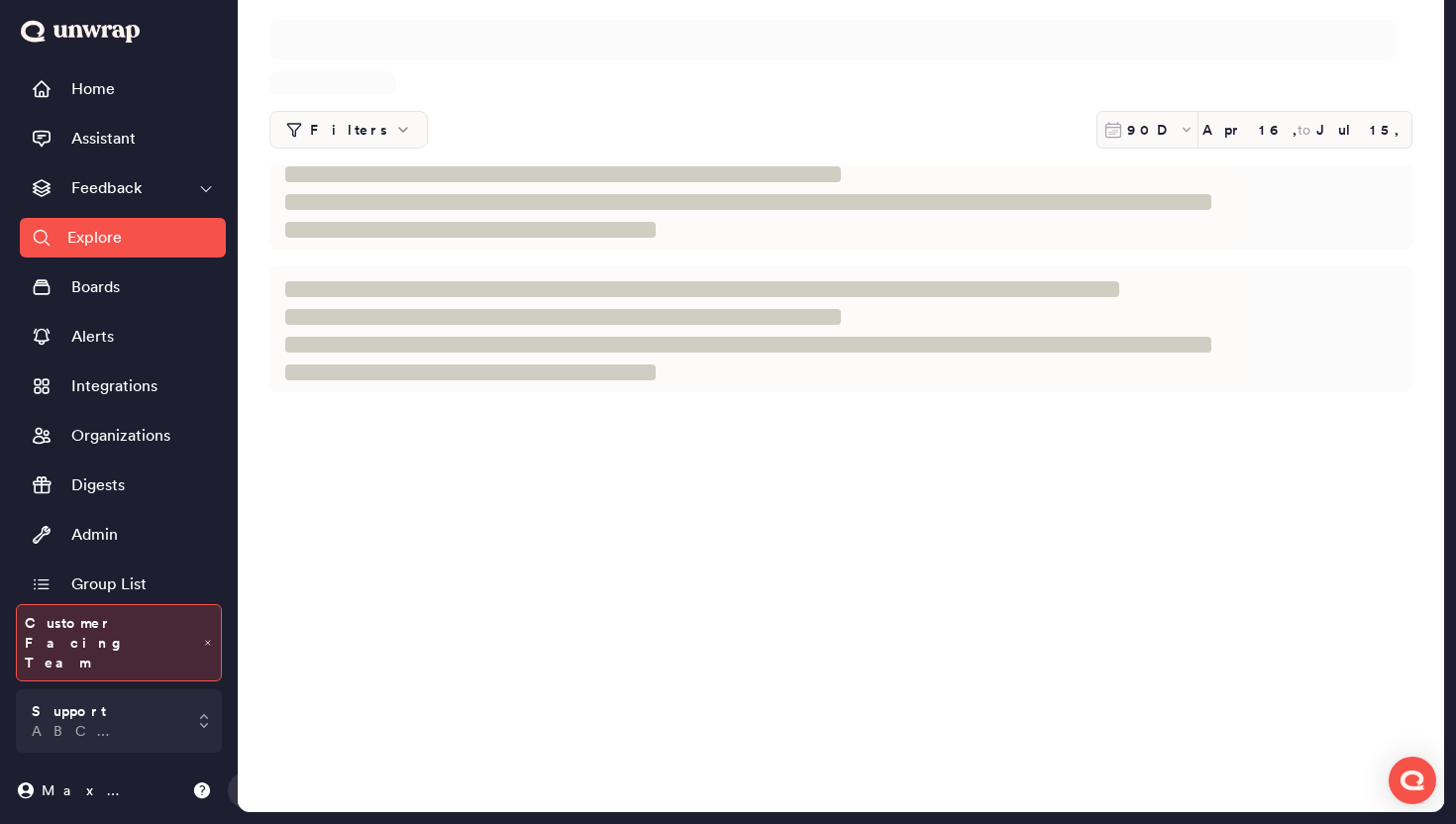 scroll, scrollTop: 0, scrollLeft: 0, axis: both 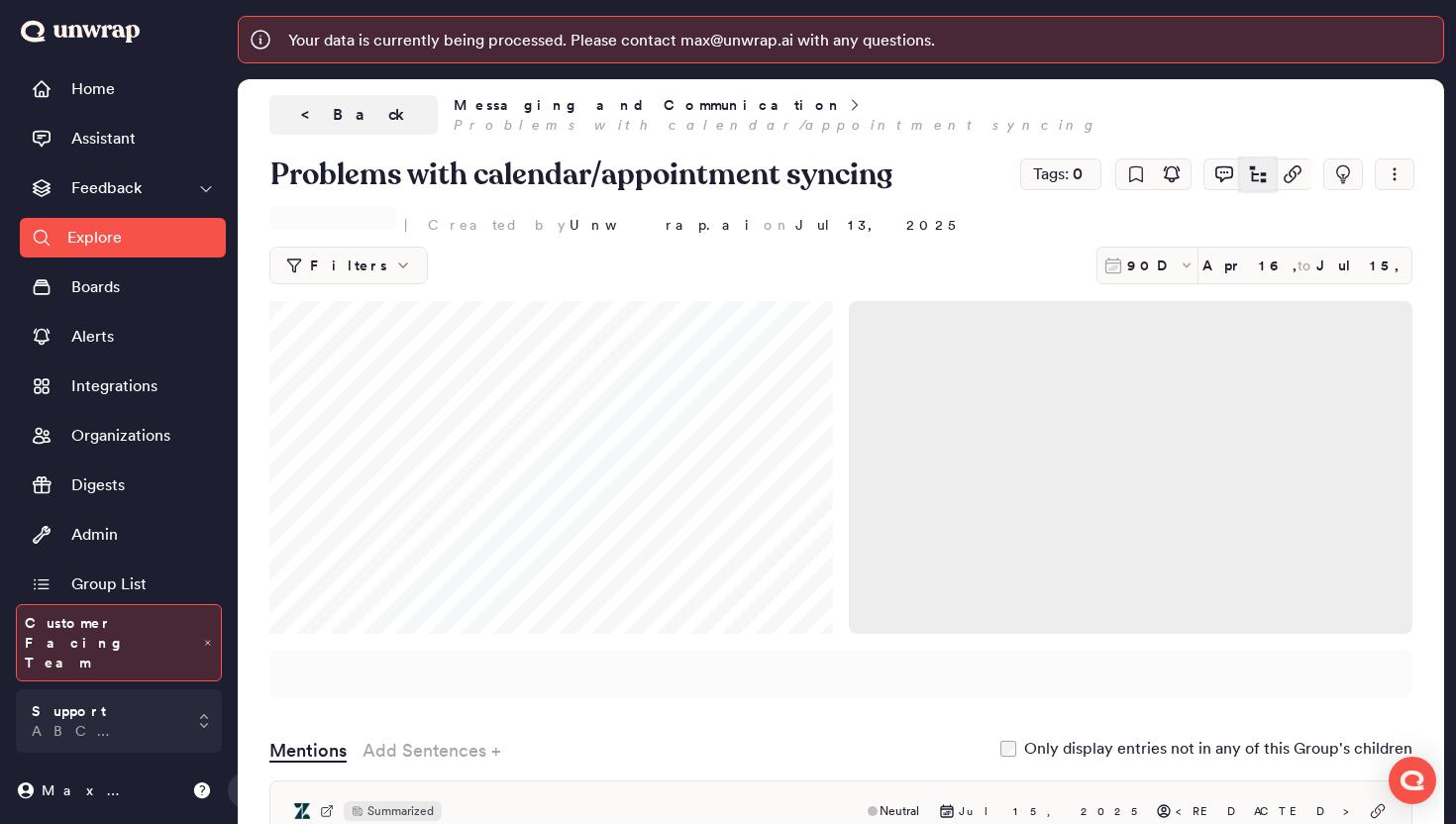 click 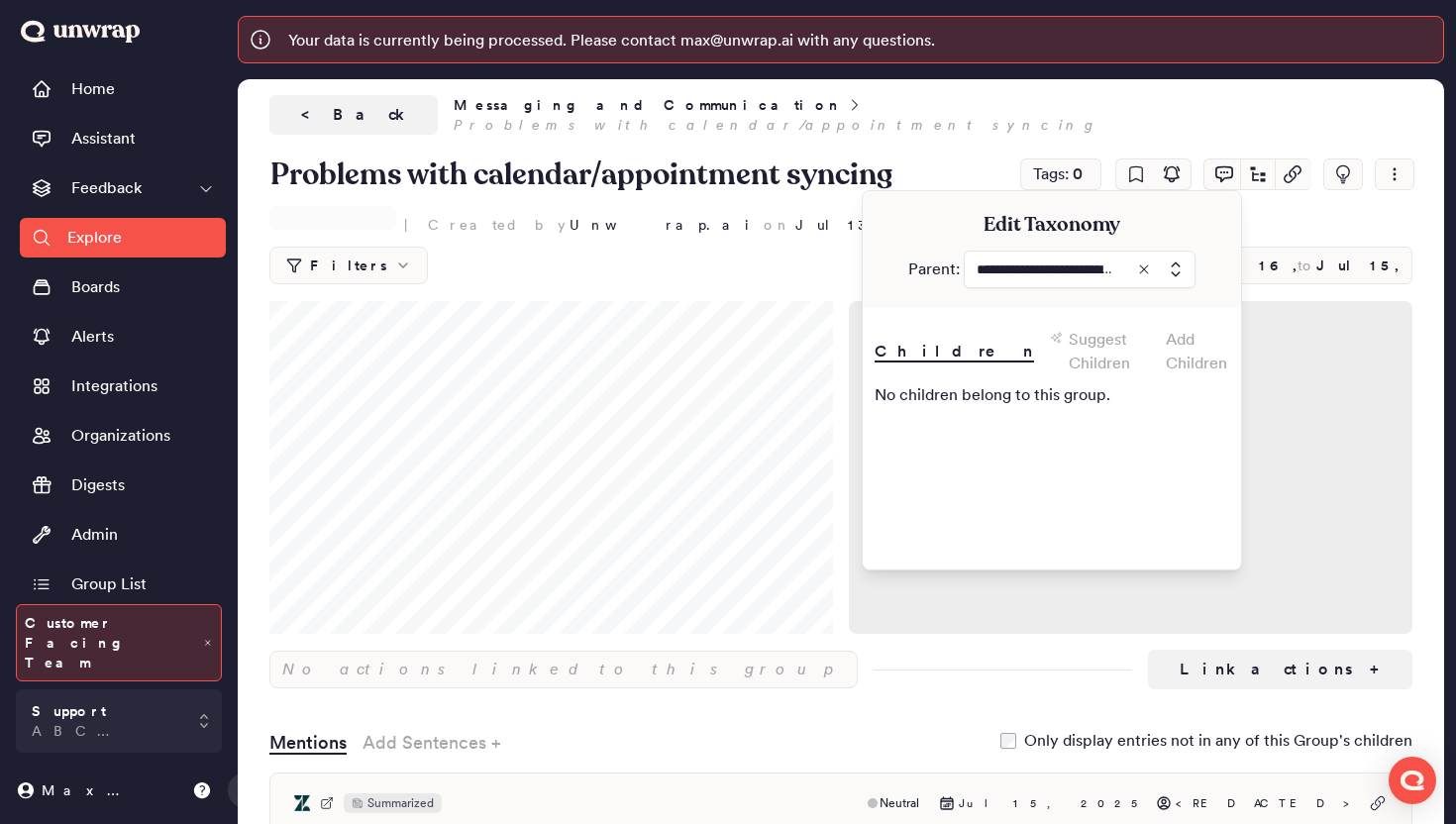 click at bounding box center [1080, 269] 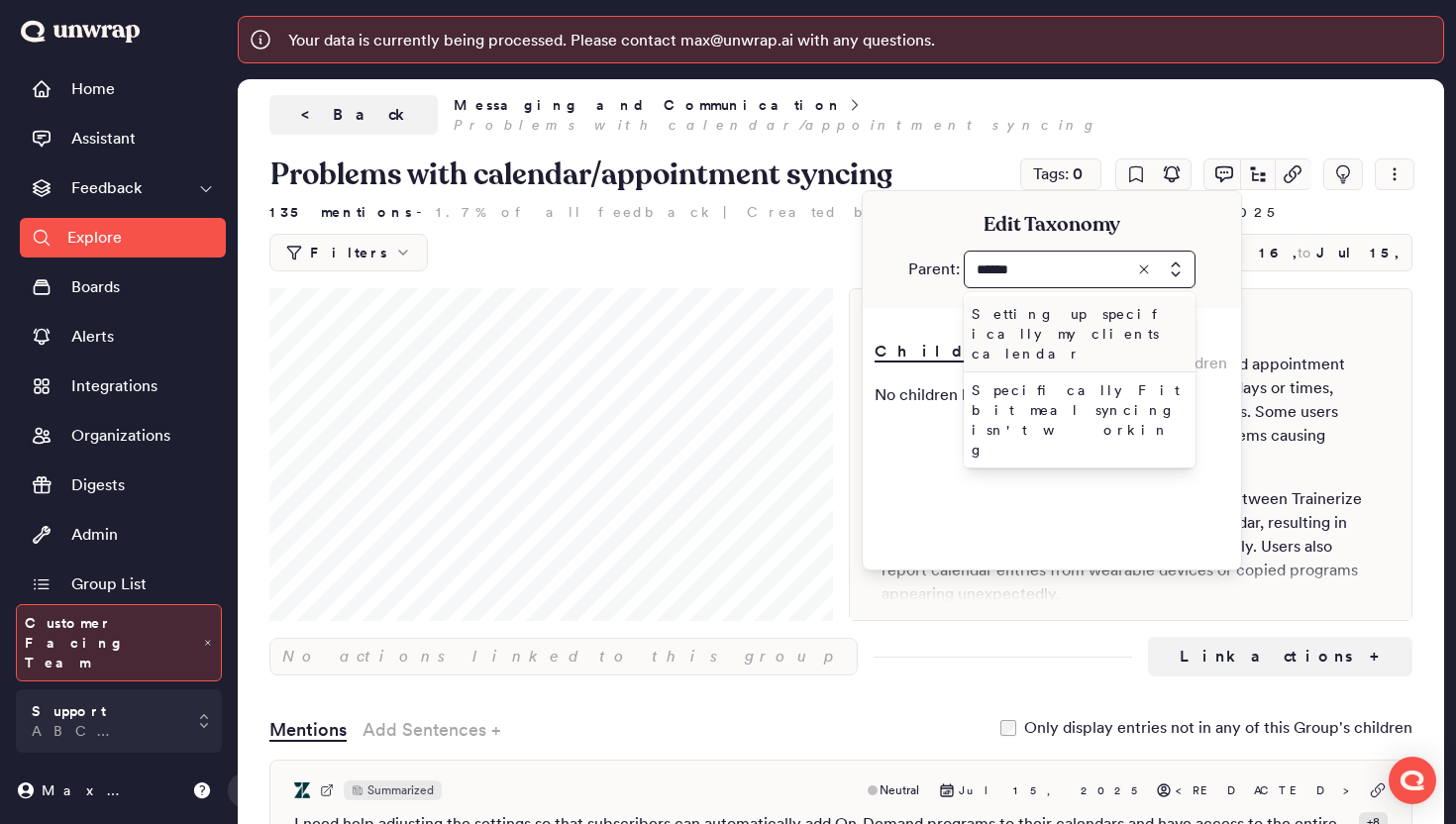 type on "******" 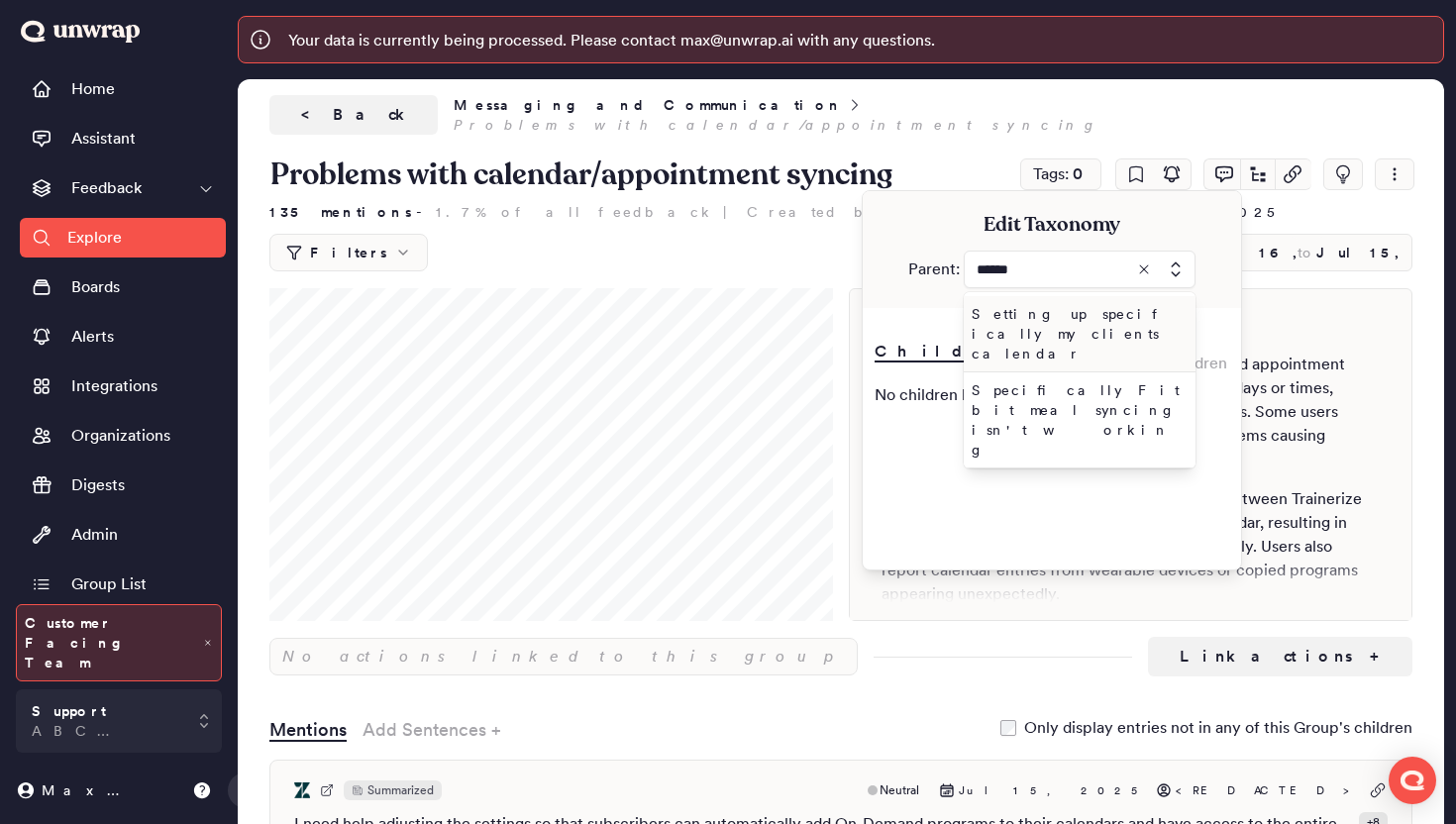 click on "Setting up specifically my clients calendar" at bounding box center [1076, 334] 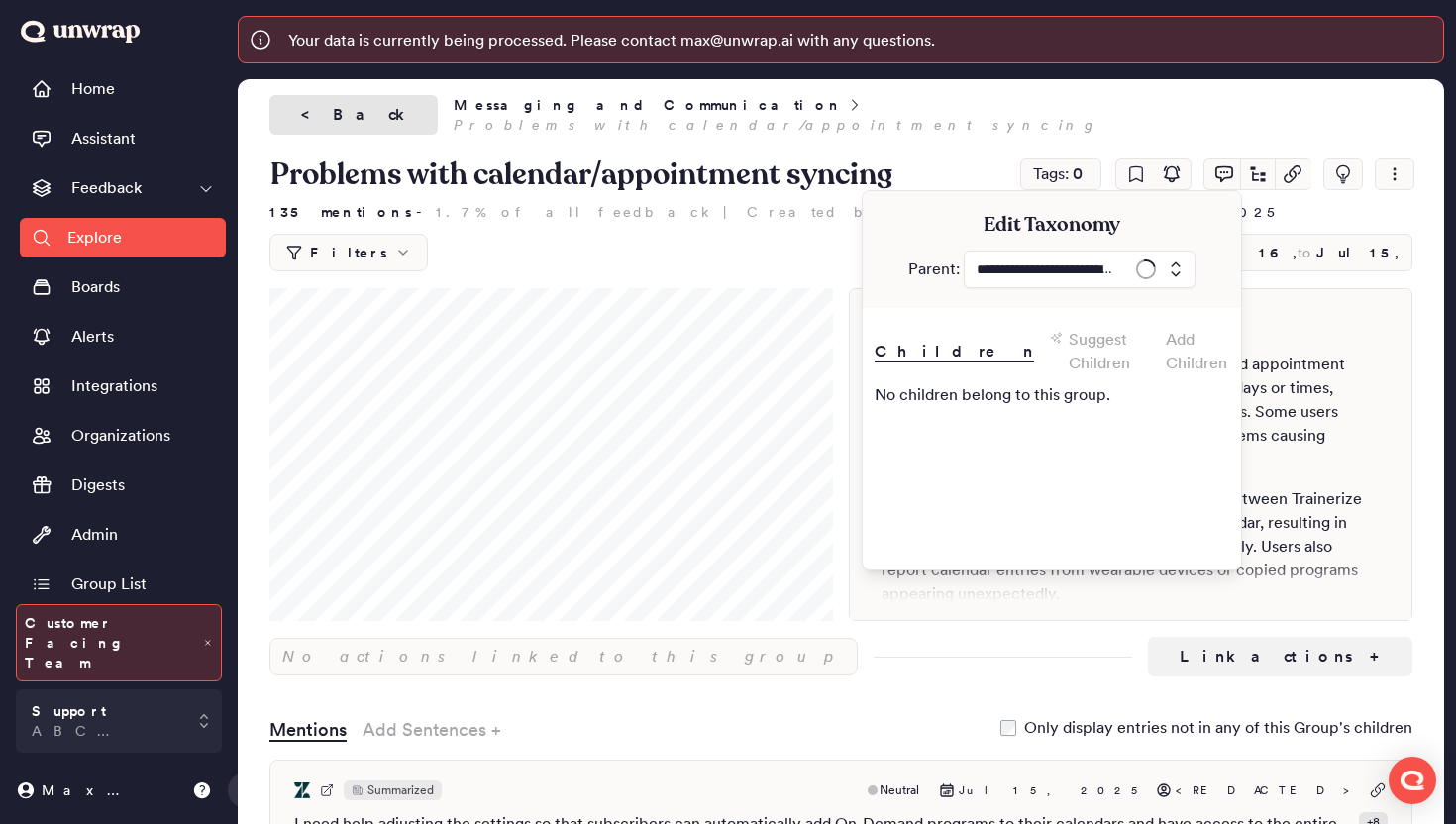 type on "**********" 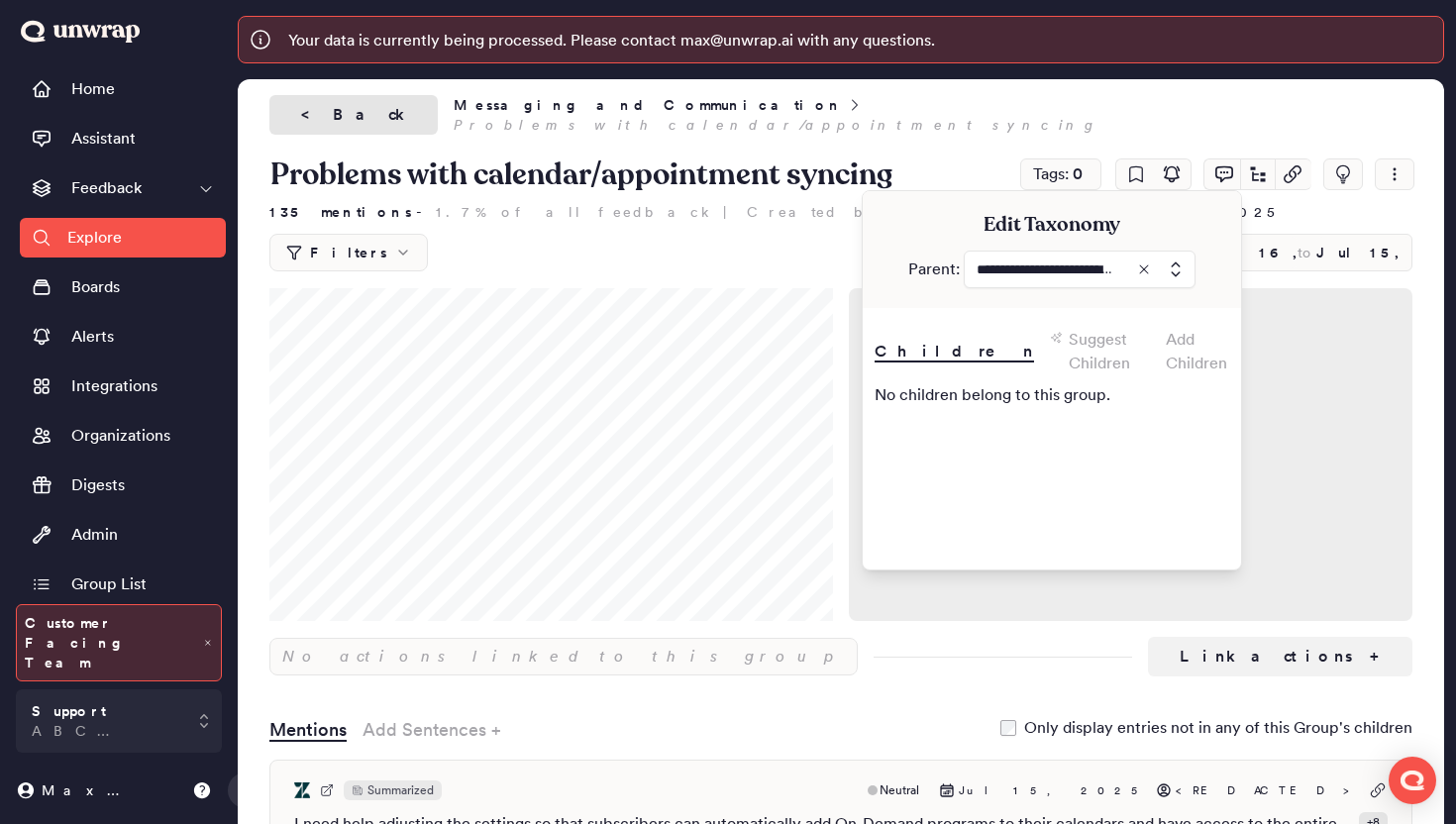 click on "<" at bounding box center [313, 115] 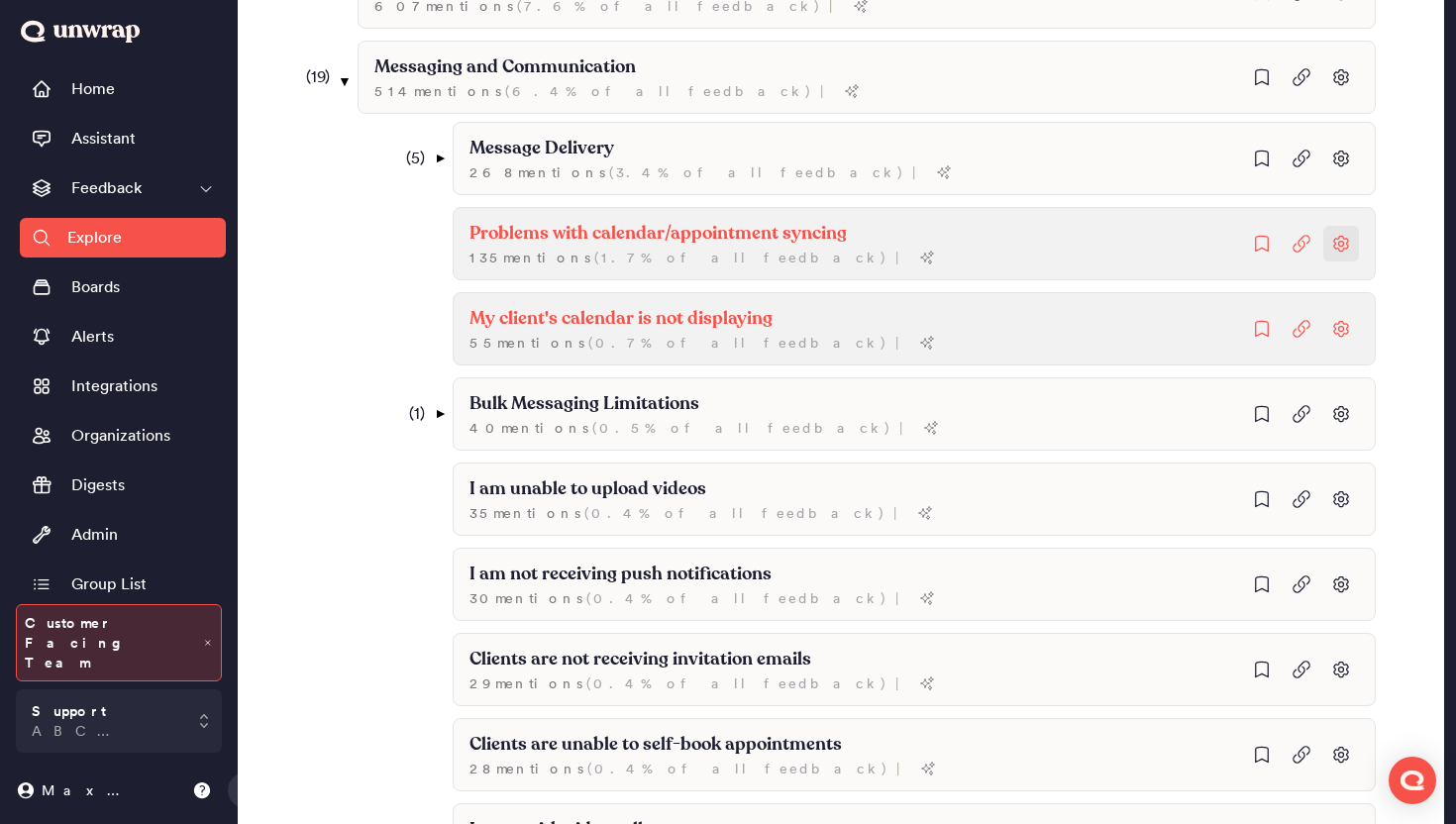 scroll, scrollTop: 1744, scrollLeft: 0, axis: vertical 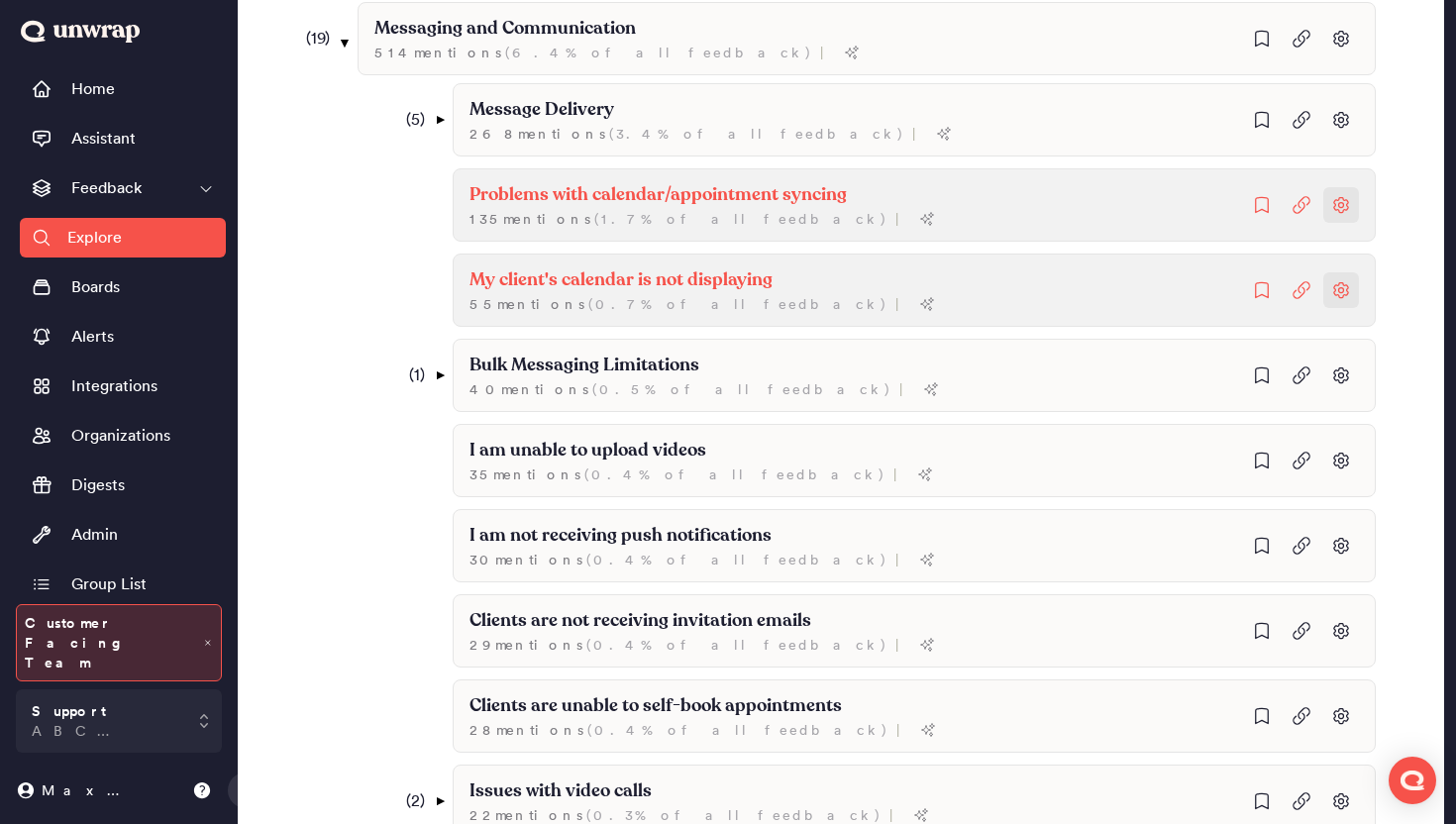 click 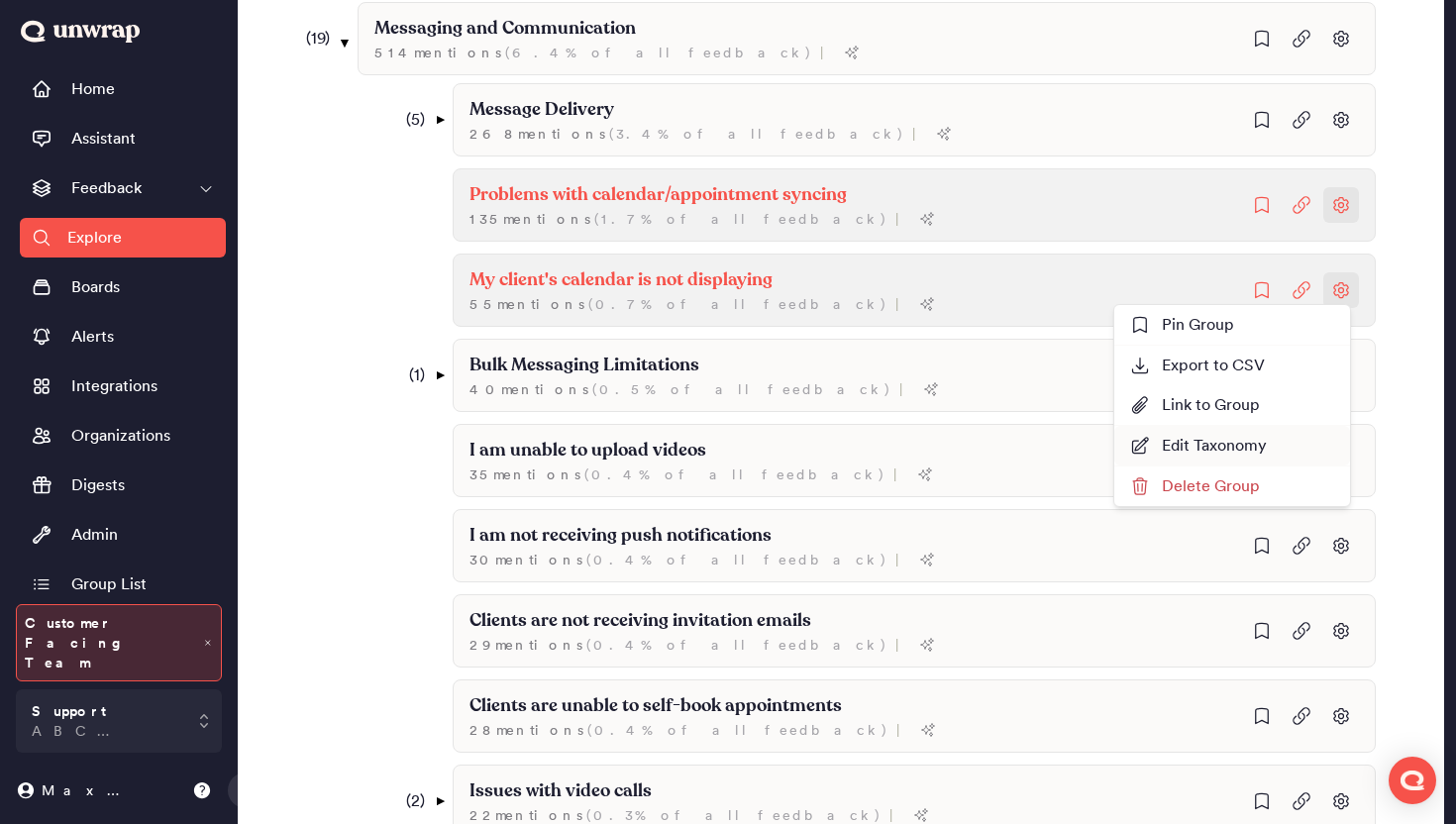 click on "Edit Taxonomy" at bounding box center (1198, 446) 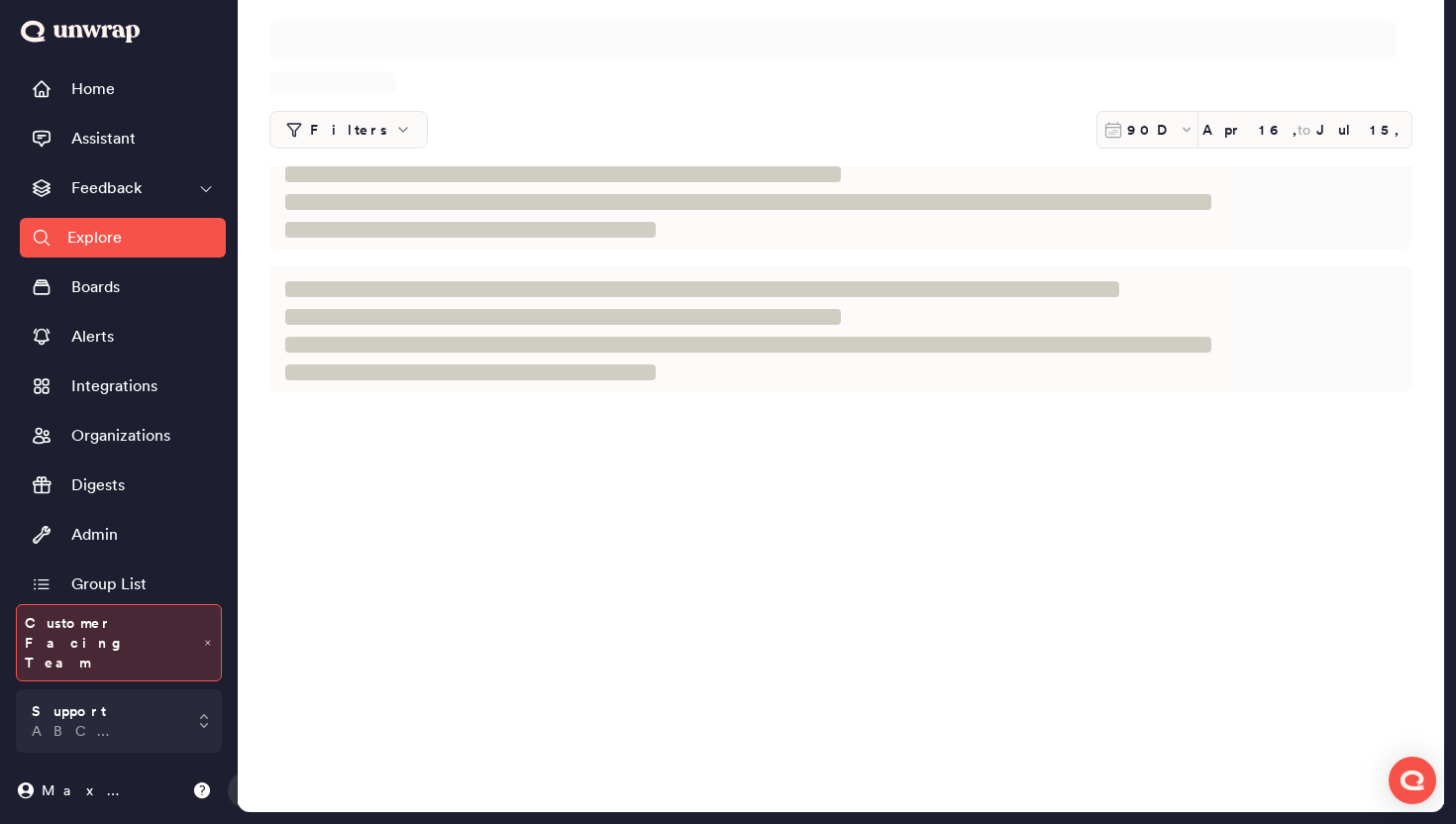 scroll, scrollTop: 0, scrollLeft: 0, axis: both 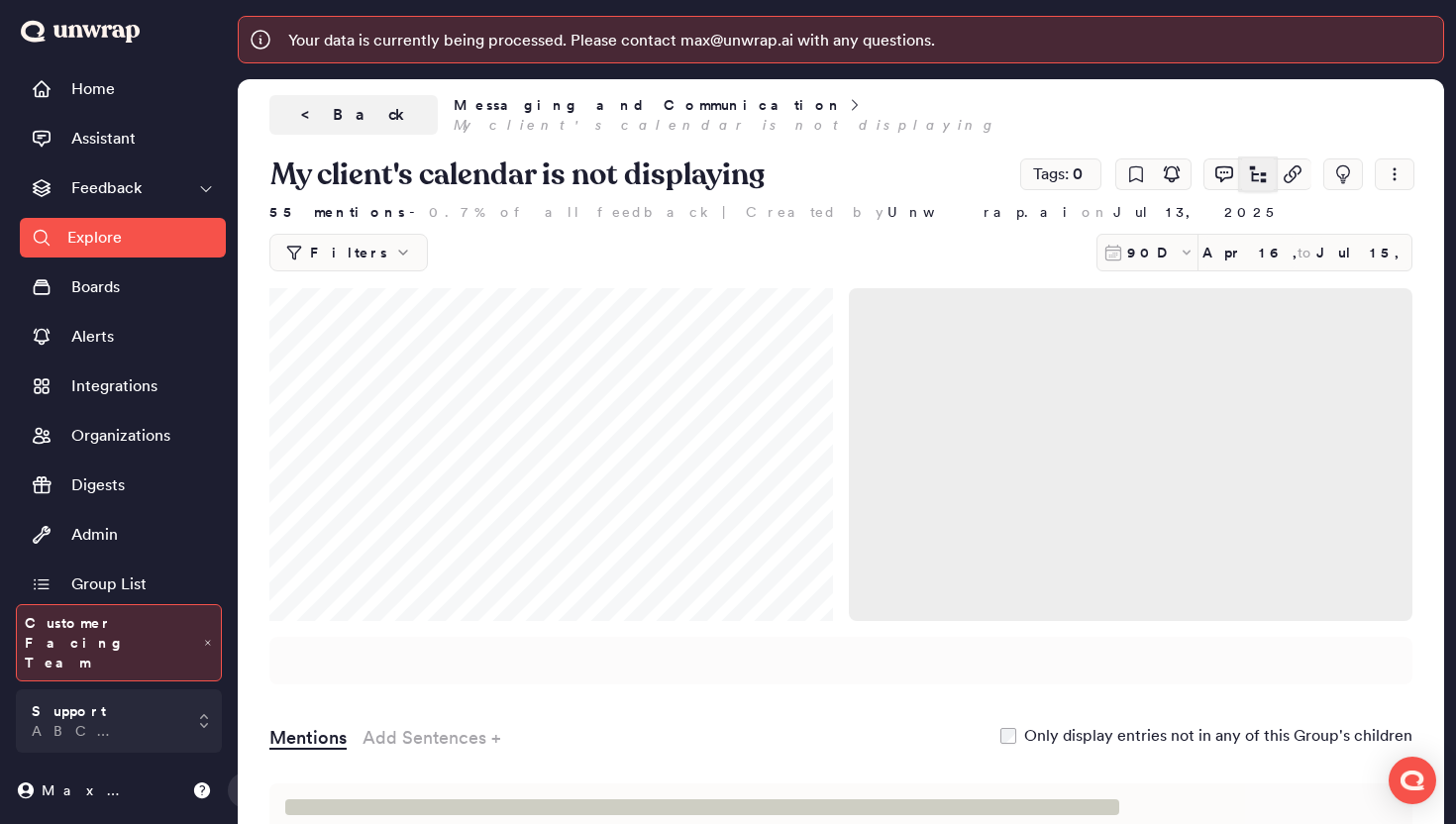 click 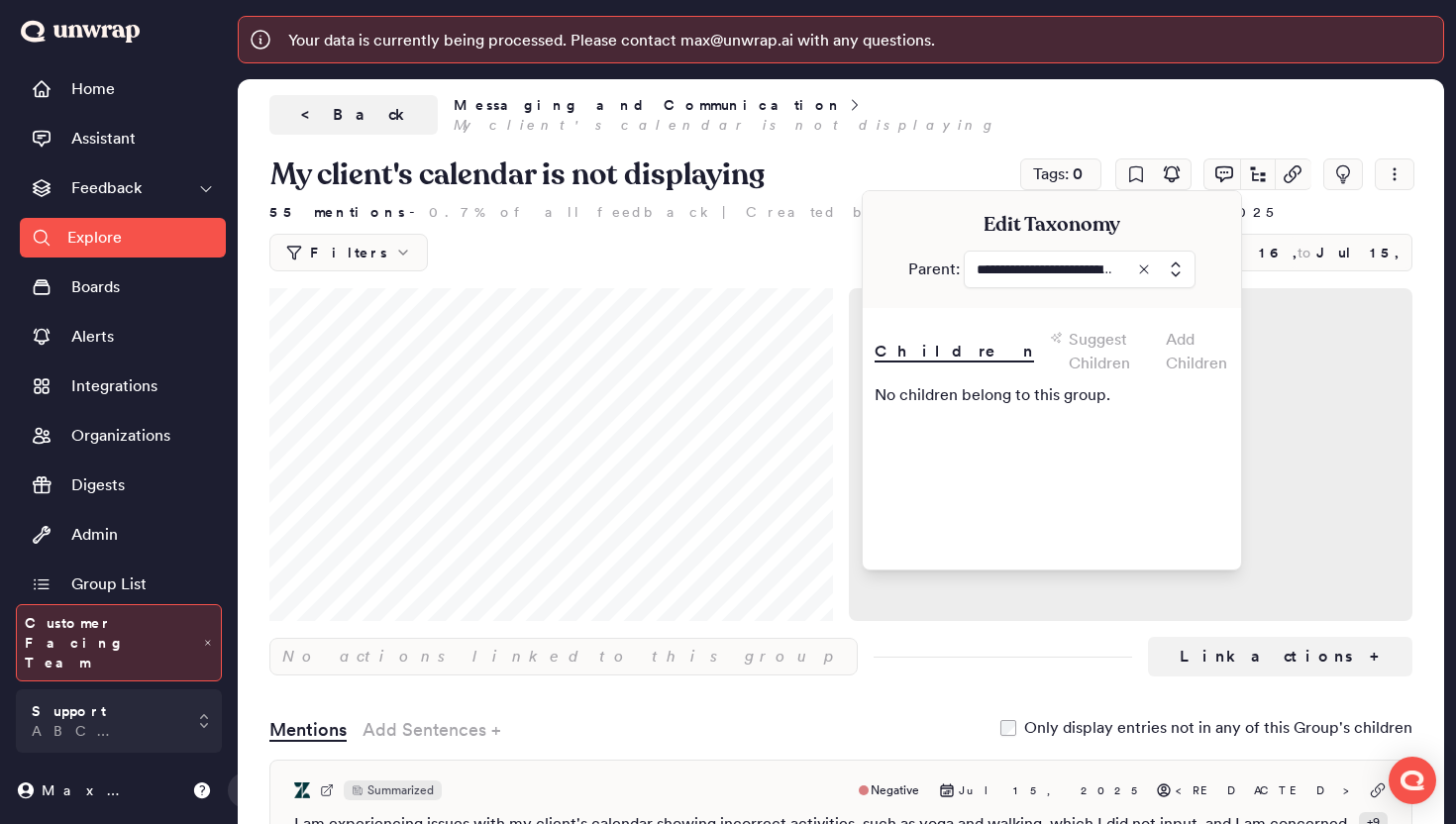 click at bounding box center [1080, 269] 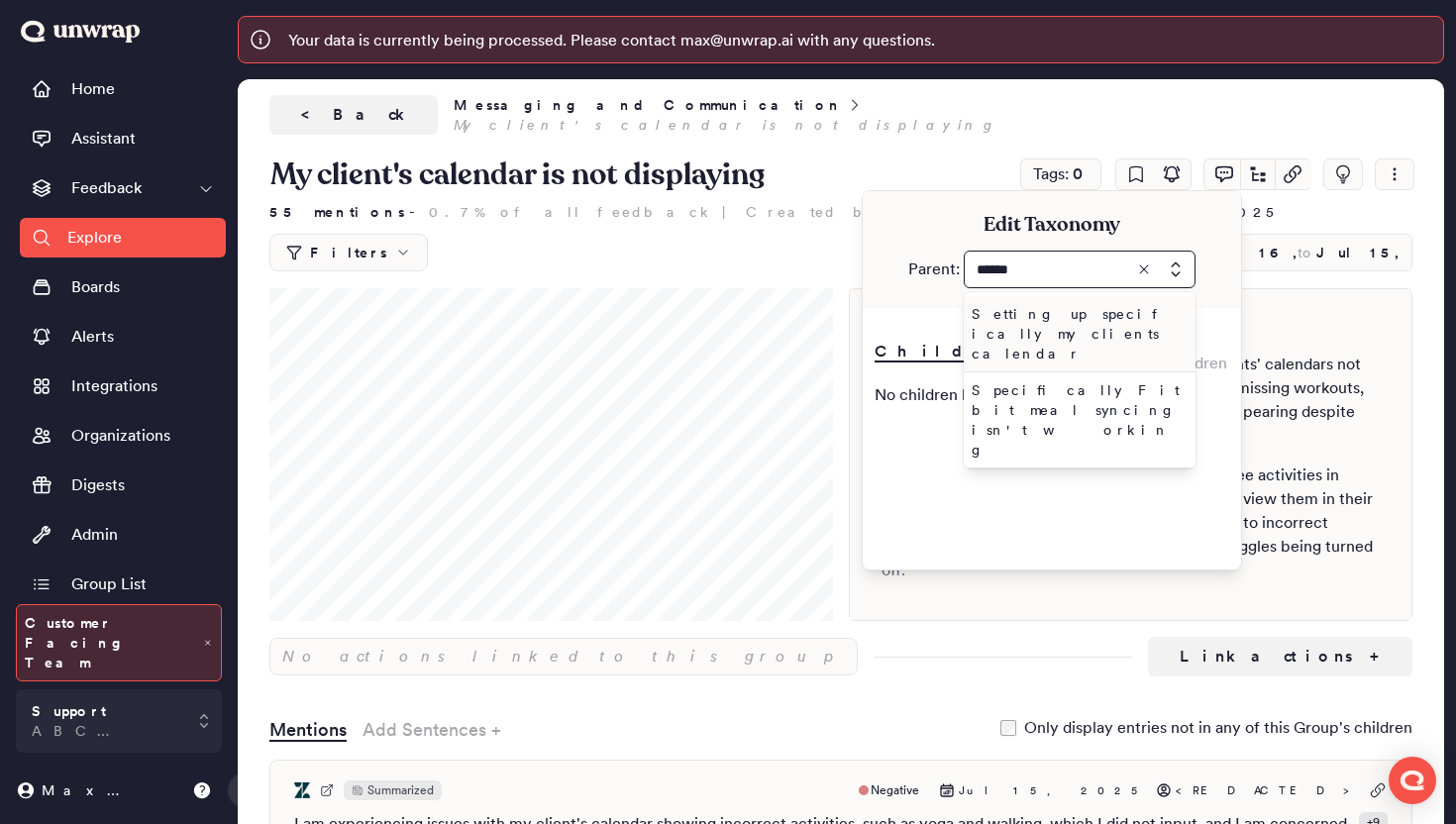 type on "******" 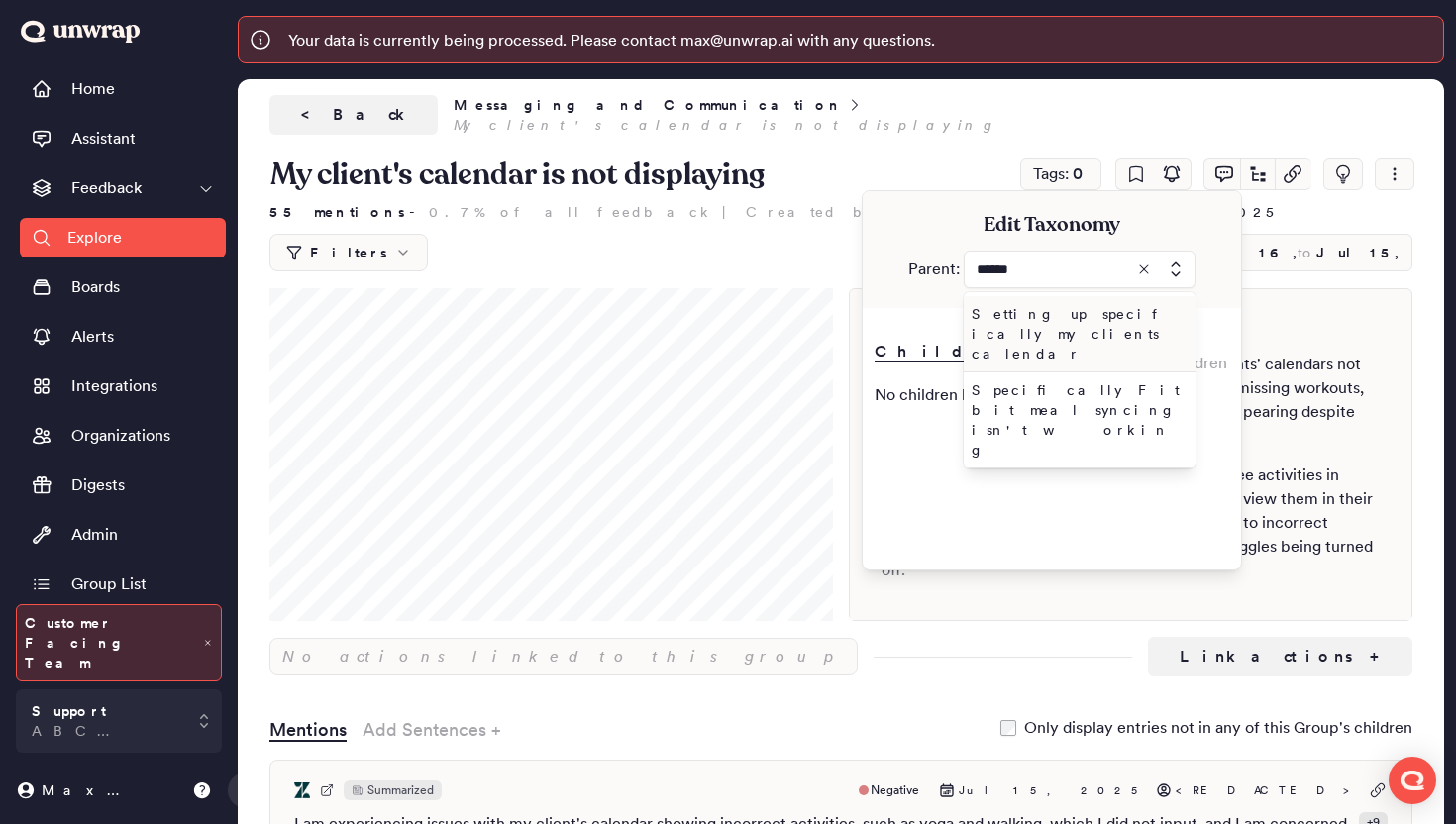 click on "Setting up specifically my clients calendar" at bounding box center [1076, 334] 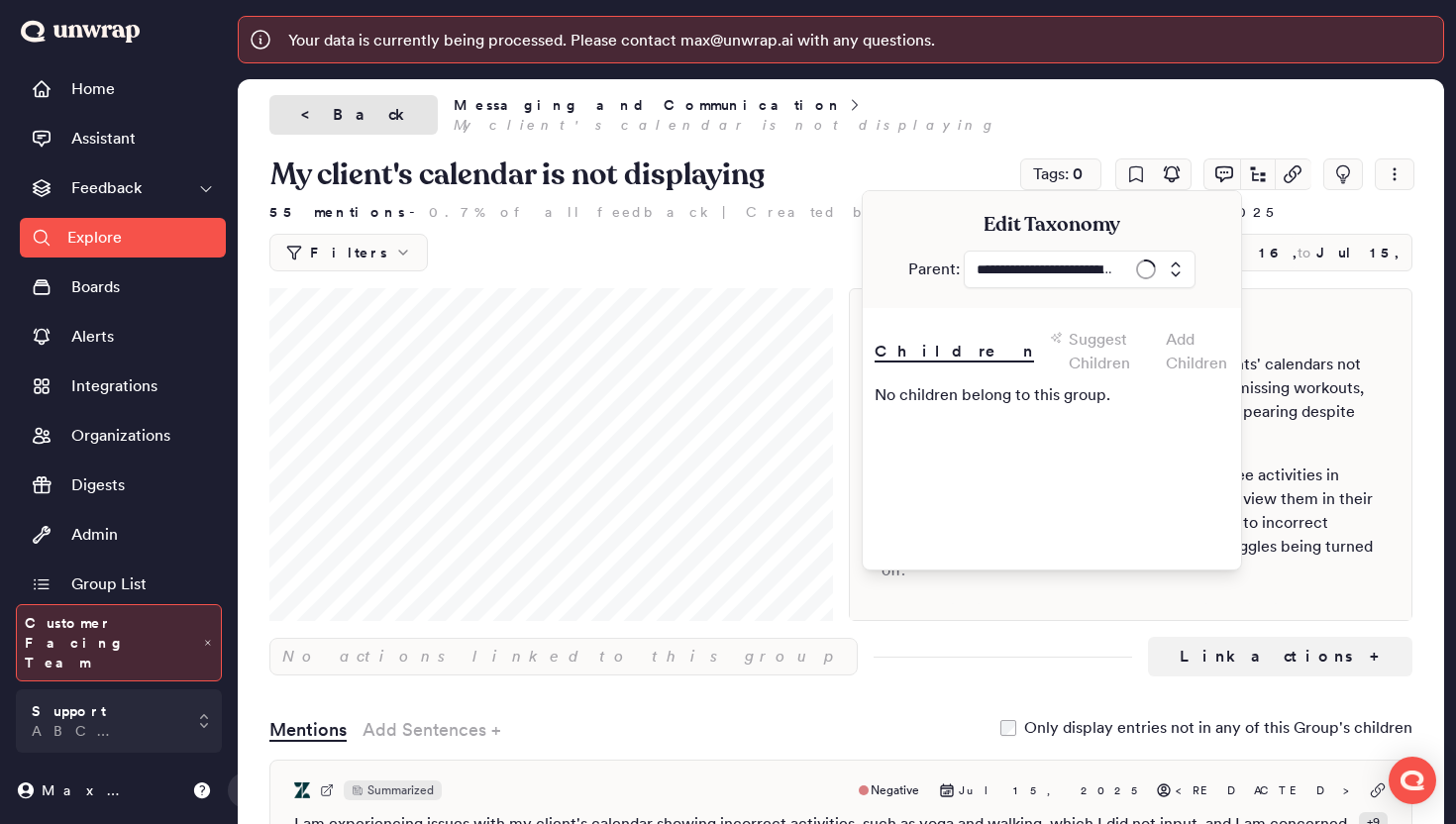 type on "**********" 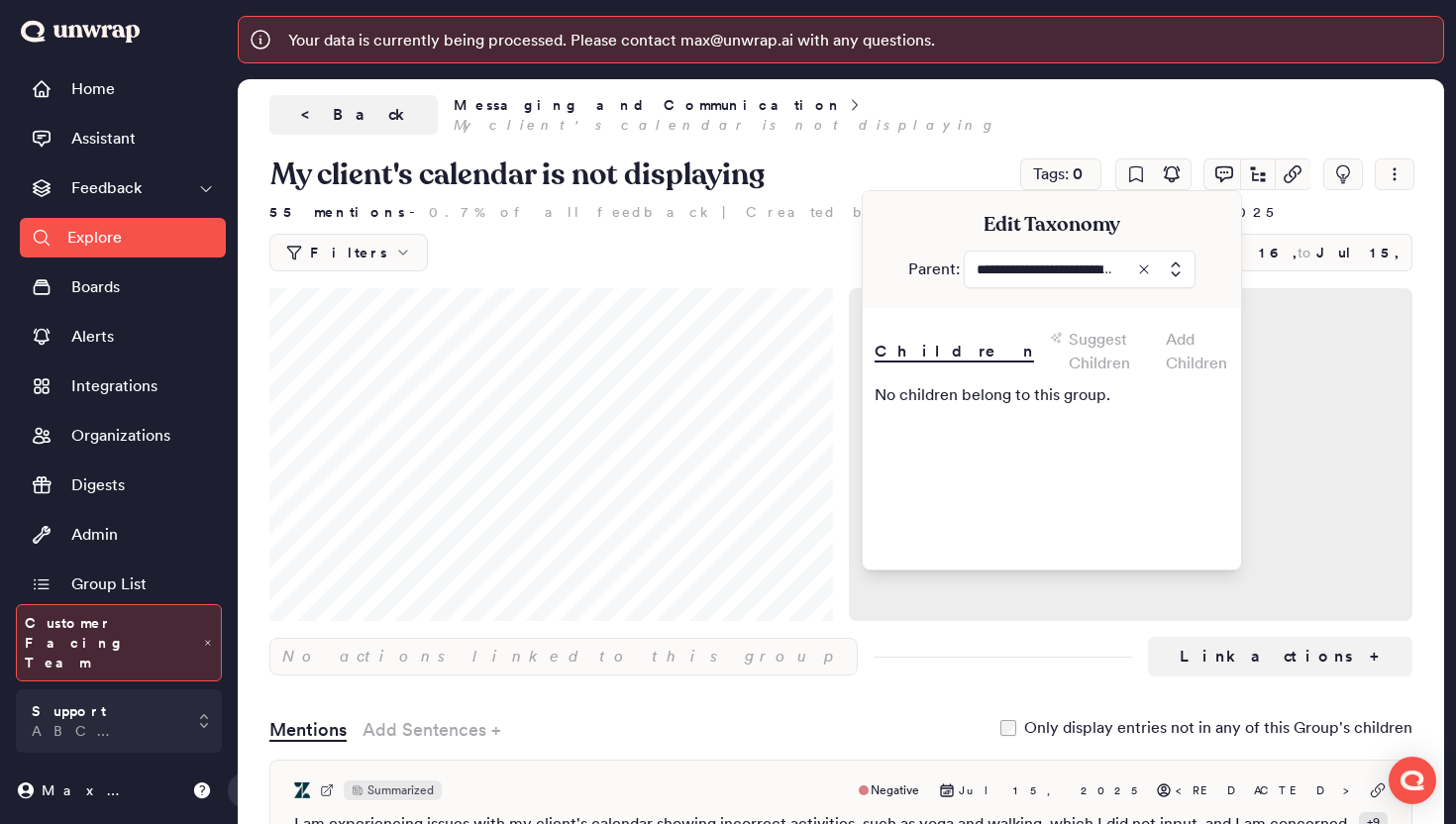 click on "< Back" at bounding box center [354, 115] 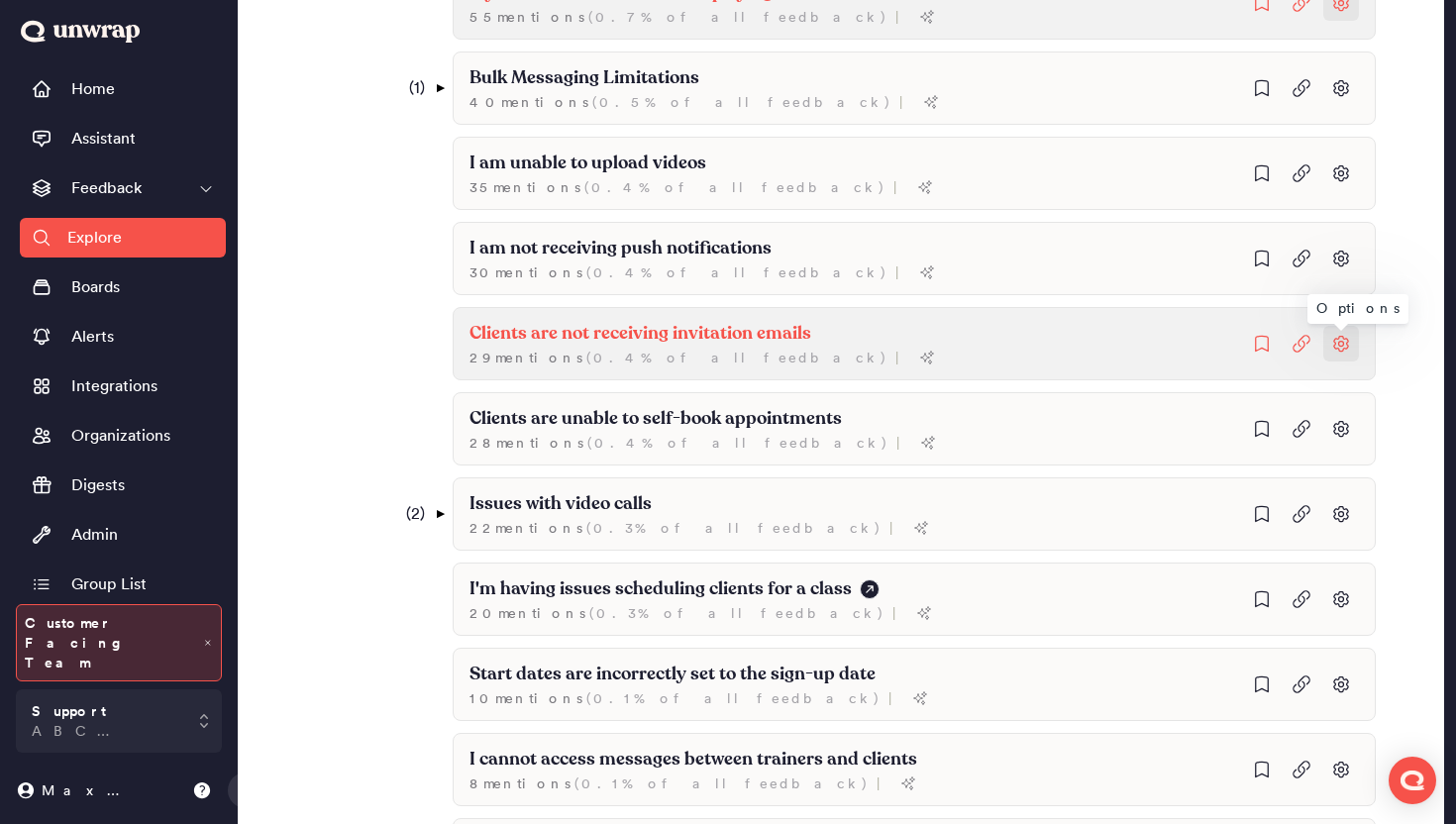 scroll, scrollTop: 2095, scrollLeft: 0, axis: vertical 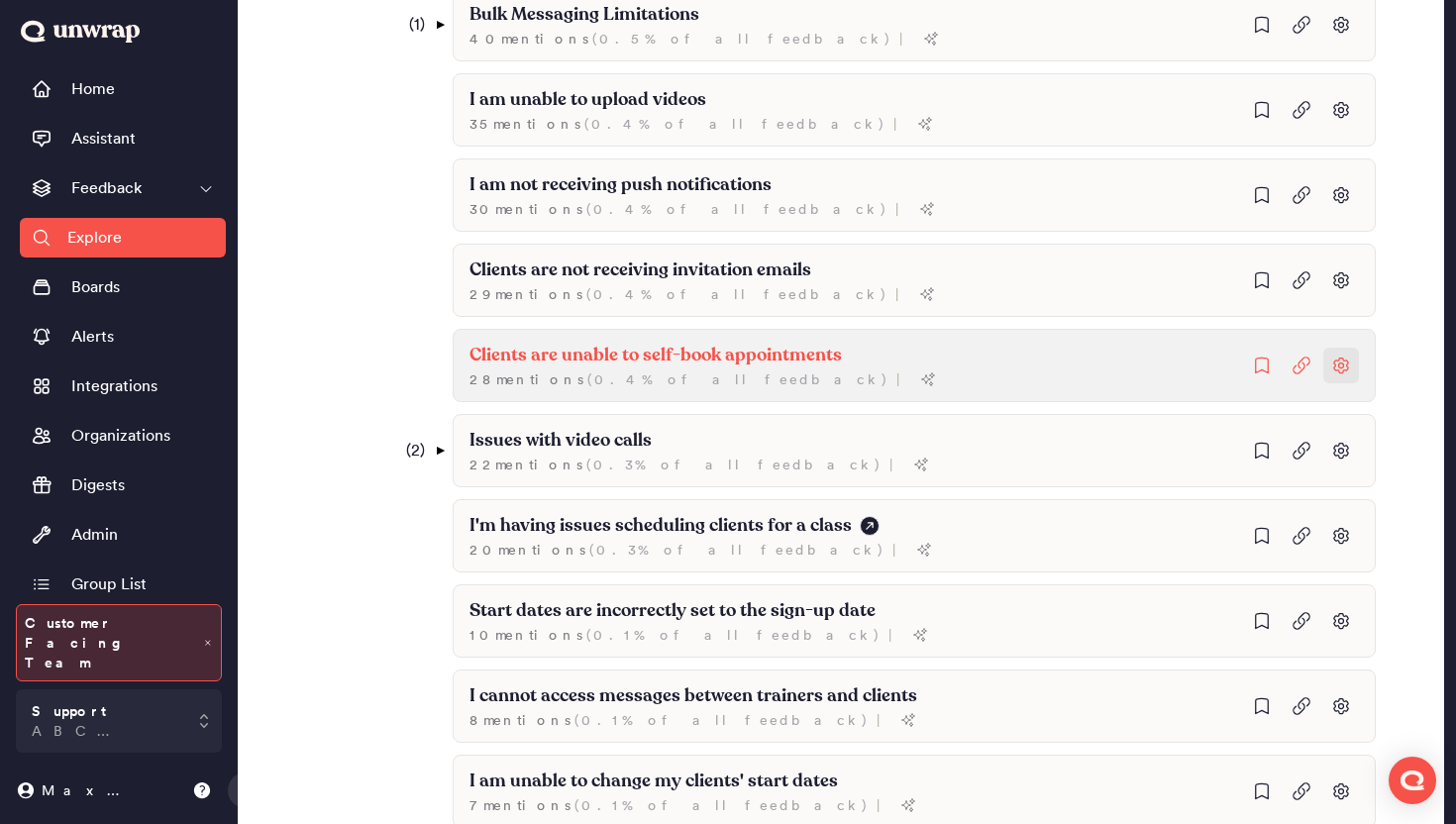 click 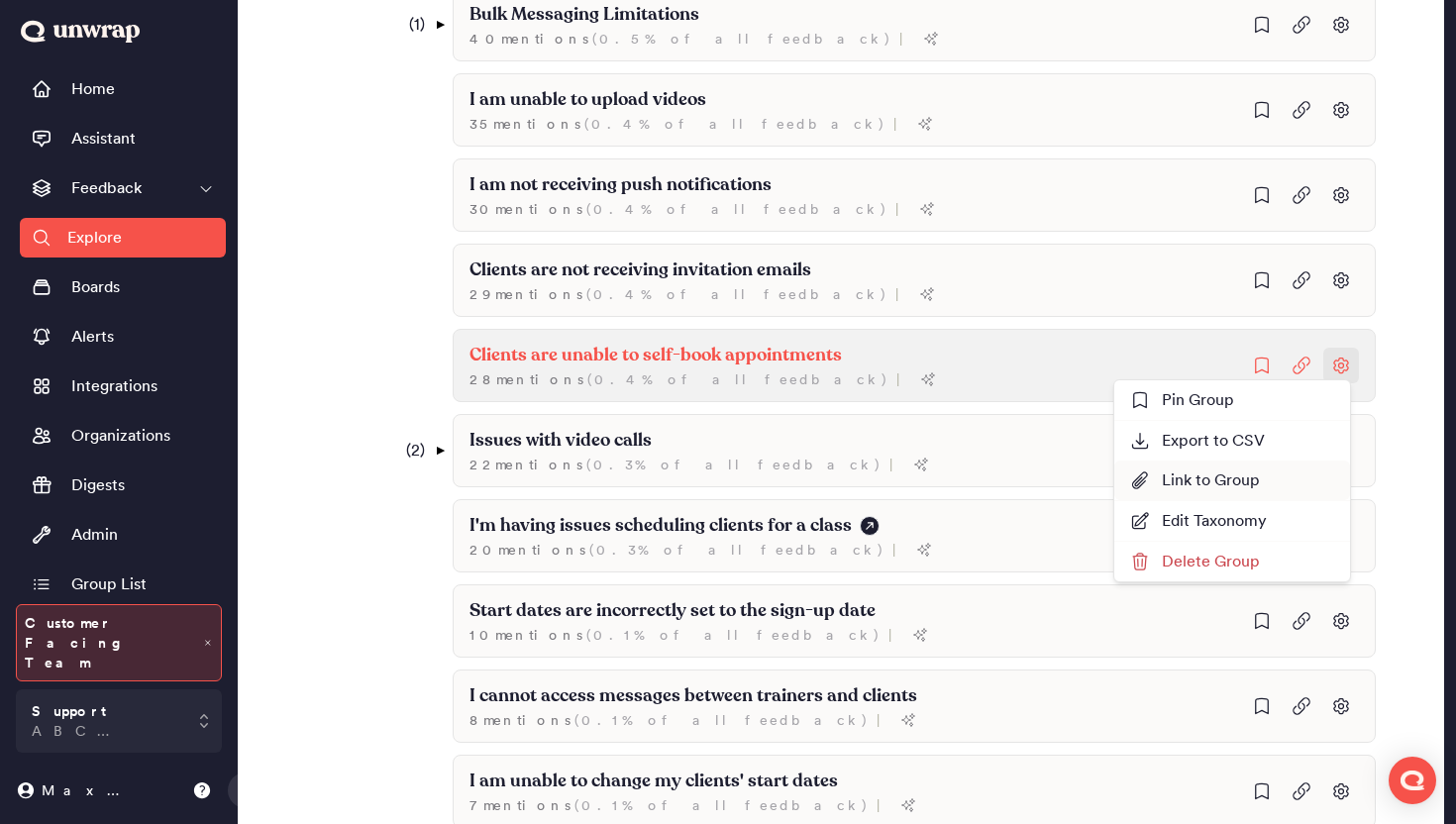 click on "Edit Taxonomy" at bounding box center [1198, 521] 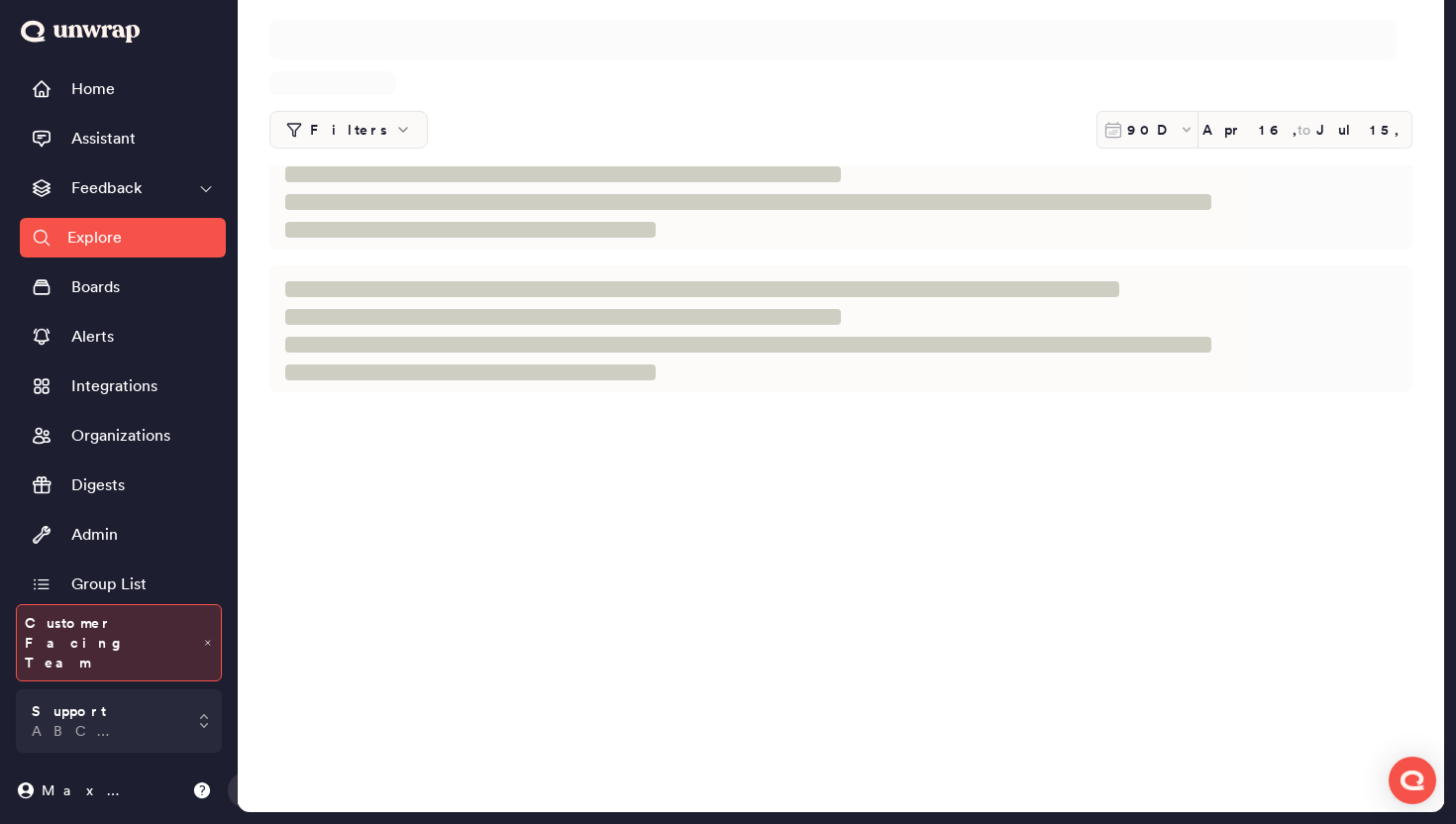 scroll, scrollTop: 0, scrollLeft: 0, axis: both 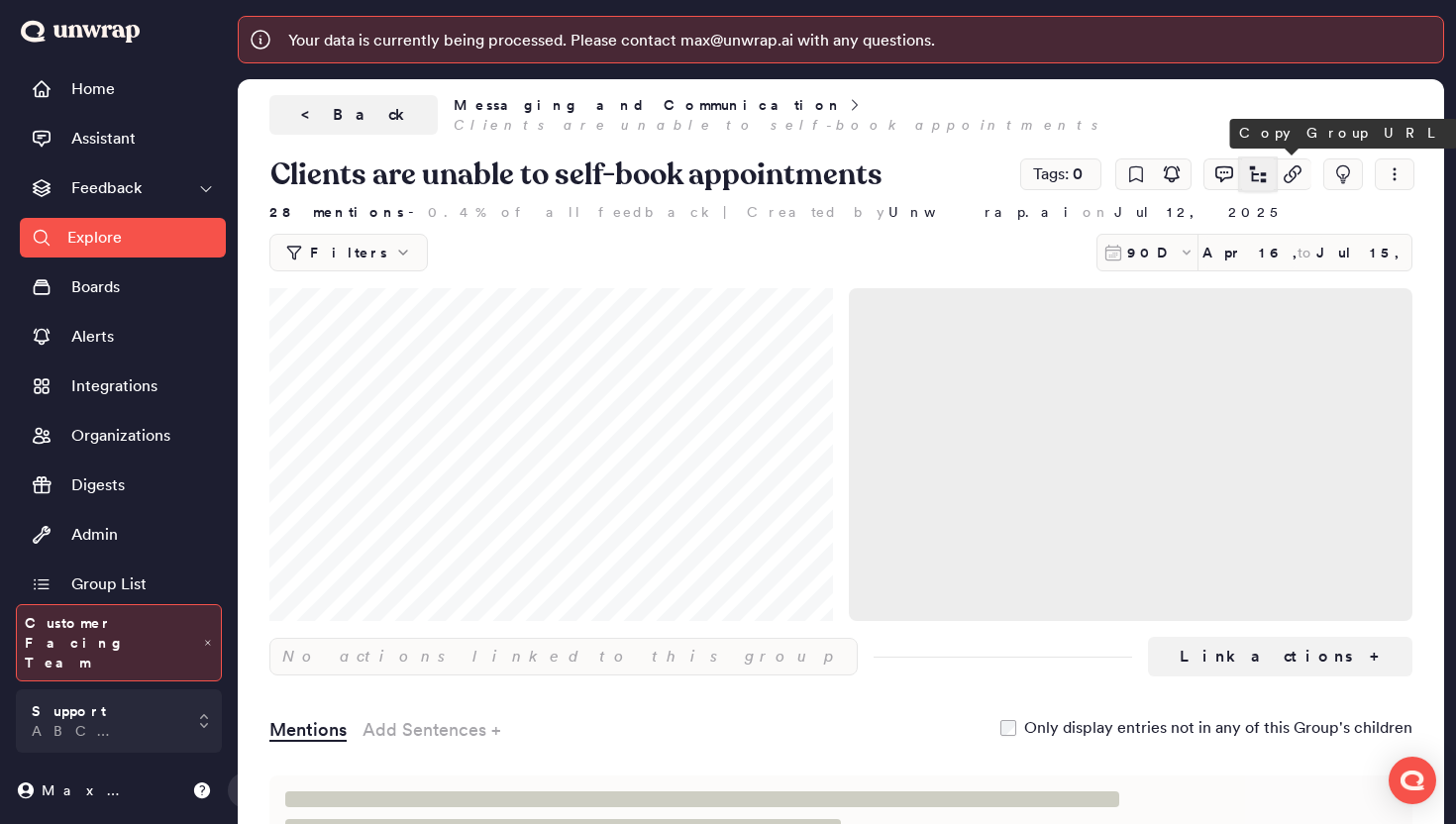 click 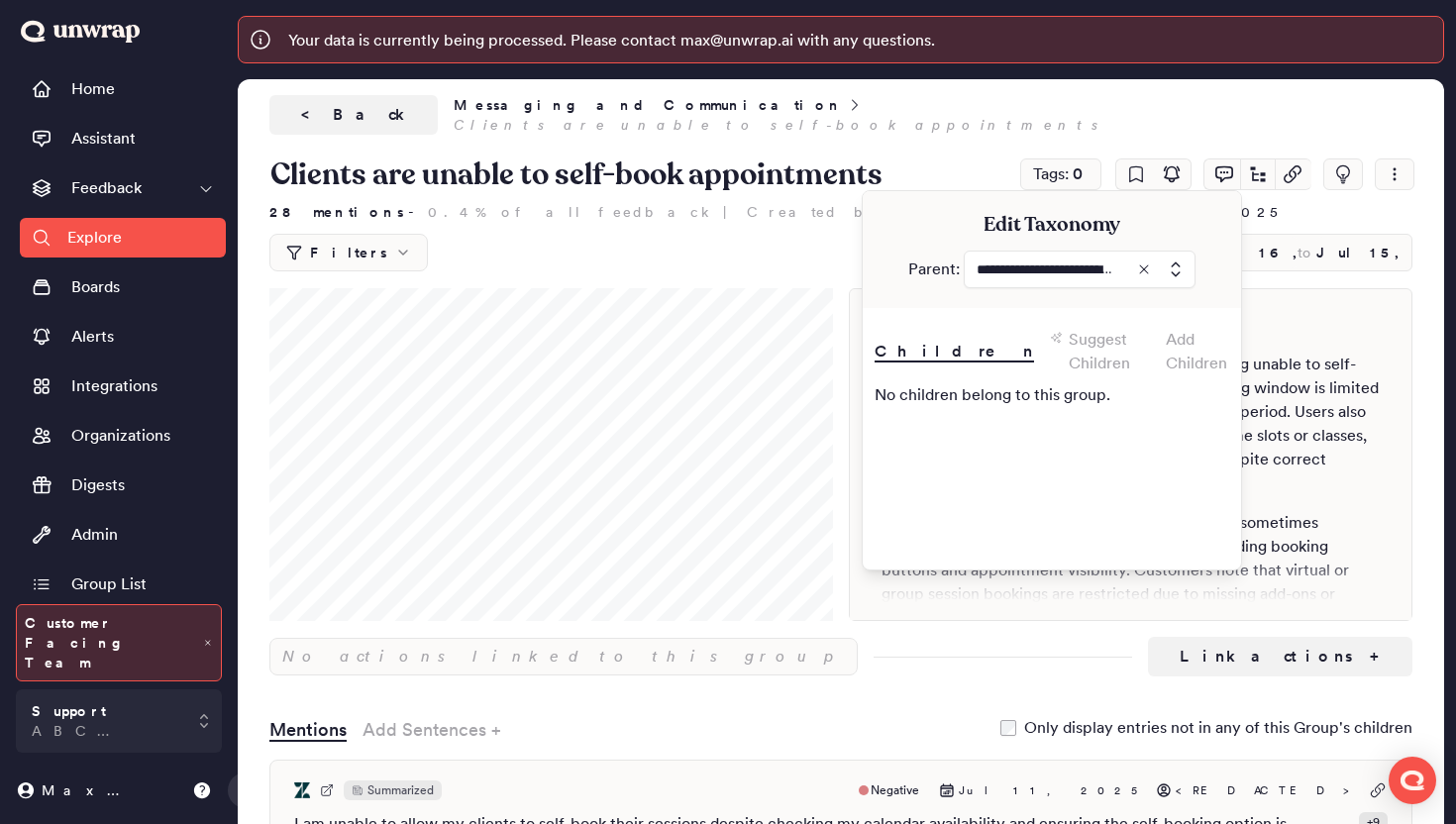 click at bounding box center (1080, 269) 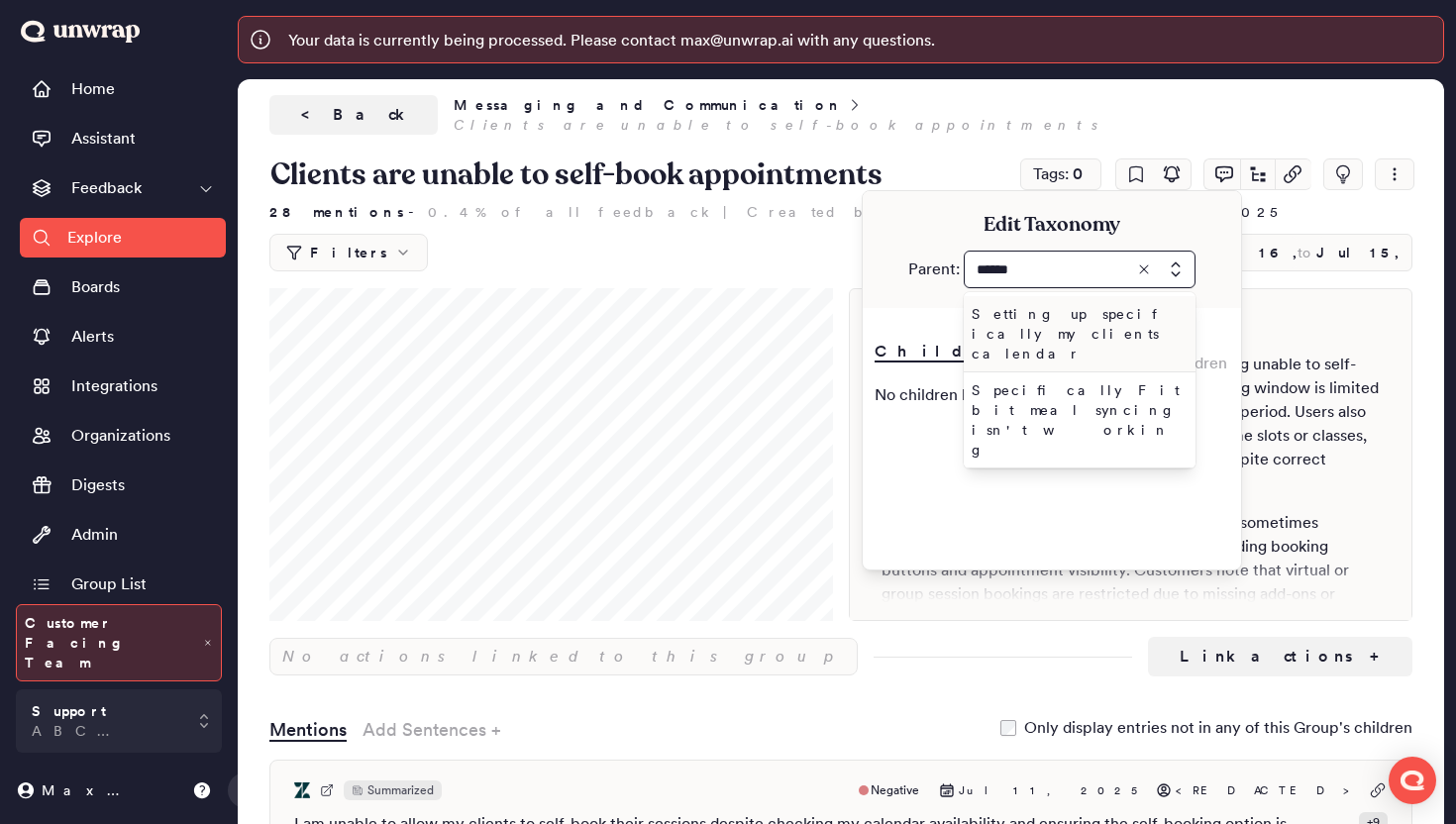 type on "******" 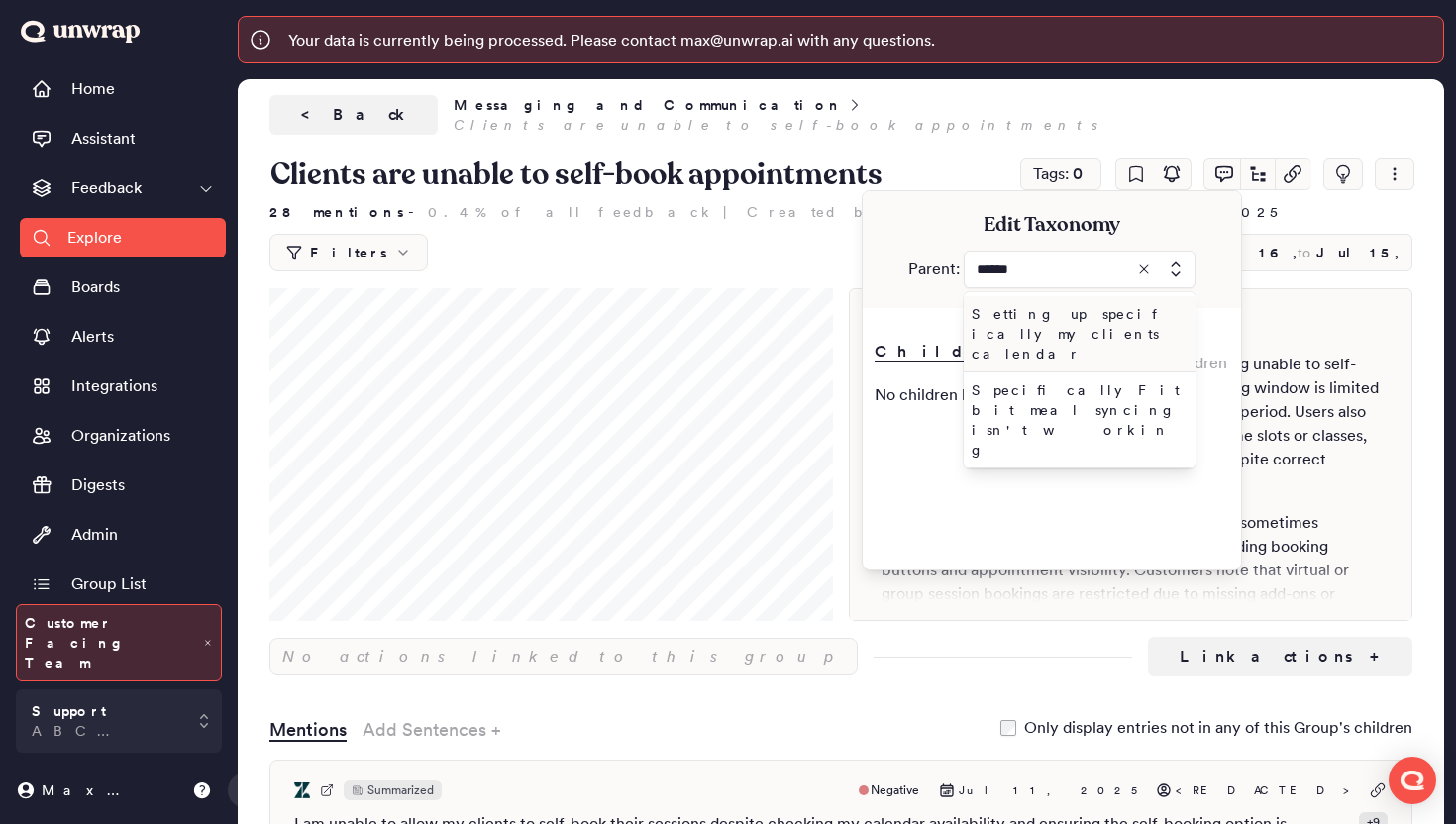 click on "Setting up specifically my clients calendar" at bounding box center (1076, 334) 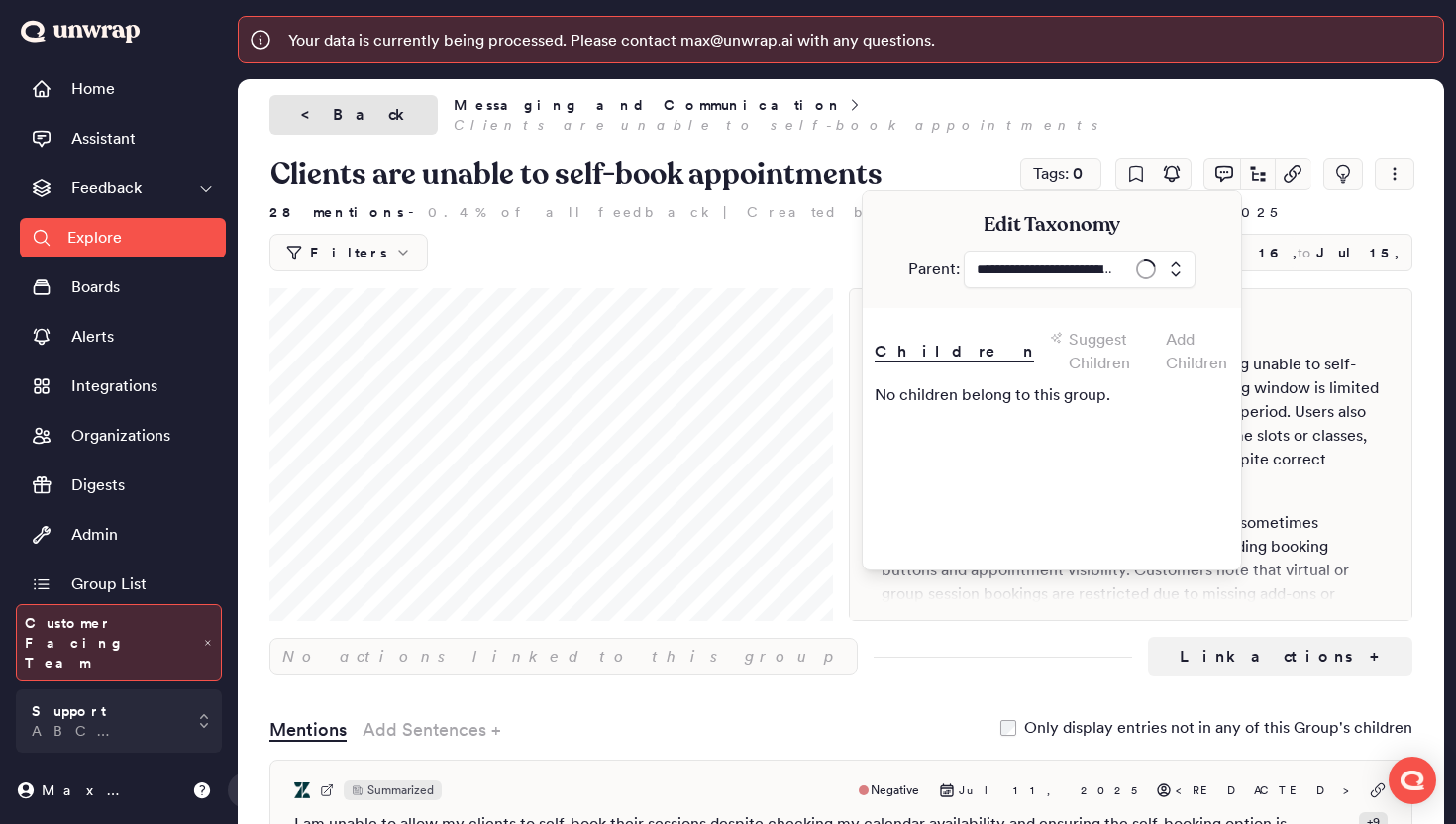 type on "**********" 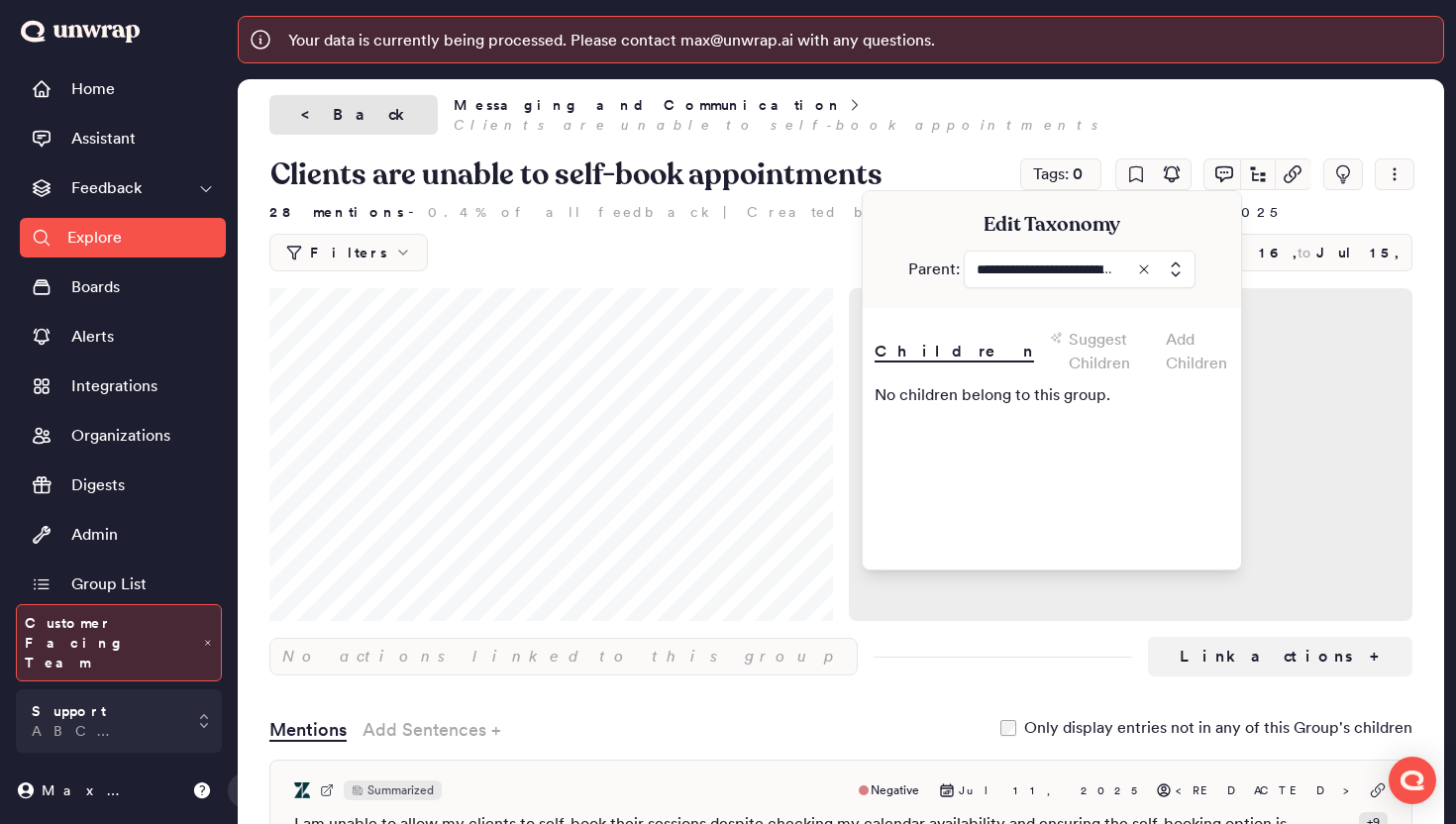 click on "< Back" at bounding box center [354, 115] 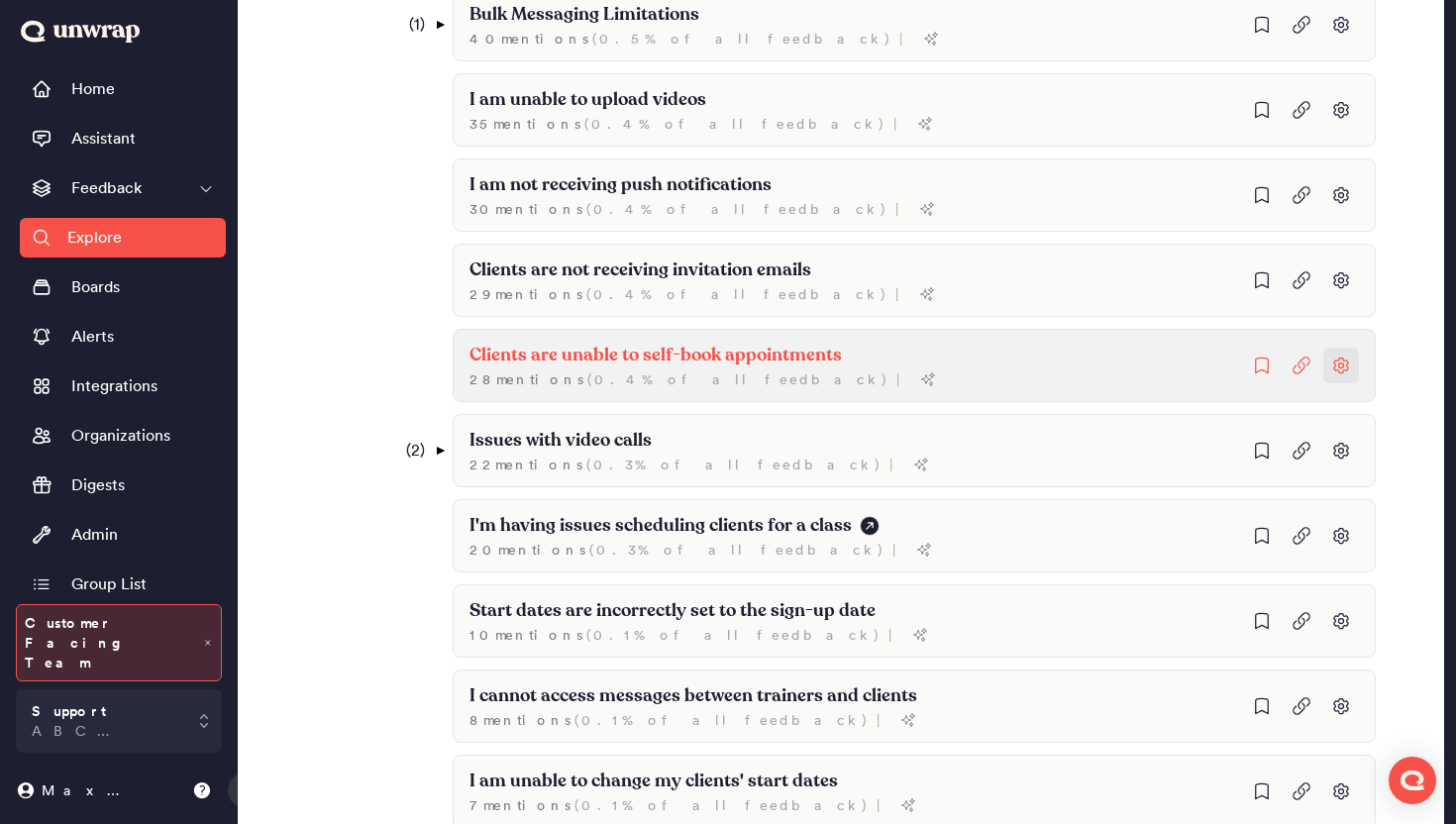 scroll, scrollTop: 2188, scrollLeft: 0, axis: vertical 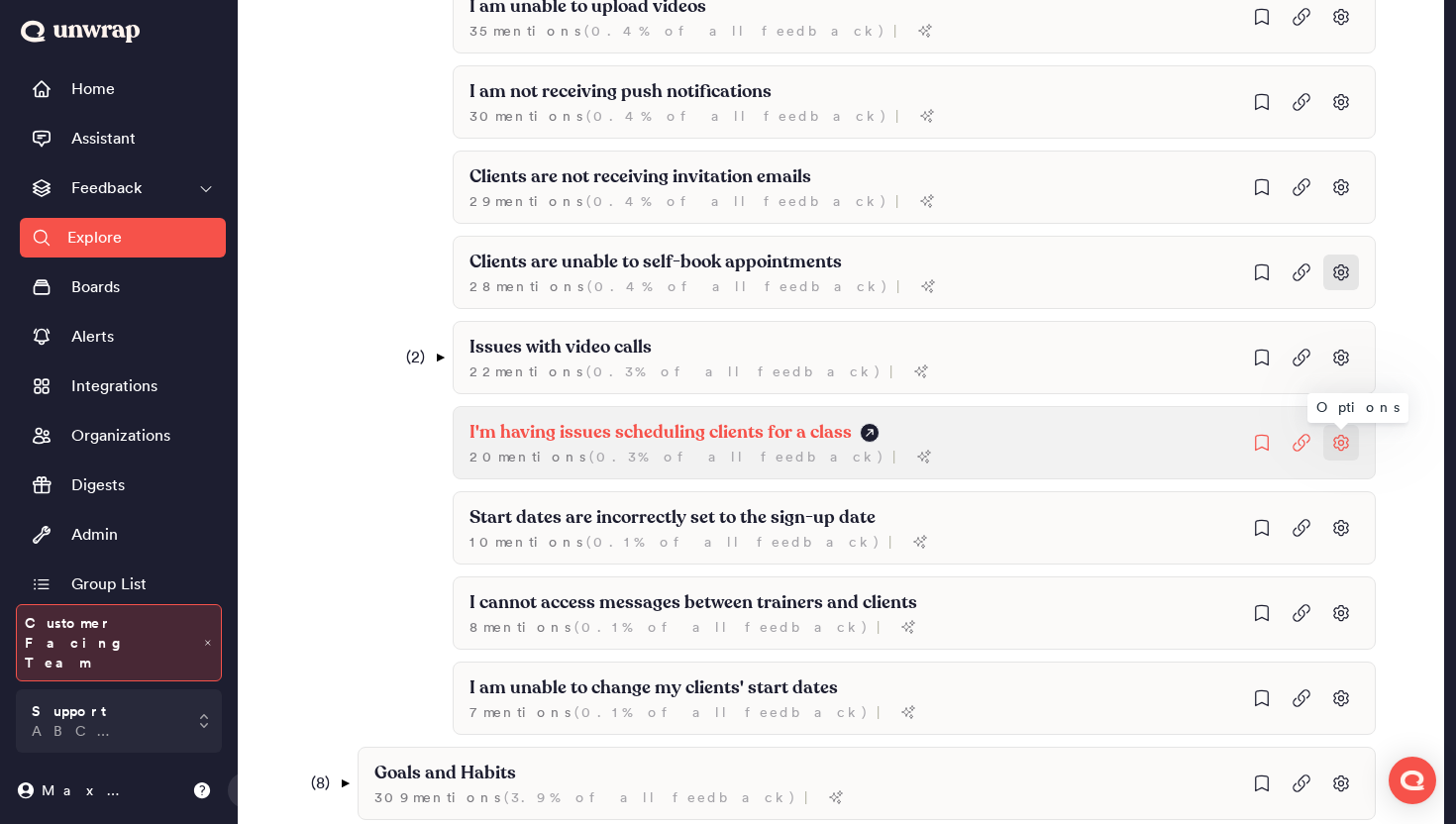 click 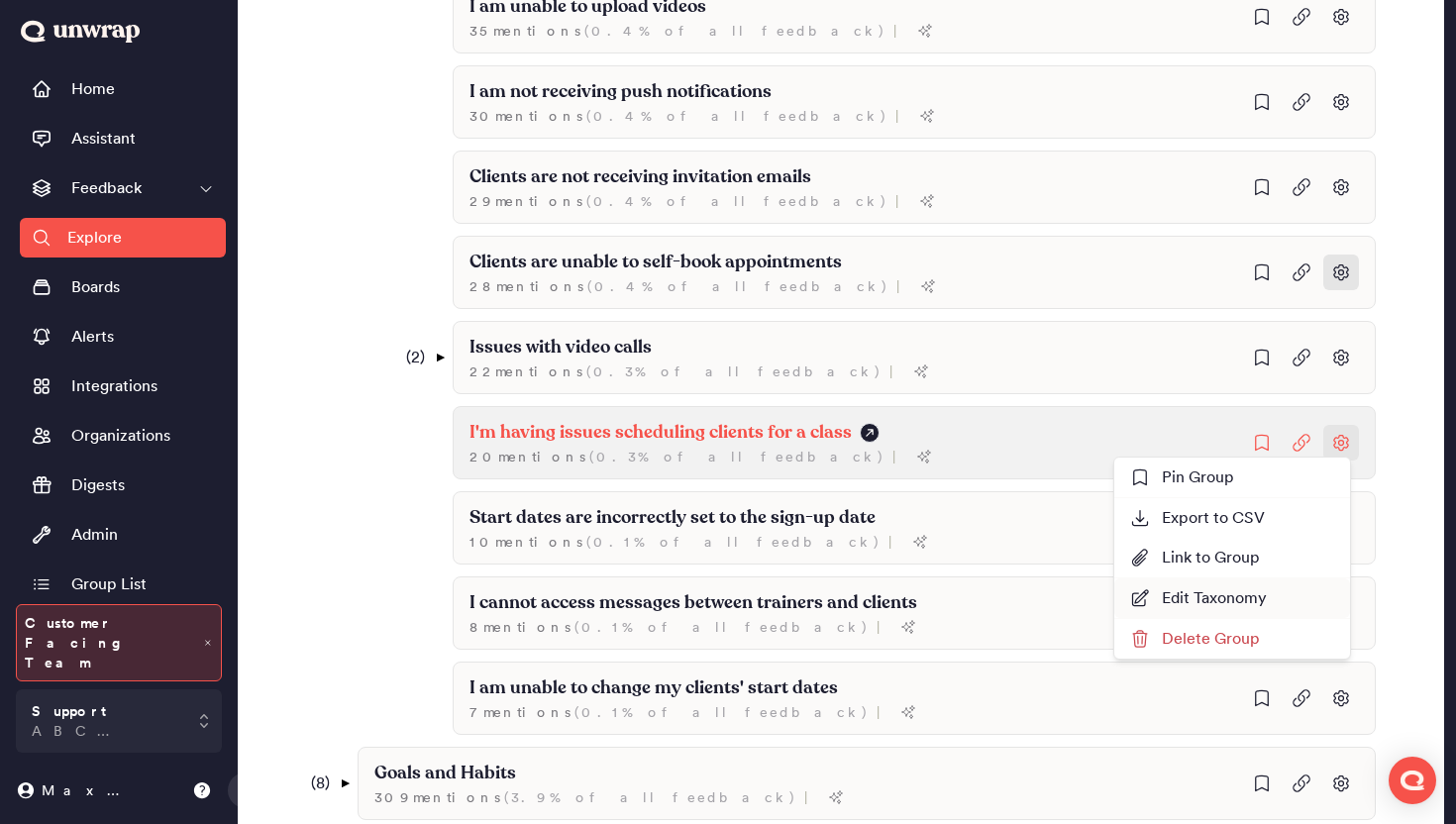 click on "Edit Taxonomy" at bounding box center [1198, 598] 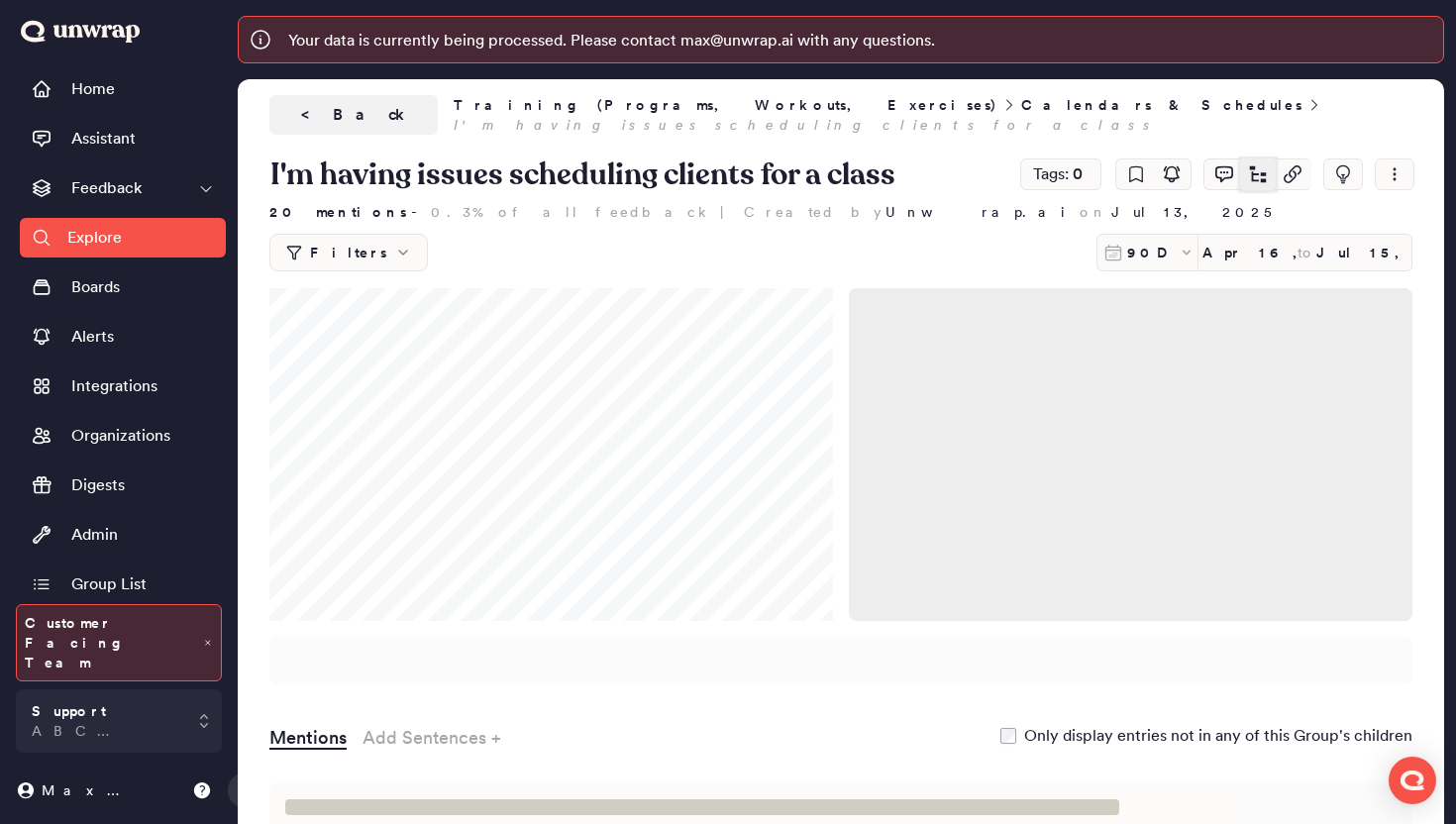 click 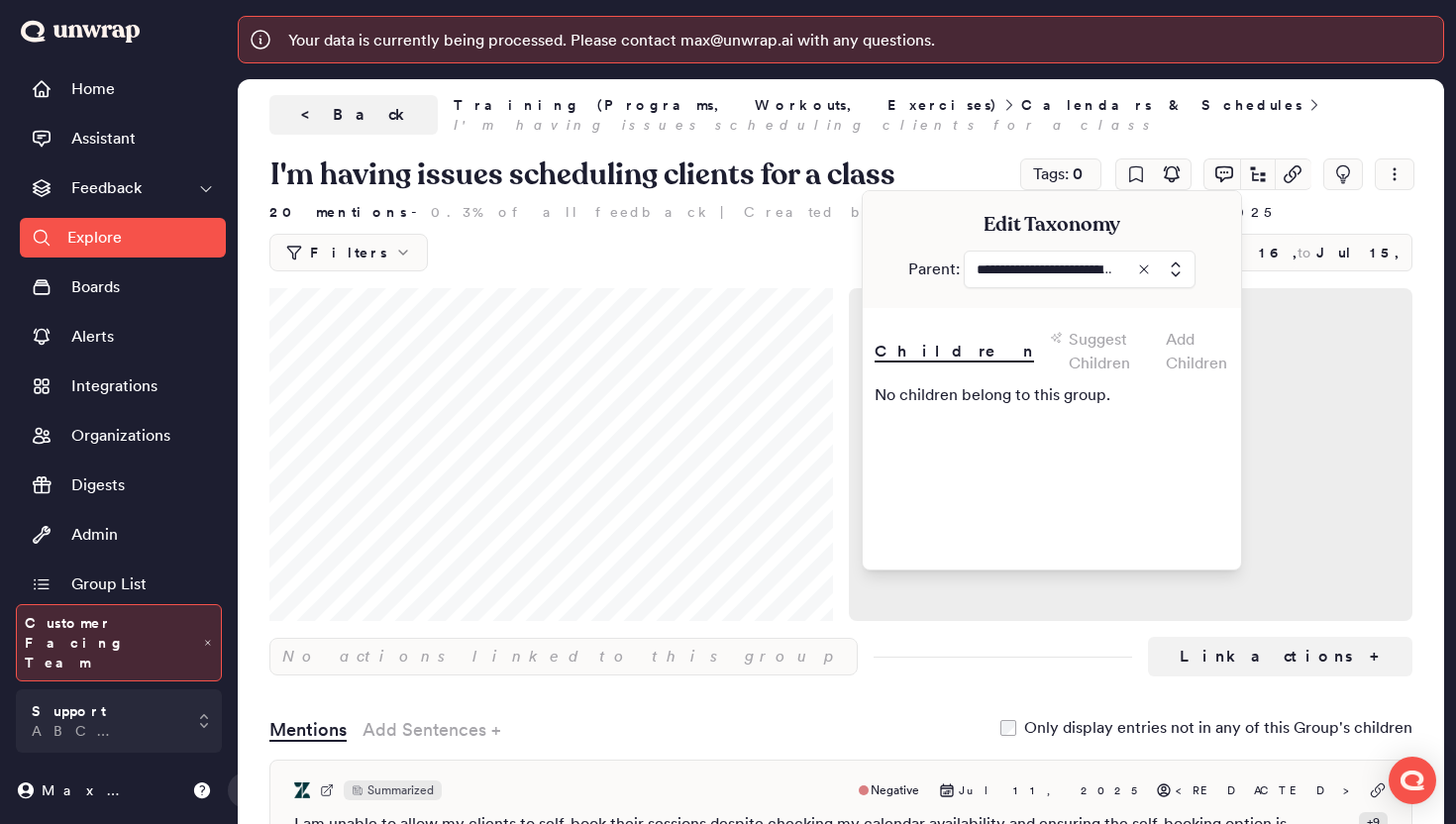 click at bounding box center (1080, 269) 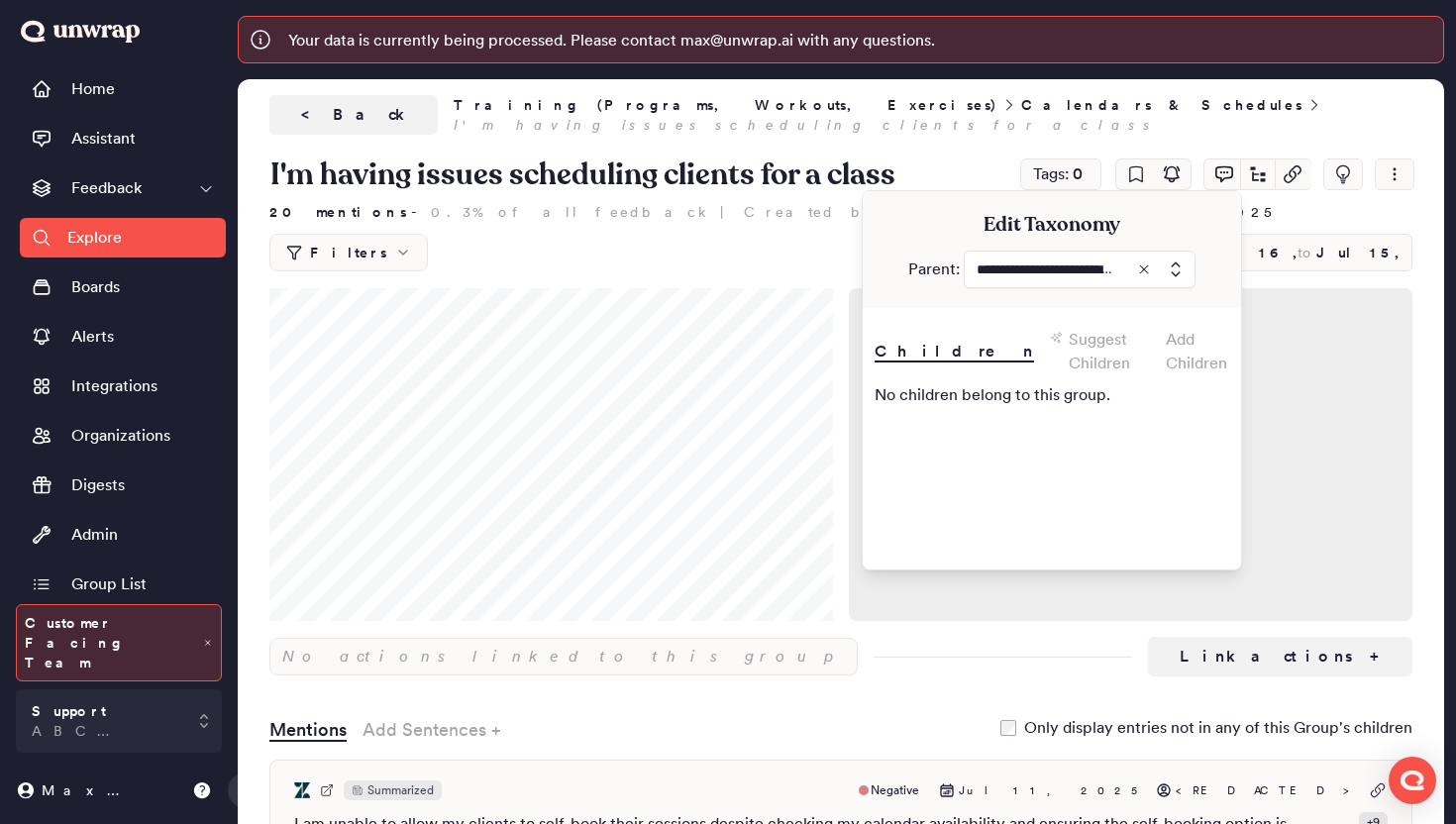 type on "**********" 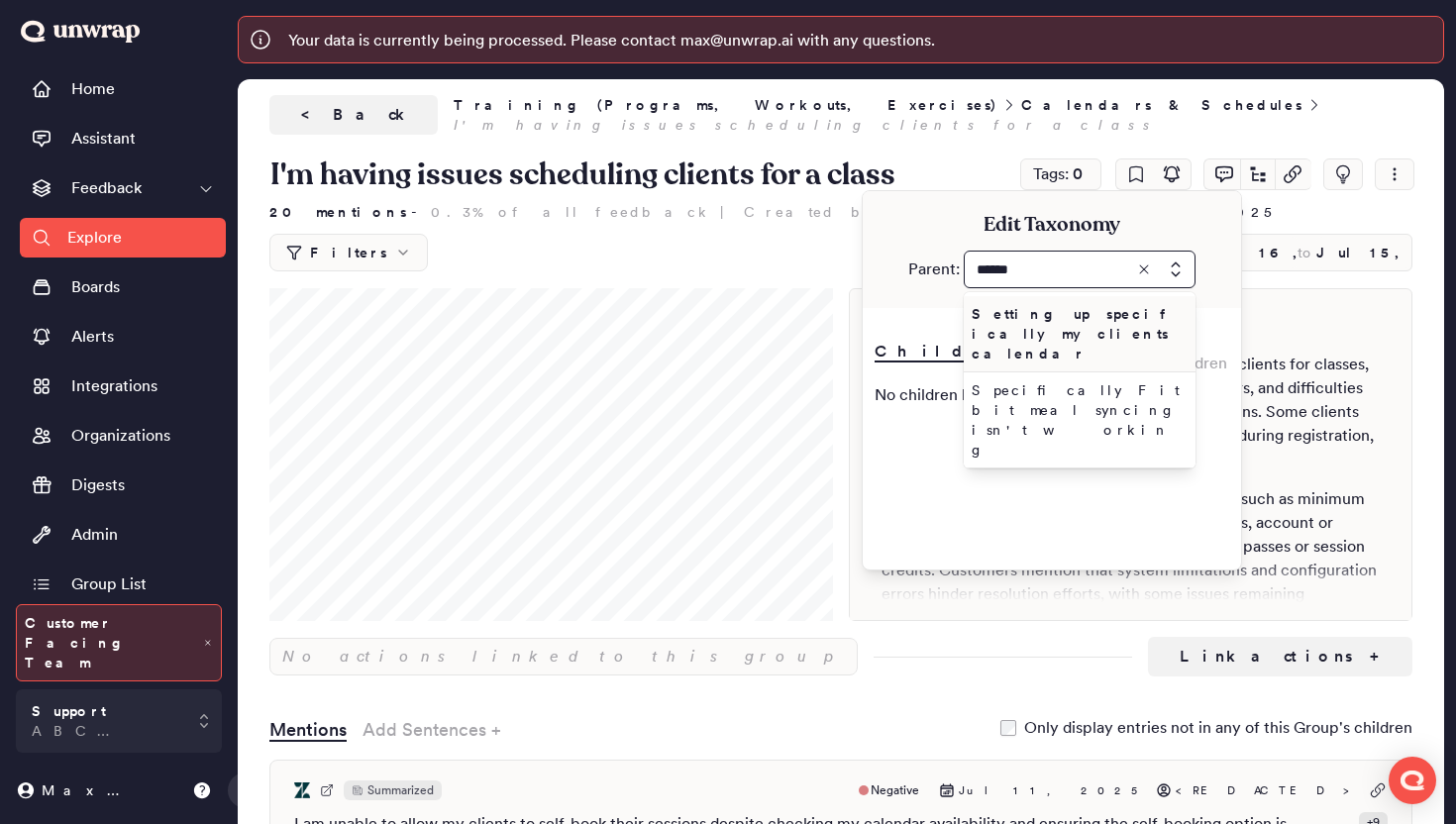 type on "******" 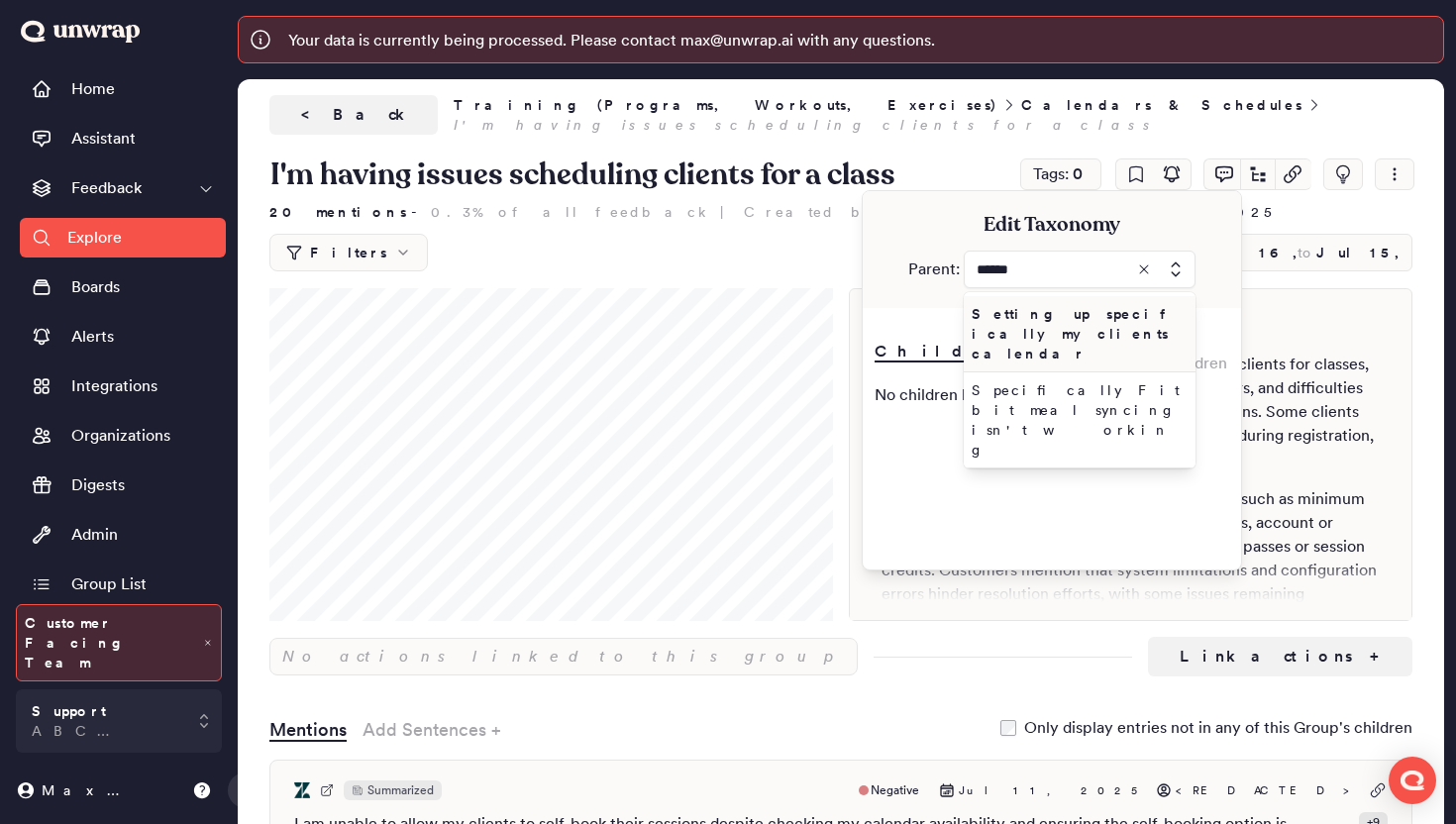 click on "Setting up specifically my clients calendar" at bounding box center (1076, 334) 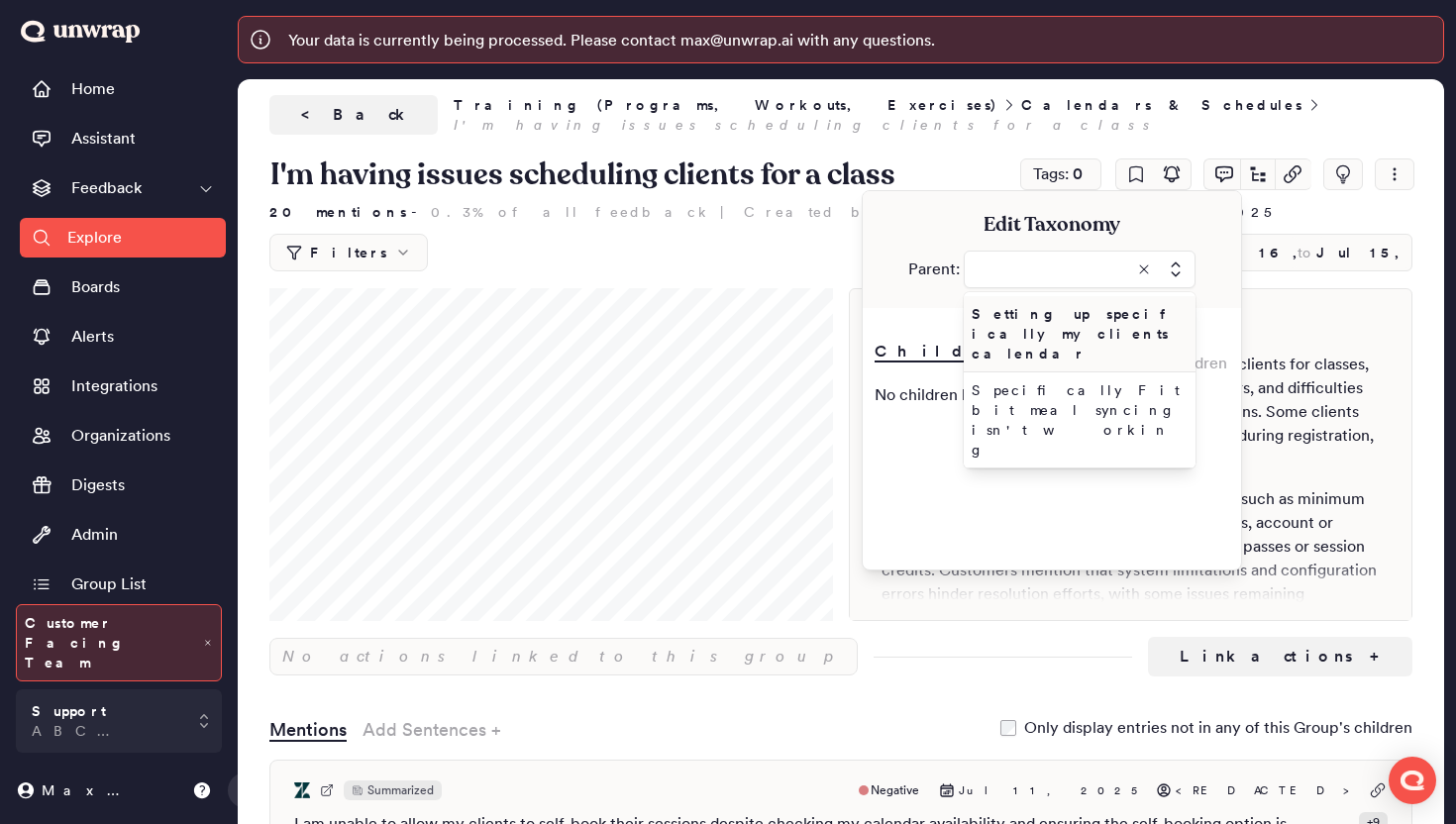 type on "**********" 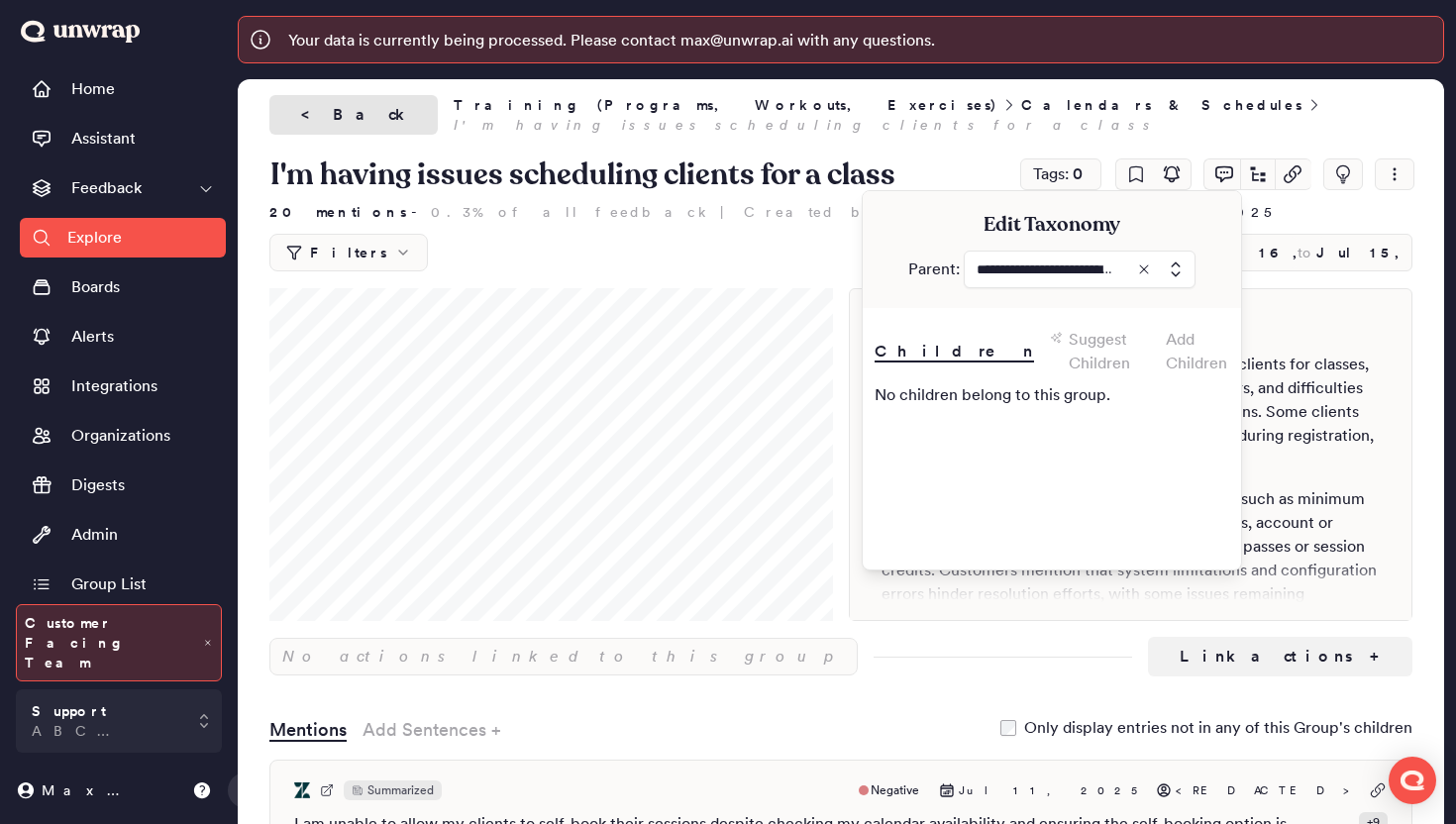 click on "< Back" at bounding box center [354, 115] 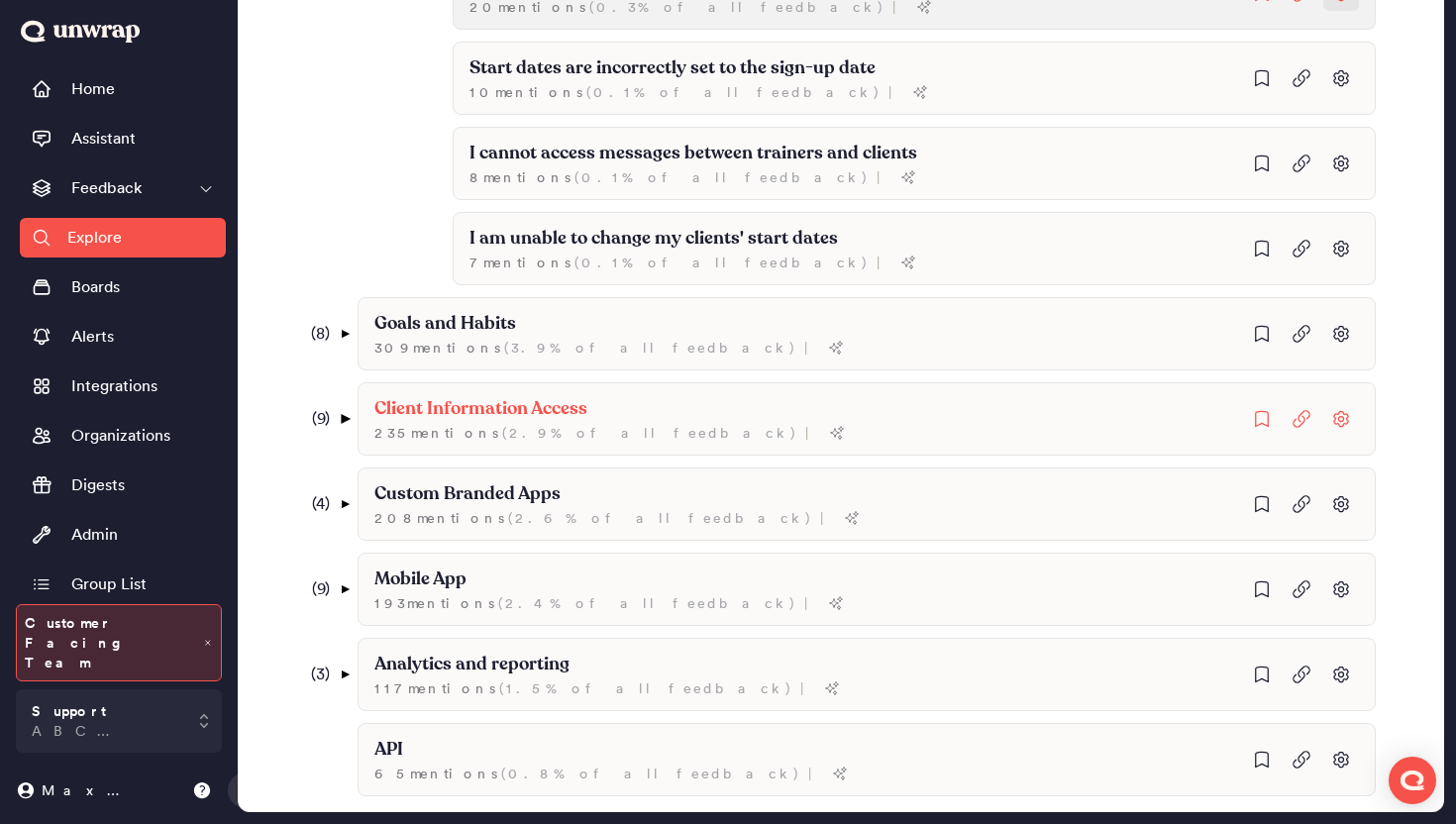 click on "▼" at bounding box center [345, 419] 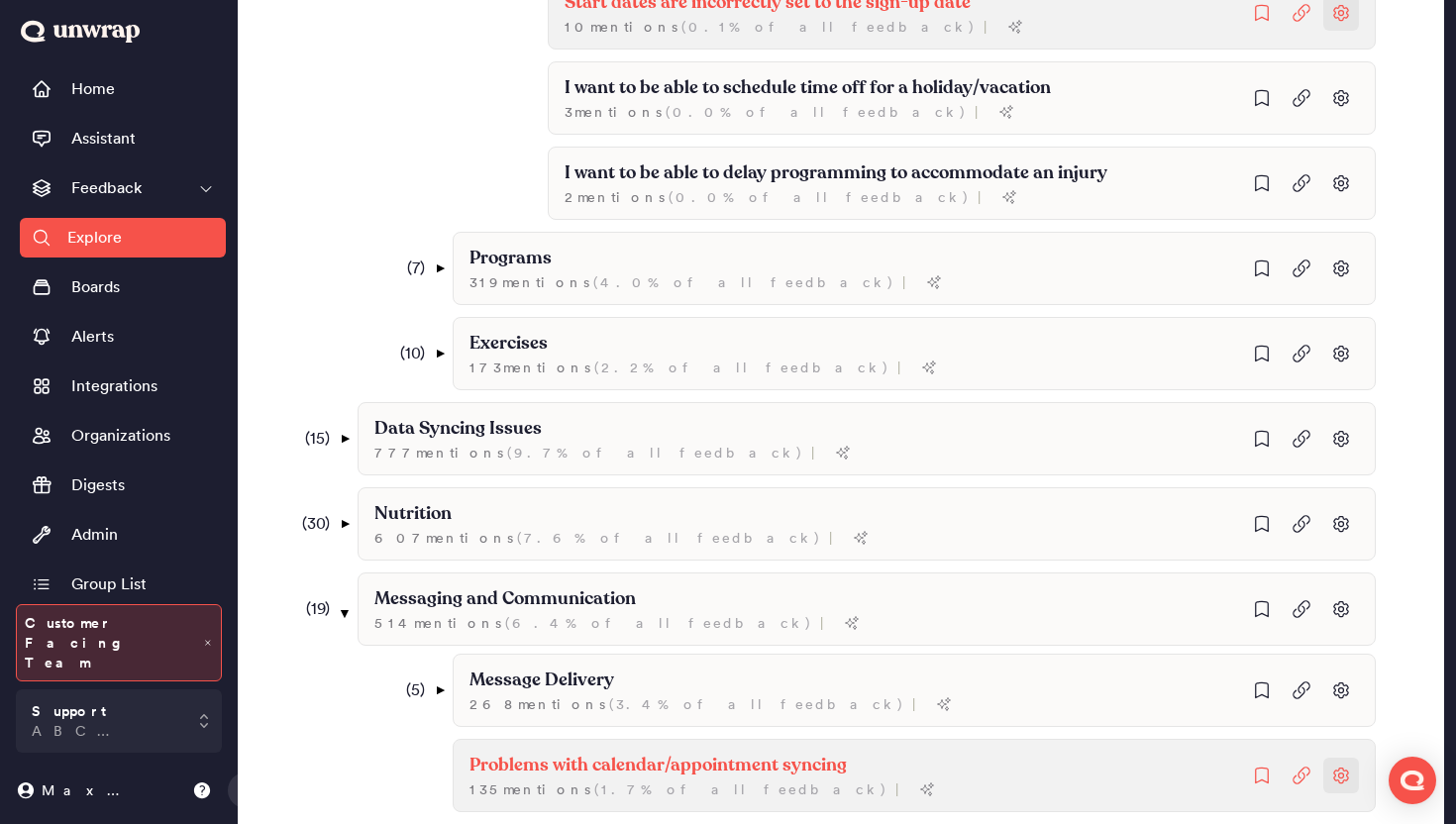 scroll, scrollTop: 1171, scrollLeft: 0, axis: vertical 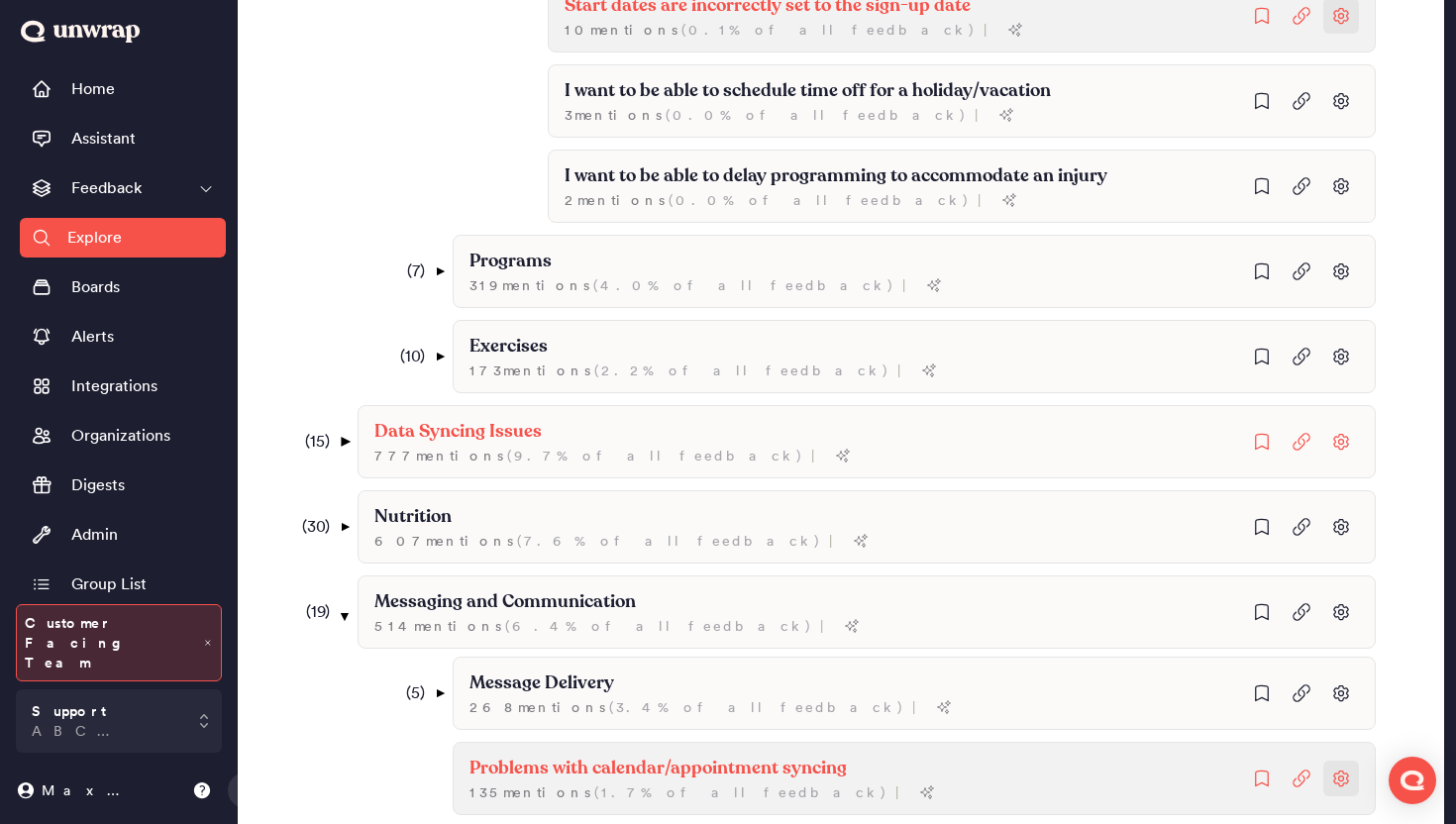 click on "▼" at bounding box center [345, 442] 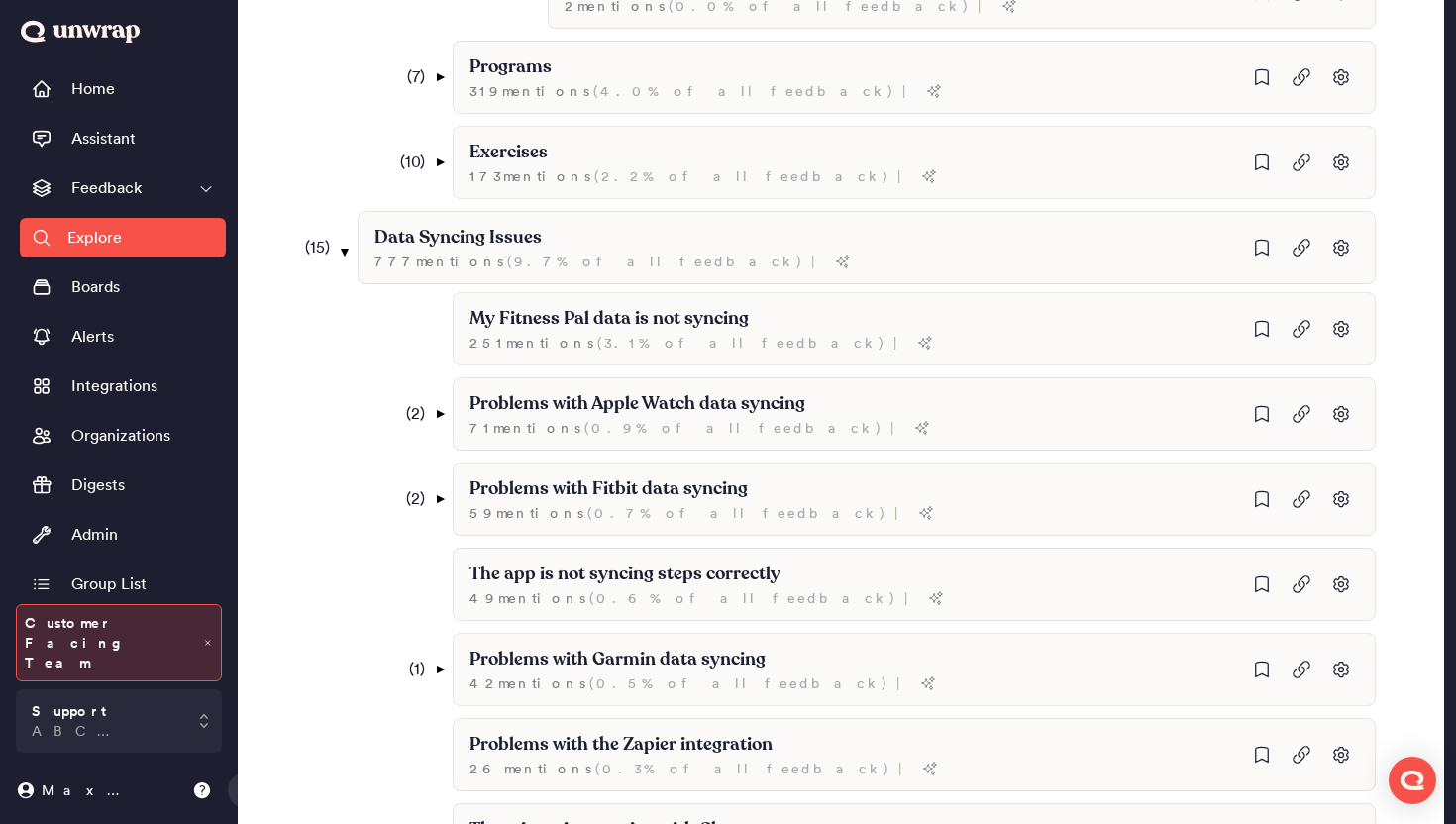scroll, scrollTop: 1481, scrollLeft: 0, axis: vertical 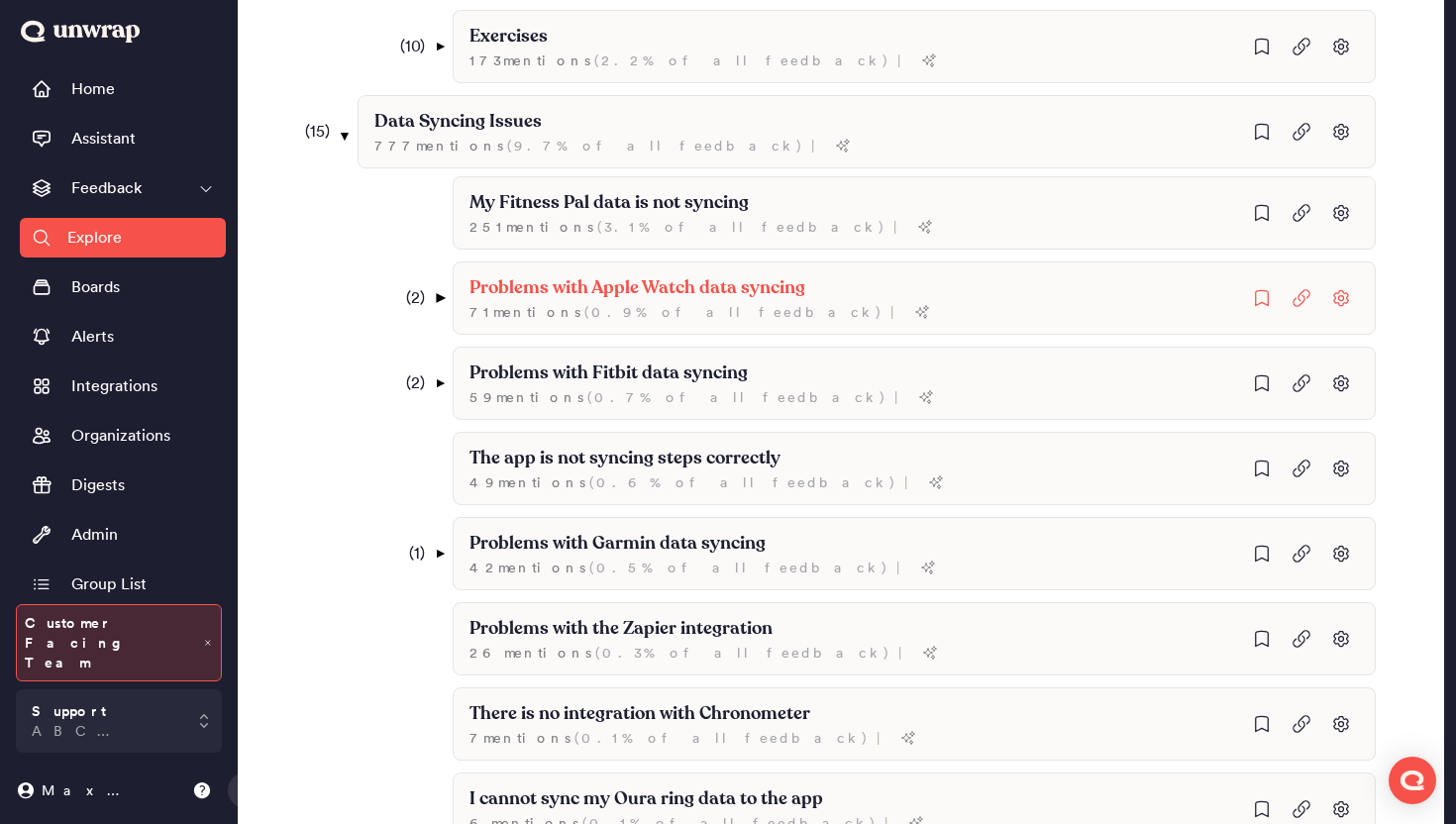 click on "▼" at bounding box center (440, 298) 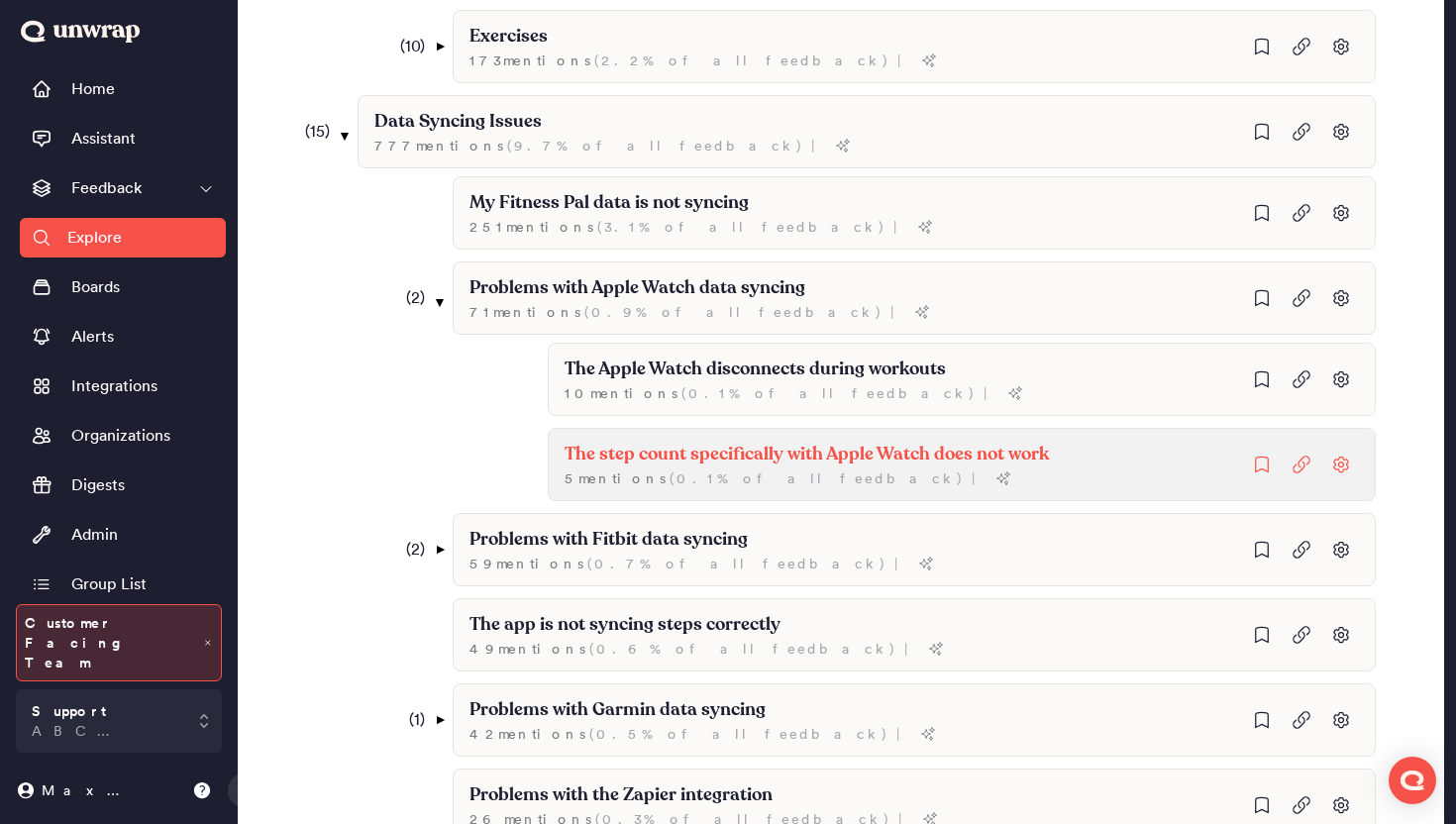 click on "The step count specifically with Apple Watch does not work" at bounding box center (664, -560) 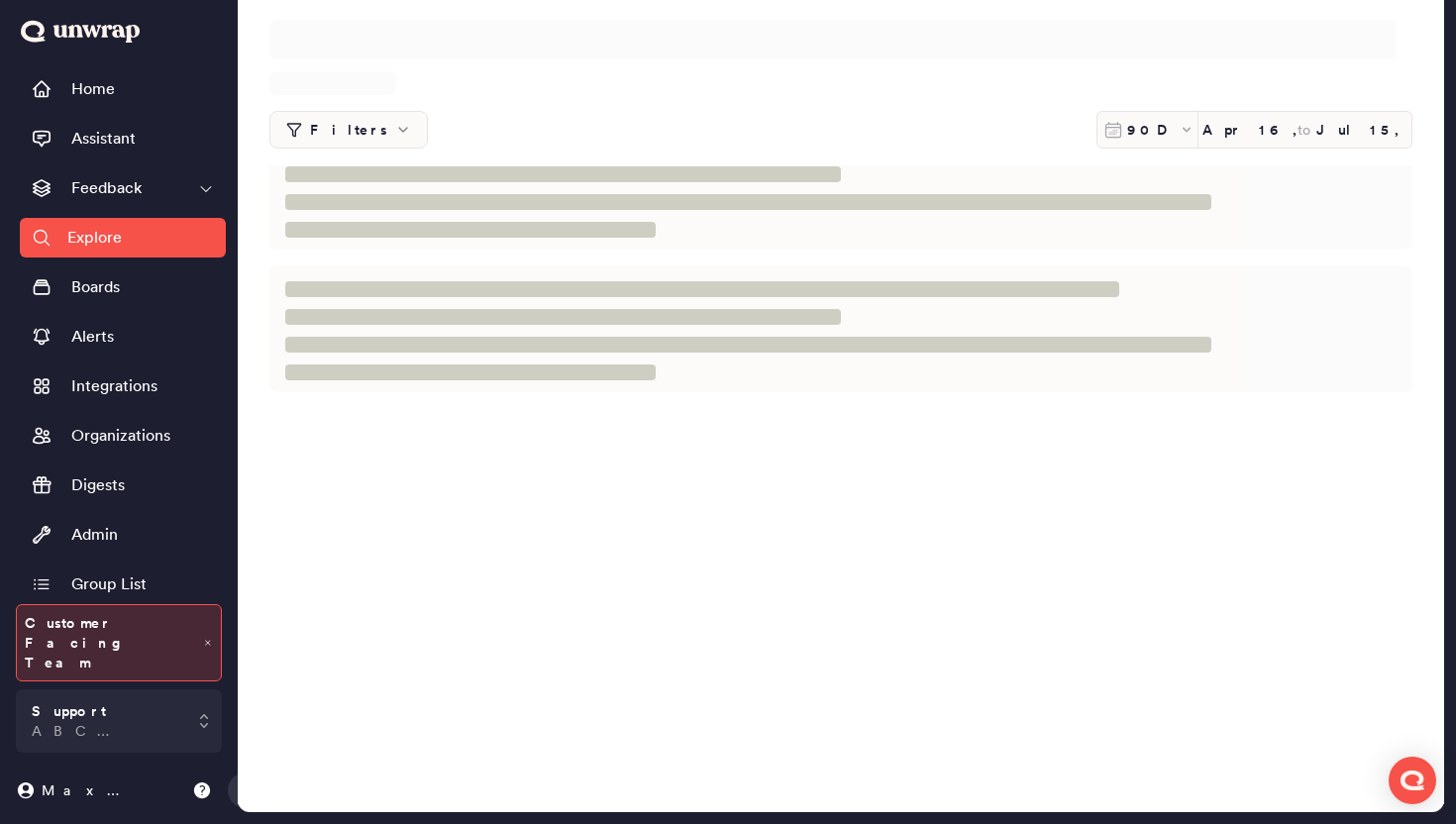scroll, scrollTop: 0, scrollLeft: 0, axis: both 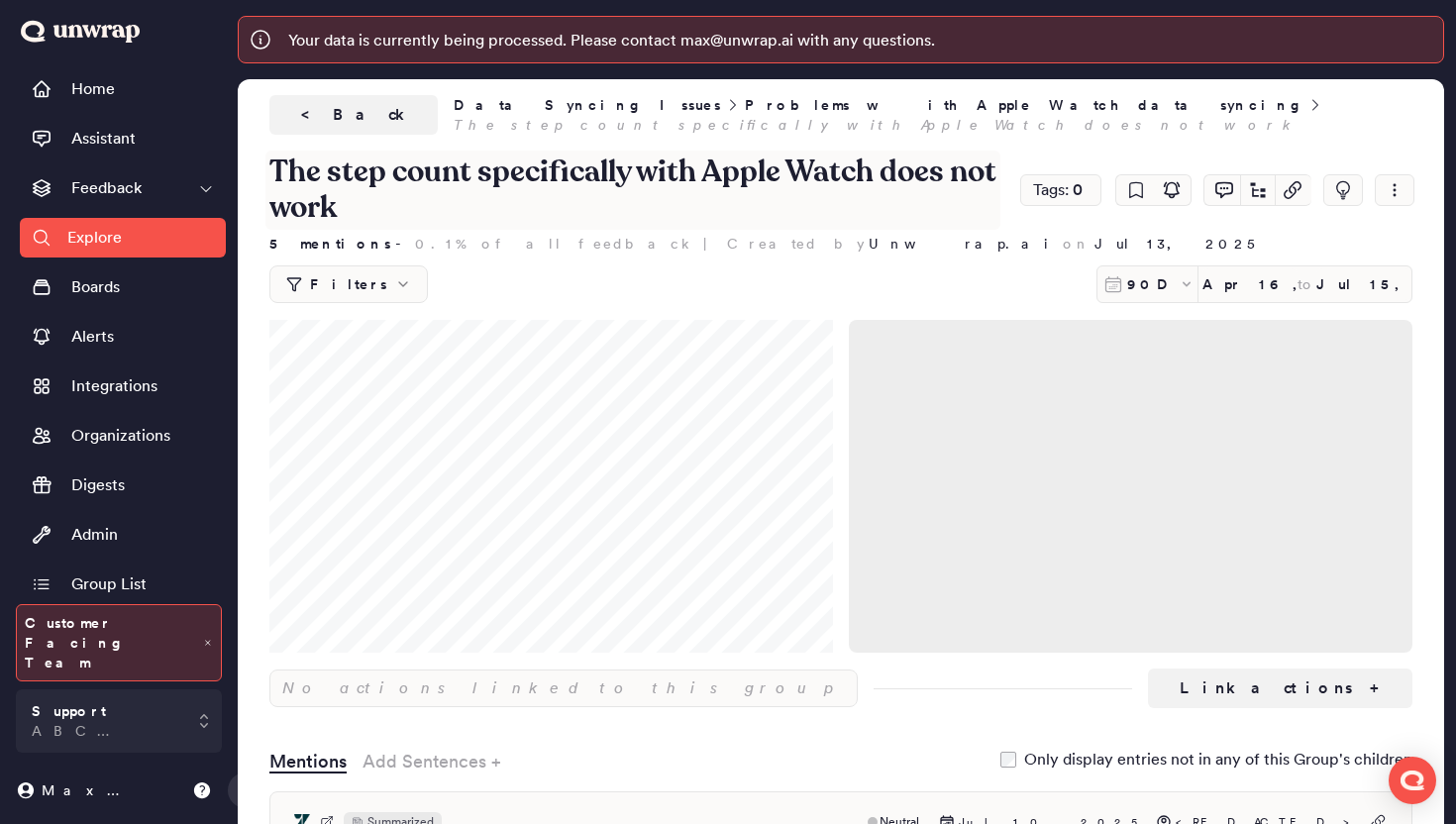 drag, startPoint x: 630, startPoint y: 175, endPoint x: 464, endPoint y: 176, distance: 166.00301 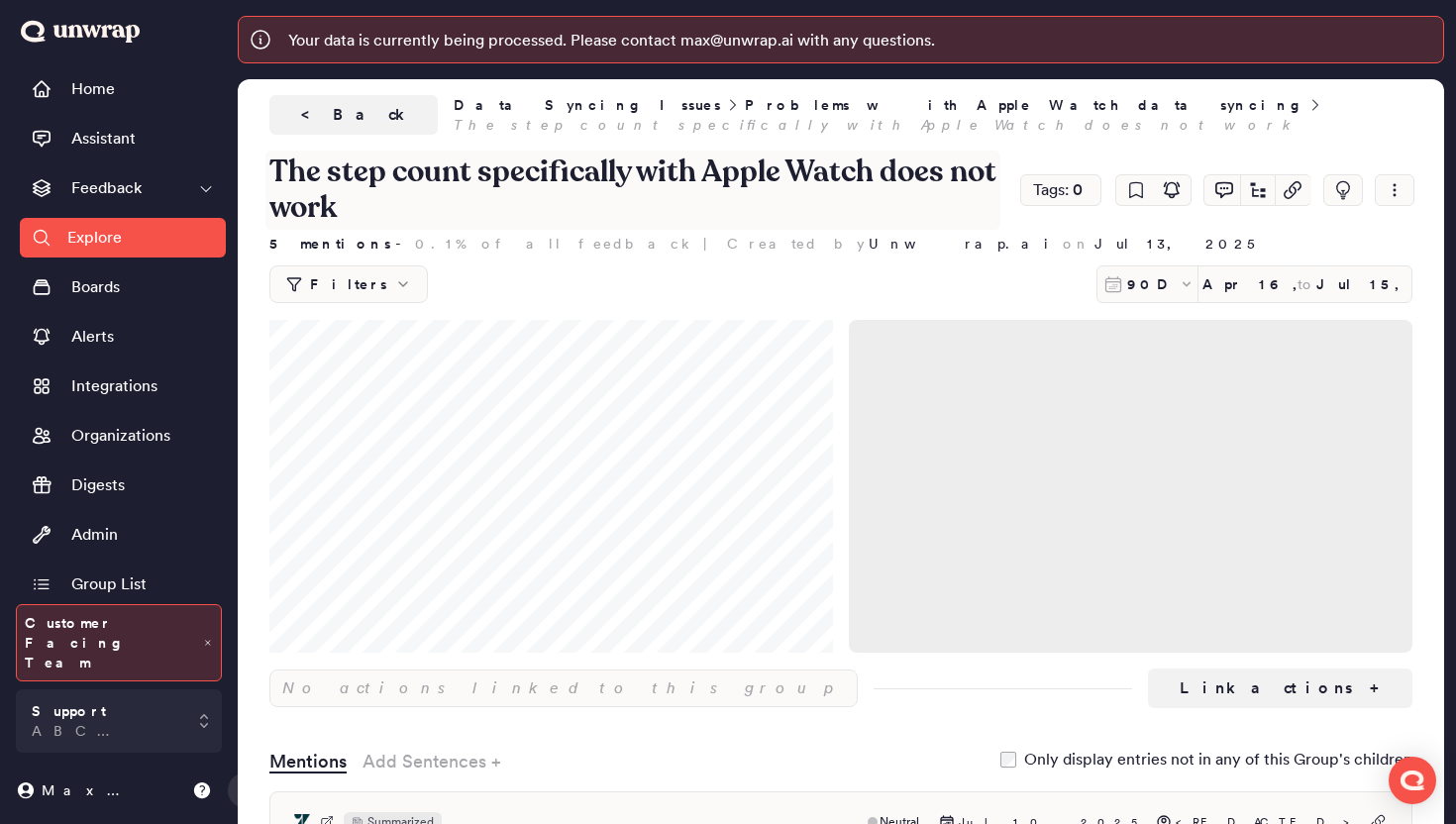 click on "The step count specifically with Apple Watch does not work" at bounding box center (633, 190) 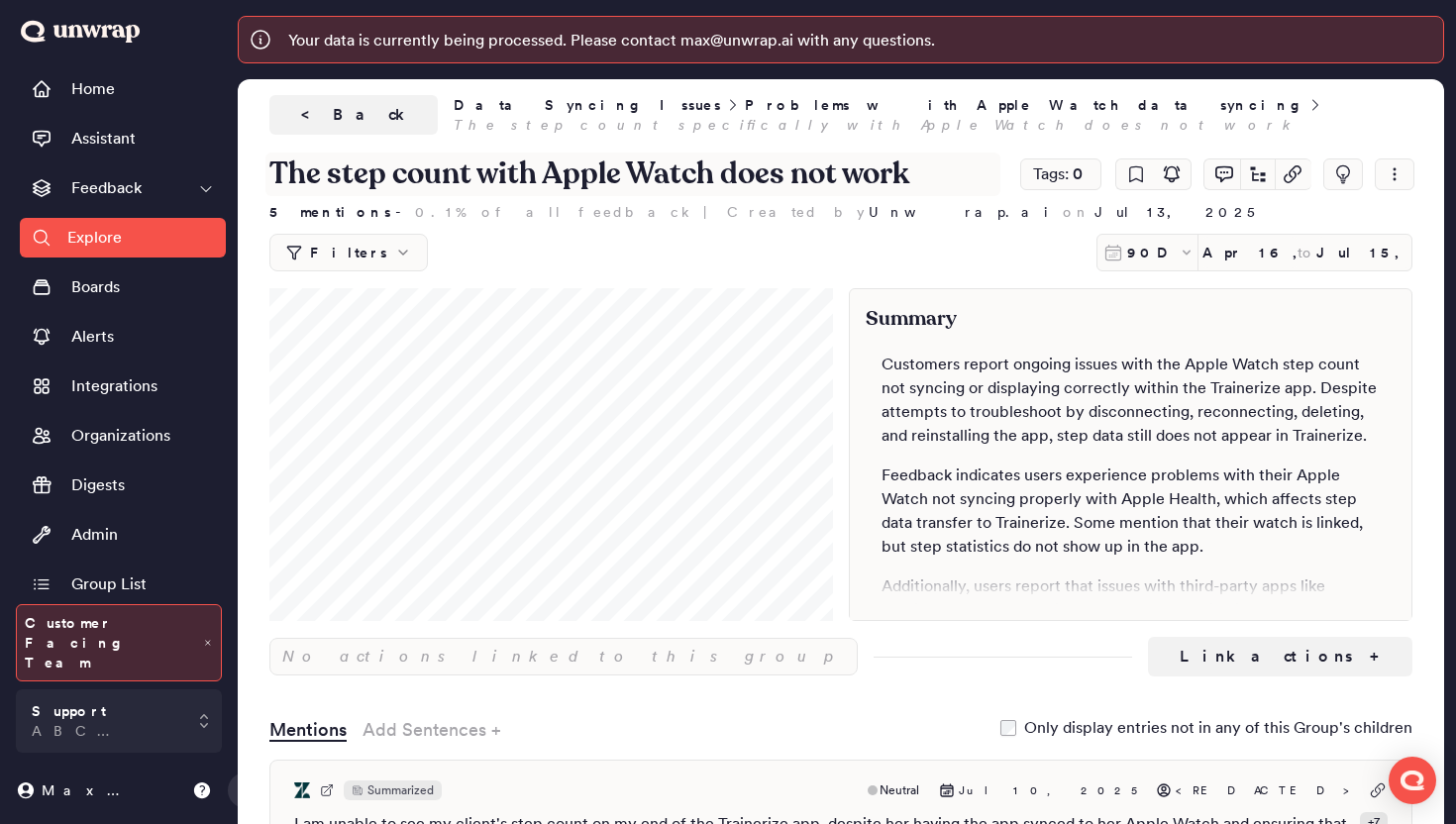 type on "The step count with Apple Watch does not work" 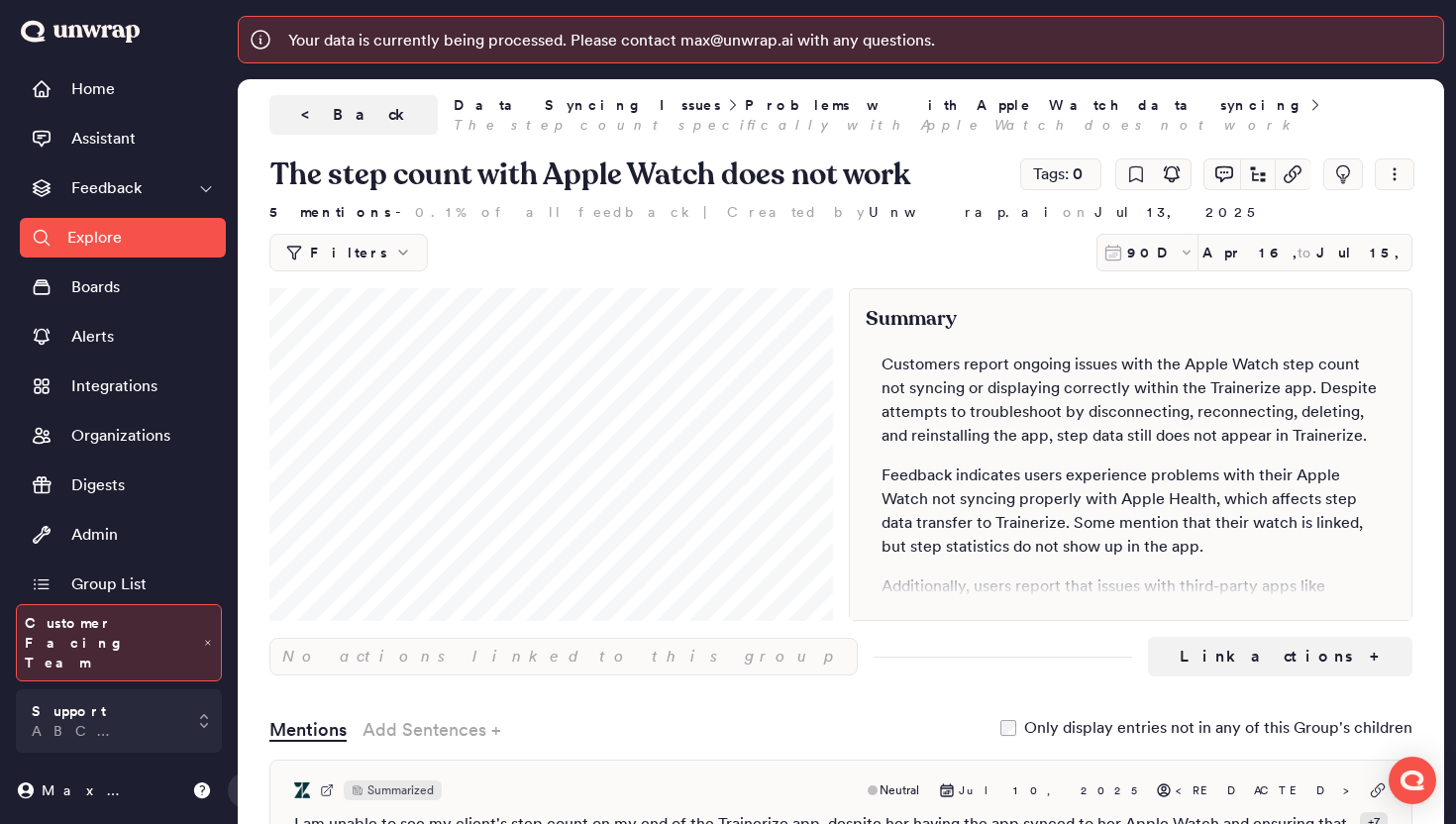 click on "Explore Search Filters 90D Apr 16, 2025 to Jul 15, 2025 Add filter Frequently Used: Feature Reques... Showing  212 groups Setting up specifically my clients calendar New 0 % Problems with calendar/appointment syncing 135  mention s   ( 1.7% of all feedback ) | My client's calendar is not displaying 55  mention s   ( 0.7% of all feedback ) | Clients are unable to self-book appointments 28  mention s   ( 0.4% of all feedback ) | I'm having issues scheduling clients for a class 20  mention s   ( 0.3% of all feedback ) | ( 60 ) ▼ Account and Billing 2,843  mention s   ( 35.7% of all feedback ) | ( 27 ) ▼ Billing and Payments 2,053  mention s   ( 25.8% of all feedback ) | ( 4 ) ▼ I want to cancel my account 633  mention s   ( 7.9% of all feedback ) | ( 1 ) ▼ I am having difficulty canceling my account 184  mention s   ( 2.3% of all feedback ) | I cannot find the cancellation option on the website 25  mention s   ( 0.3% of all feedback ) | I want to cancel my account because I don't use it 101  mention s" at bounding box center [841, 813] 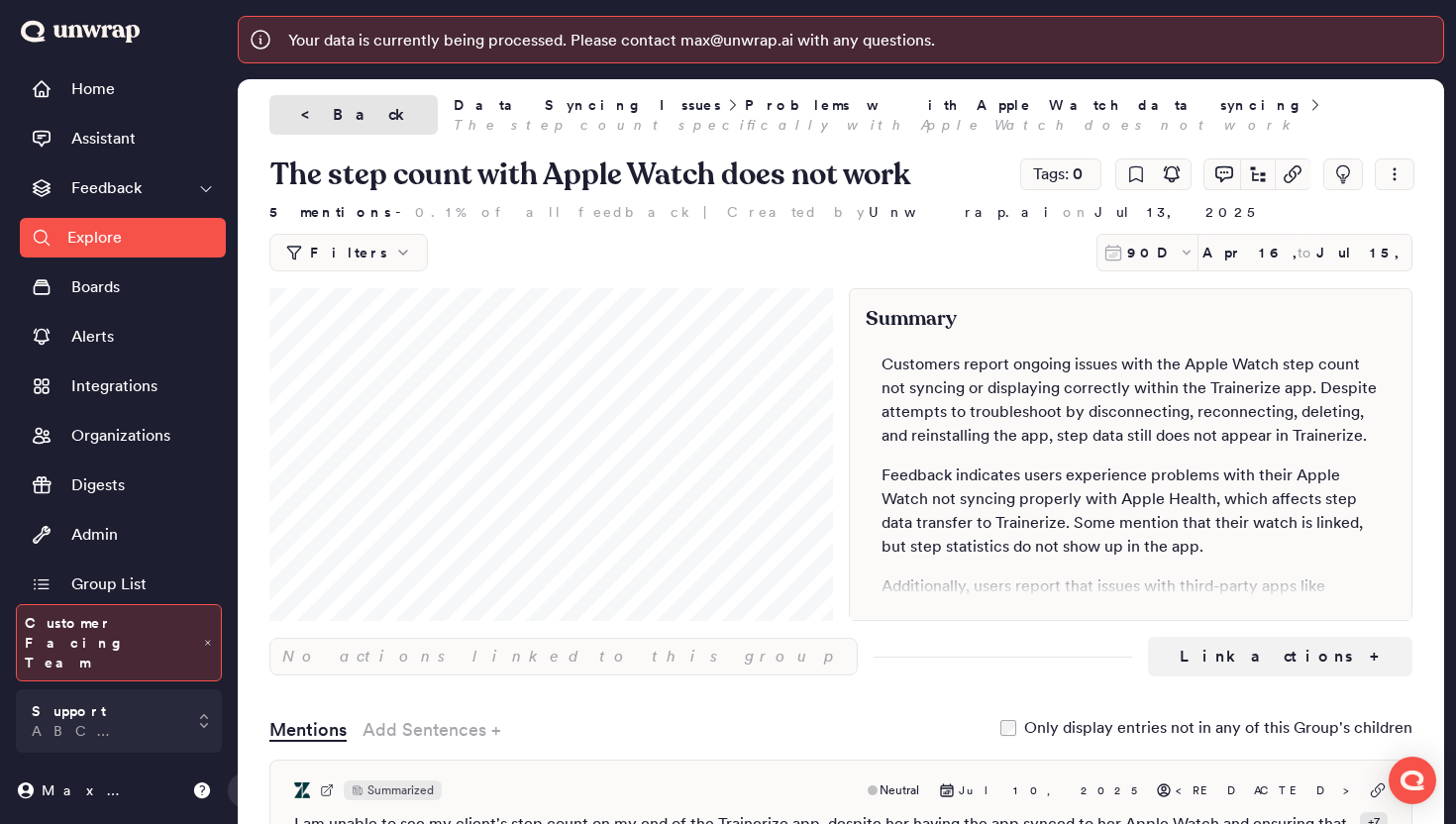 click on "< Back" at bounding box center (354, 115) 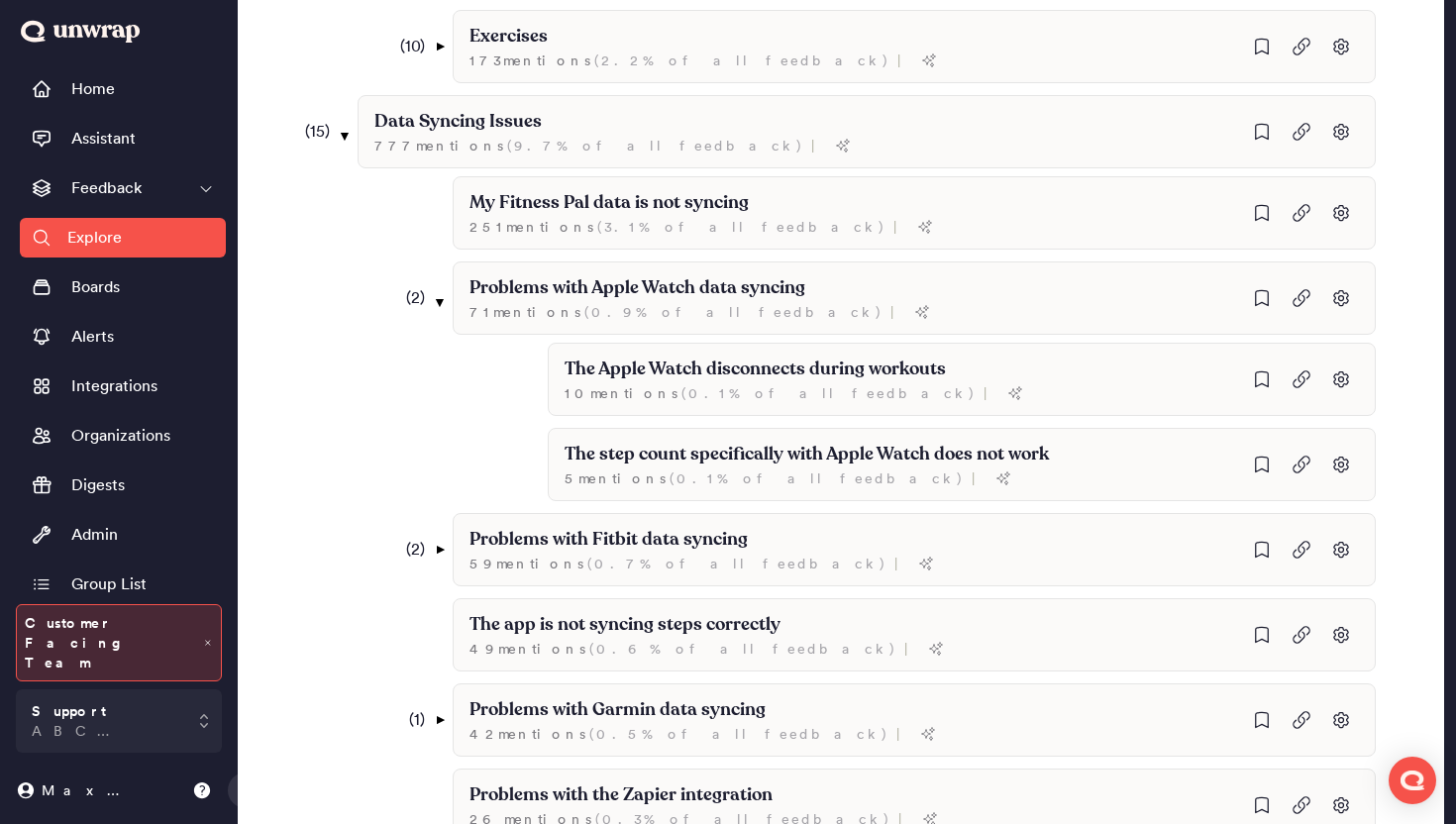 scroll, scrollTop: 1577, scrollLeft: 0, axis: vertical 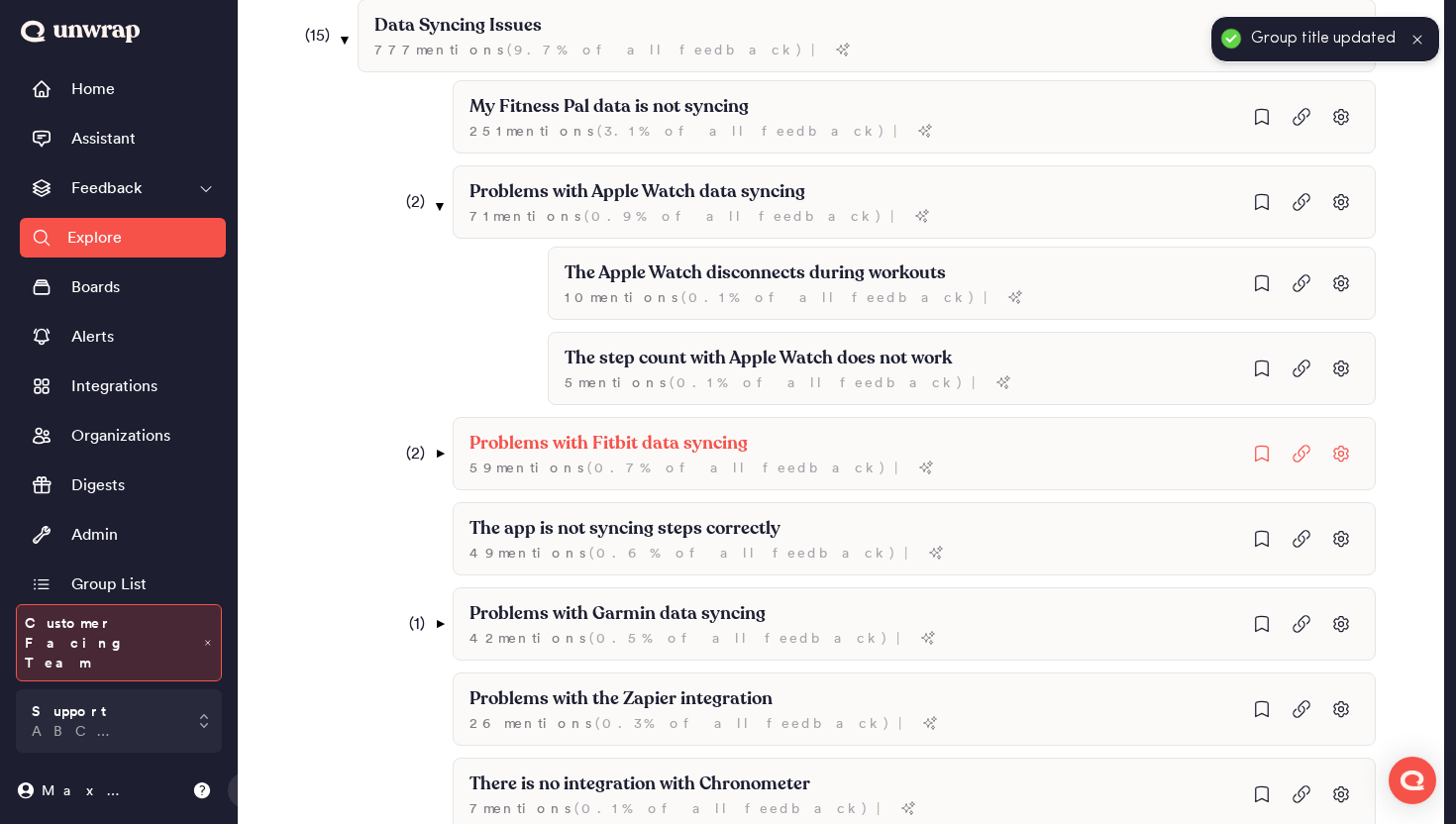 click on "( 2 ) ▼" at bounding box center [418, 454] 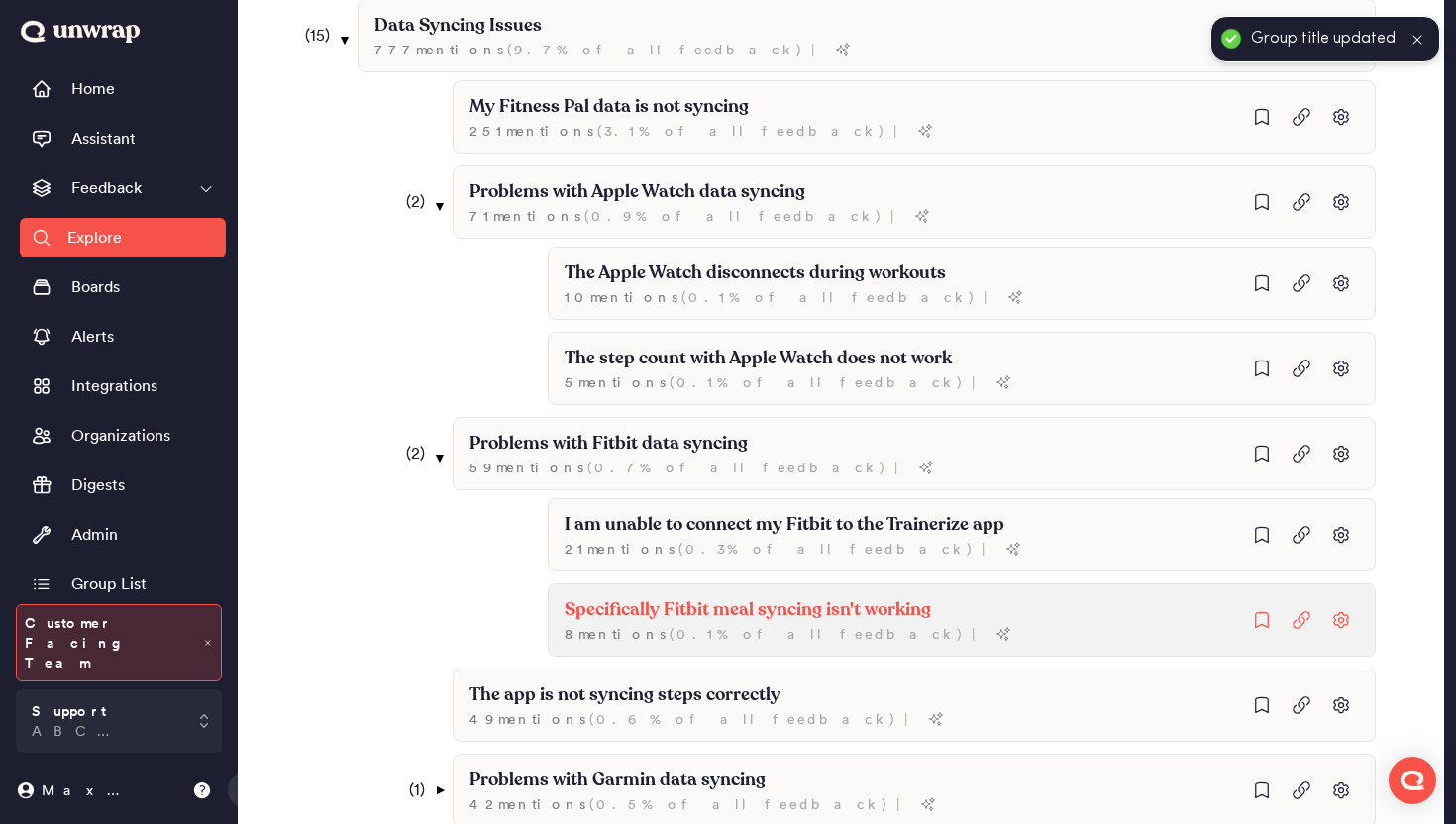 click on "( 0.1% of all feedback )" at bounding box center (833, -632) 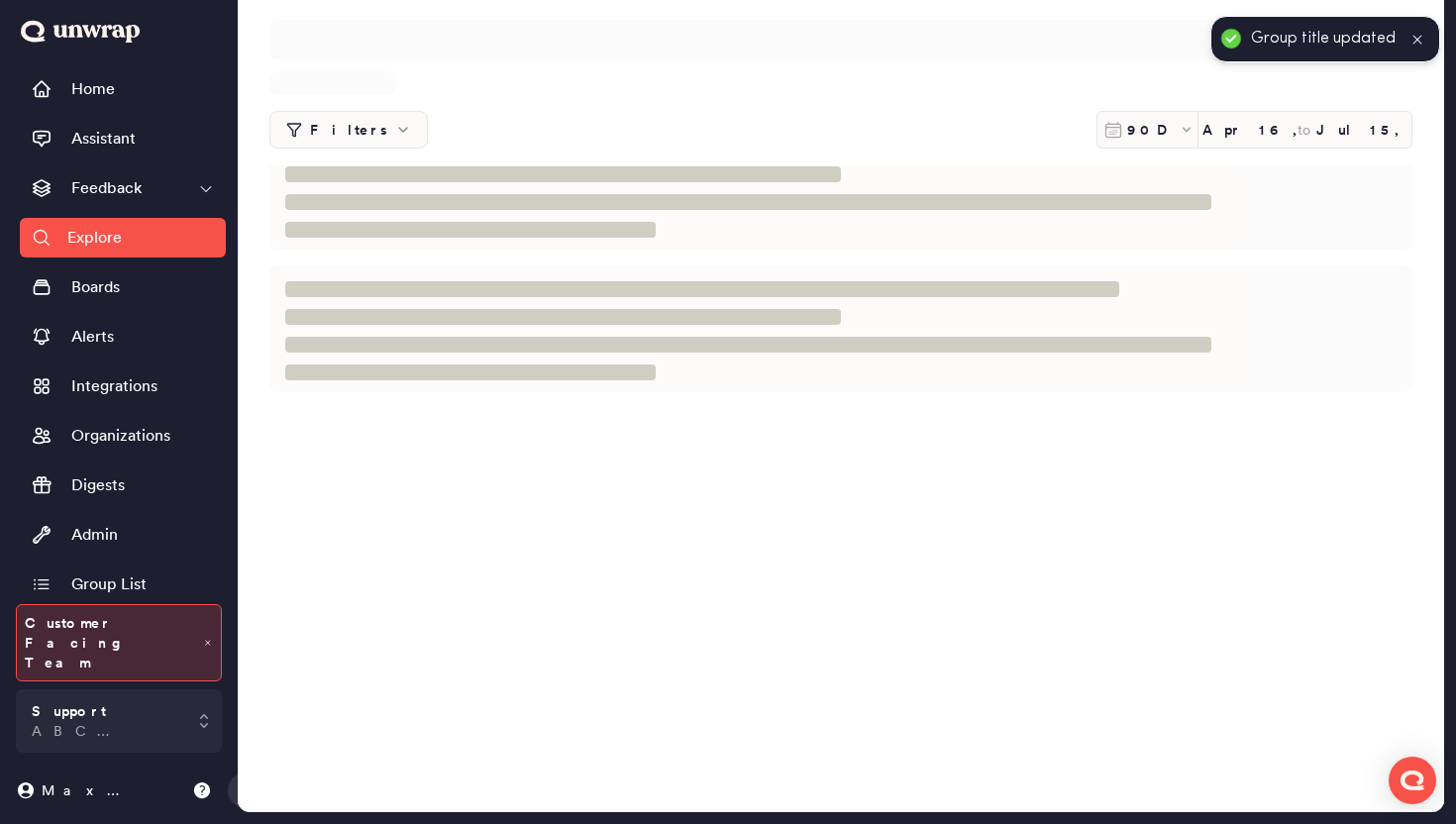 scroll, scrollTop: 0, scrollLeft: 0, axis: both 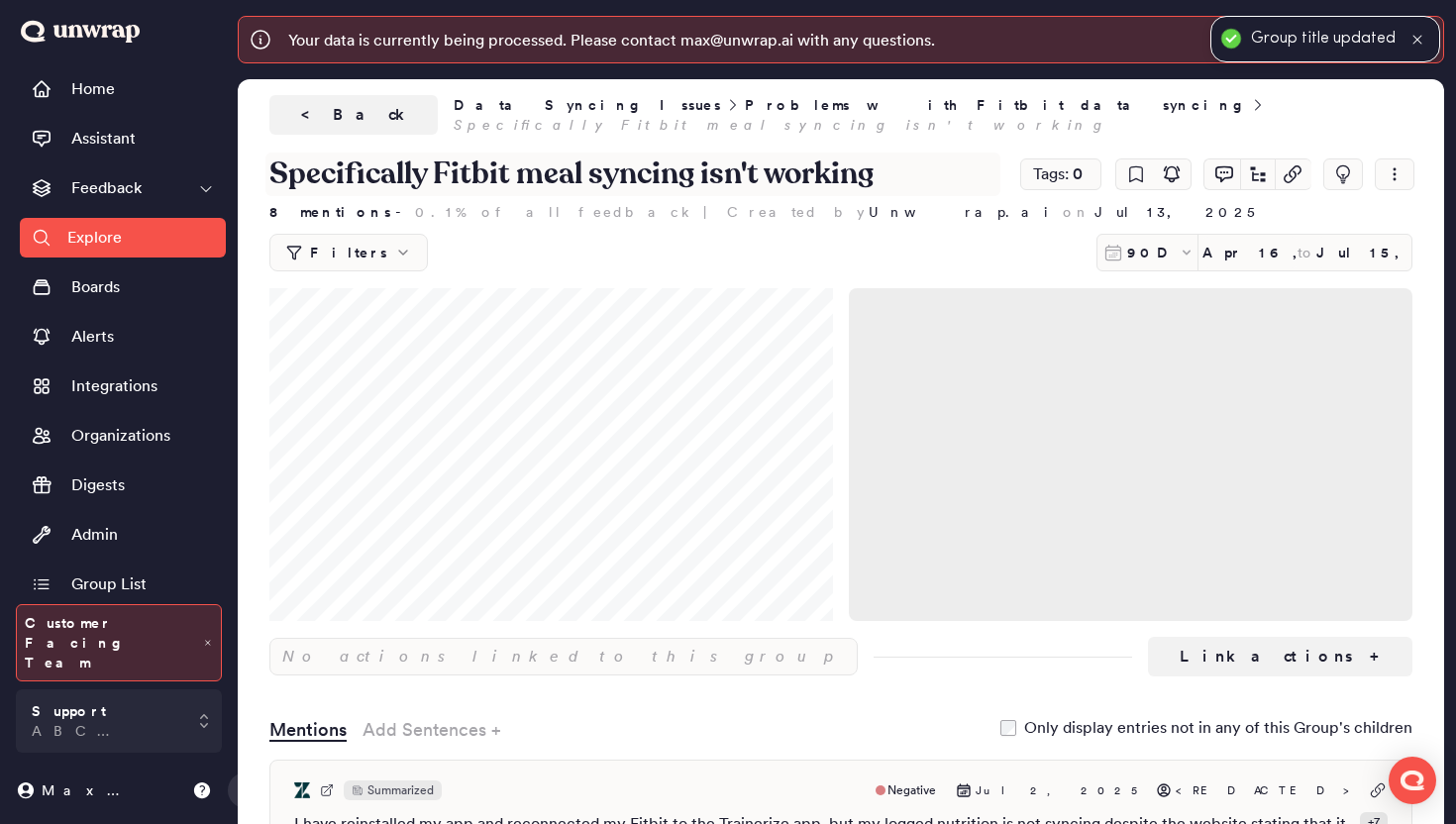 drag, startPoint x: 440, startPoint y: 182, endPoint x: 291, endPoint y: 170, distance: 149.48244 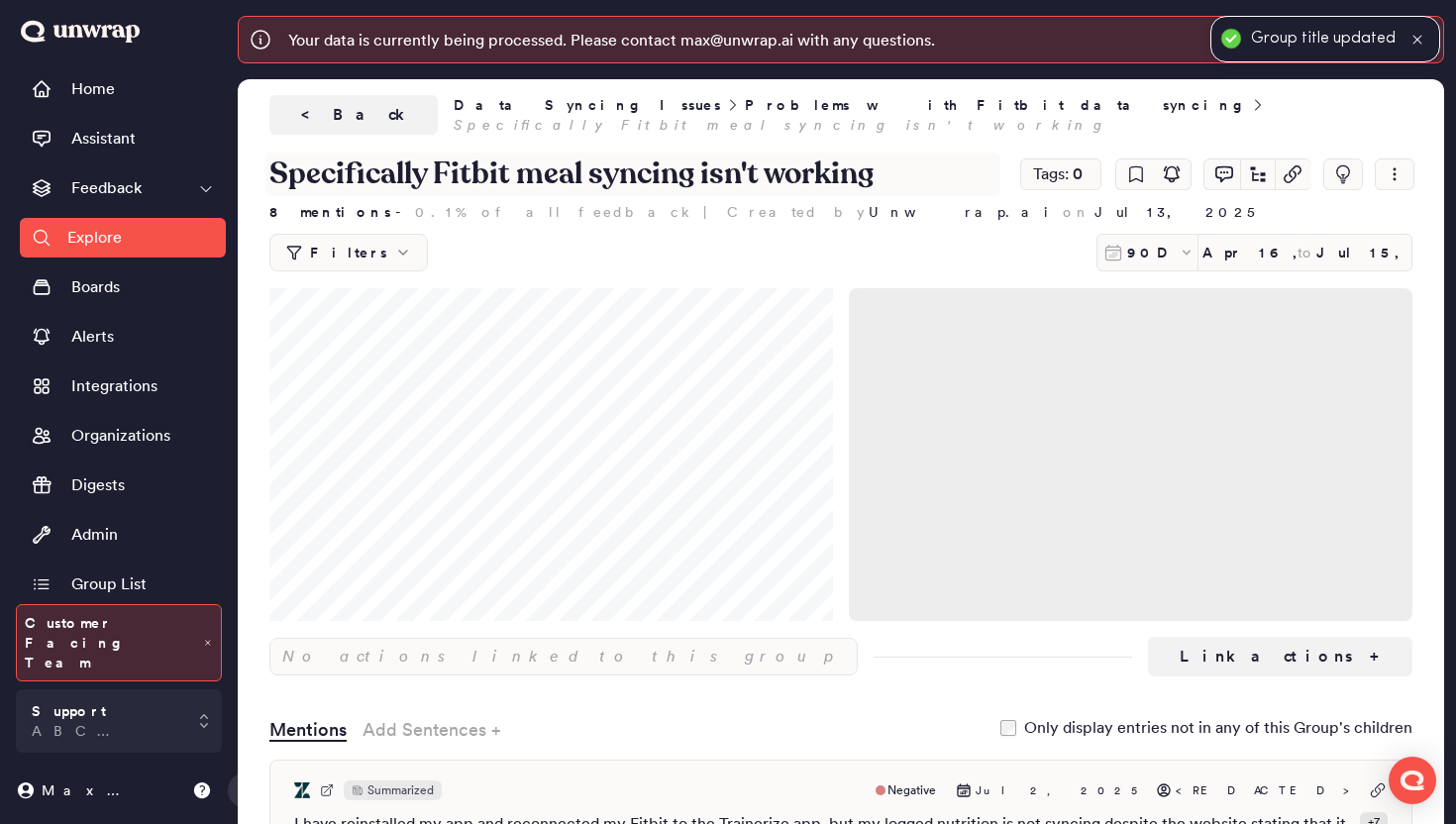 click on "Specifically Fitbit meal syncing isn't working" at bounding box center (633, 174) 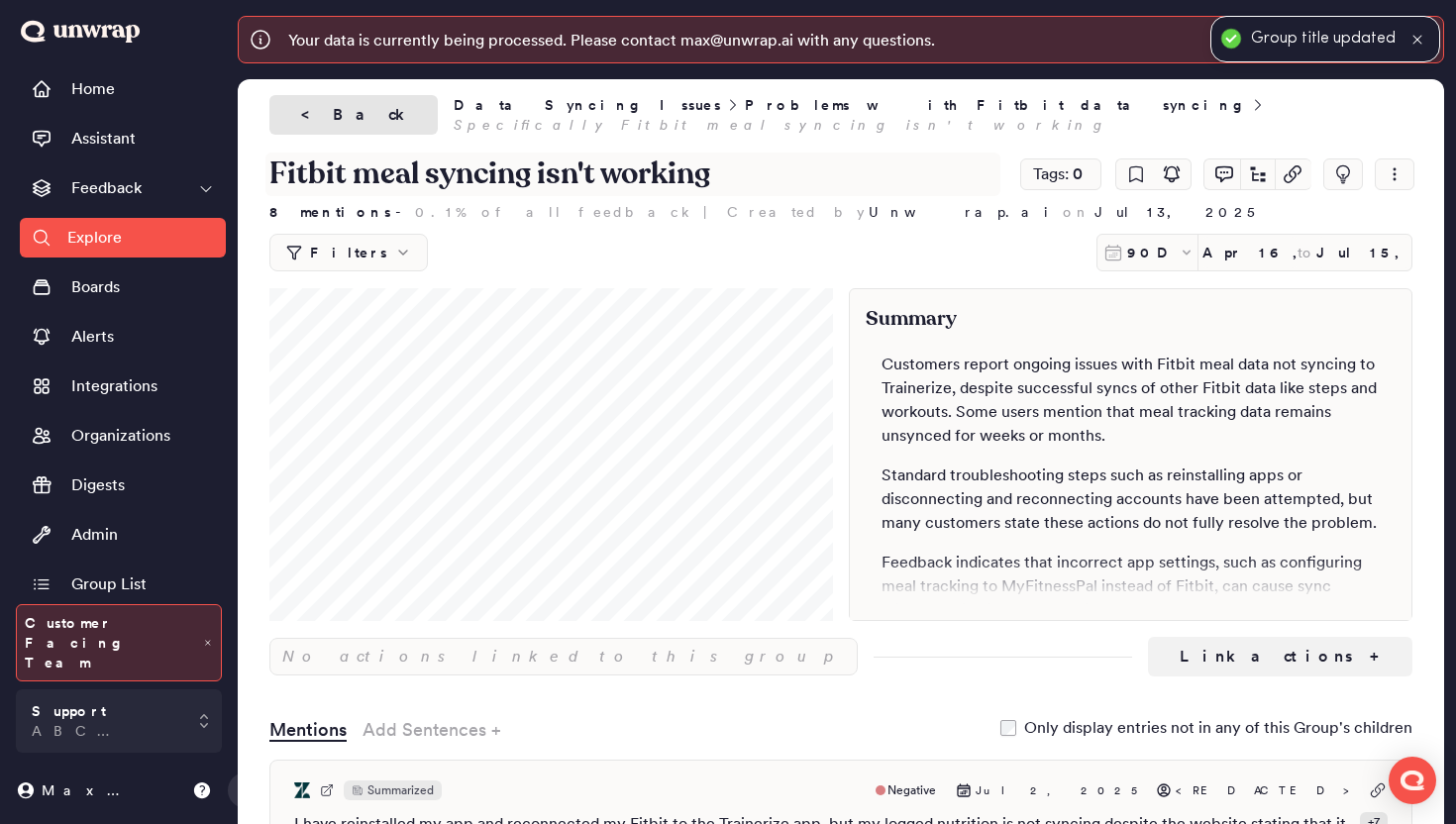 type on "Fitbit meal syncing isn't working" 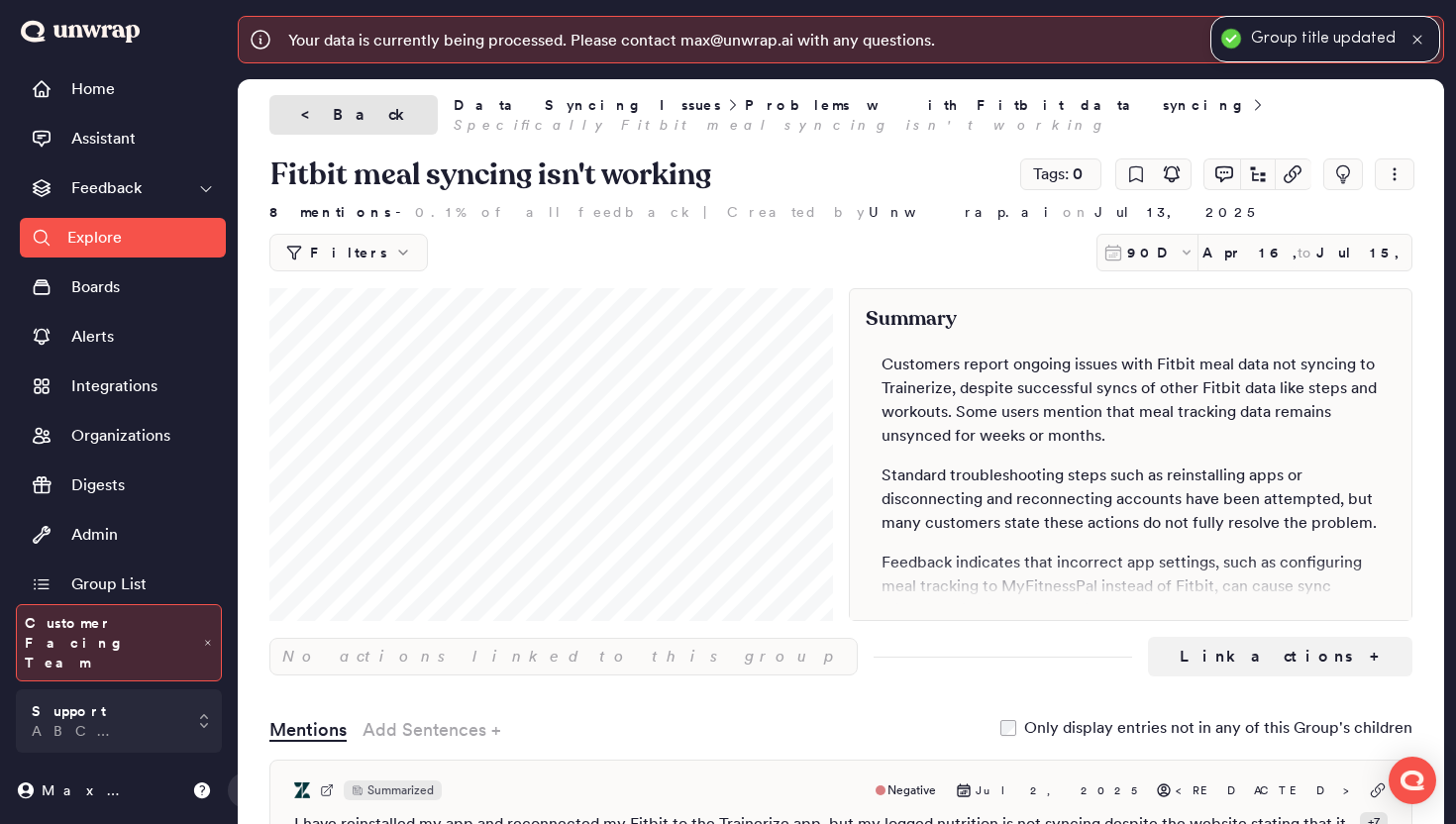 click on "< Back" at bounding box center (354, 115) 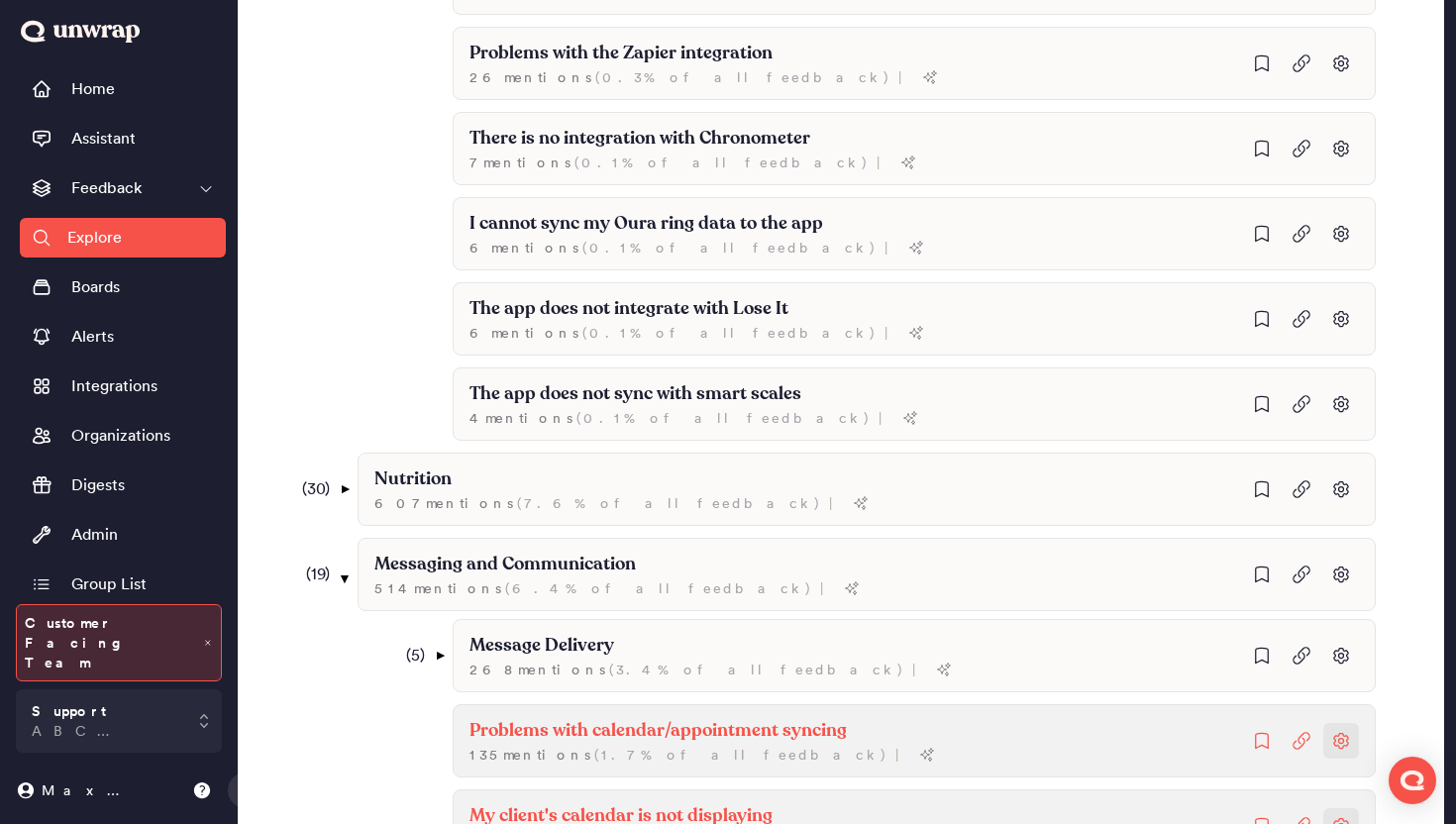 scroll, scrollTop: 2576, scrollLeft: 0, axis: vertical 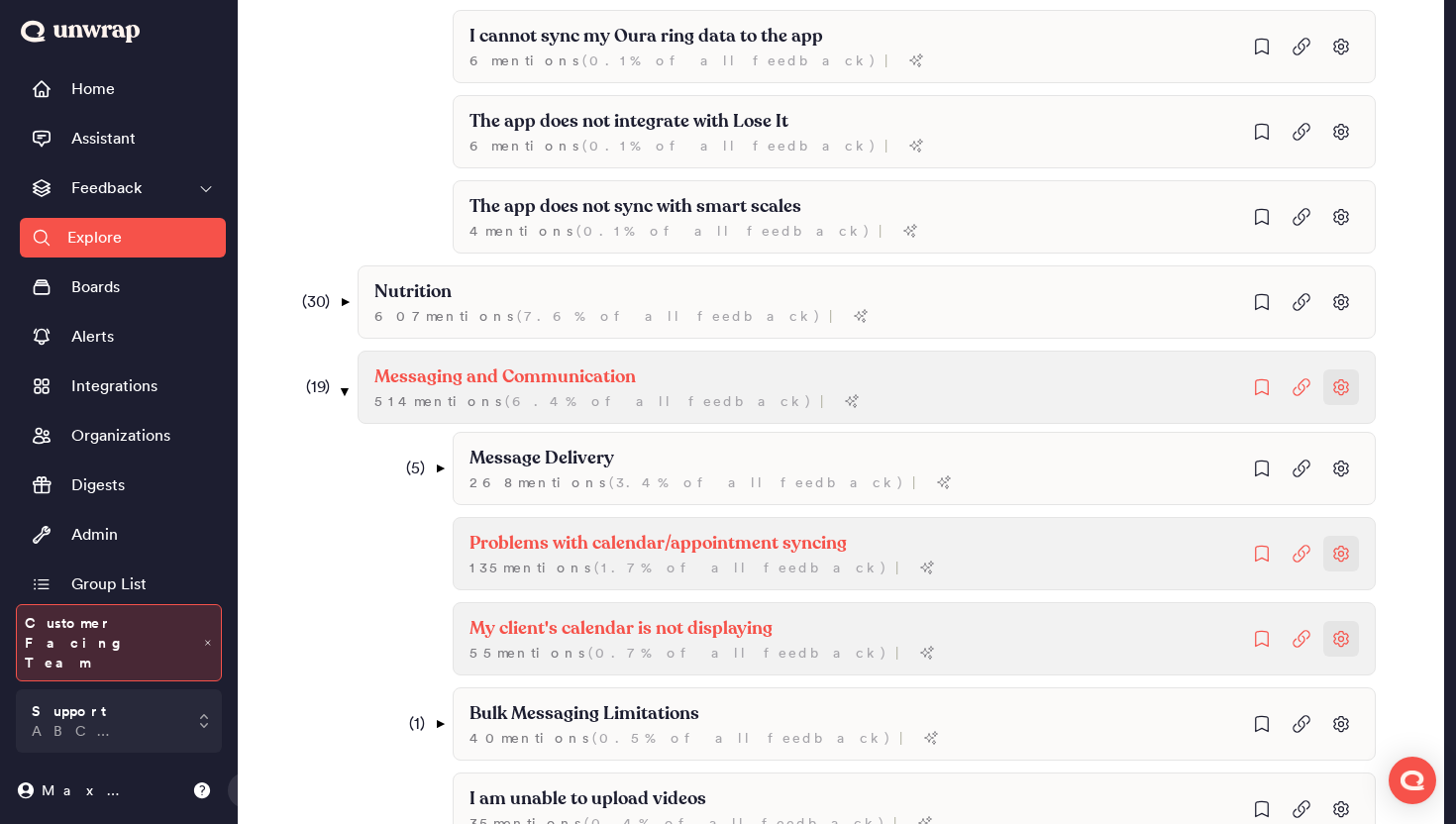 click 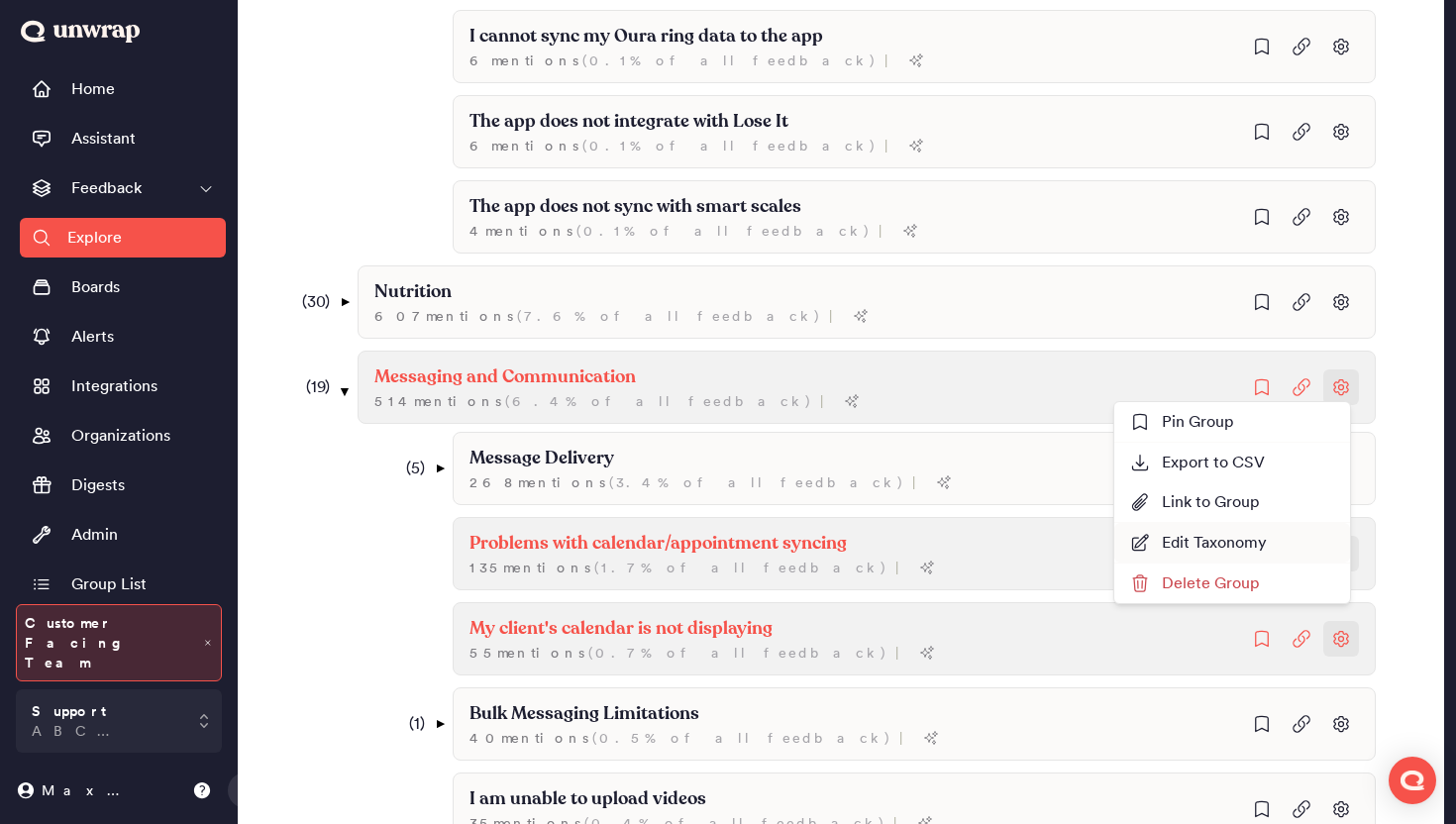 click on "Edit Taxonomy" at bounding box center (1198, 543) 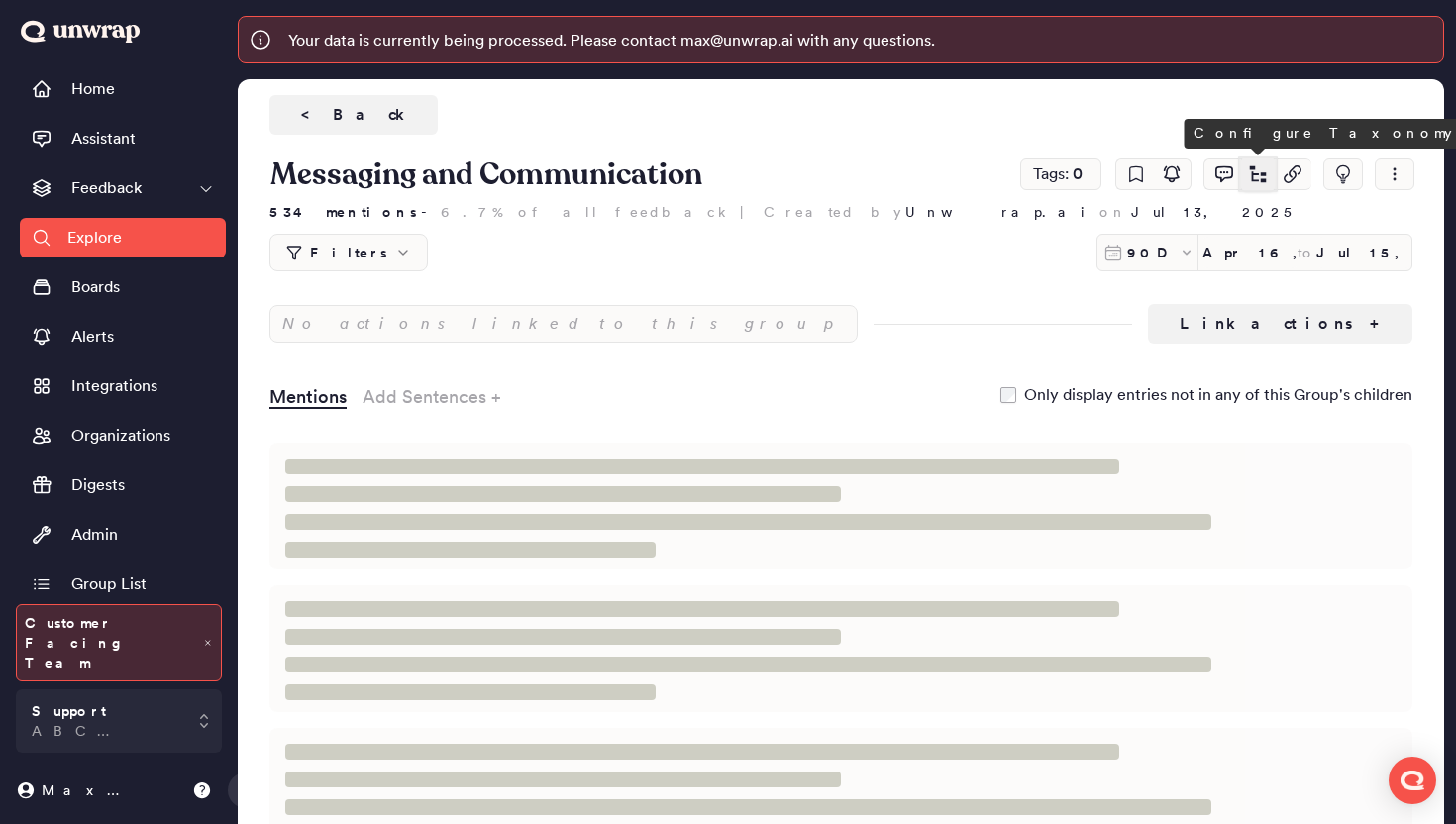 click 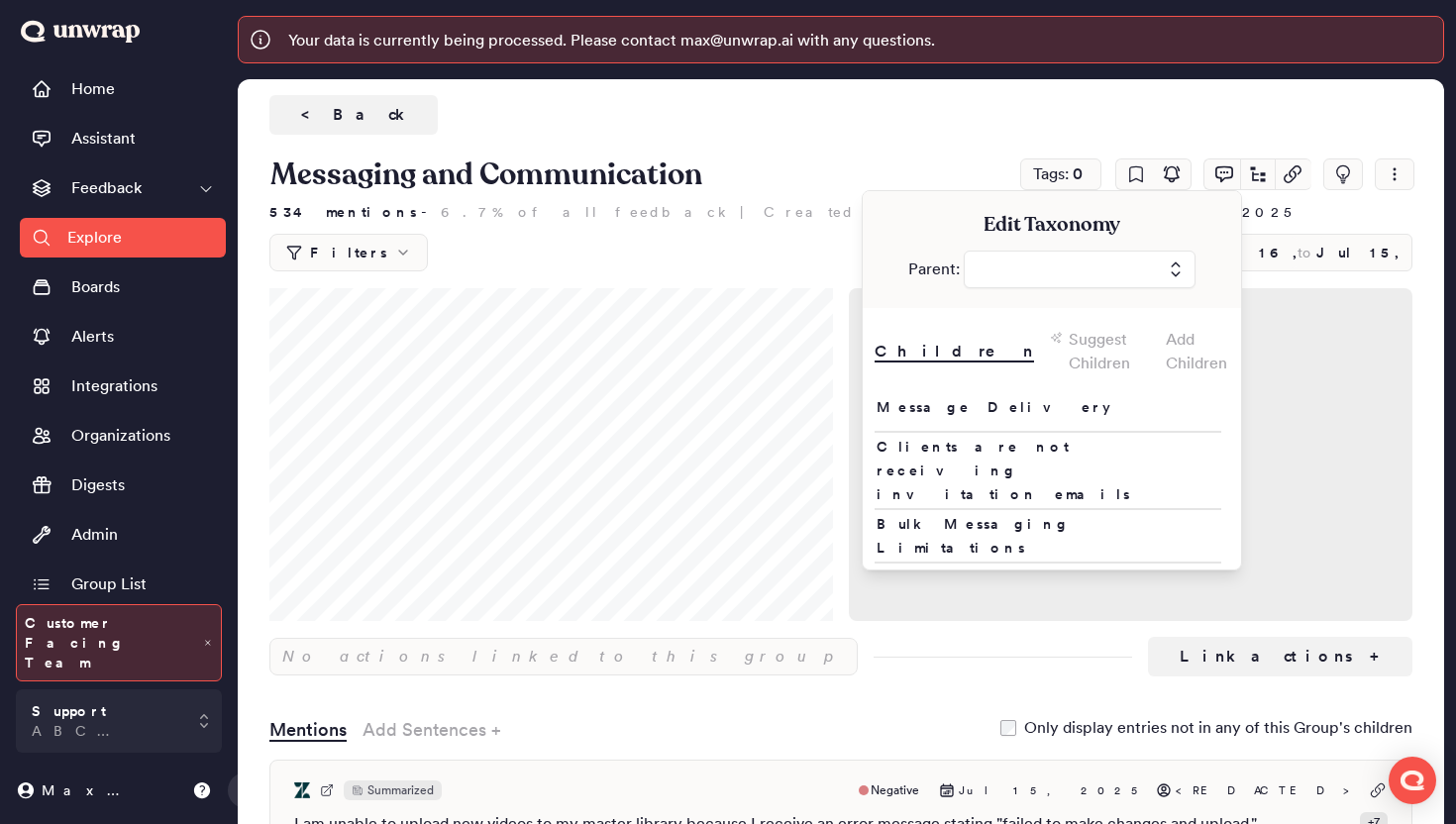 click at bounding box center [1080, 269] 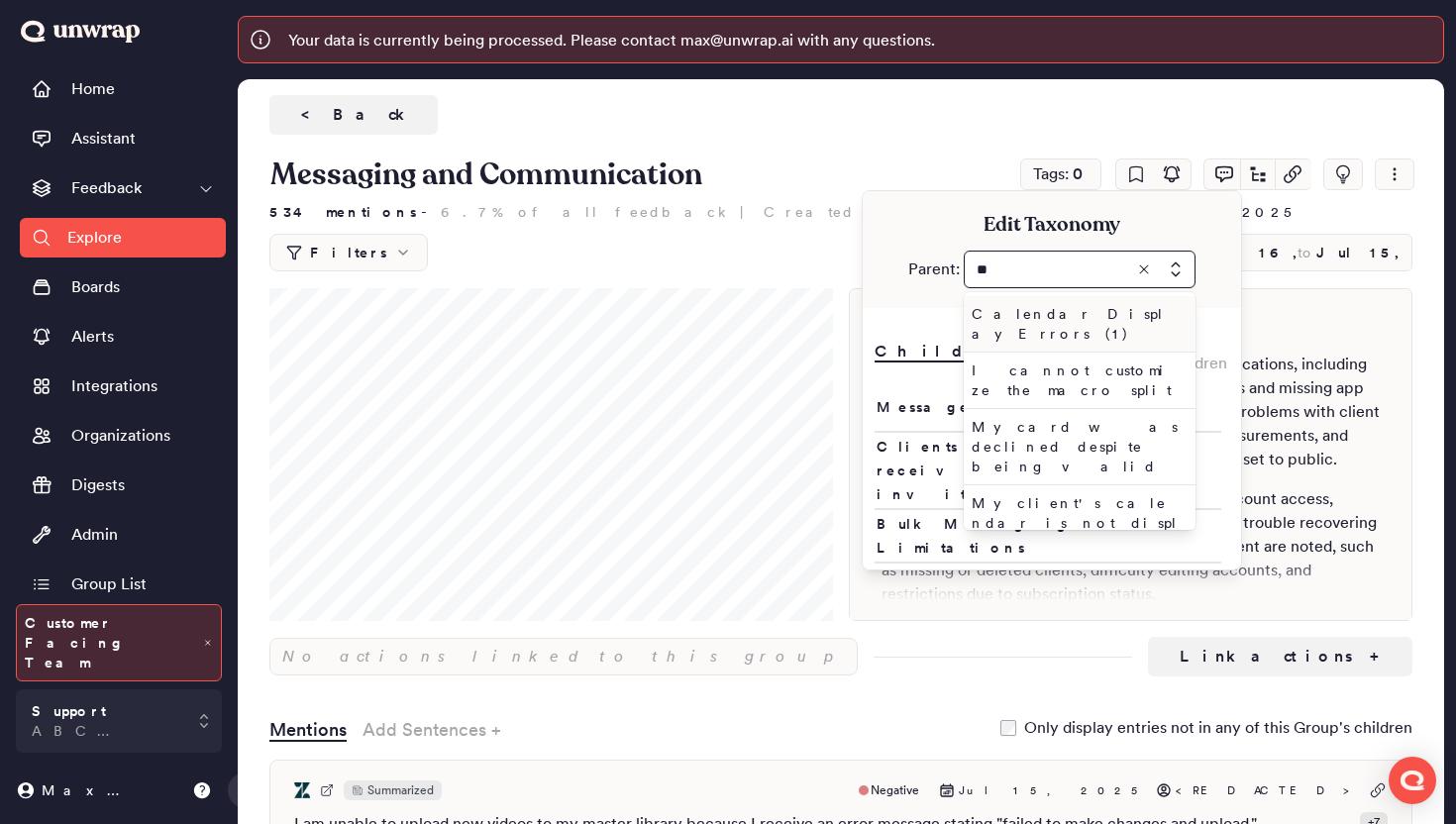 type on "*" 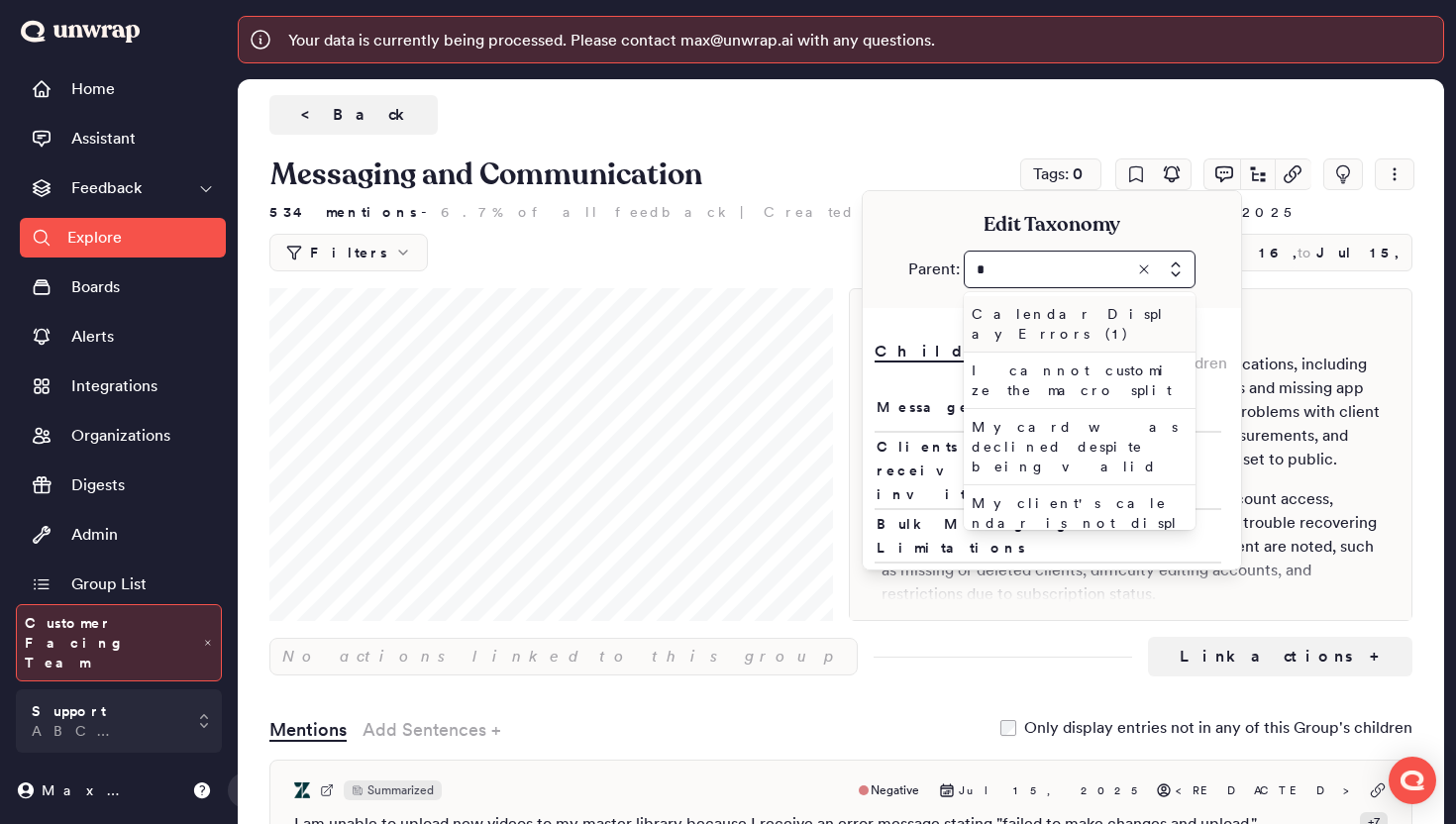 type 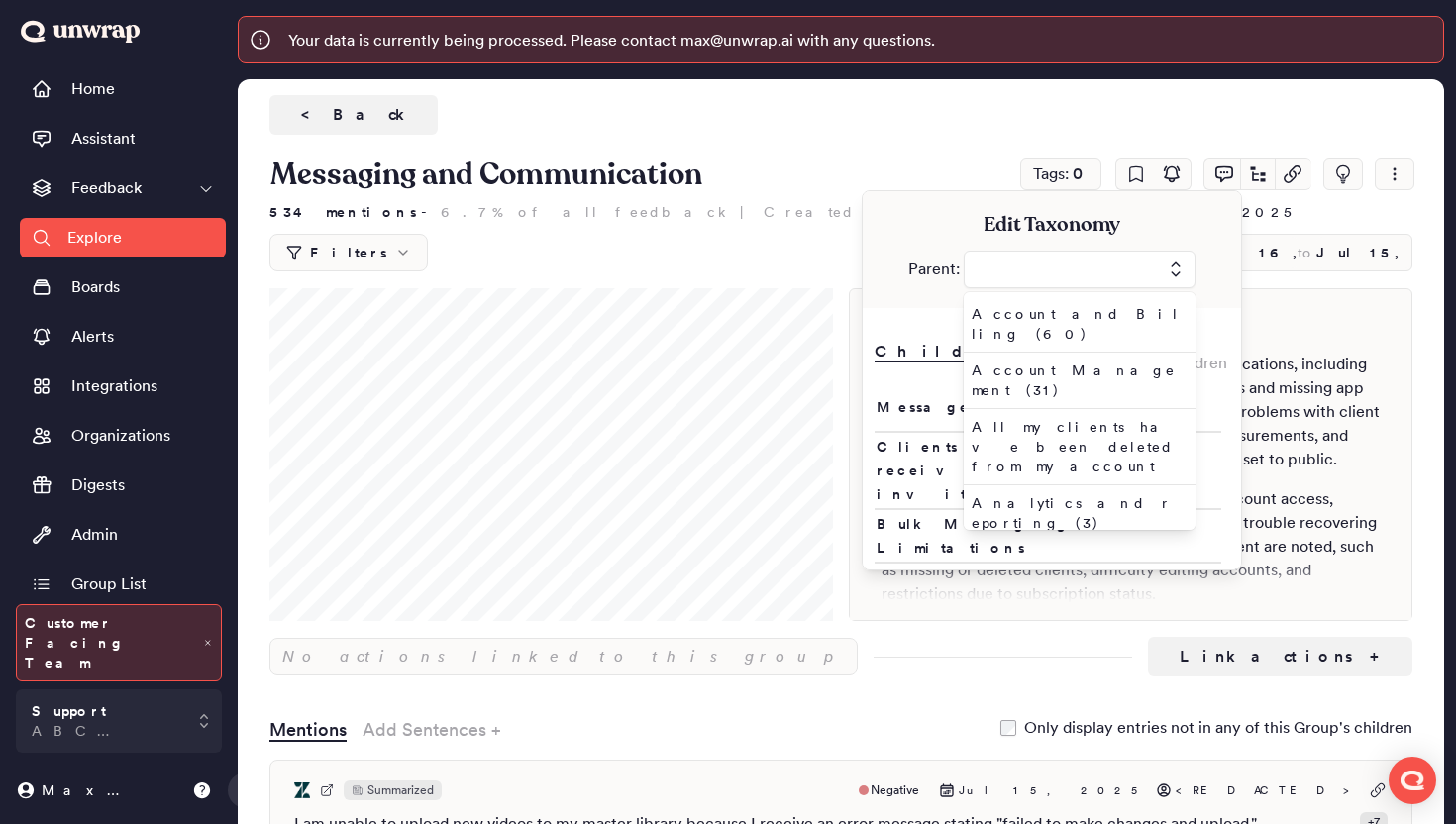 click on "Children Suggest Children Add Children" at bounding box center [1052, 352] 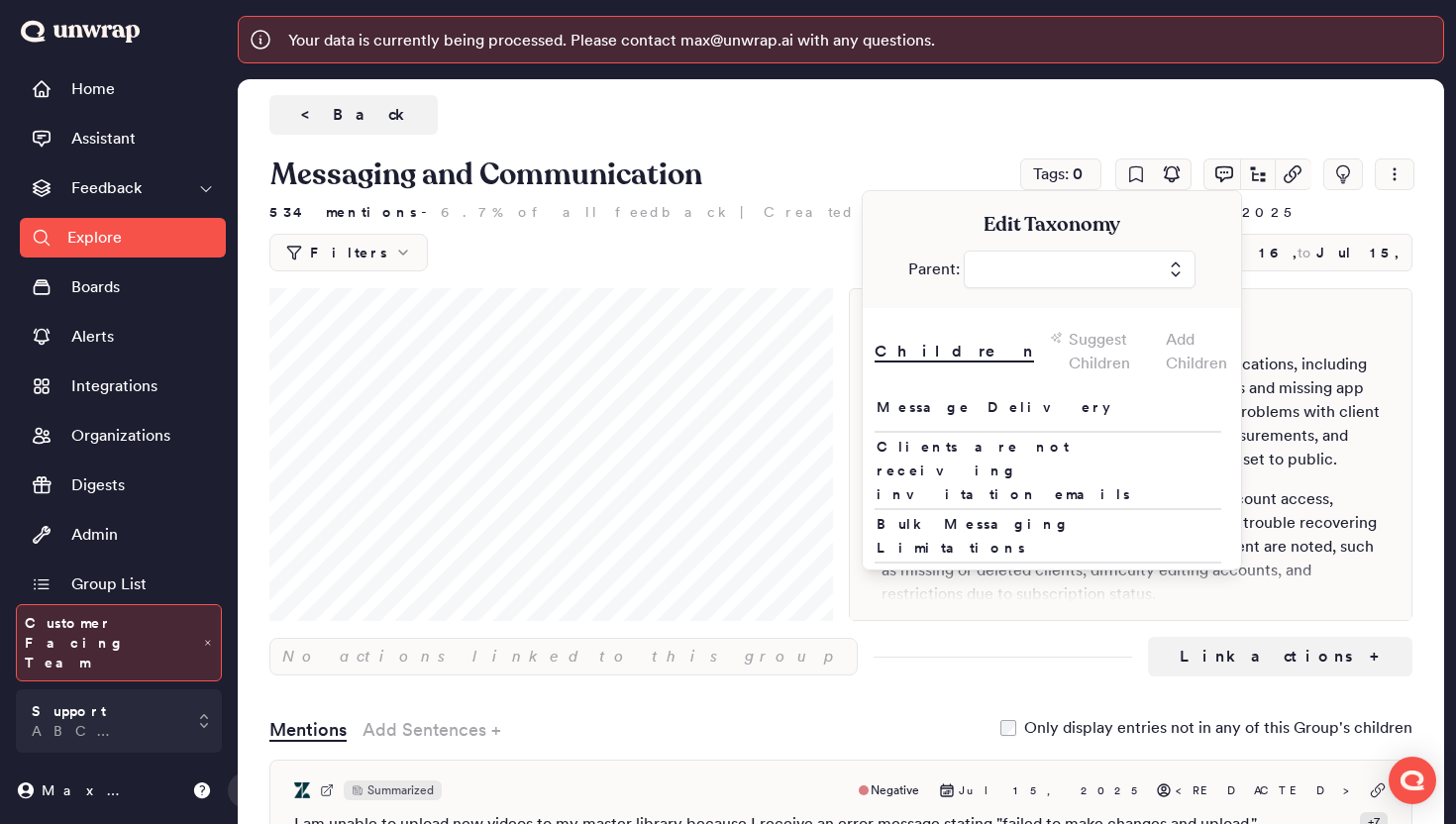 click on "Add Children" at bounding box center [1197, 352] 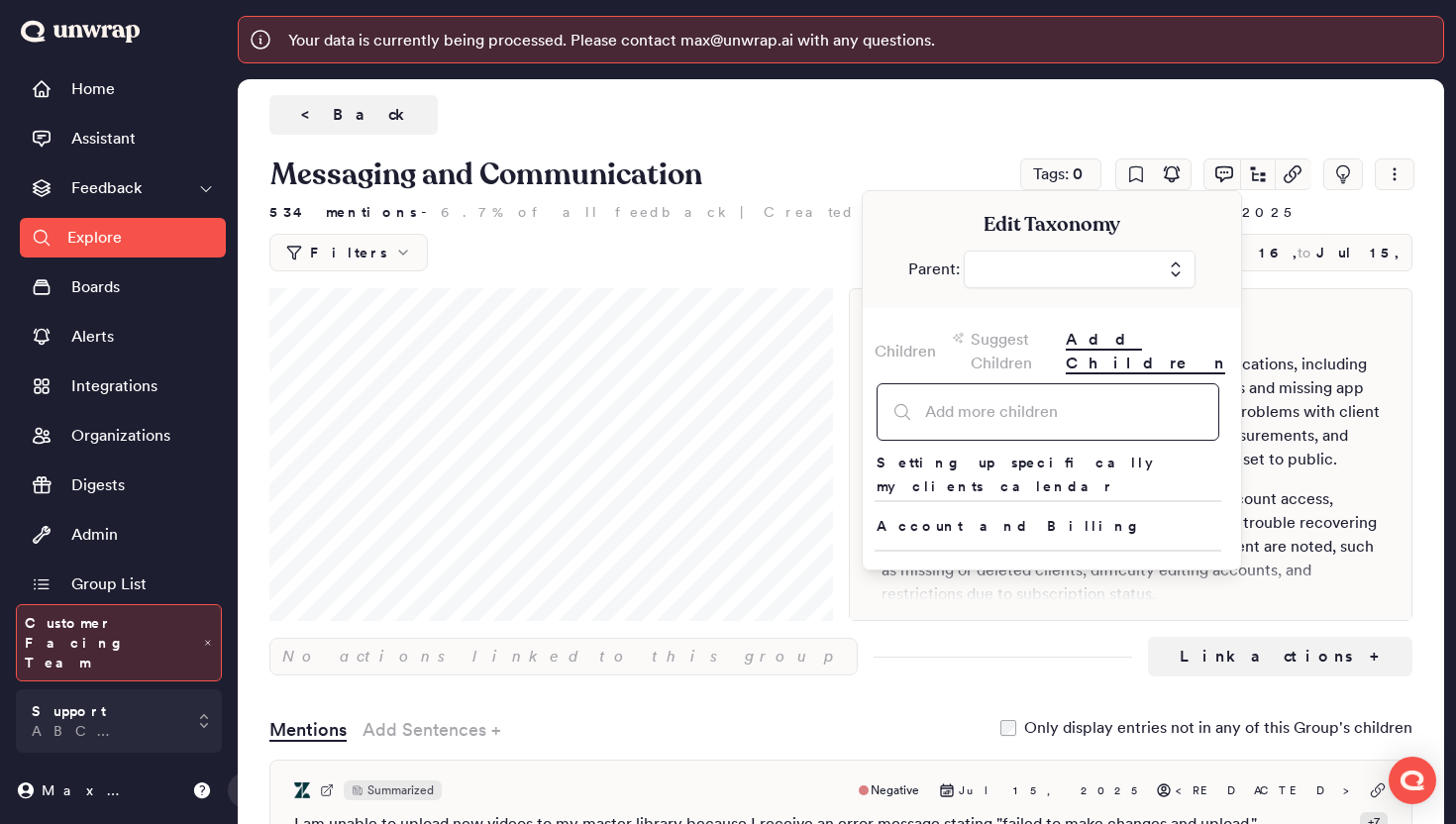 click at bounding box center (1048, 412) 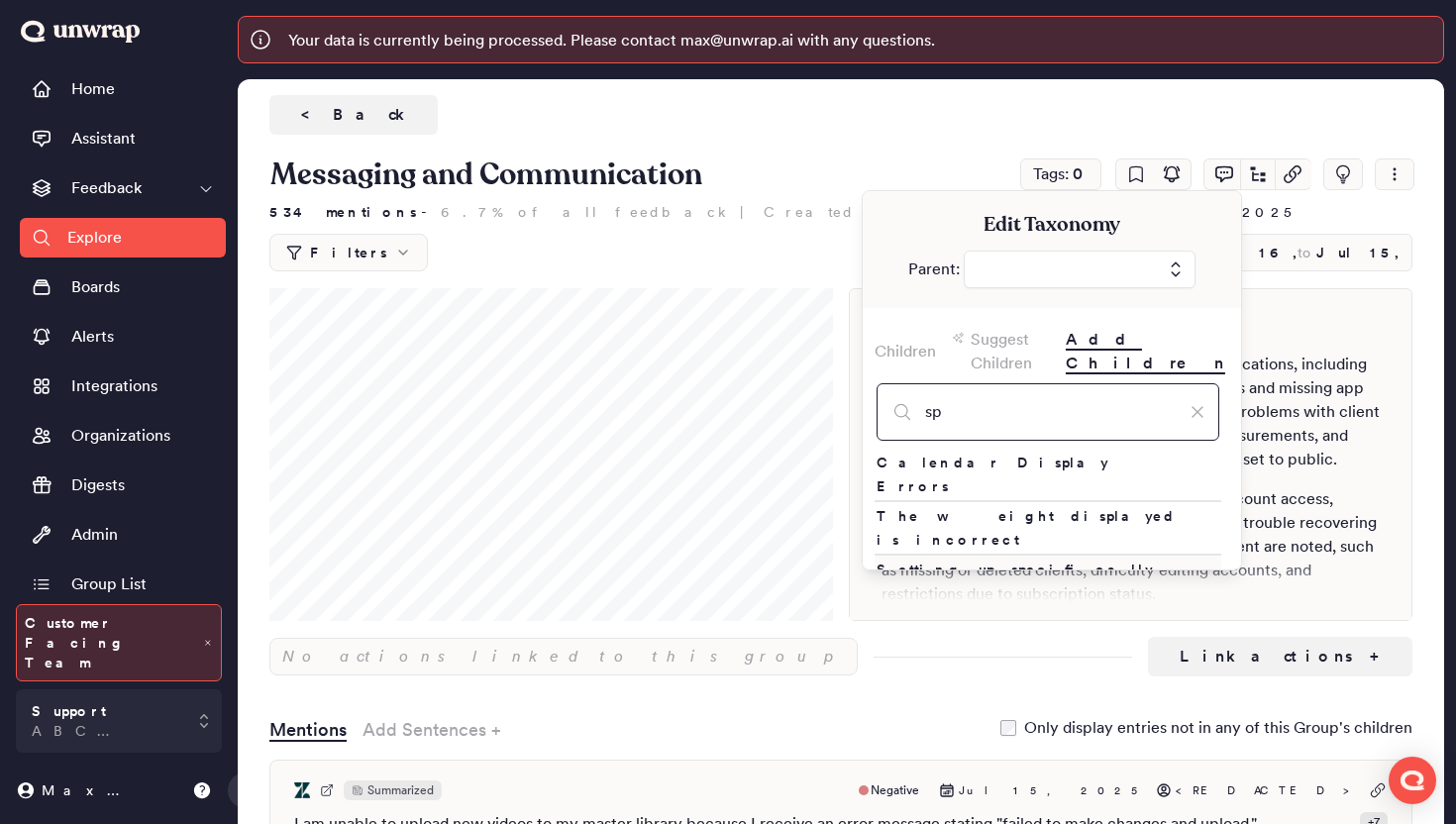 type on "sp" 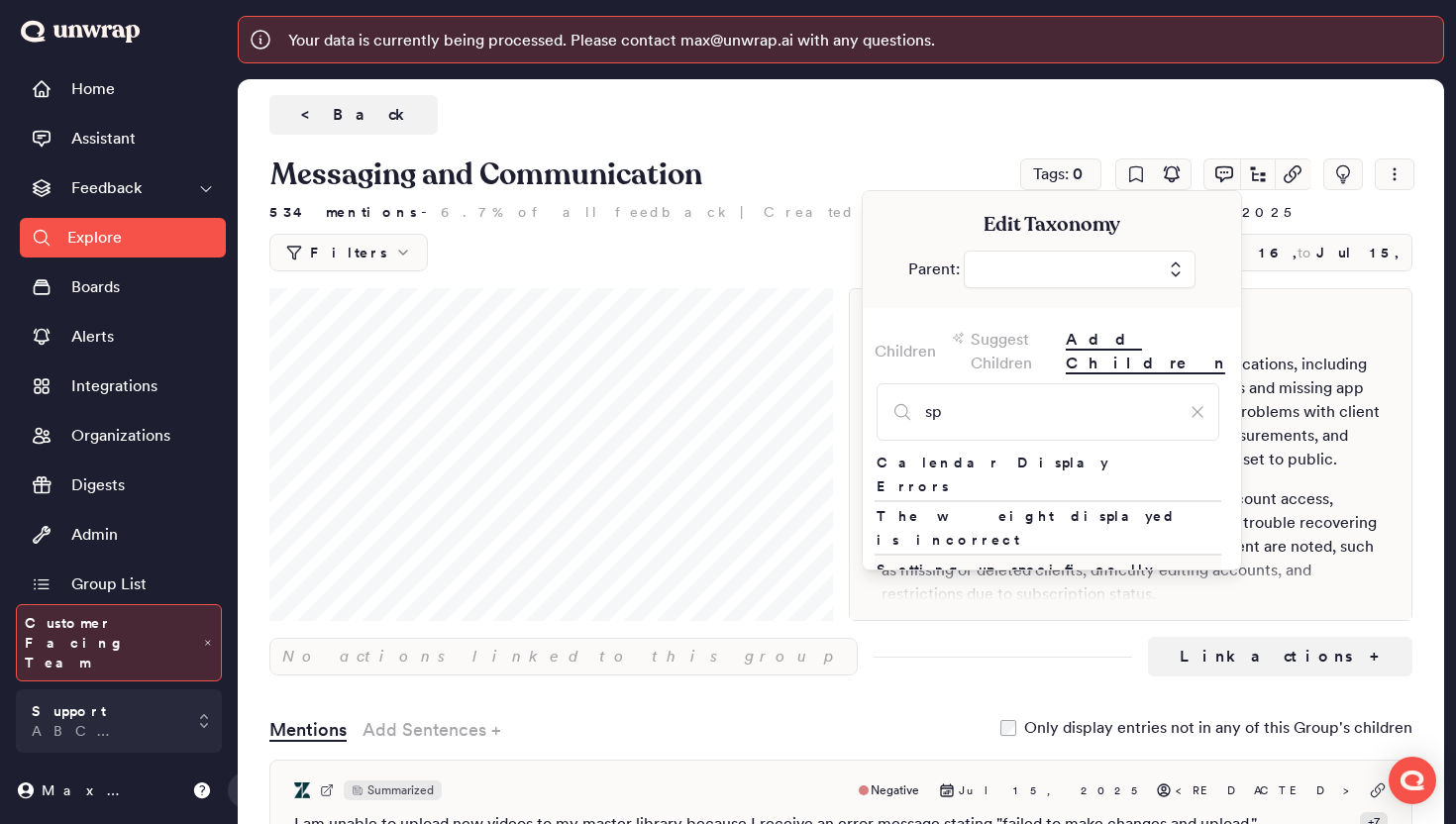 click 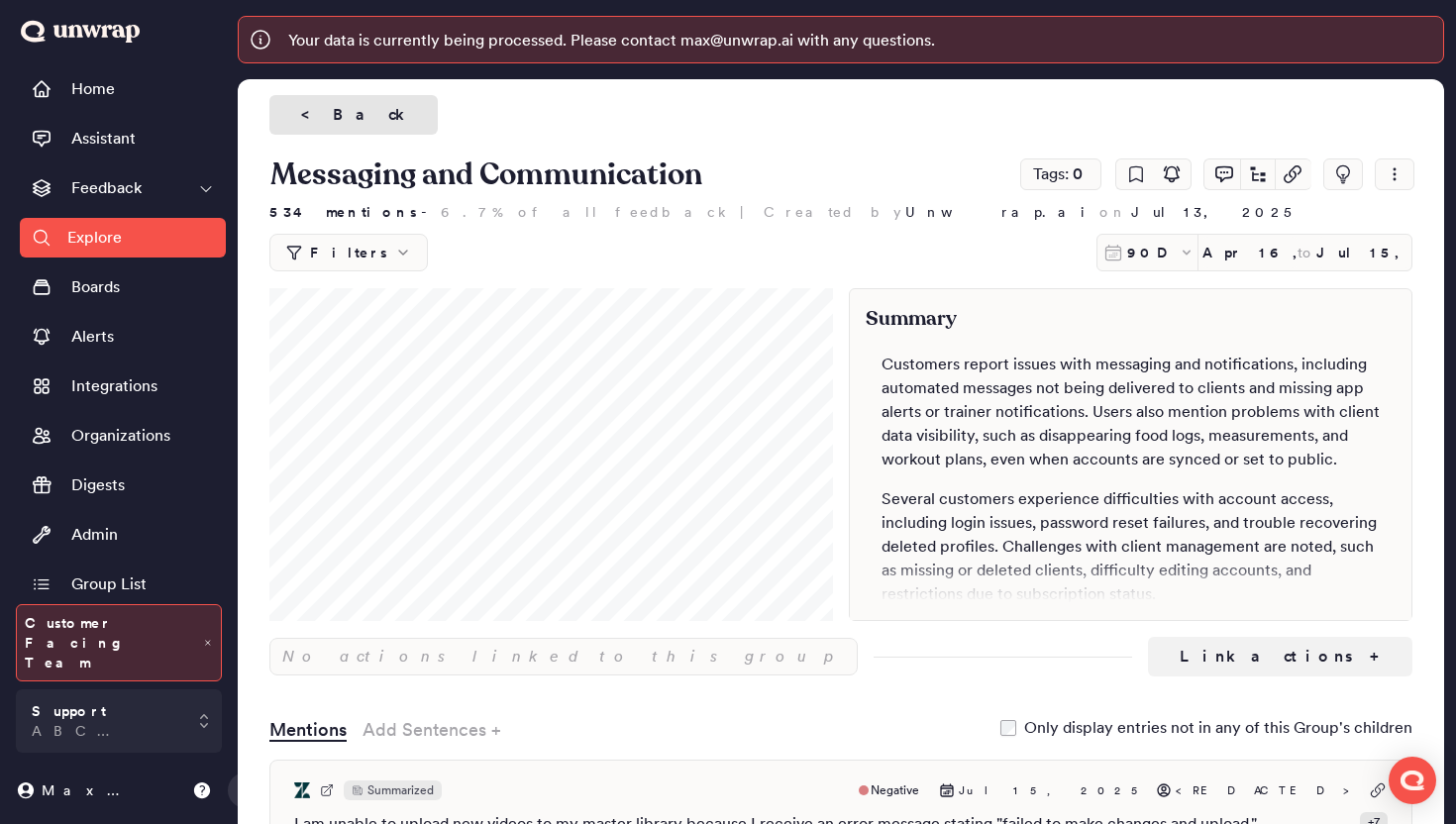 click on "< Back" at bounding box center [354, 115] 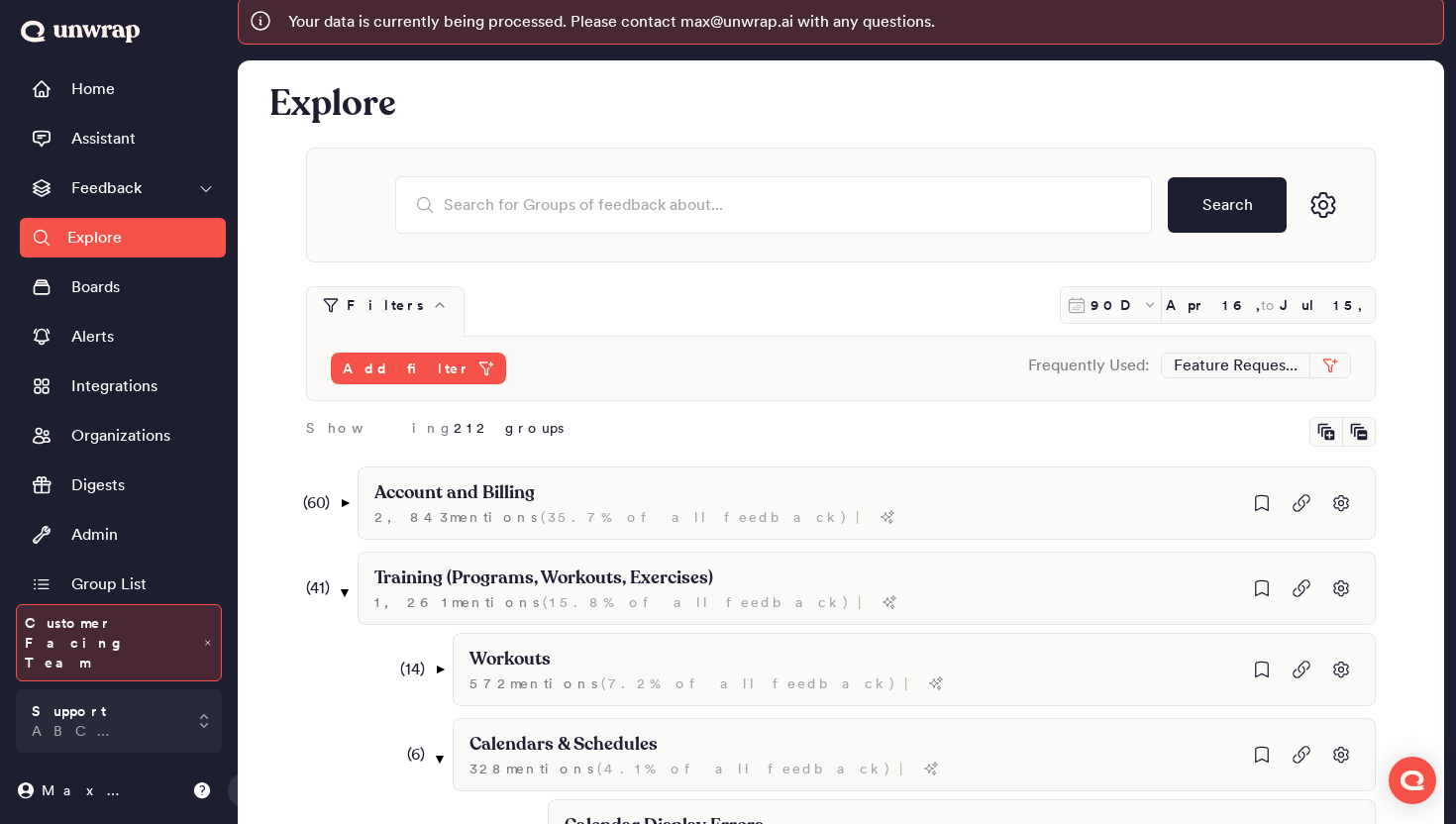 scroll, scrollTop: 0, scrollLeft: 0, axis: both 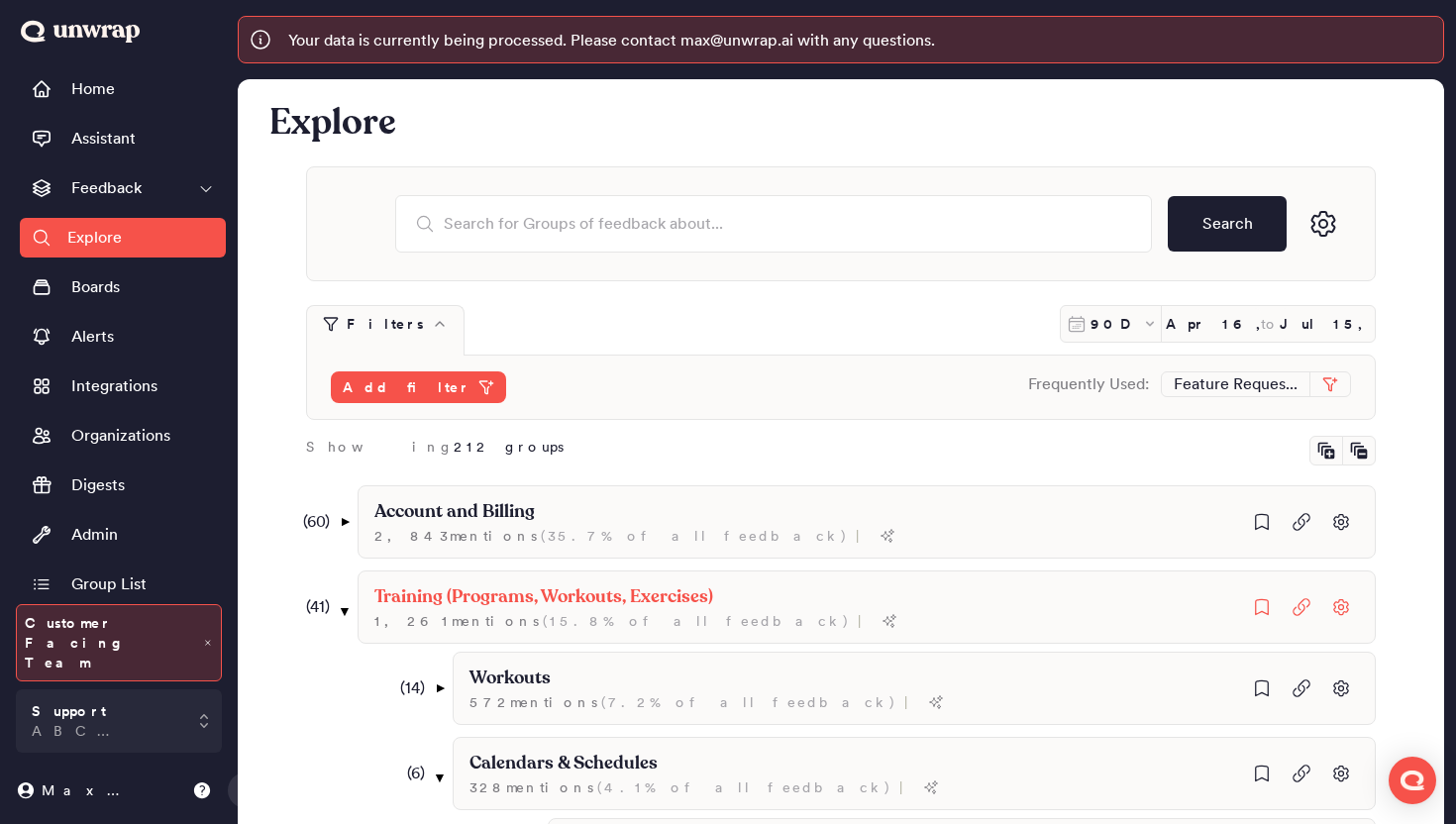 click on "( 41 )" at bounding box center [312, 607] 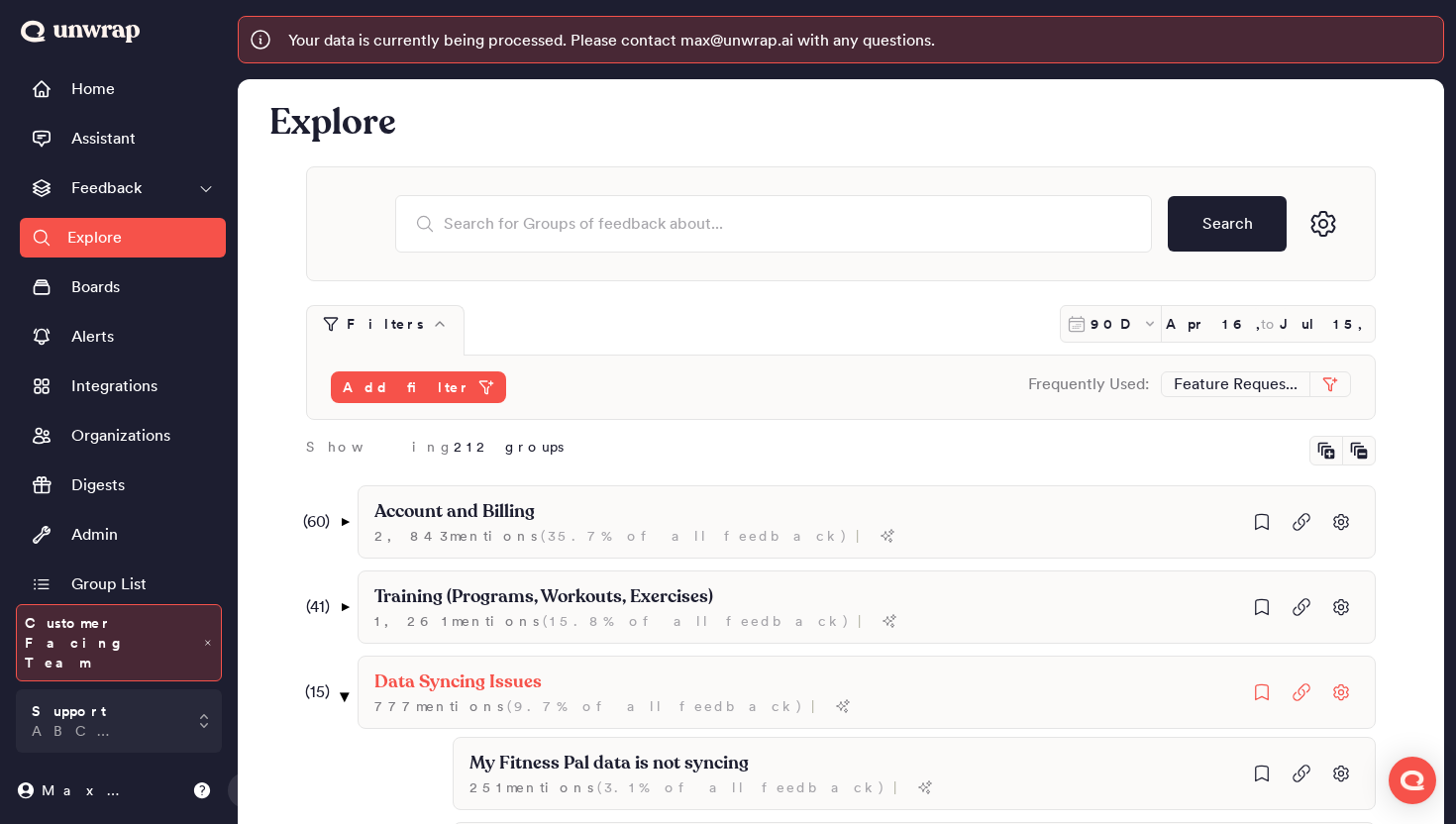 click on "▼" at bounding box center (345, 696) 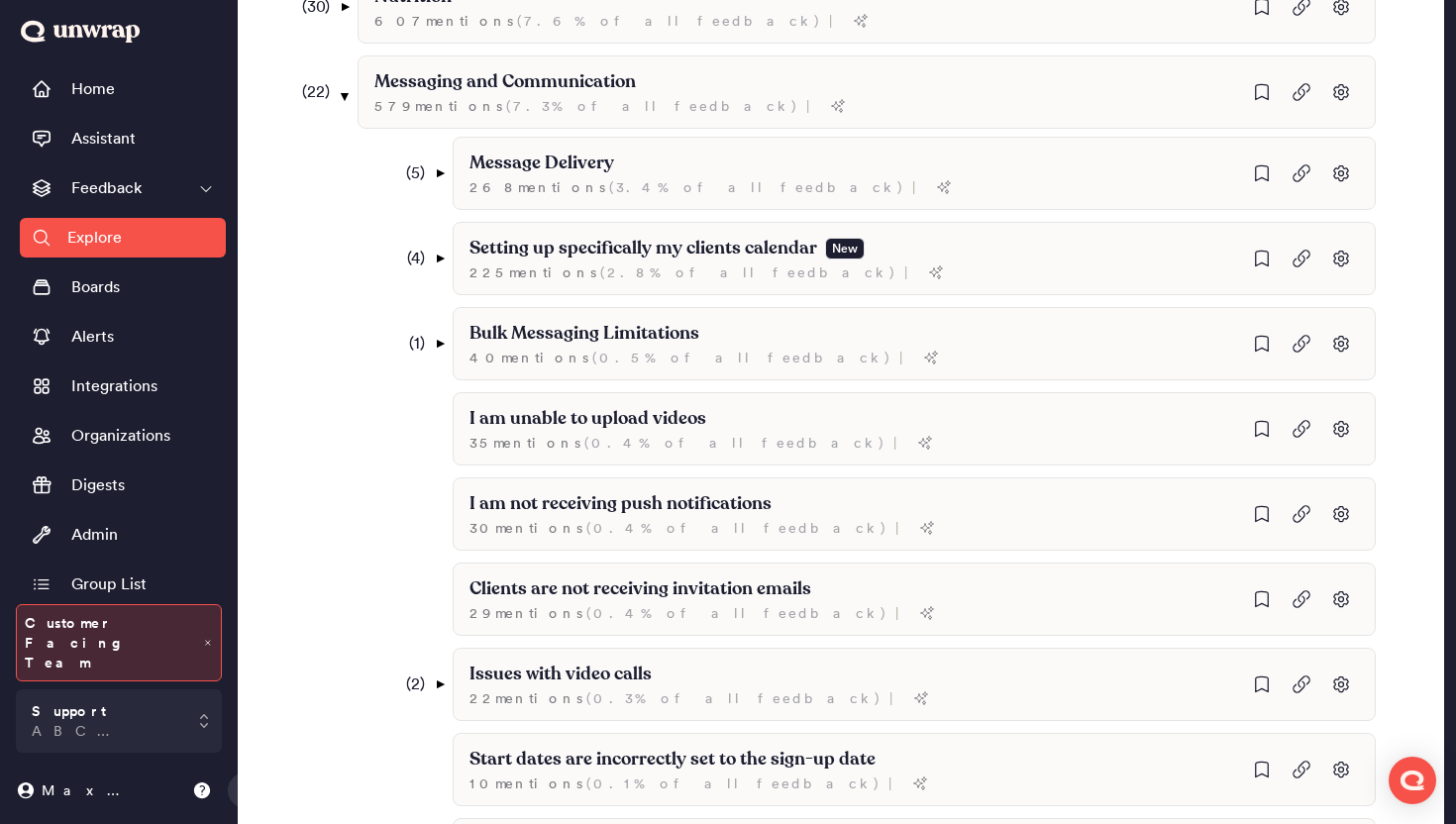 scroll, scrollTop: 1001, scrollLeft: 0, axis: vertical 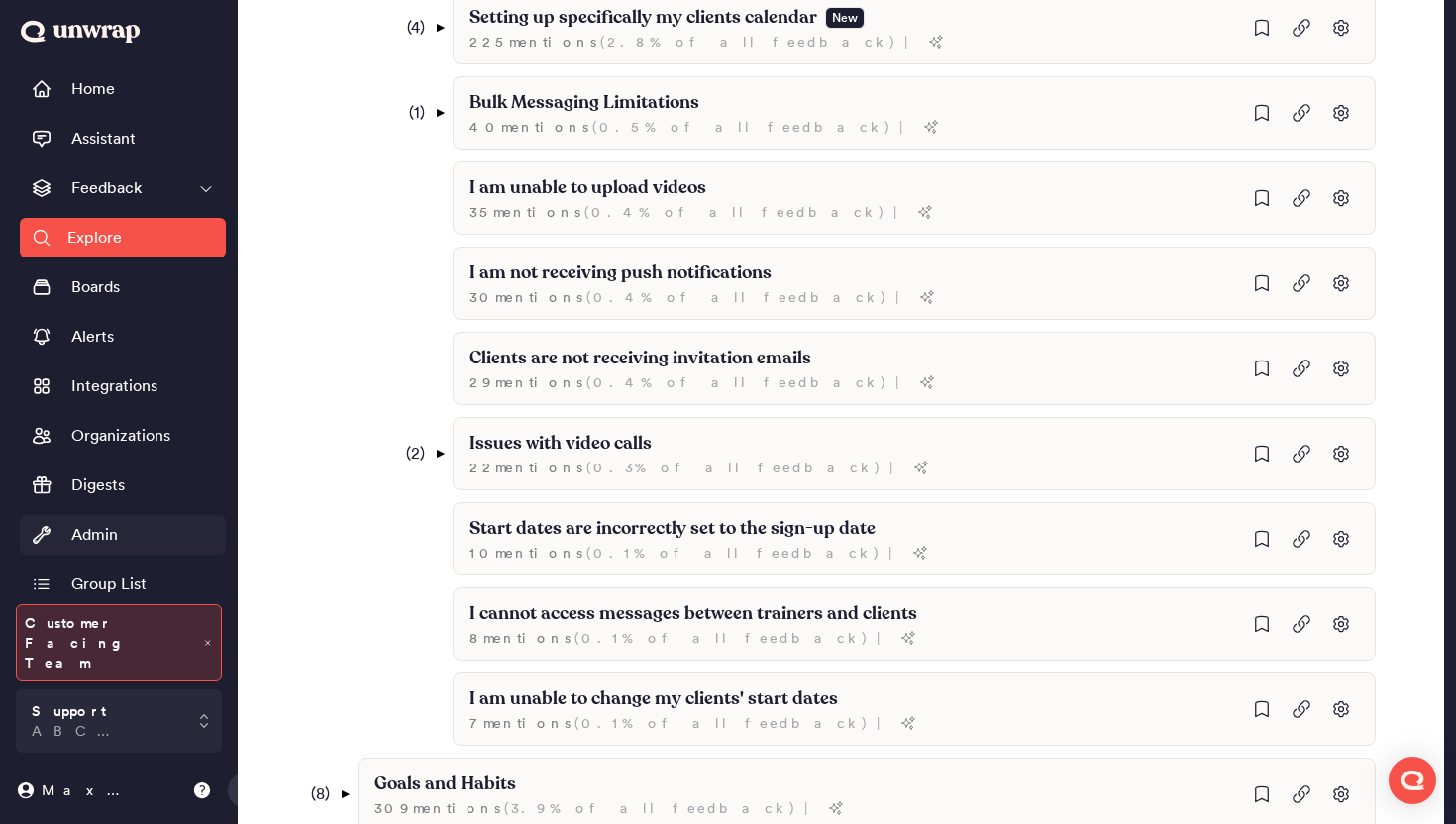 click on "Admin" at bounding box center [94, 535] 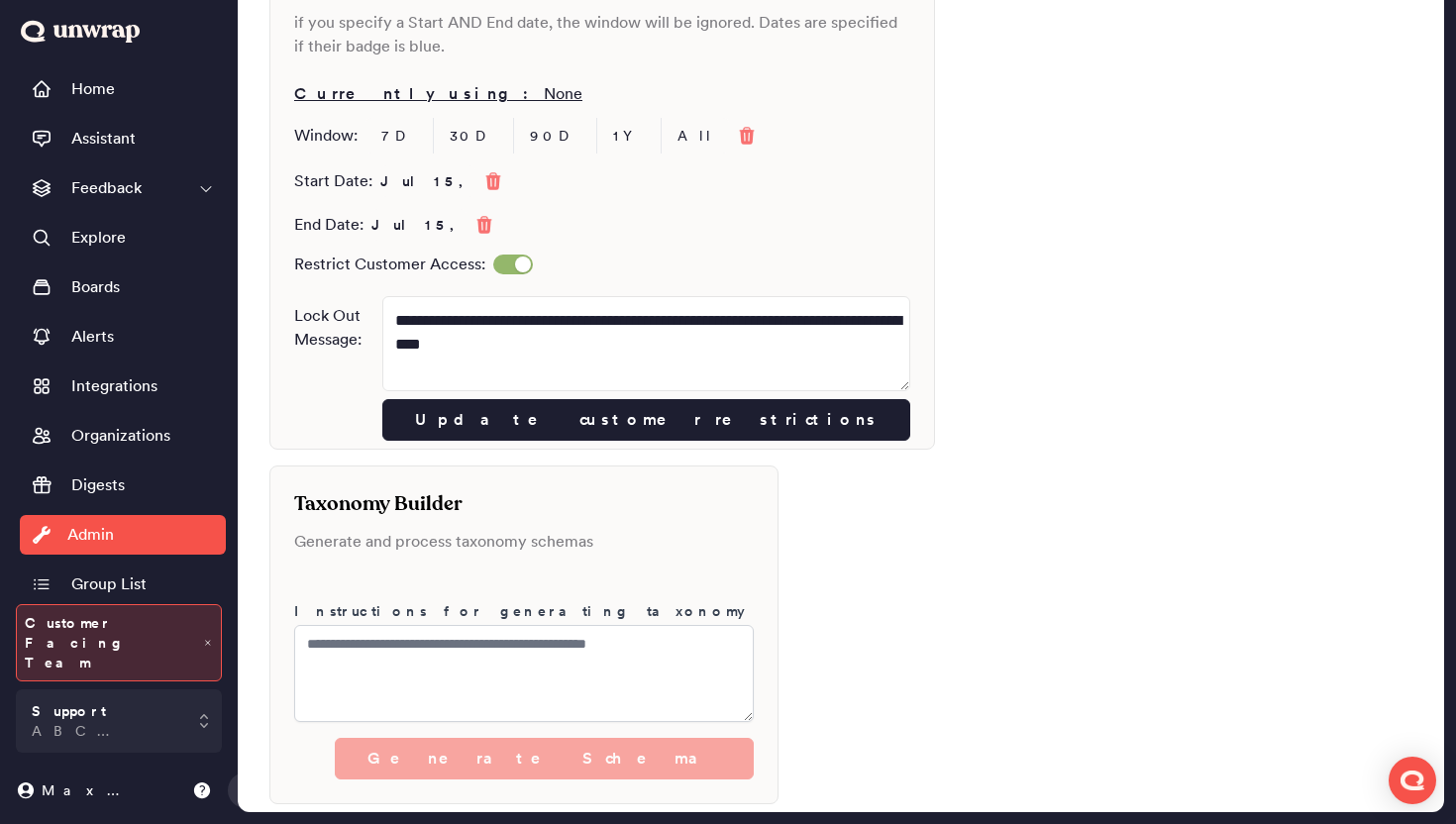 scroll, scrollTop: 874, scrollLeft: 0, axis: vertical 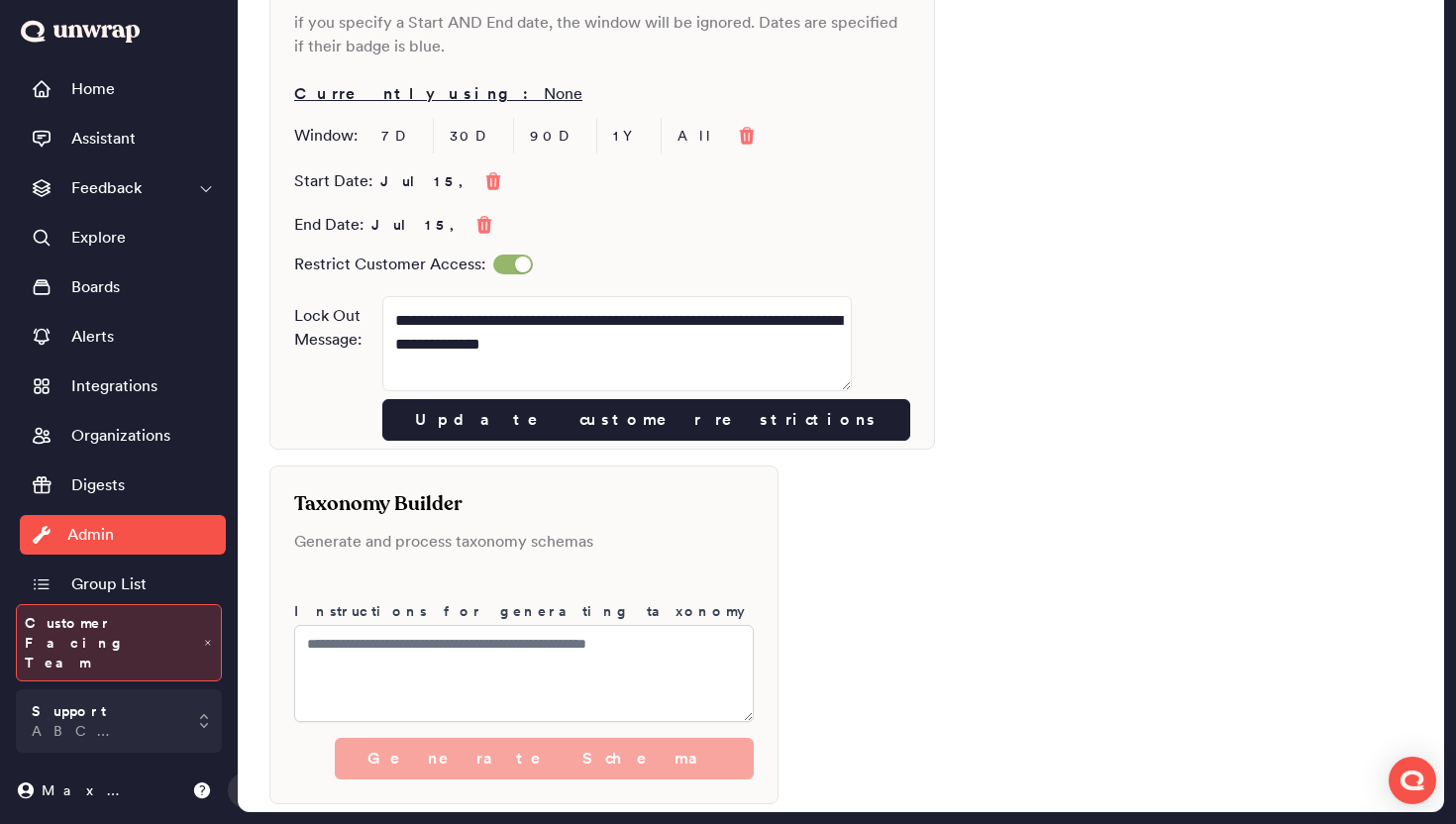 click on "**********" at bounding box center [602, 347] 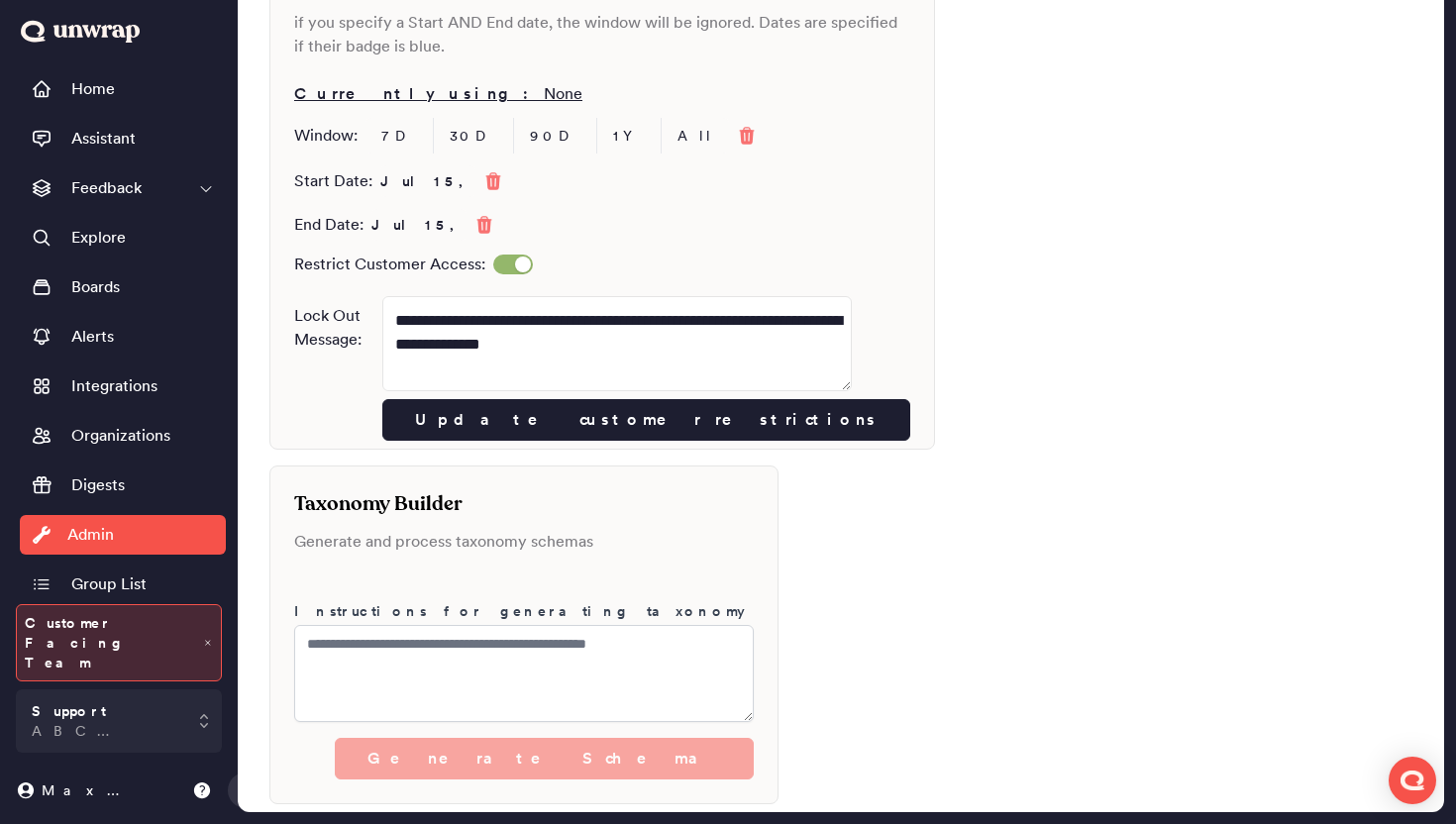 click at bounding box center (513, 264) 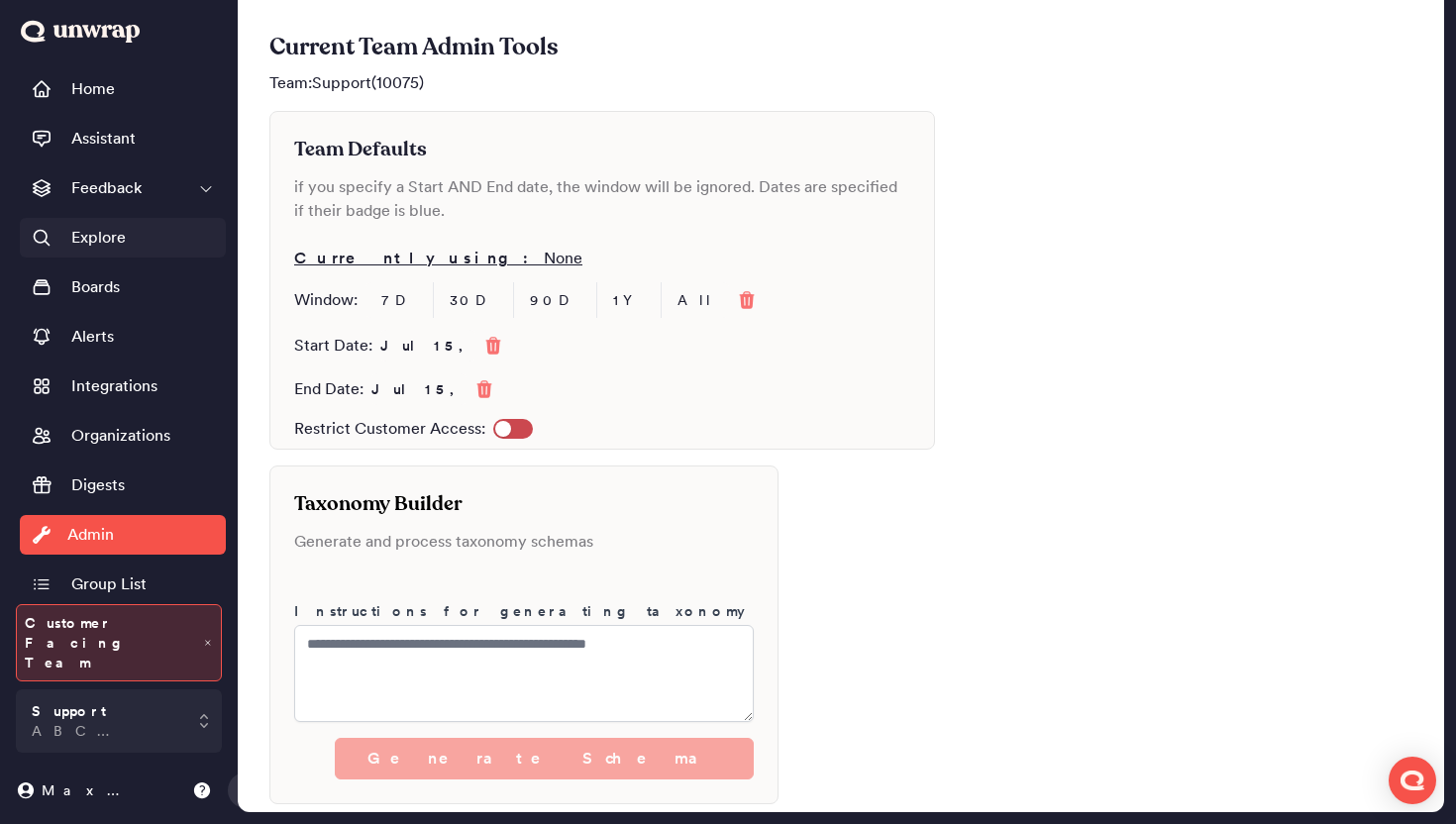click on "Explore" at bounding box center (98, 238) 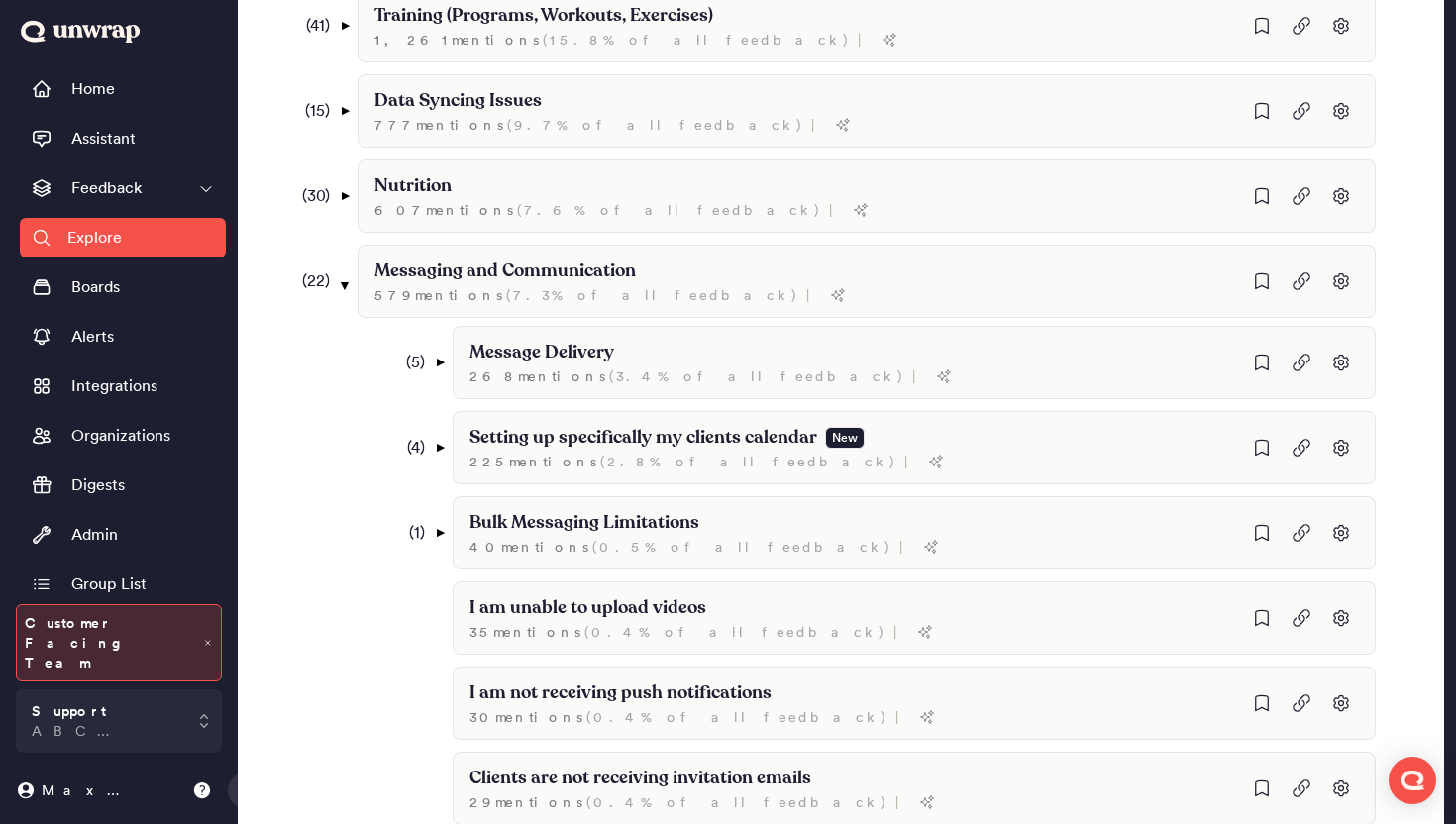 scroll, scrollTop: 374, scrollLeft: 0, axis: vertical 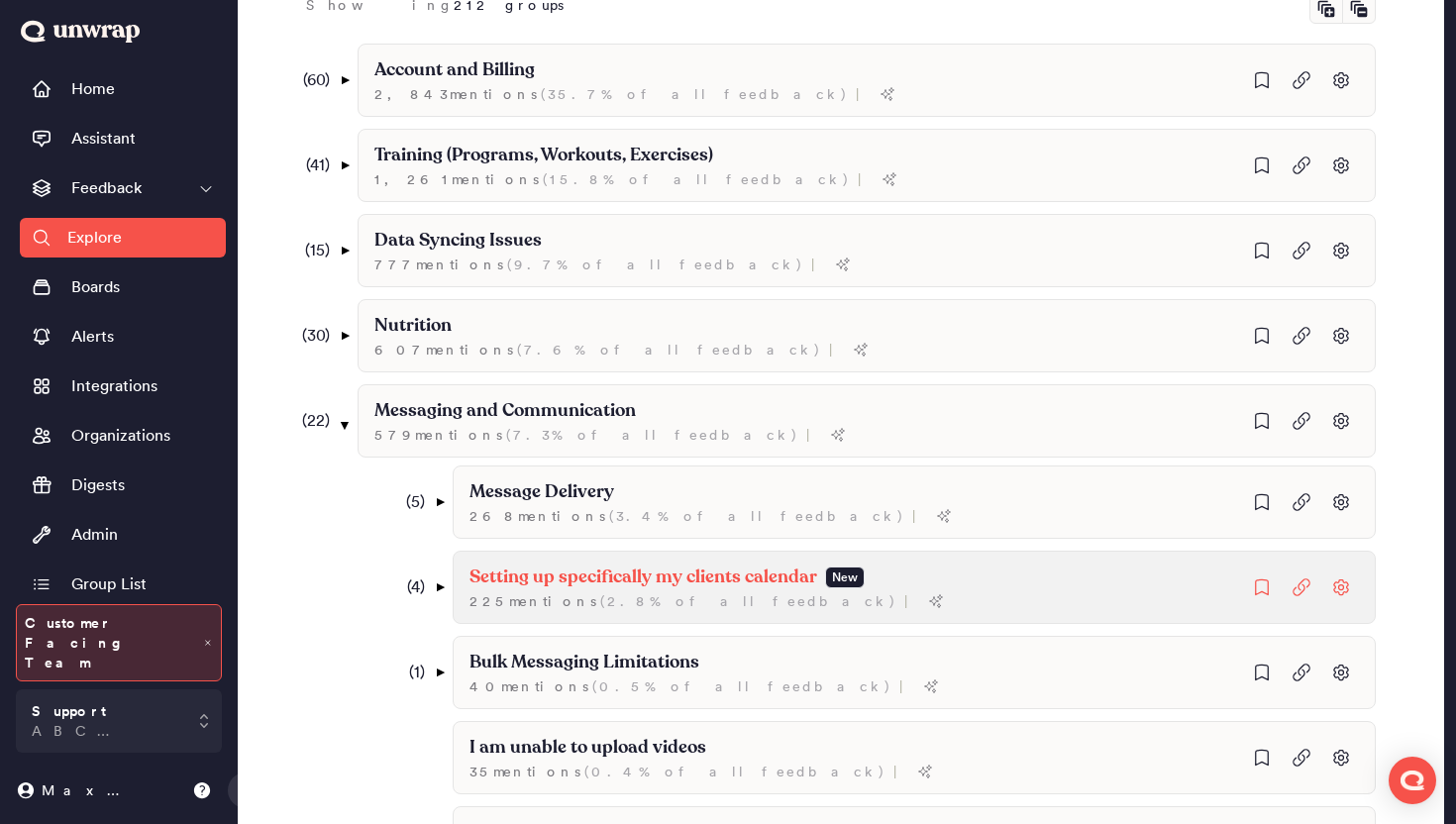 click on "Setting up specifically my clients calendar" at bounding box center [664, 407] 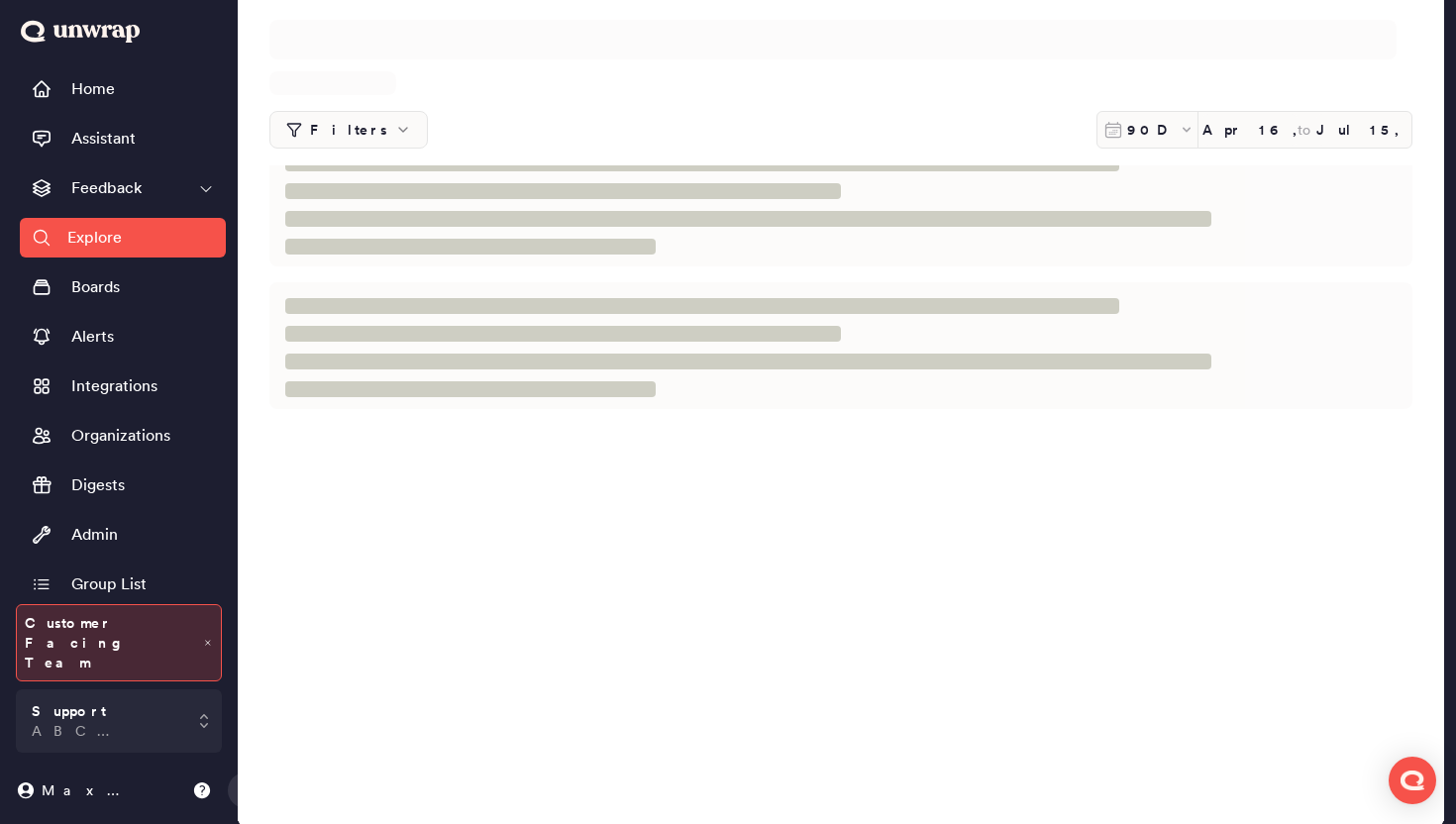 scroll, scrollTop: 0, scrollLeft: 0, axis: both 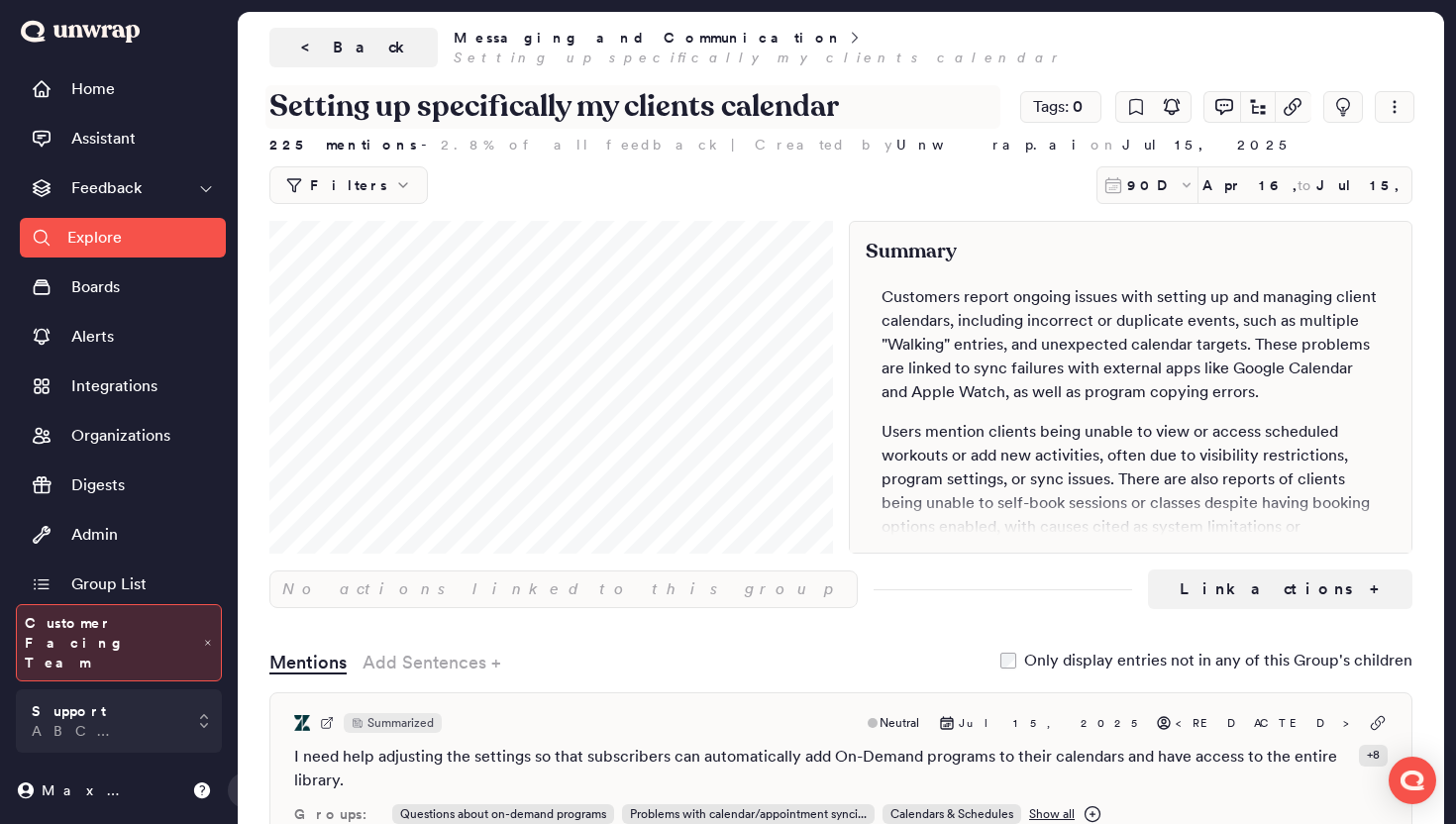 drag, startPoint x: 616, startPoint y: 110, endPoint x: 260, endPoint y: 100, distance: 356.14042 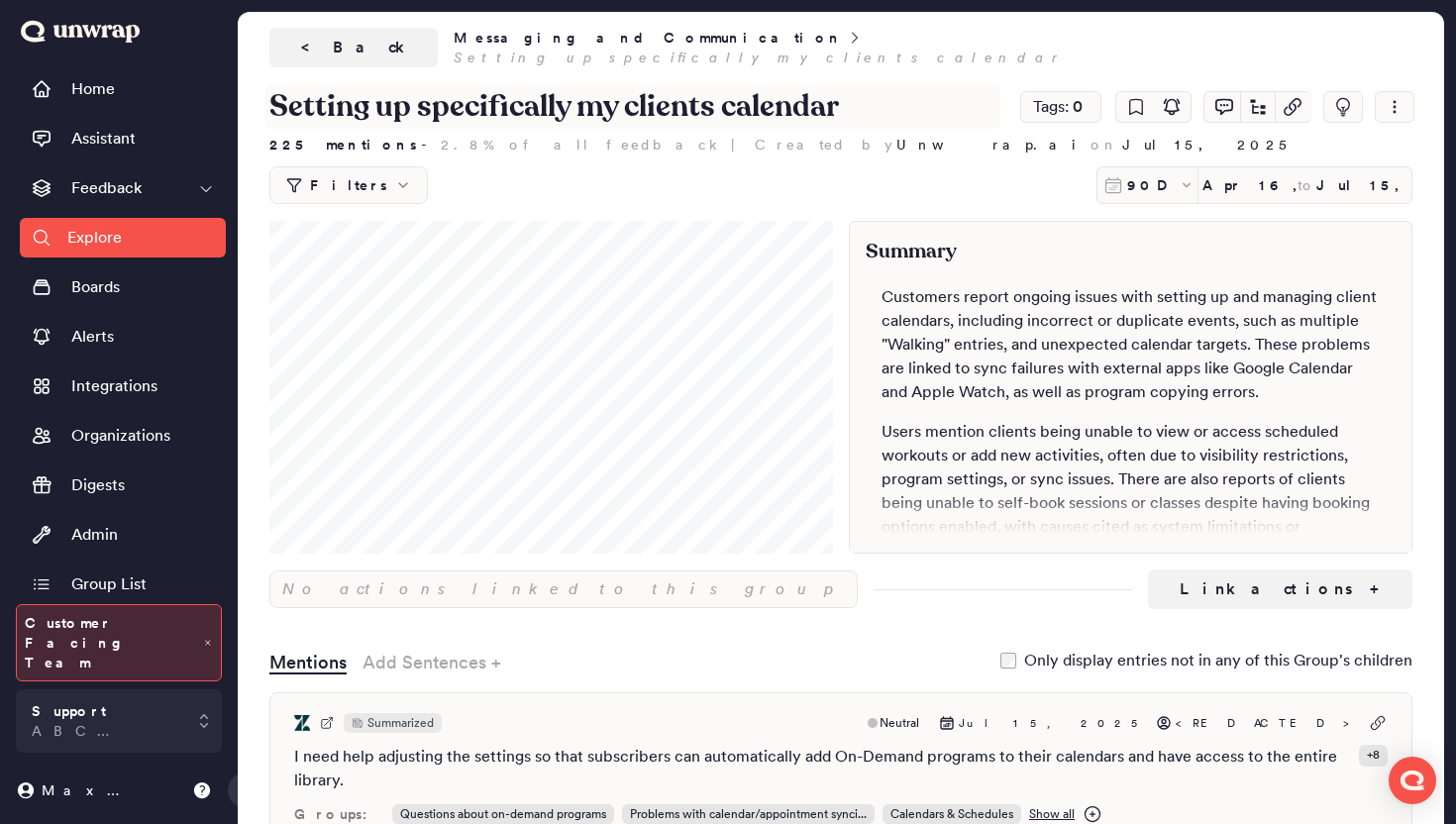 click on "Setting up specifically my clients calendar Tags:  0   225 mentions - 2.8% of all feedback | Created by Unwrap.ai on Jul 15, 2025 Filters 90D Apr 16, 2025 to Jul 15, 2025 Add filter Frequently Used: Feature Reques..." at bounding box center [841, 144] 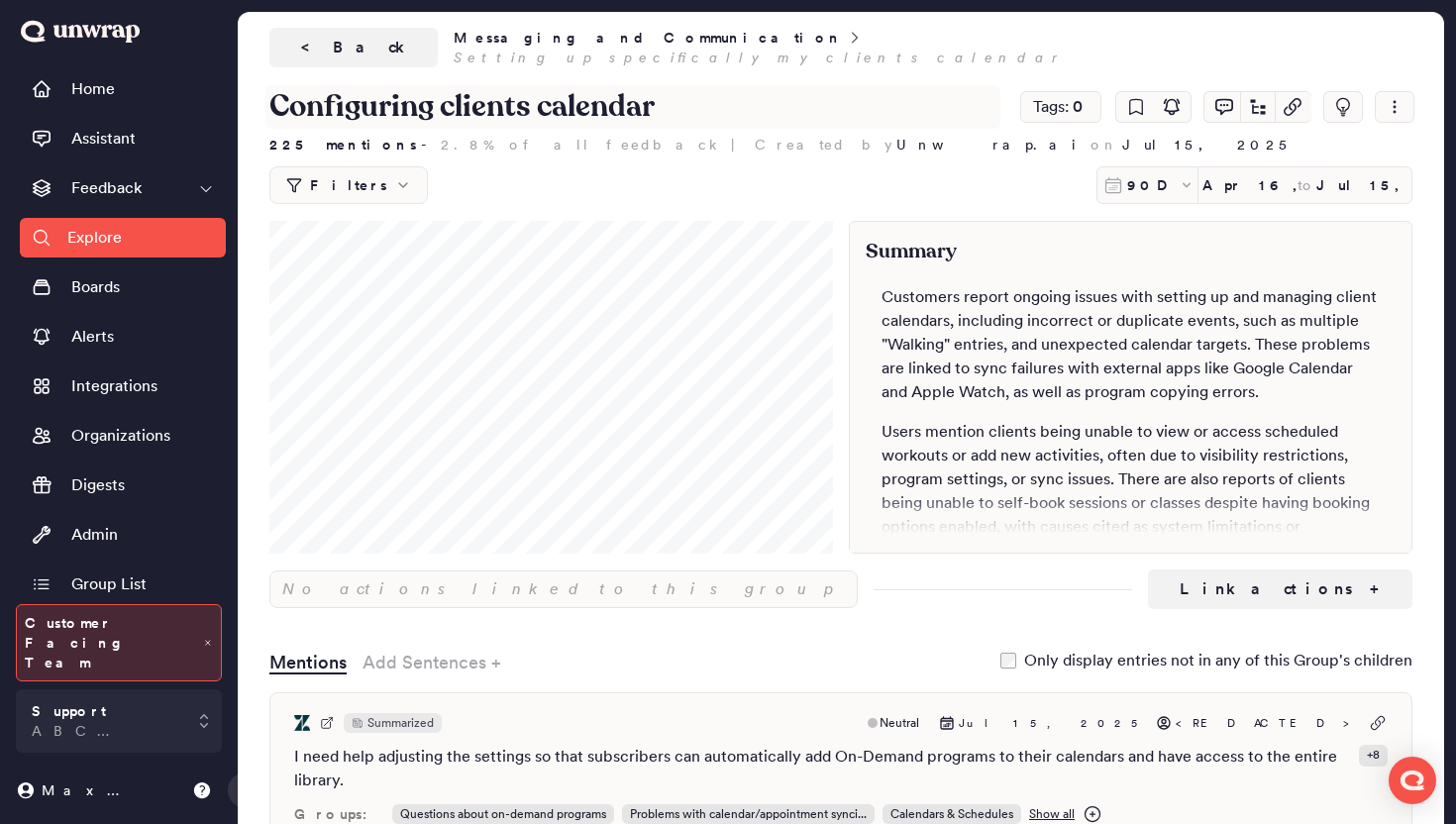 click on "Configuring clients calendar" at bounding box center [633, 107] 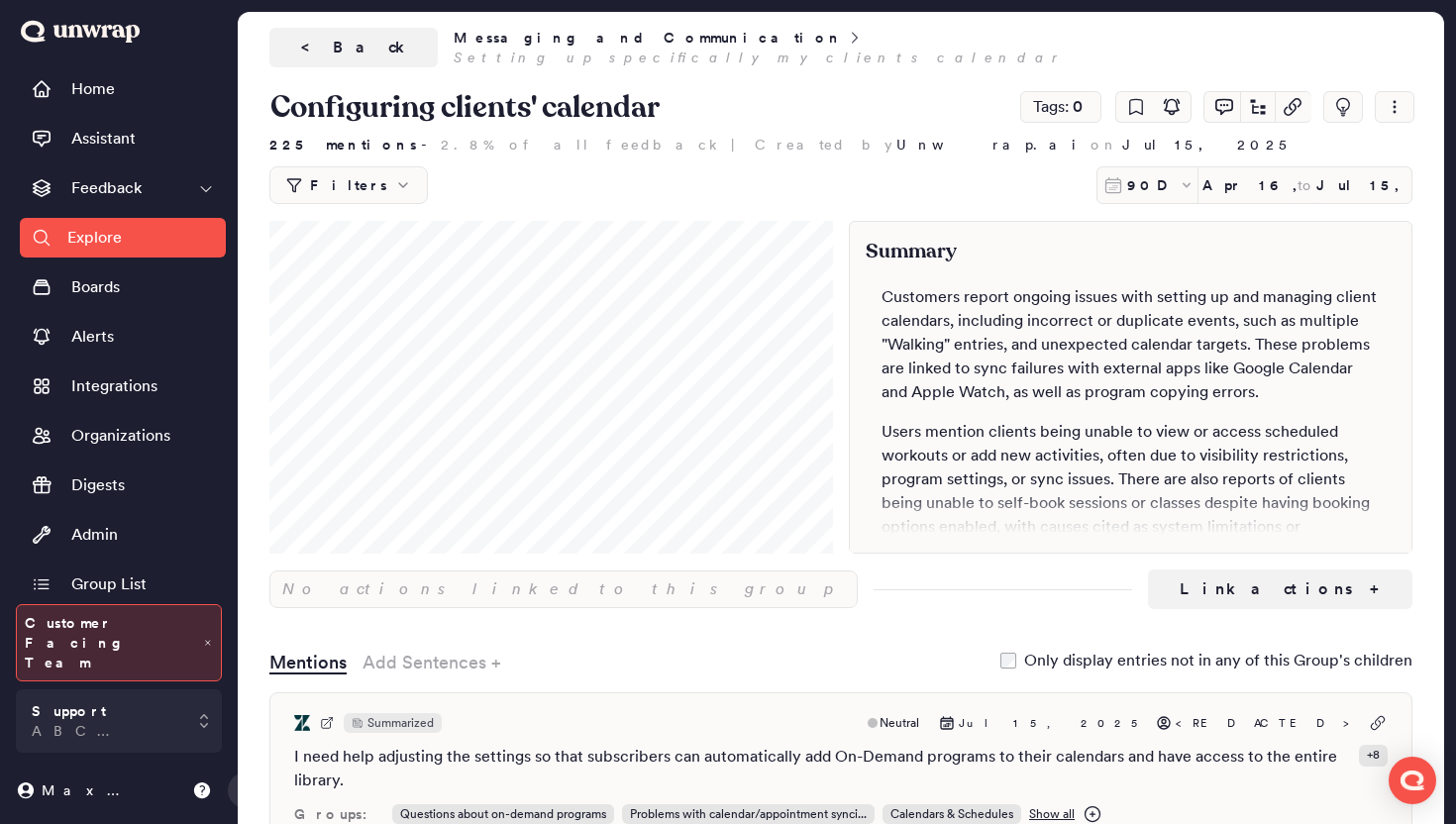 click on "< Back Messaging and Communication Setting up specifically my clients calendar" at bounding box center [841, 48] 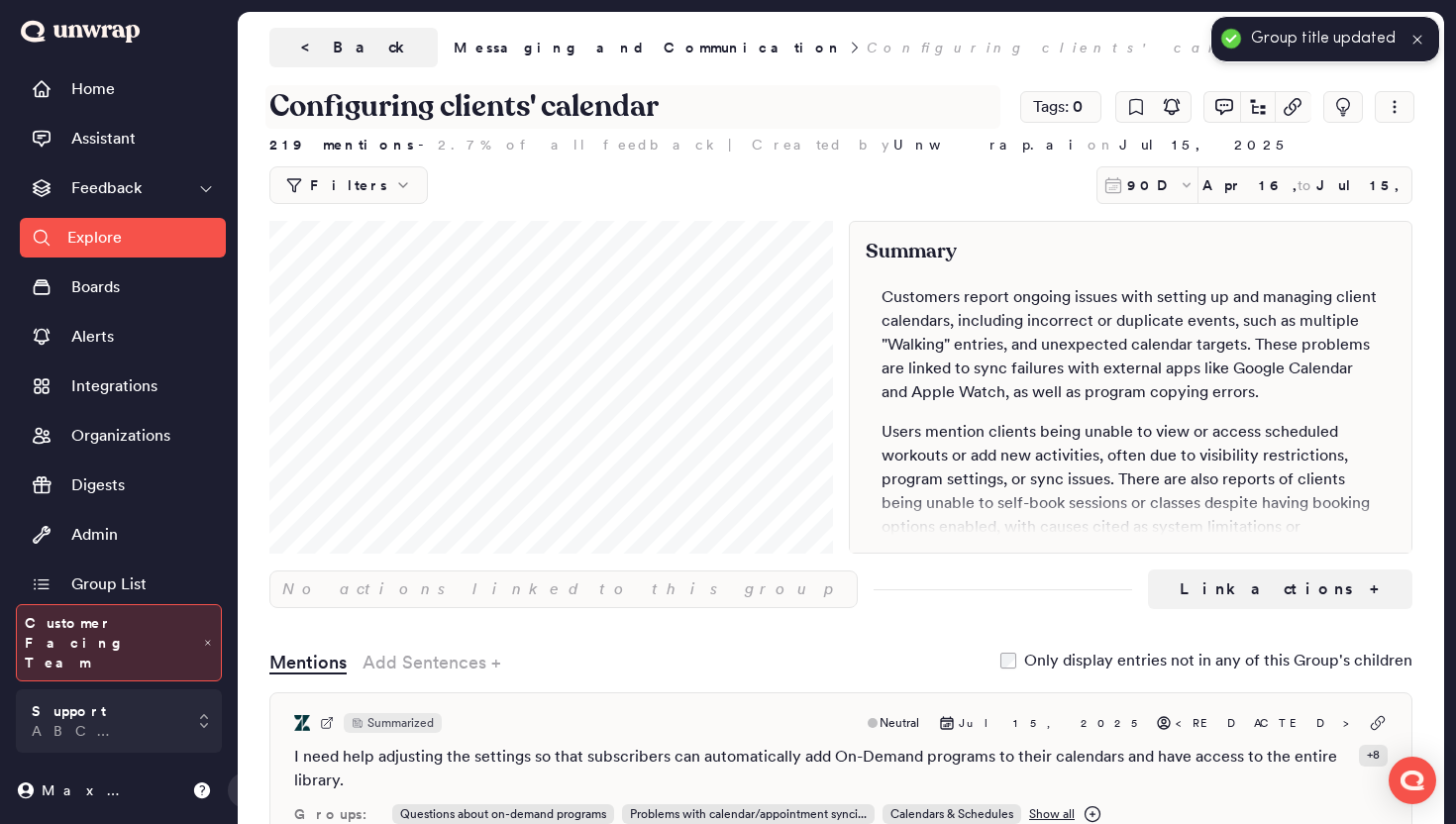click on "Configuring clients' calendar" at bounding box center (633, 107) 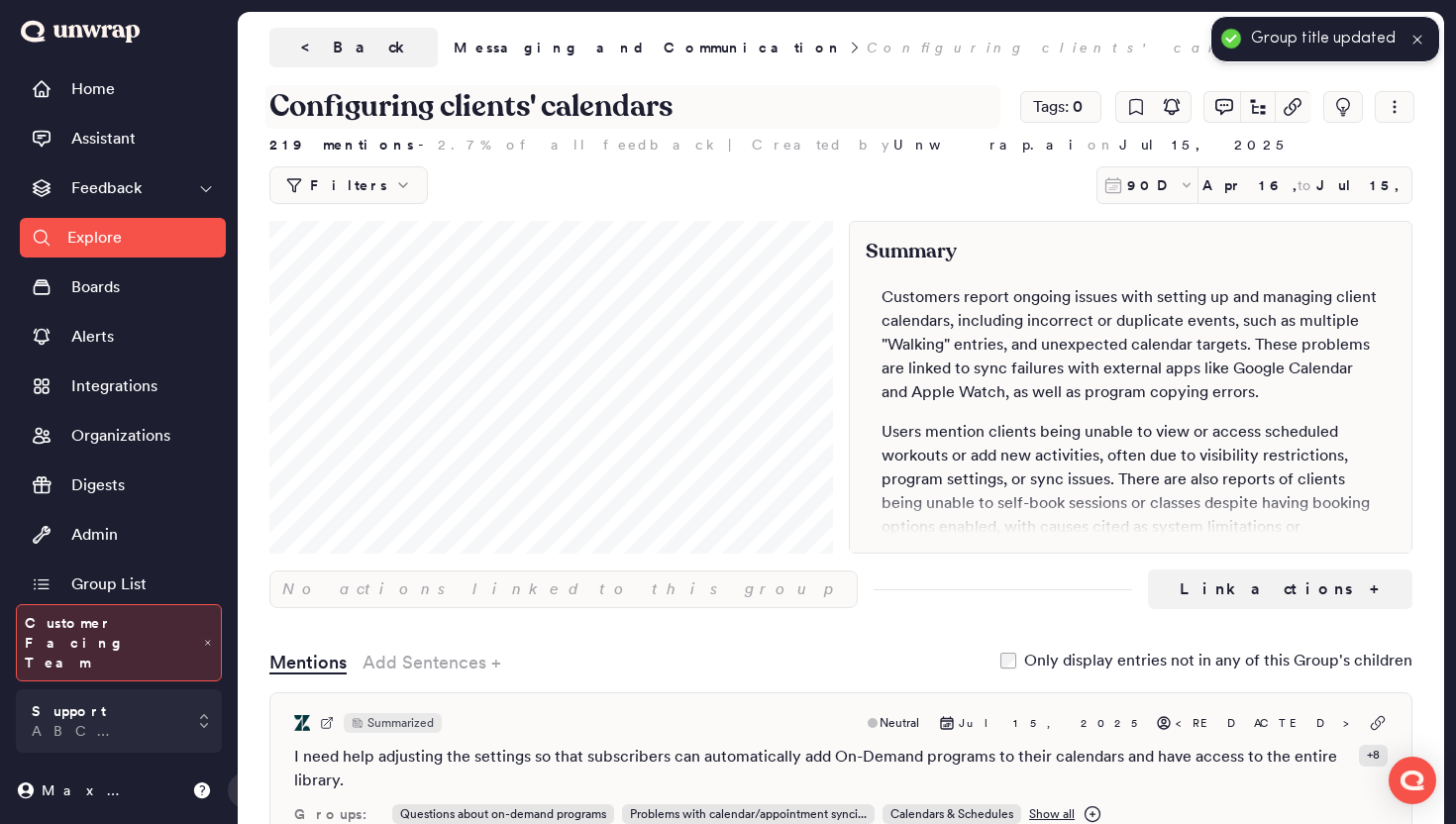 type on "Configuring clients' calendars" 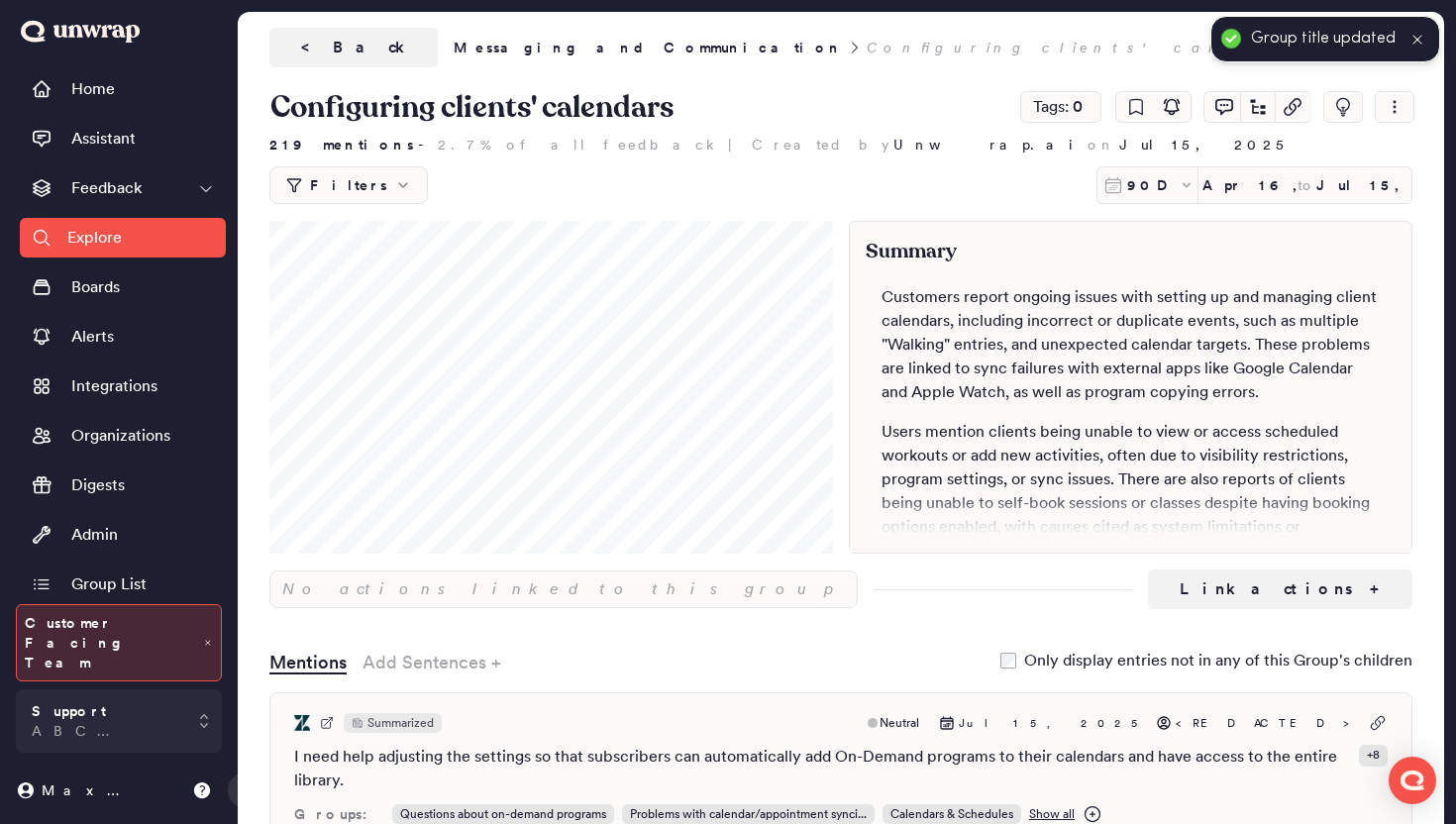 click on "Configuring clients' calendars Tags:  0   219 mentions - 2.7% of all feedback | Created by Unwrap.ai on Jul 15, 2025 Filters 90D Apr 16, 2025 to Jul 15, 2025 Add filter Frequently Used: Feature Reques..." at bounding box center (841, 144) 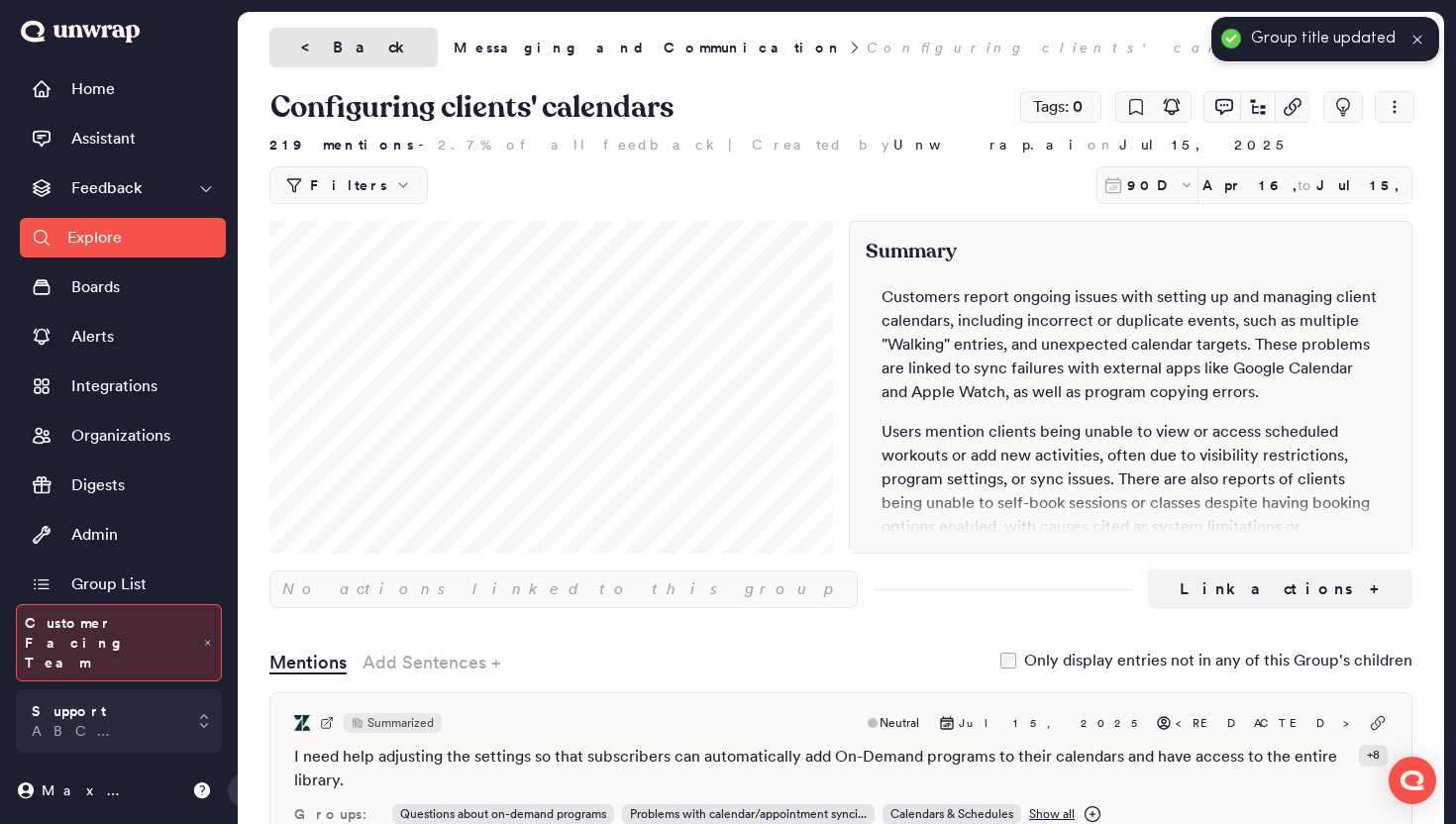 click on "< Back" at bounding box center (354, 48) 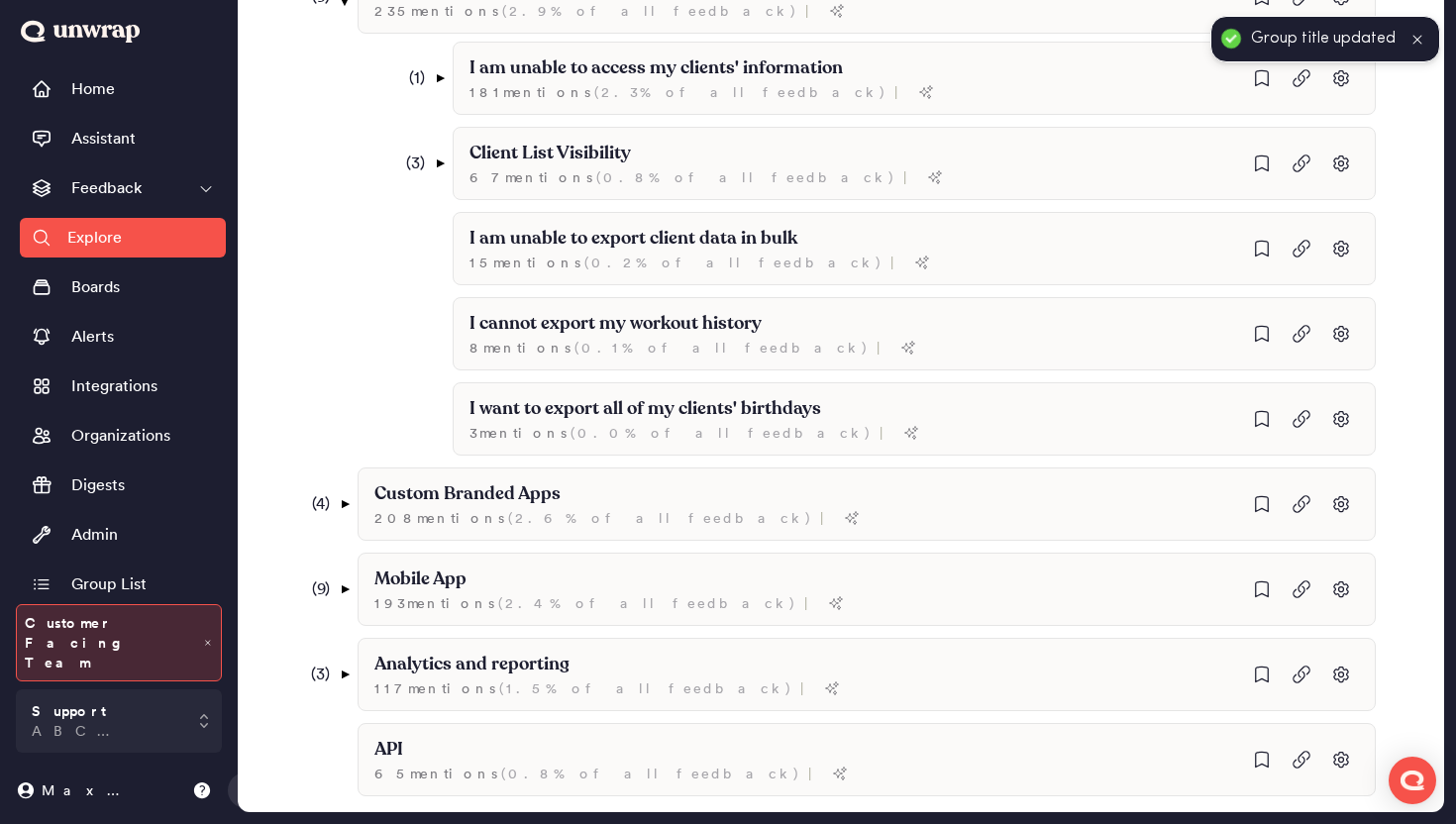 scroll, scrollTop: 0, scrollLeft: 0, axis: both 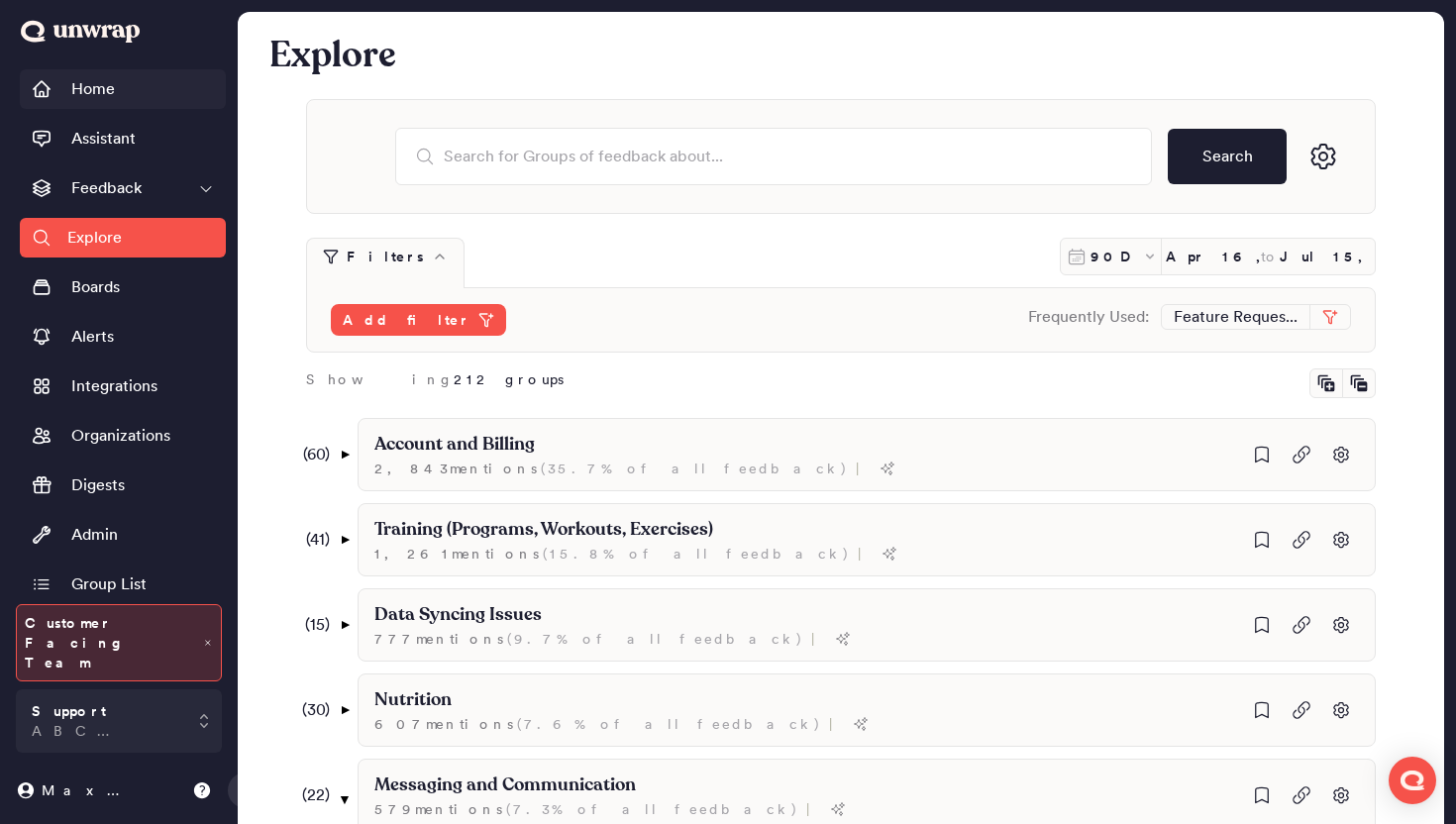 click on "Home" at bounding box center [123, 89] 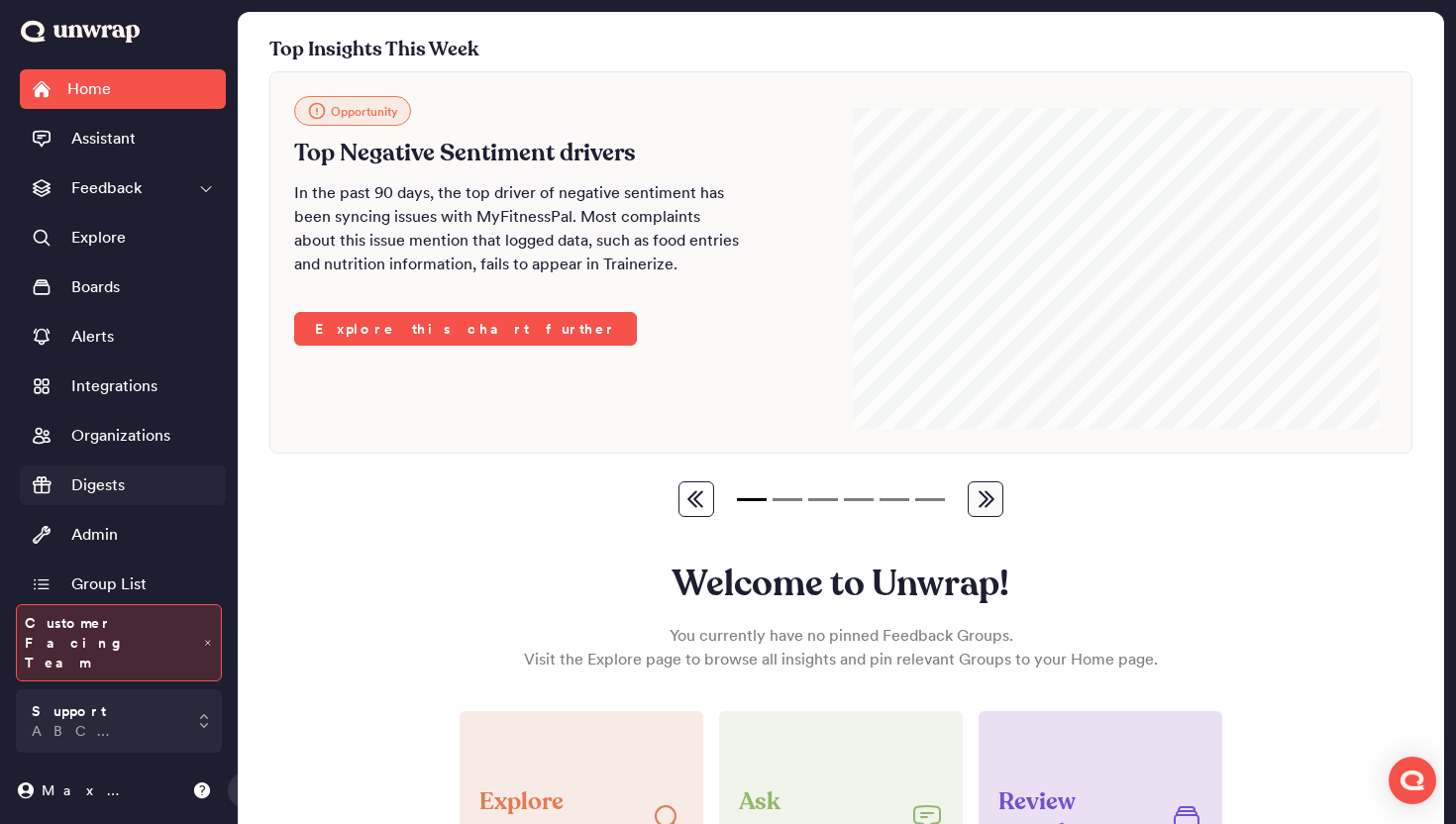 click on "Digests" at bounding box center [123, 485] 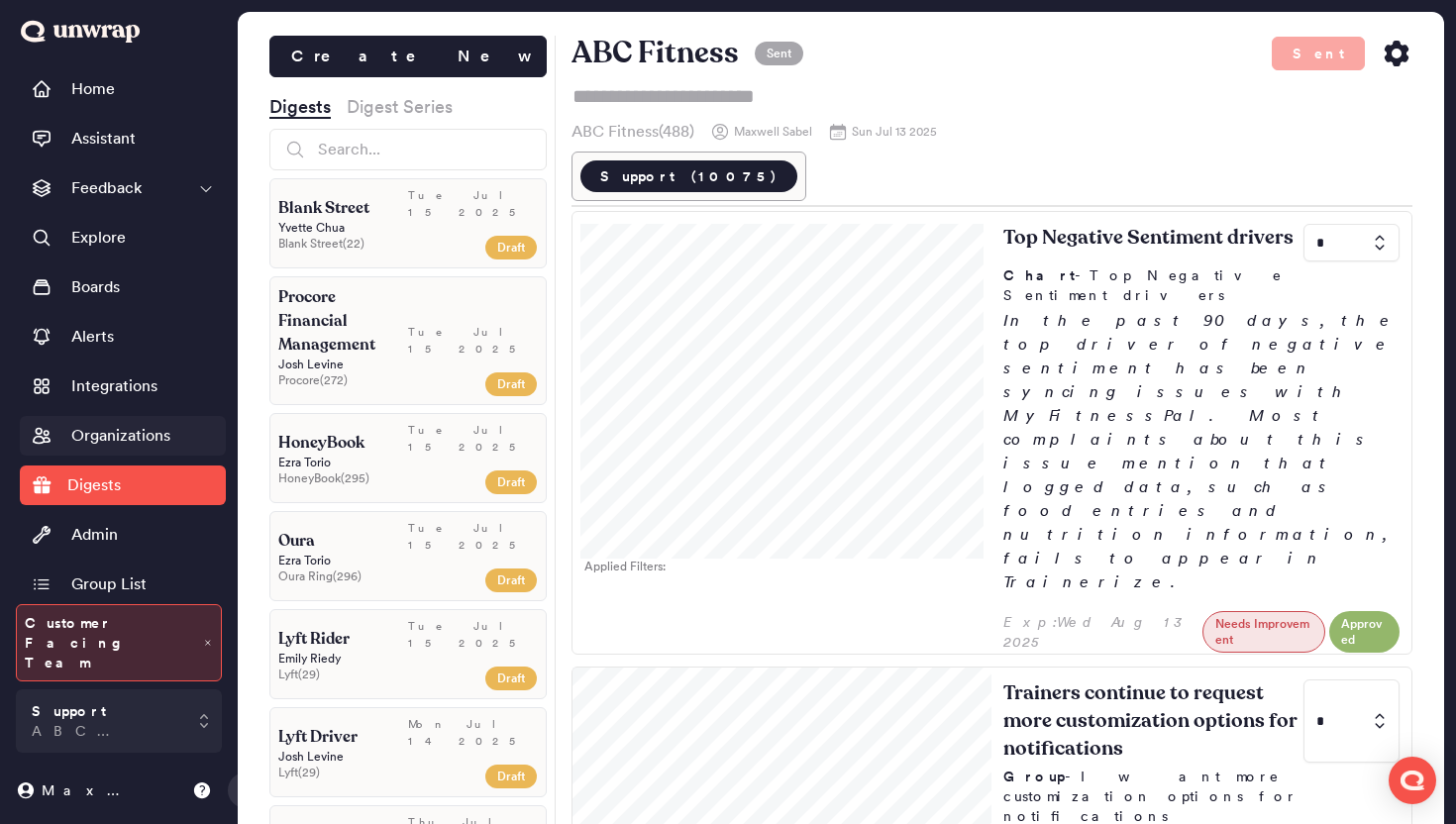 click on "Organizations" at bounding box center [123, 436] 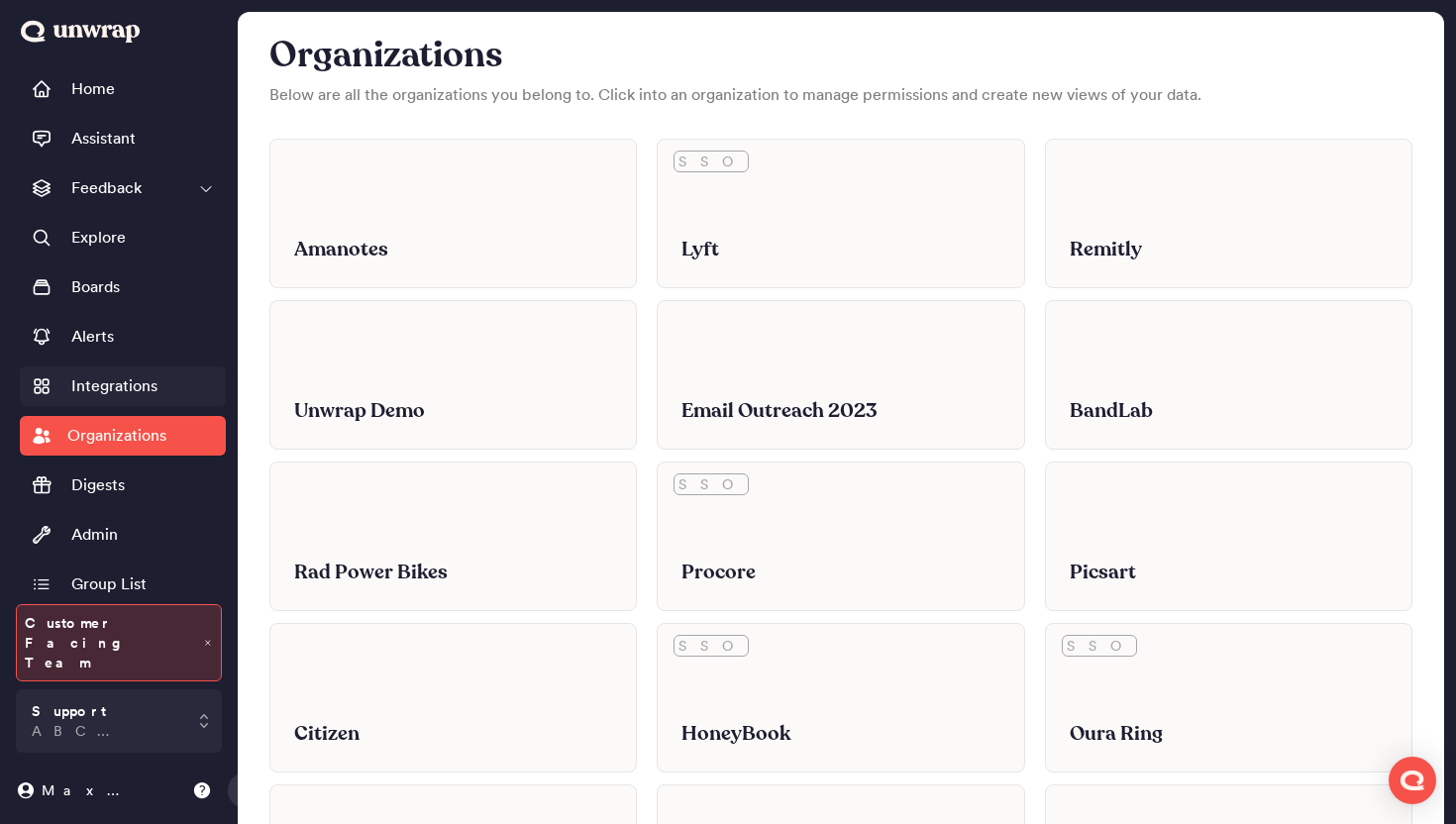click on "Integrations" at bounding box center [114, 386] 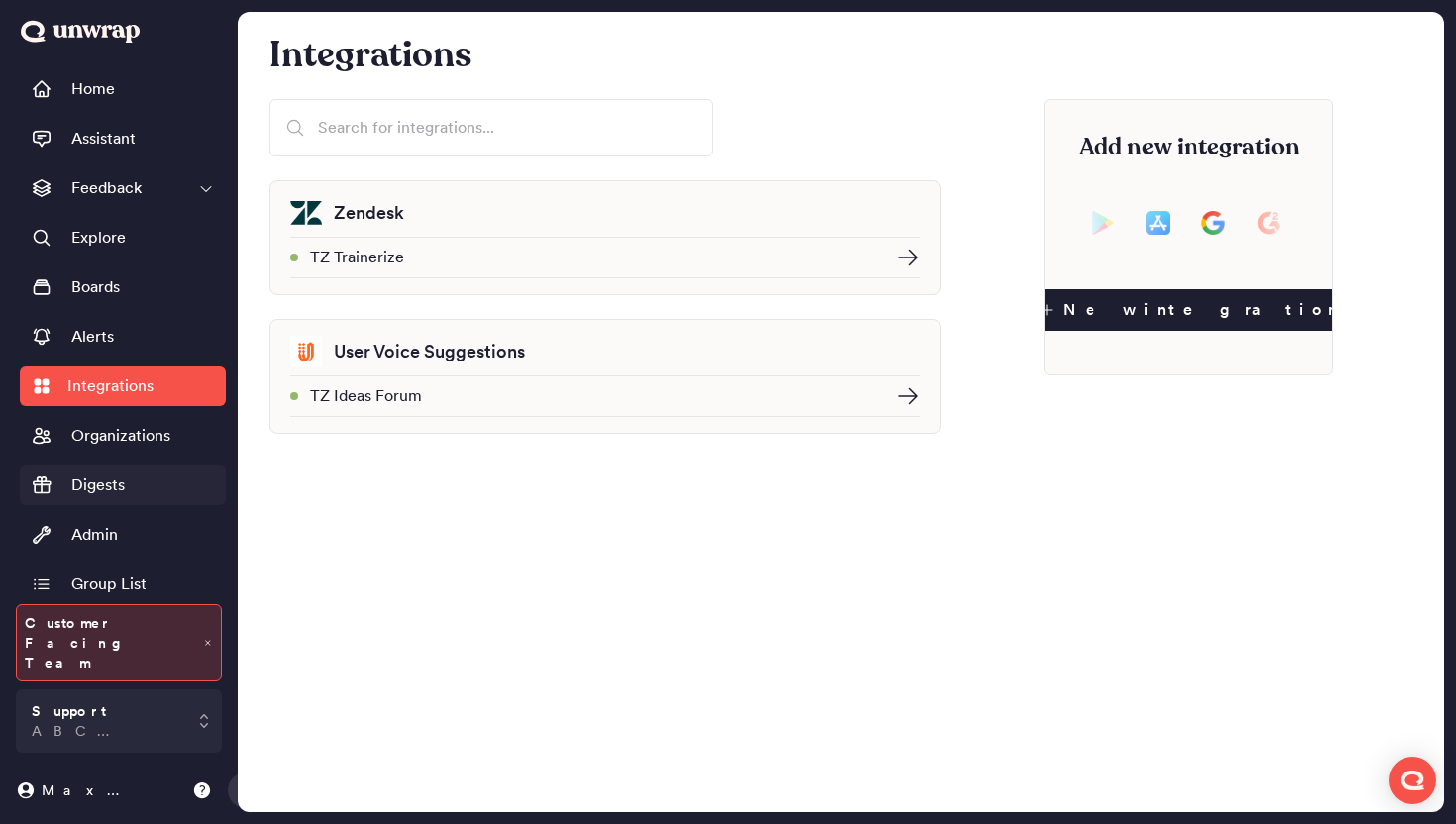 click on "Digests" at bounding box center [123, 485] 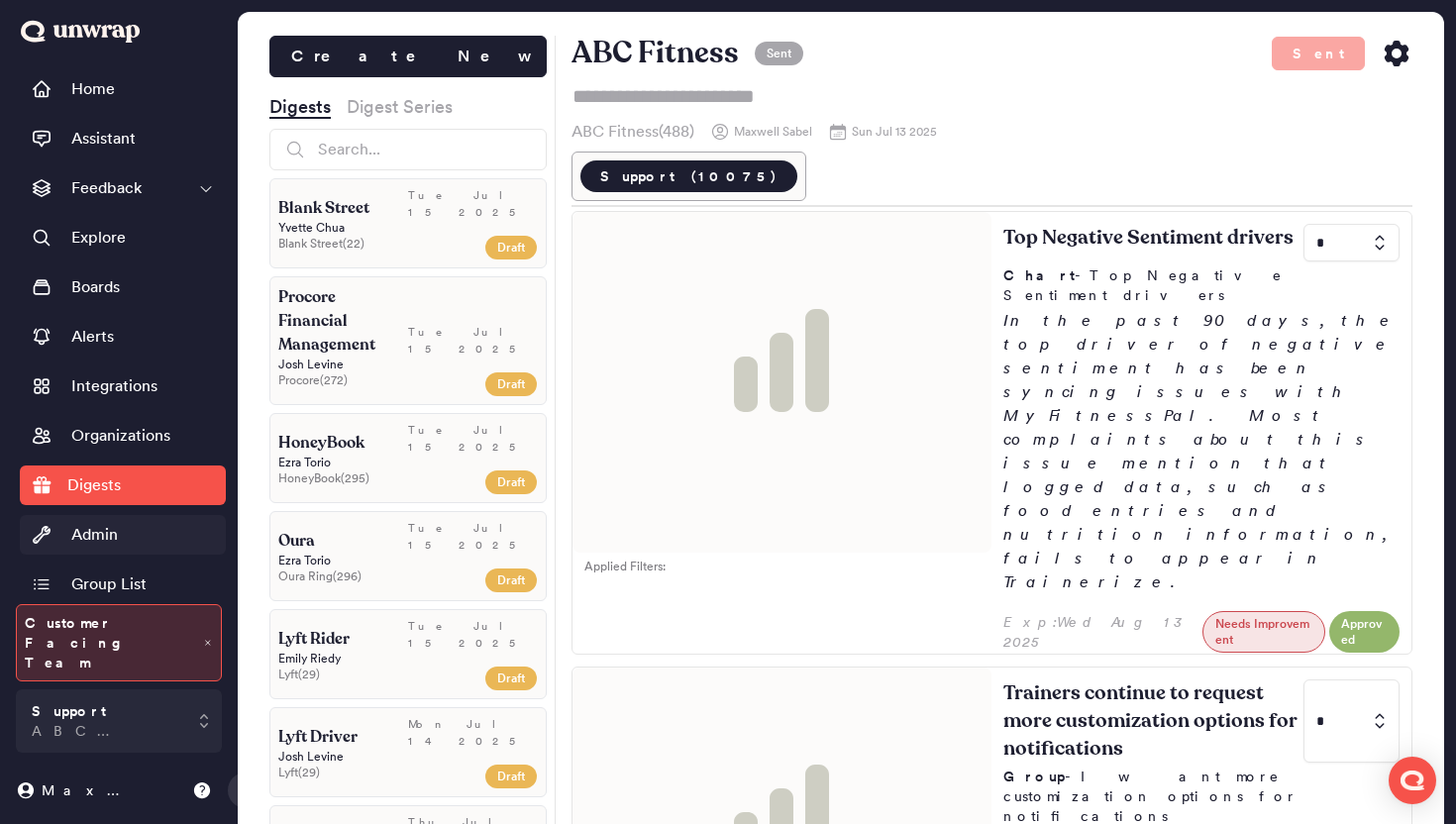 click on "Admin" at bounding box center (123, 535) 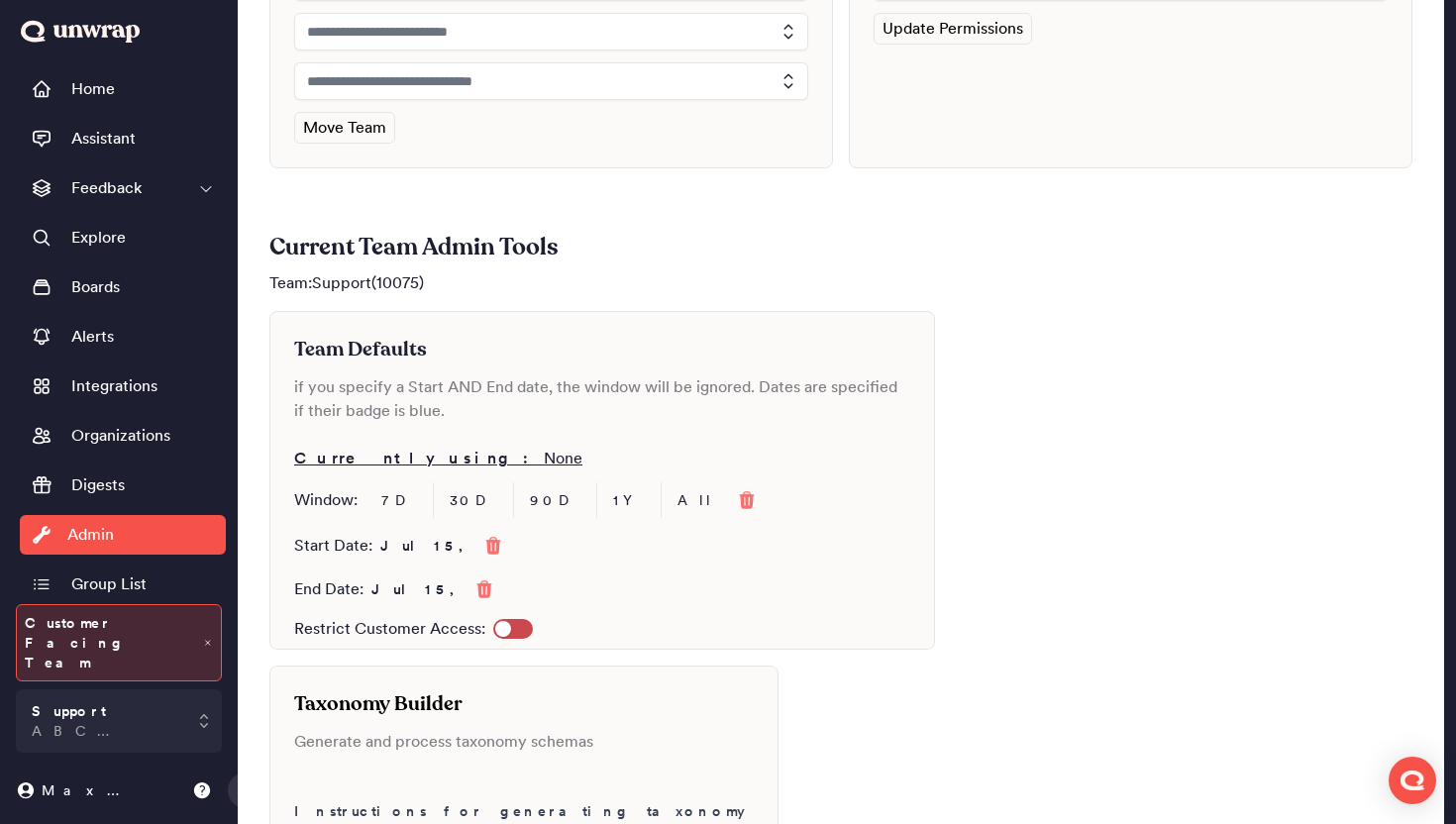 scroll, scrollTop: 535, scrollLeft: 0, axis: vertical 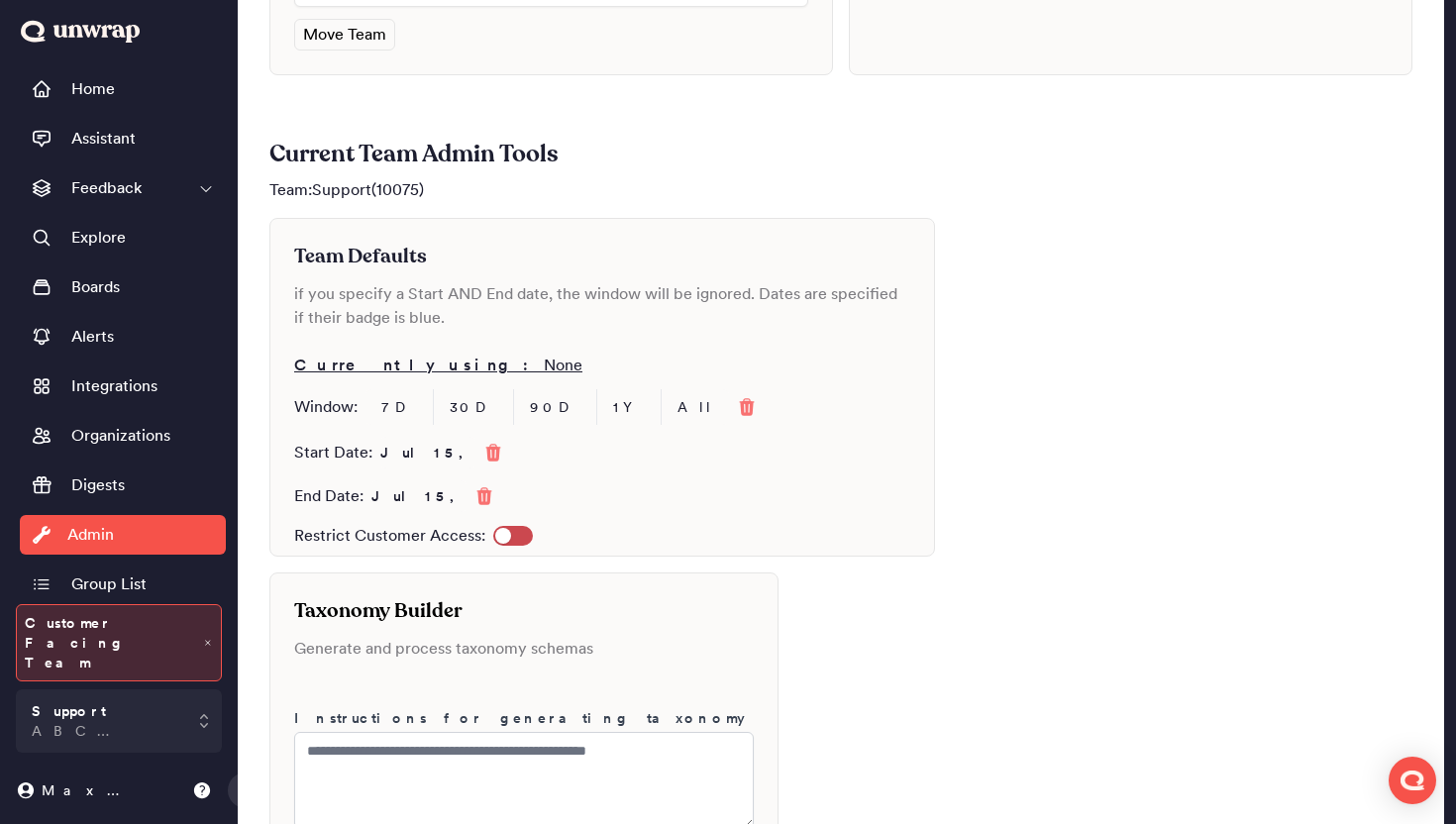 click on "Home Assistant Feedback Explore Boards Alerts Integrations Organizations Digests Admin Group List" at bounding box center (123, 332) 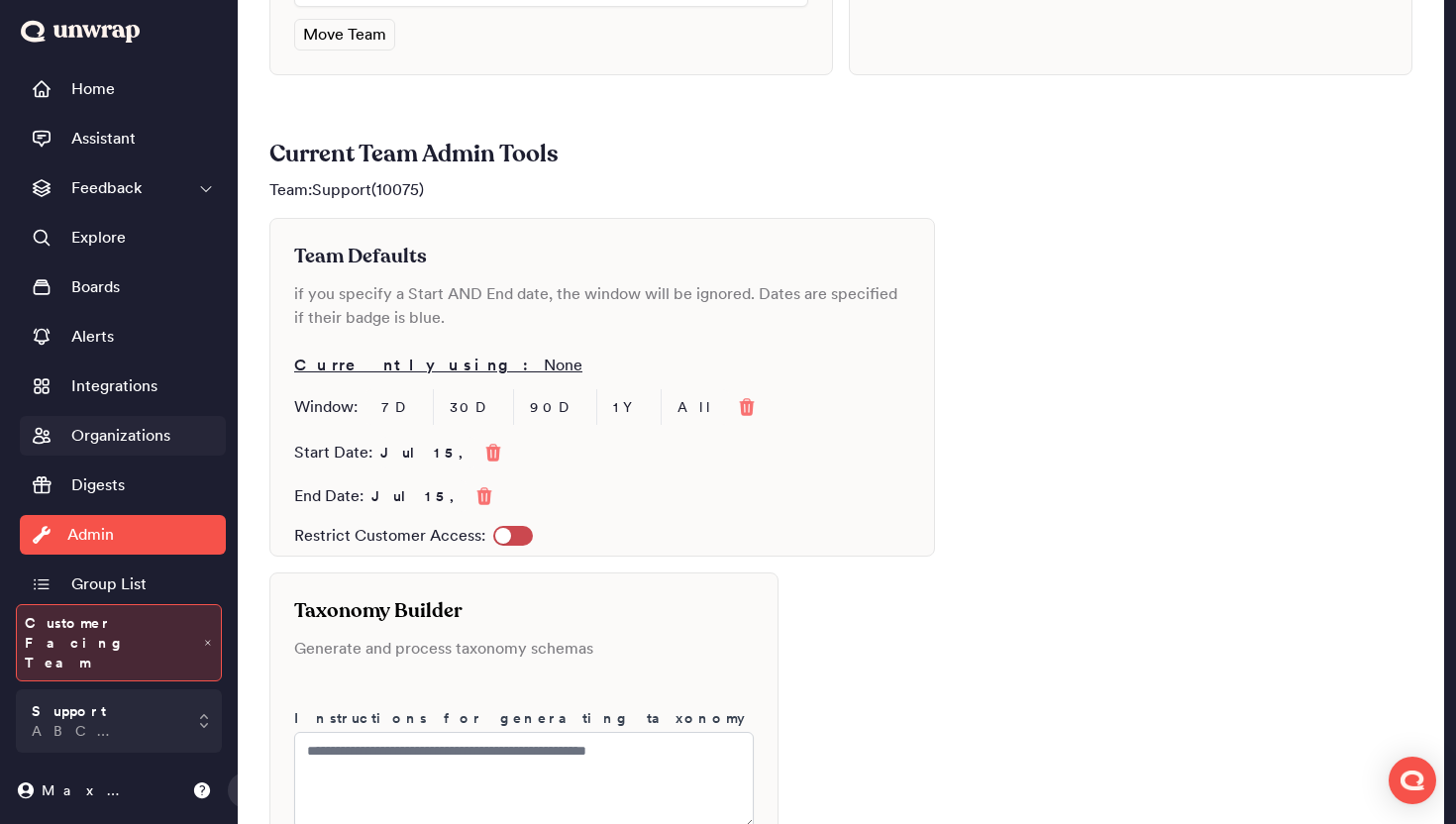 click on "Organizations" at bounding box center [121, 436] 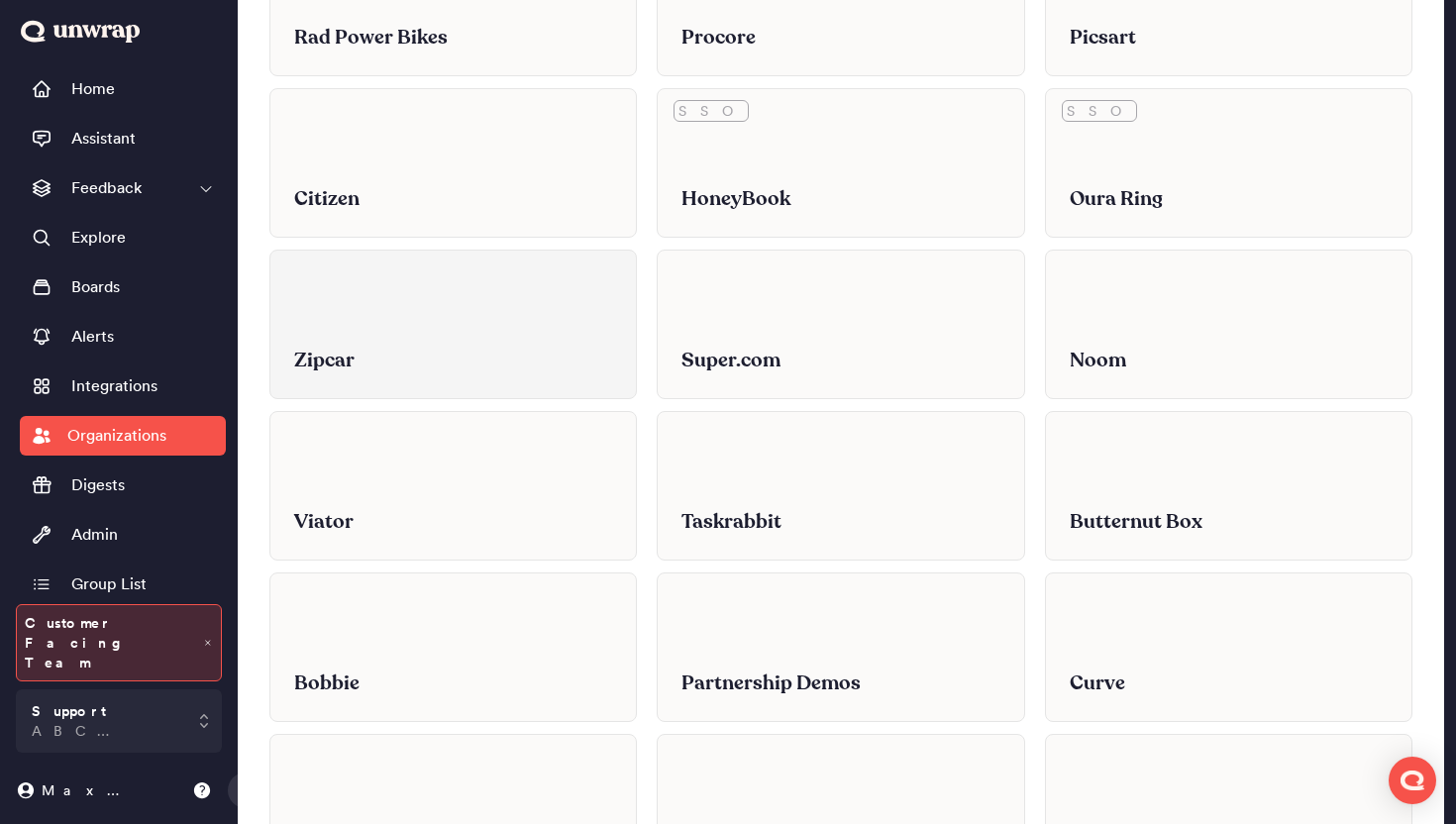 scroll, scrollTop: 3520, scrollLeft: 0, axis: vertical 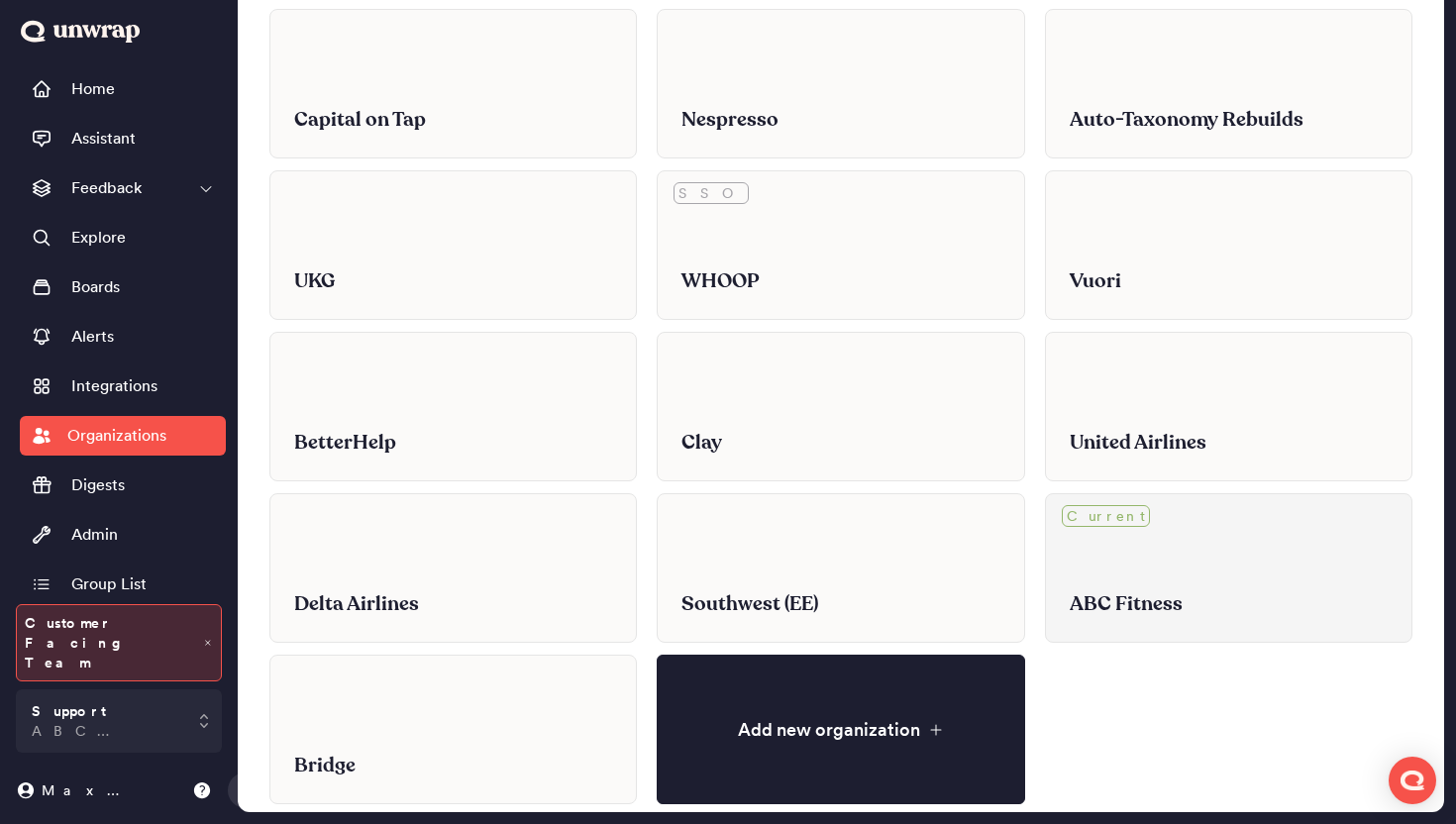 click on "ABC Fitness" at bounding box center (1228, 589) 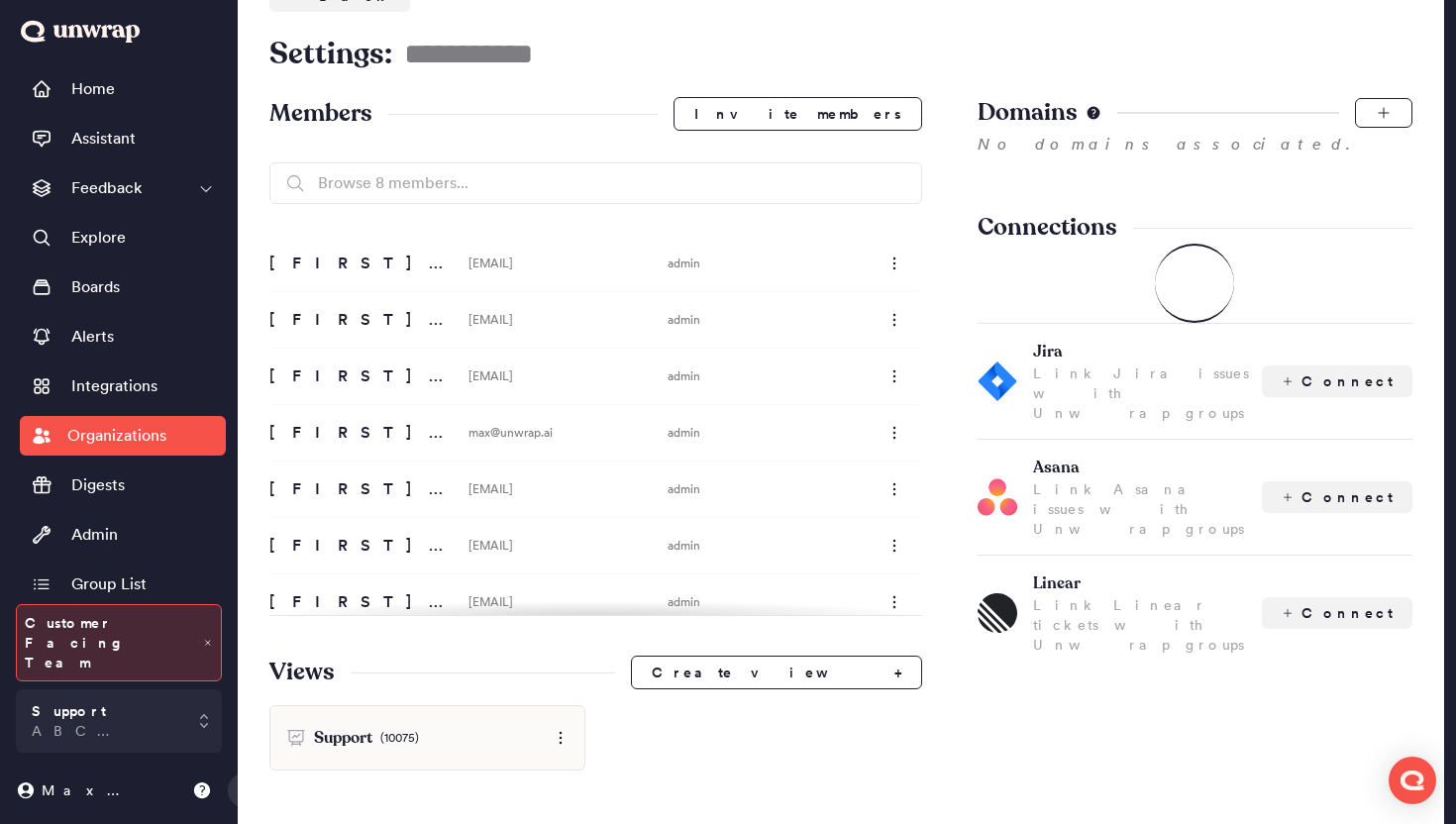scroll, scrollTop: 141, scrollLeft: 0, axis: vertical 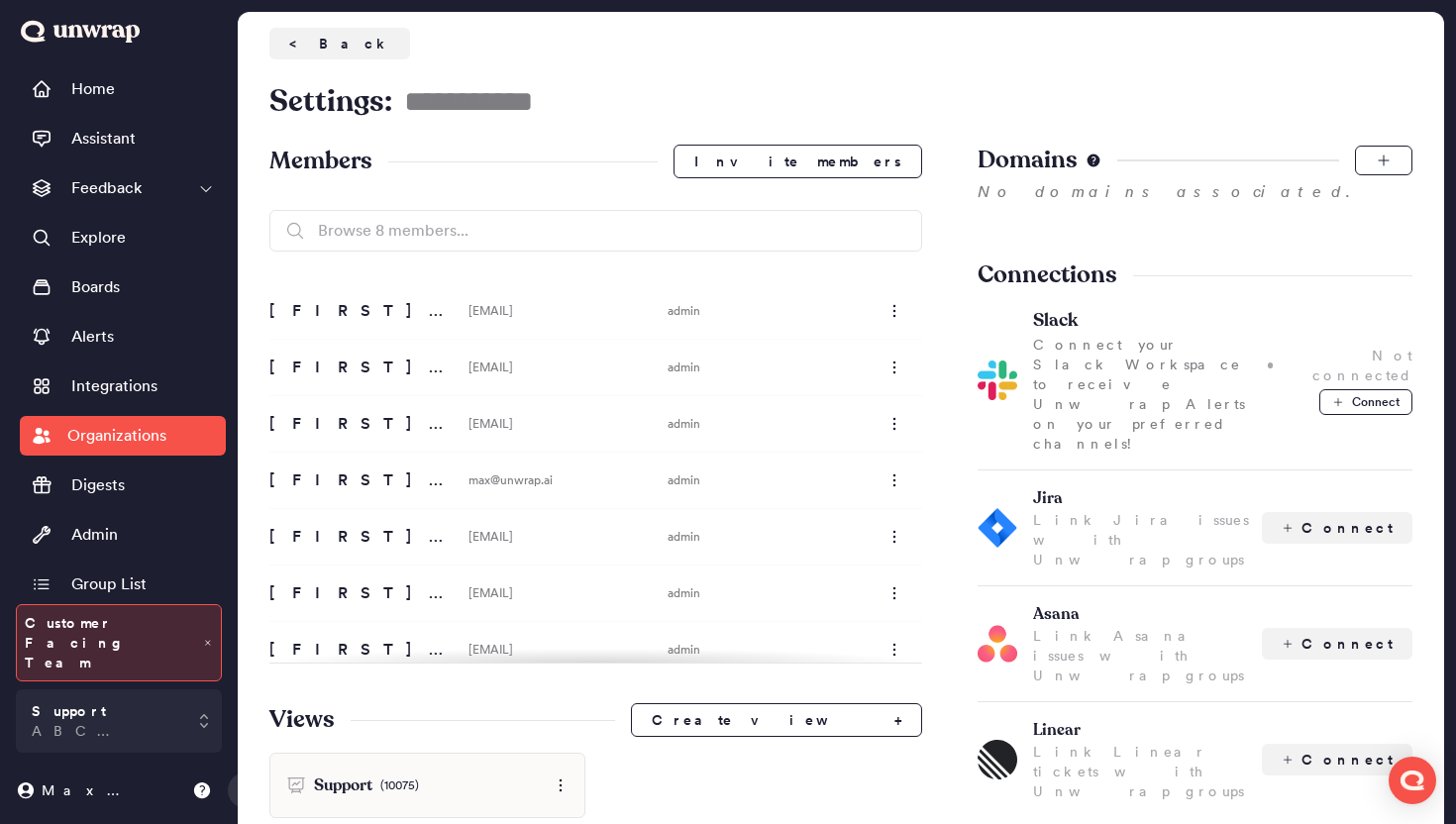 drag, startPoint x: 630, startPoint y: 442, endPoint x: 264, endPoint y: 593, distance: 395.9255 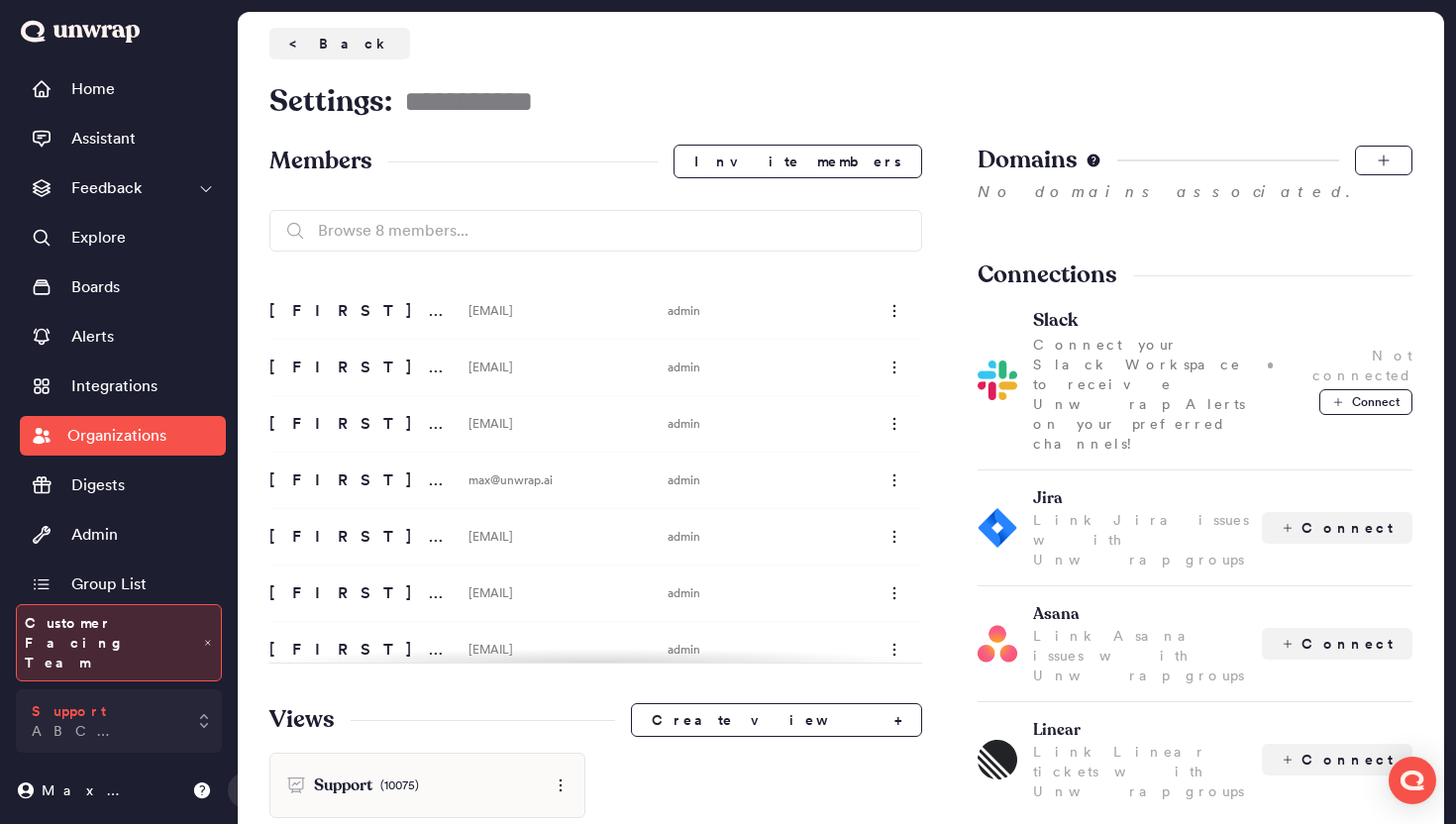 click on "ABC Fitness" at bounding box center [105, 731] 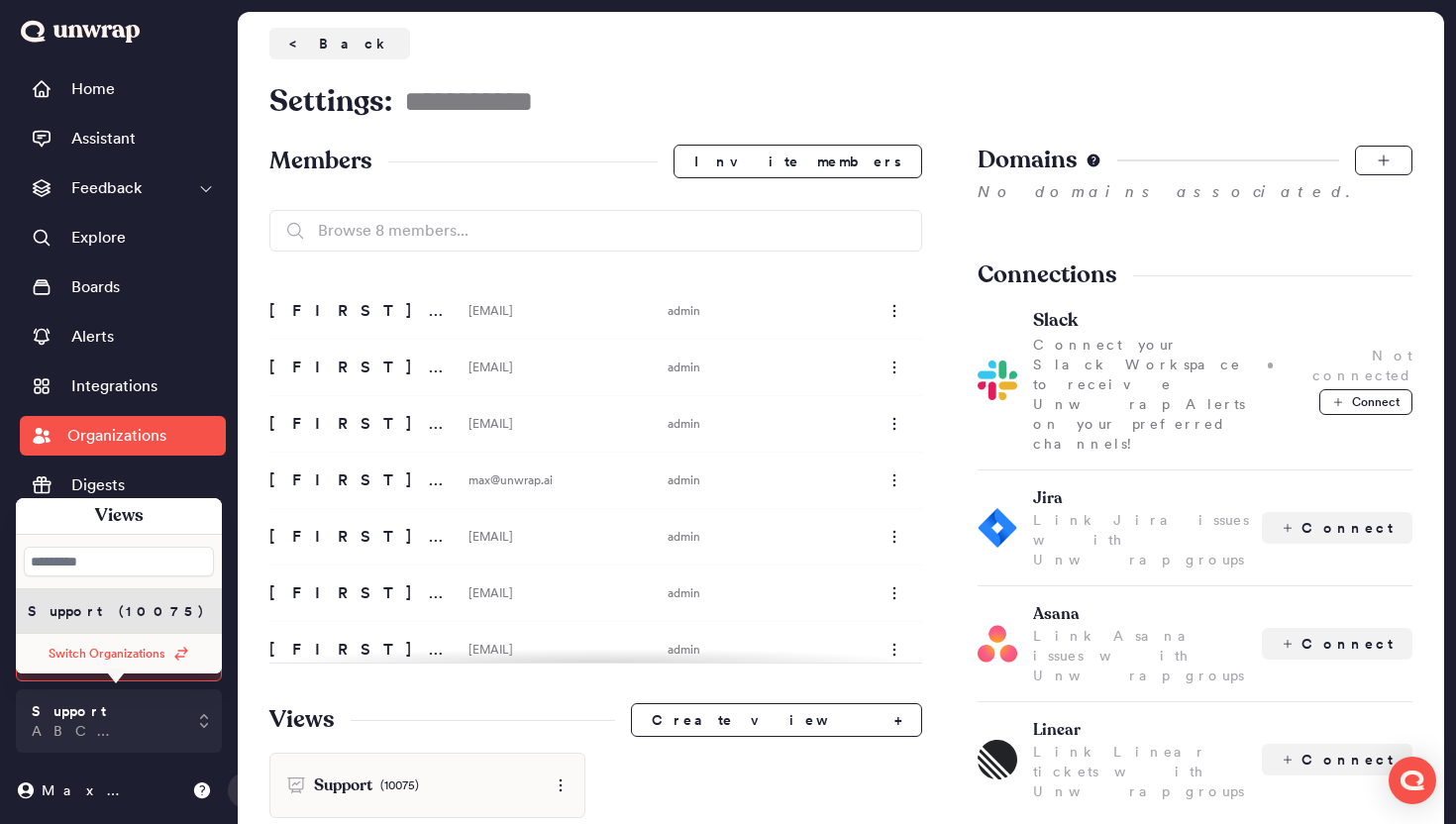 click on "Switch Organizations" at bounding box center [107, 654] 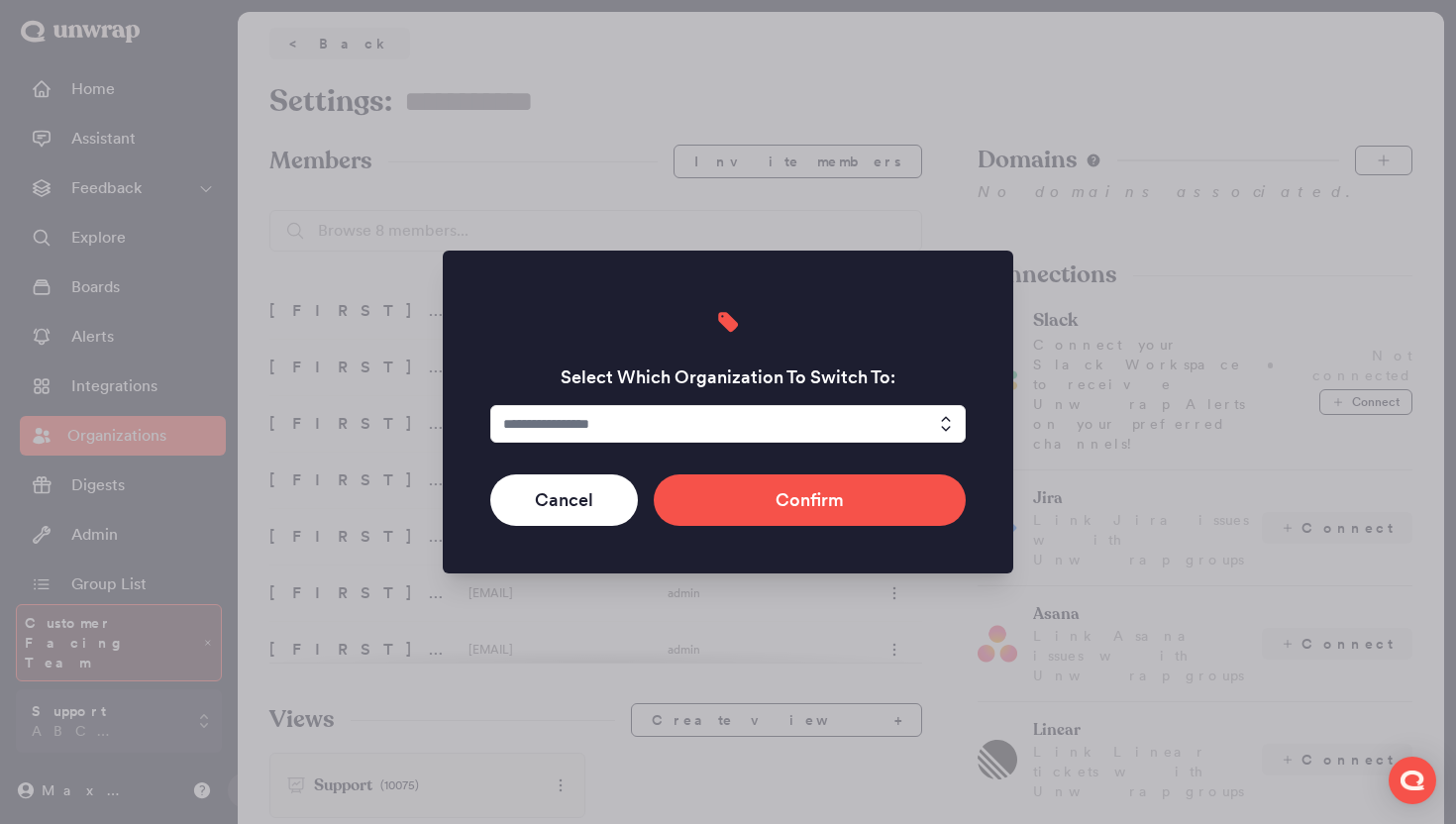 click at bounding box center [728, 424] 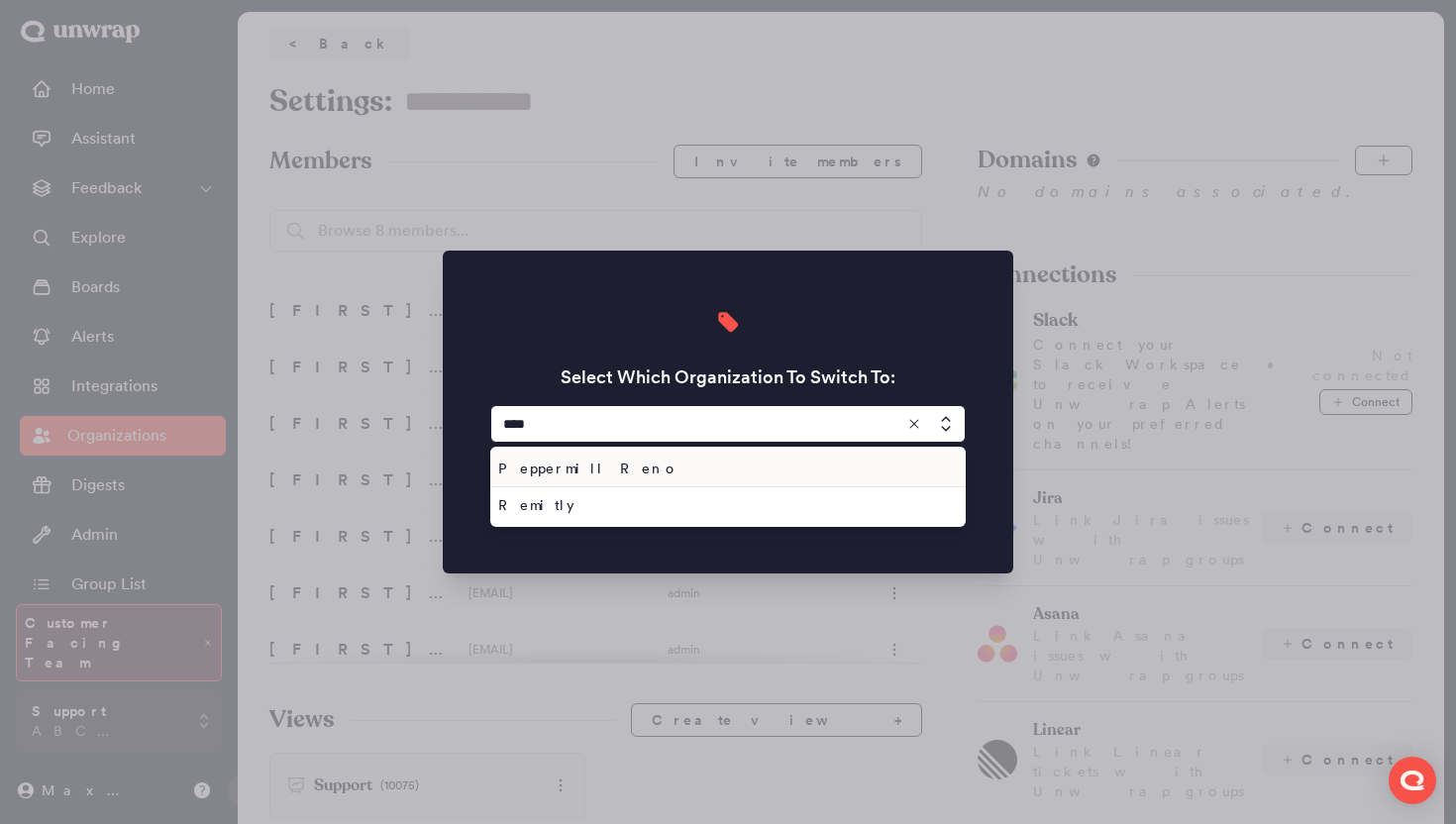 type on "****" 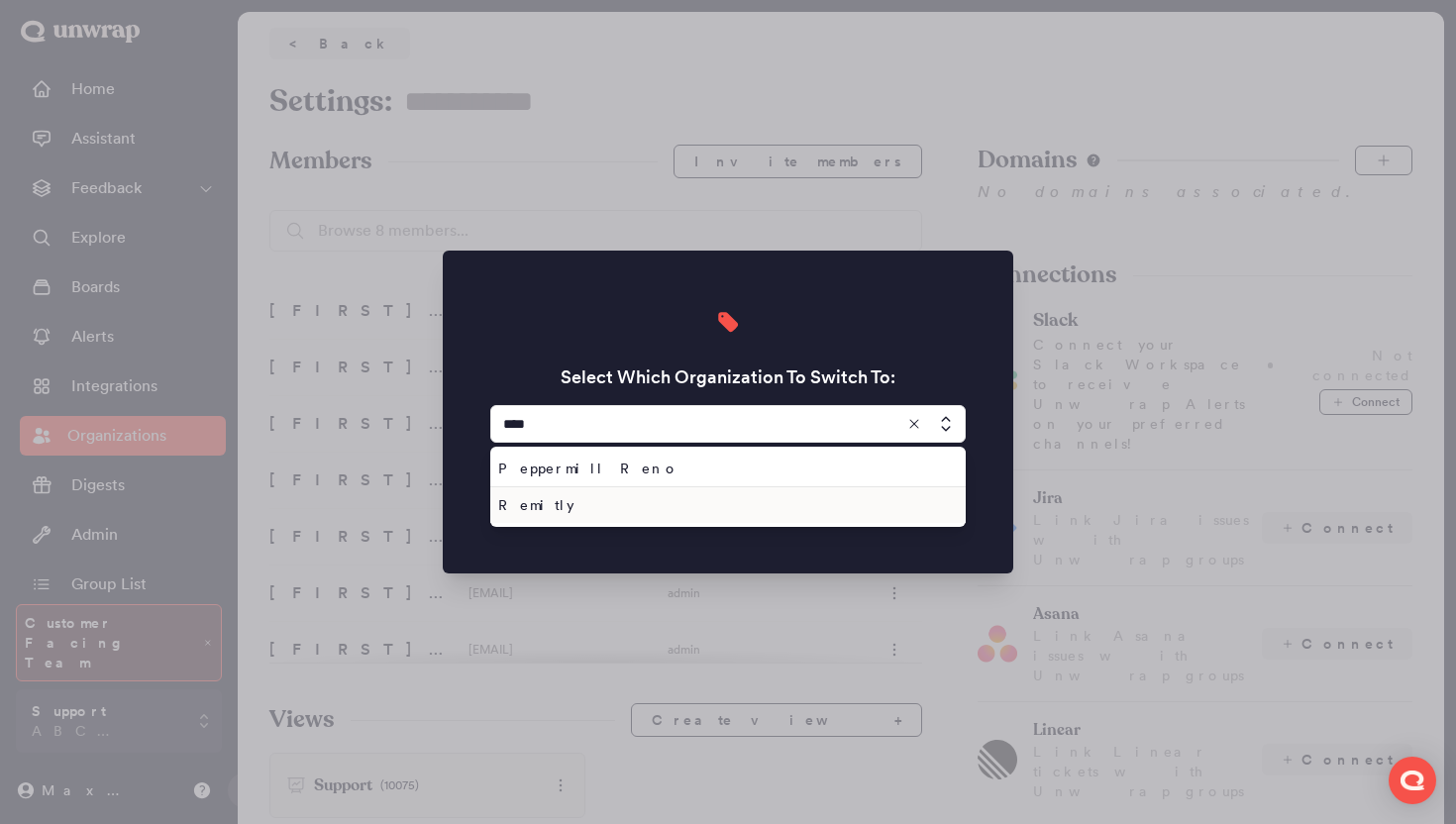 click on "Remitly" at bounding box center [724, 505] 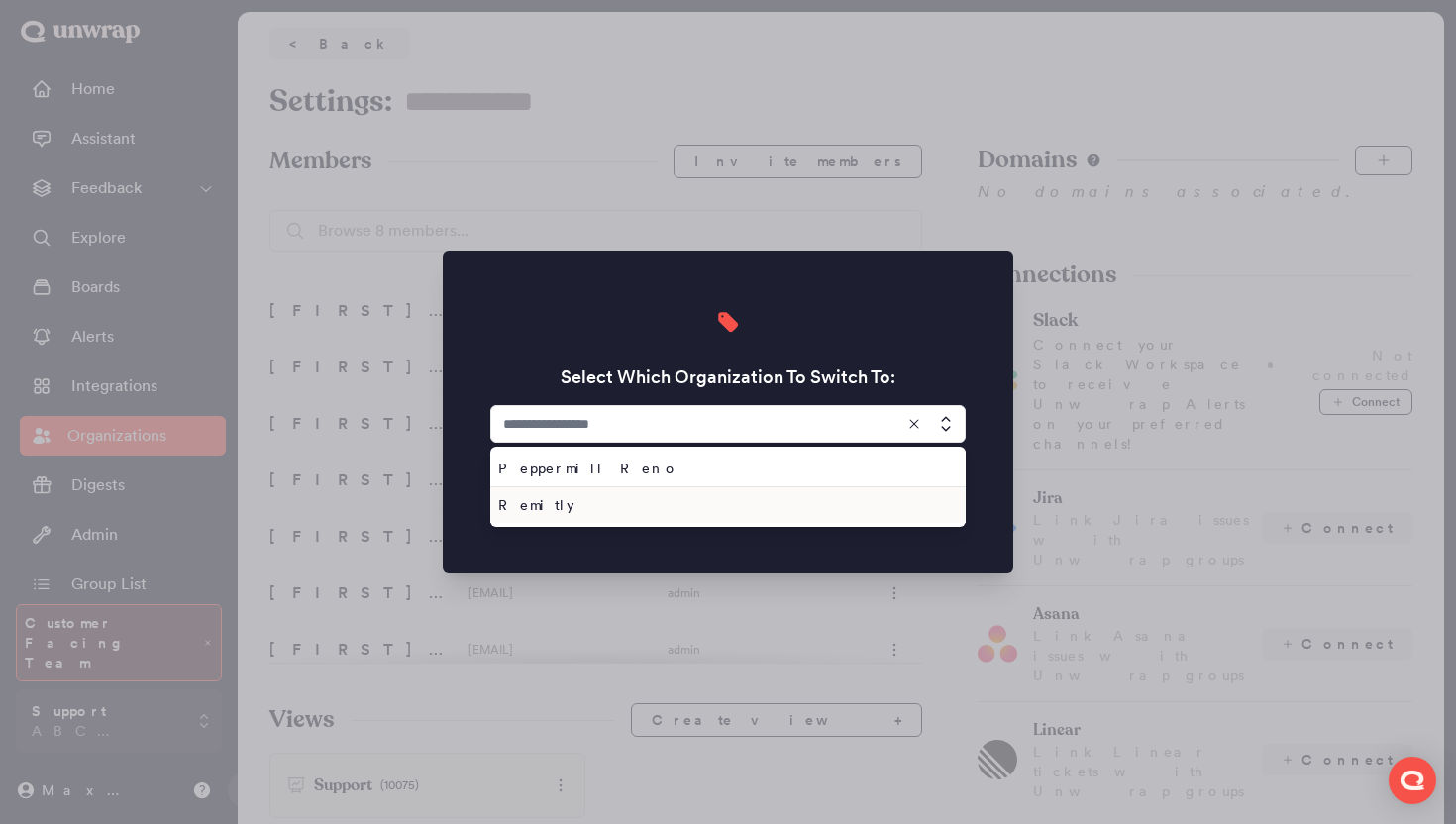 type on "*******" 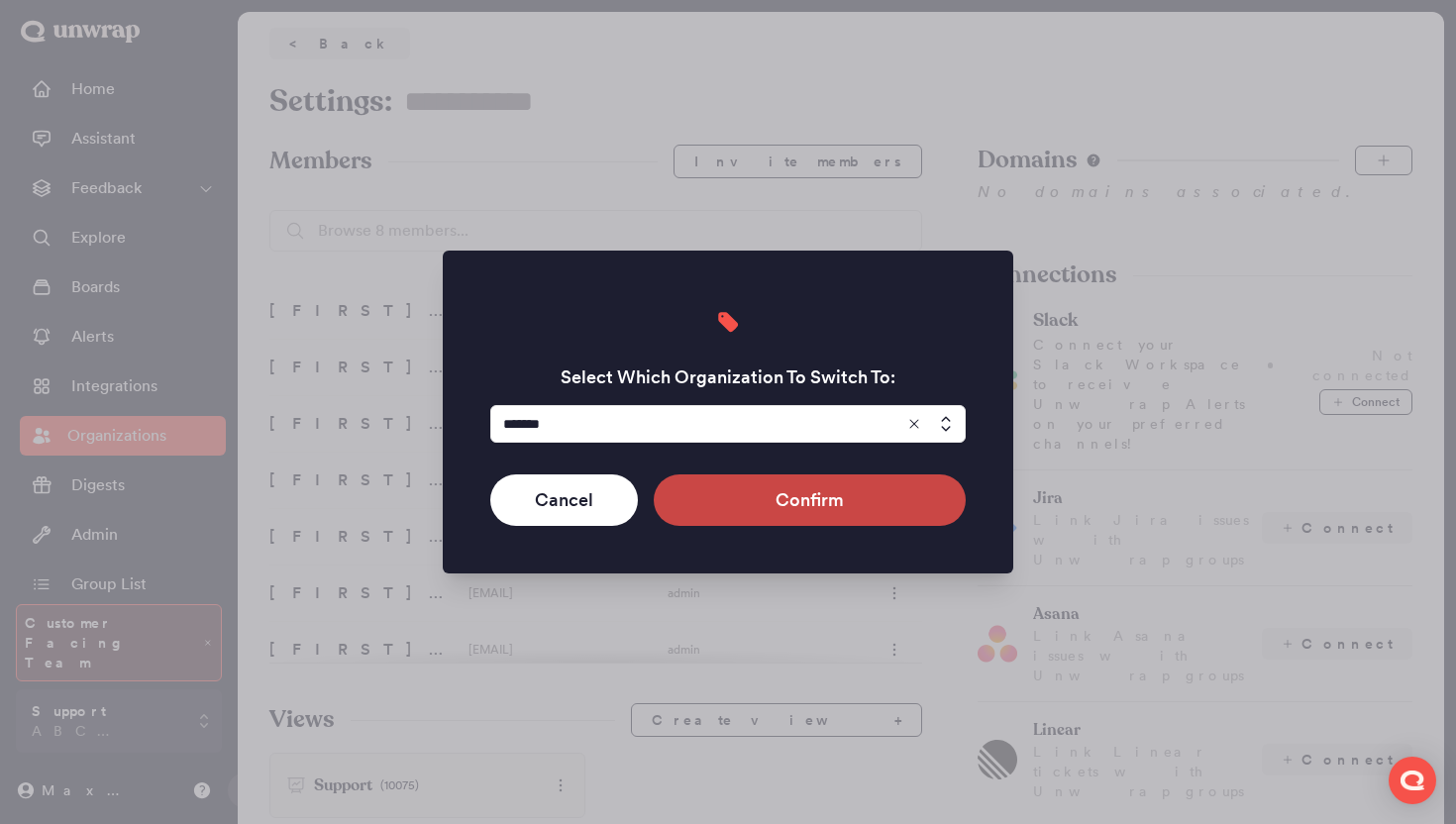 click on "Confirm" at bounding box center (809, 500) 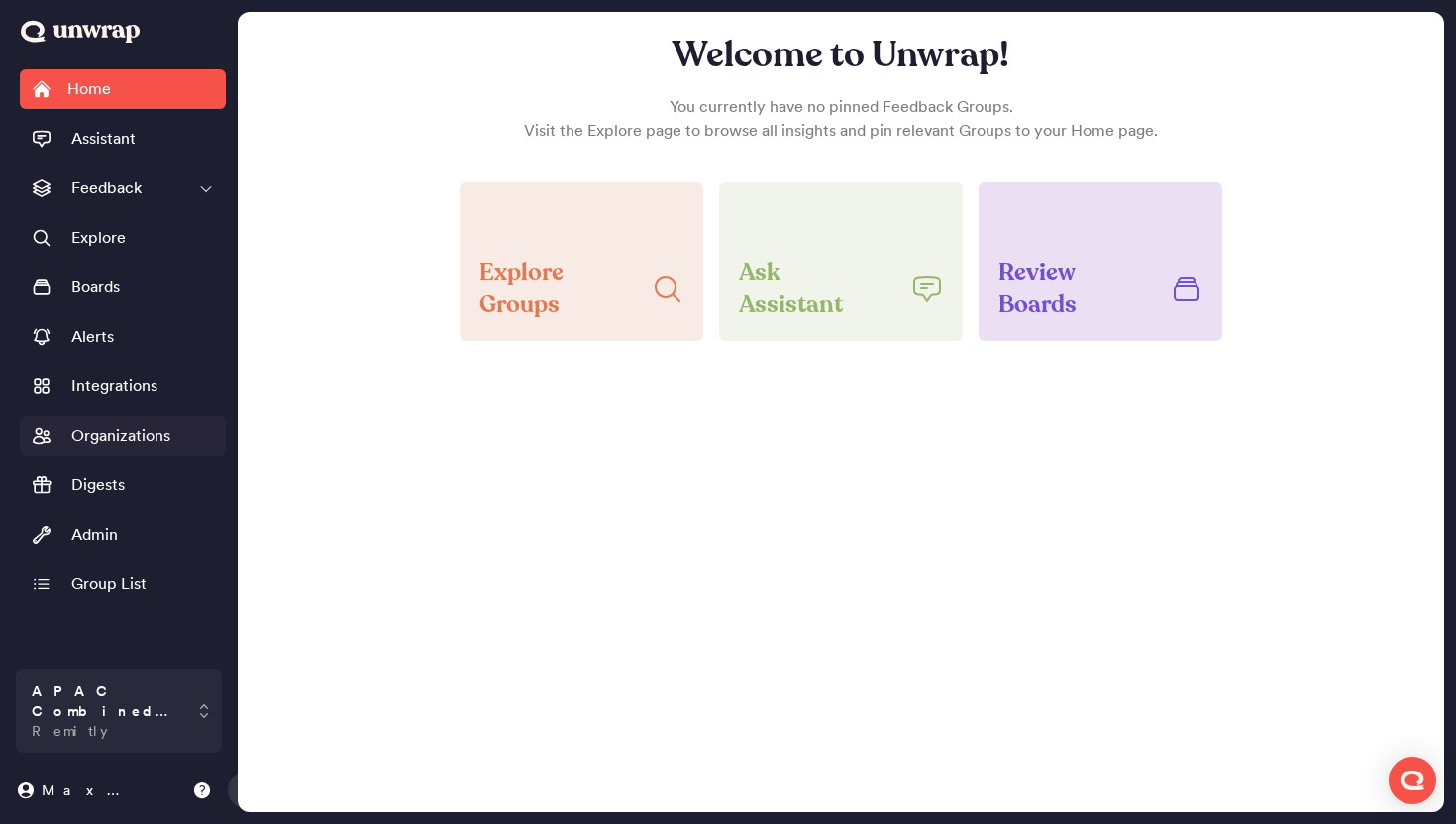 click on "Organizations" at bounding box center [121, 436] 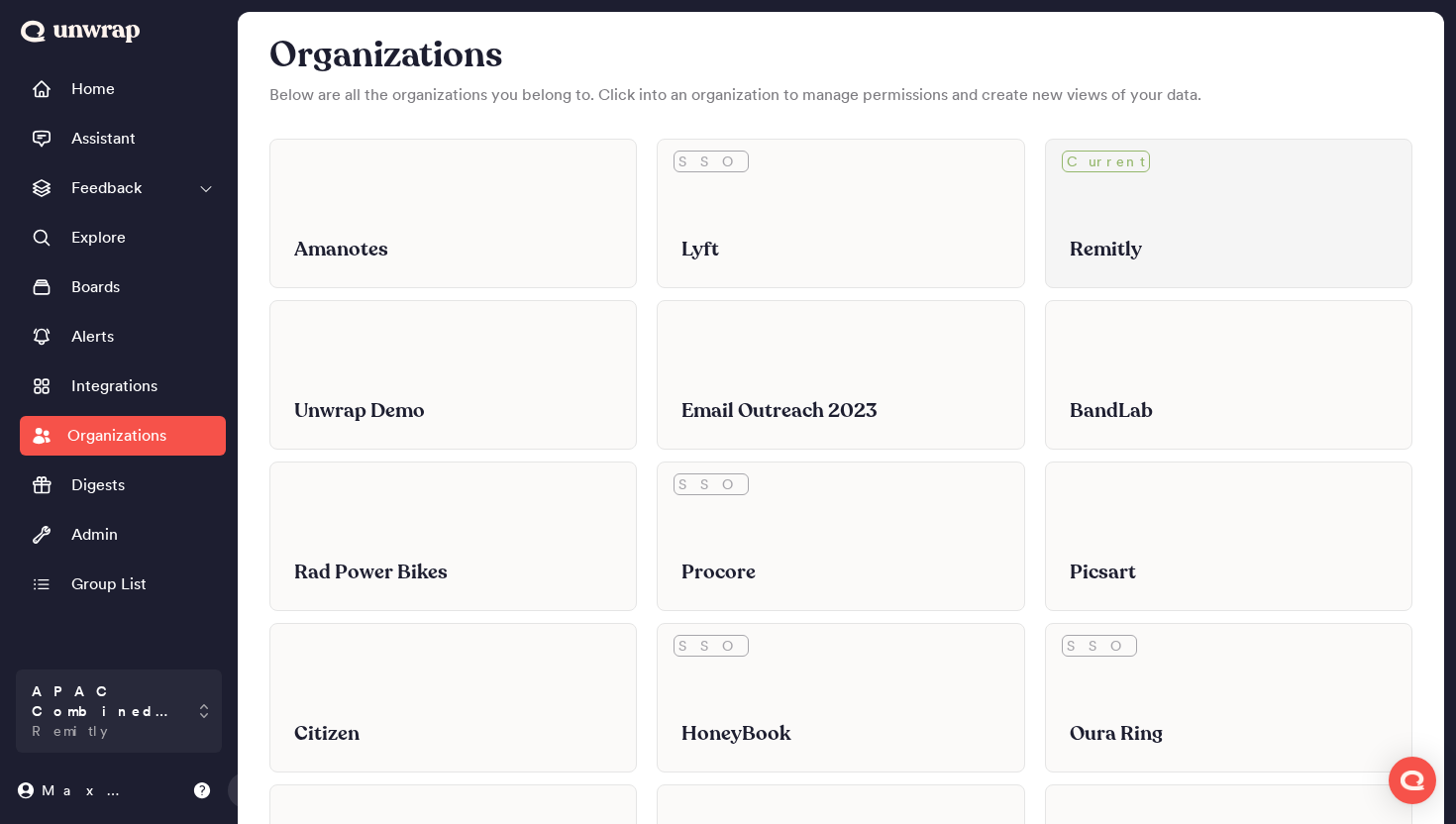 click on "Remitly" at bounding box center [1228, 235] 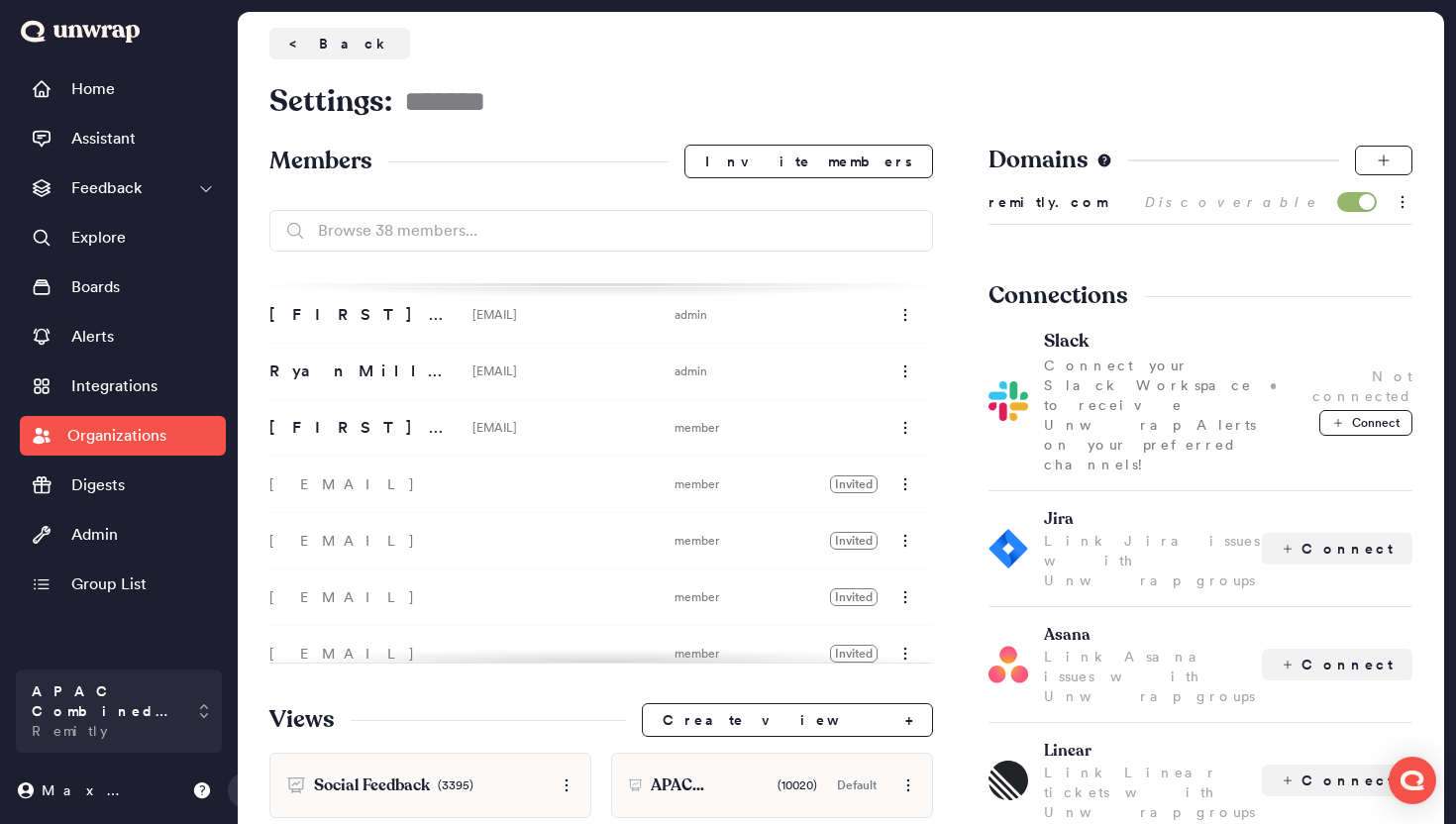 scroll, scrollTop: 1201, scrollLeft: 0, axis: vertical 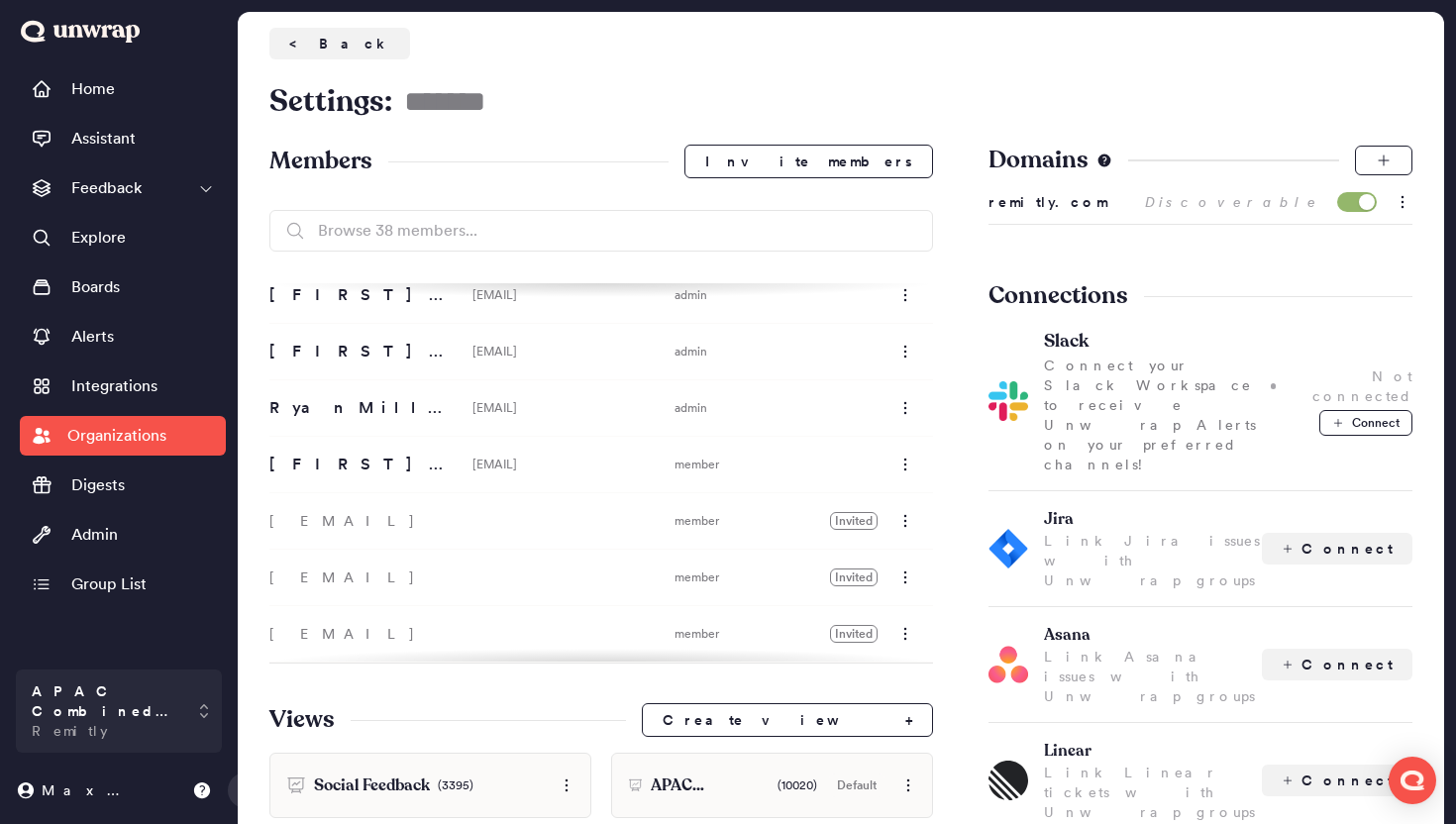 drag, startPoint x: 271, startPoint y: 313, endPoint x: 573, endPoint y: 475, distance: 342.7069 